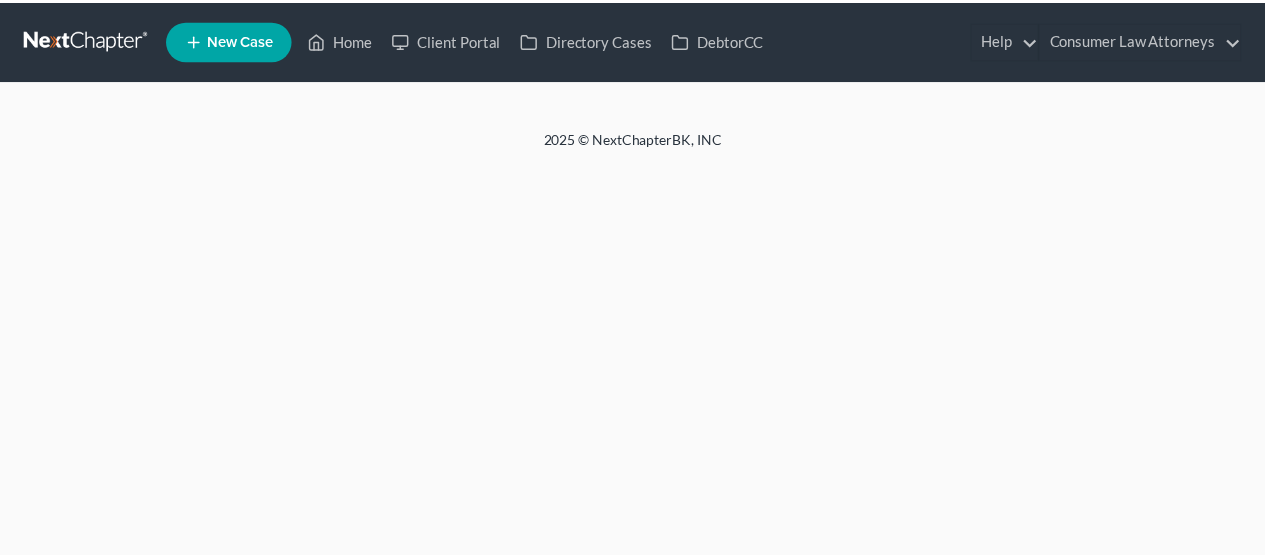 scroll, scrollTop: 0, scrollLeft: 0, axis: both 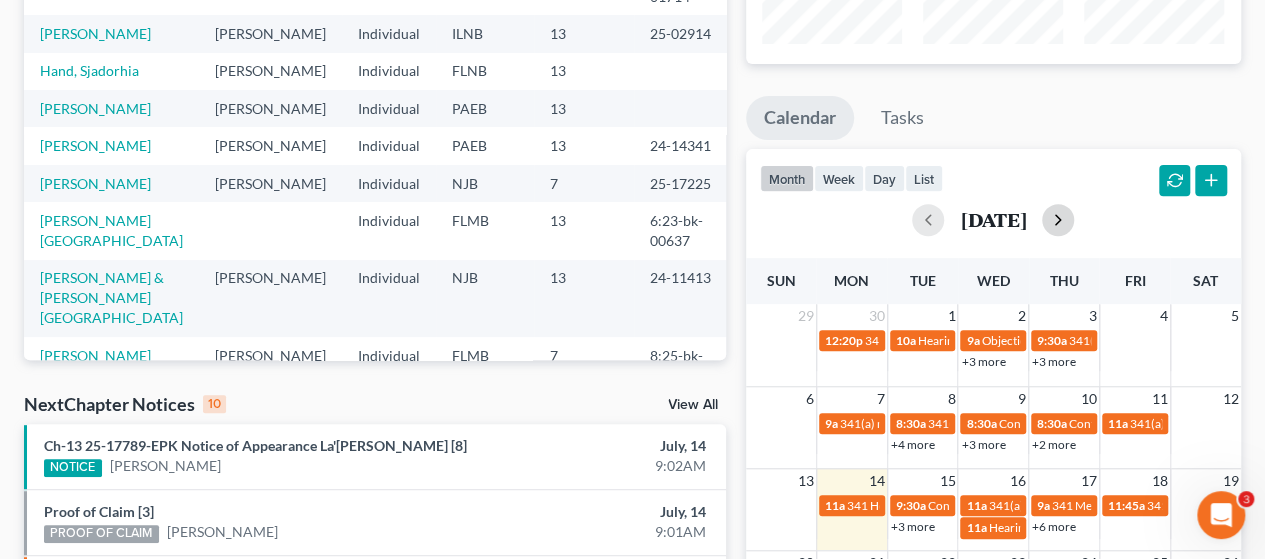 click at bounding box center [1058, 220] 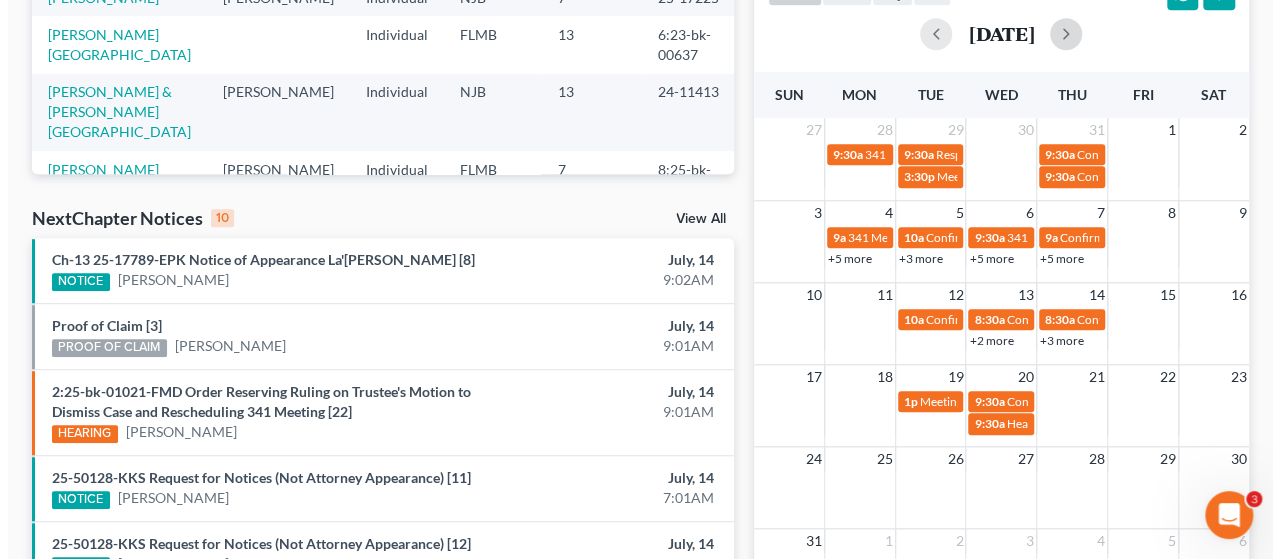 scroll, scrollTop: 500, scrollLeft: 0, axis: vertical 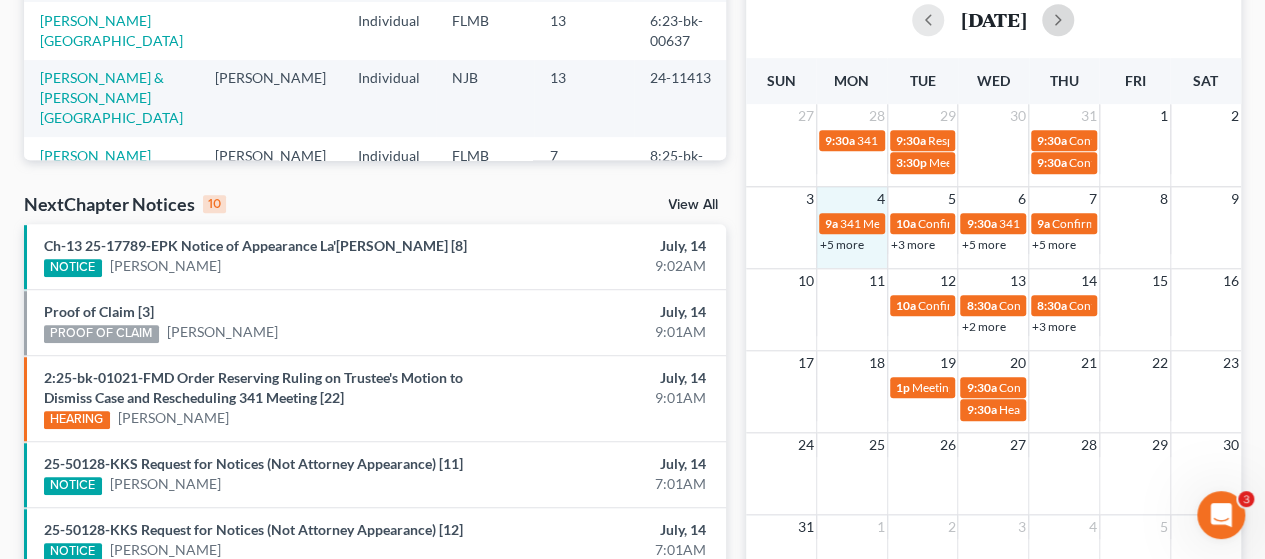 click on "3 4 5 6 7 8 9 9a   341 Meeting [PERSON_NAME] 10a   Confirmation hearing [PERSON_NAME] 9:30a   341 Meeting [PERSON_NAME] 9a   Confirmation Hearing for [PERSON_NAME] 1:30p   Confirmation hearing for [PERSON_NAME] +5 more 10a   Confirmation hearing [PERSON_NAME] +3 more 9:30a   Confirmation Hearing for [PERSON_NAME] +5 more 9:30a   Confirmation Hearing [PERSON_NAME] +5 more 1:30p   Confirmation hearing for [PERSON_NAME] 10a   Confirmation Hearing [PERSON_NAME] & [PERSON_NAME] 9:30a   Confirmation hearing for [PERSON_NAME] 9:30a   Hearing for [PERSON_NAME] & [PERSON_NAME] 1:30p   Confirmation hearing for Moshamba [PERSON_NAME] 3p   341(a) meeting for [PERSON_NAME] 9:35a   Confirmation Hearing for [PERSON_NAME] 10a   Confirmation Date for [PERSON_NAME] 1:30p   Confirmation hearing for [PERSON_NAME] 10:15a   Confirmation hearing for [PERSON_NAME] 1:30p   Confirmation hearing for [PERSON_NAME] 2:15p   Hearing for [PERSON_NAME] 2p   Hearing for [PERSON_NAME] & [PERSON_NAME] 1:30p" at bounding box center (993, 227) 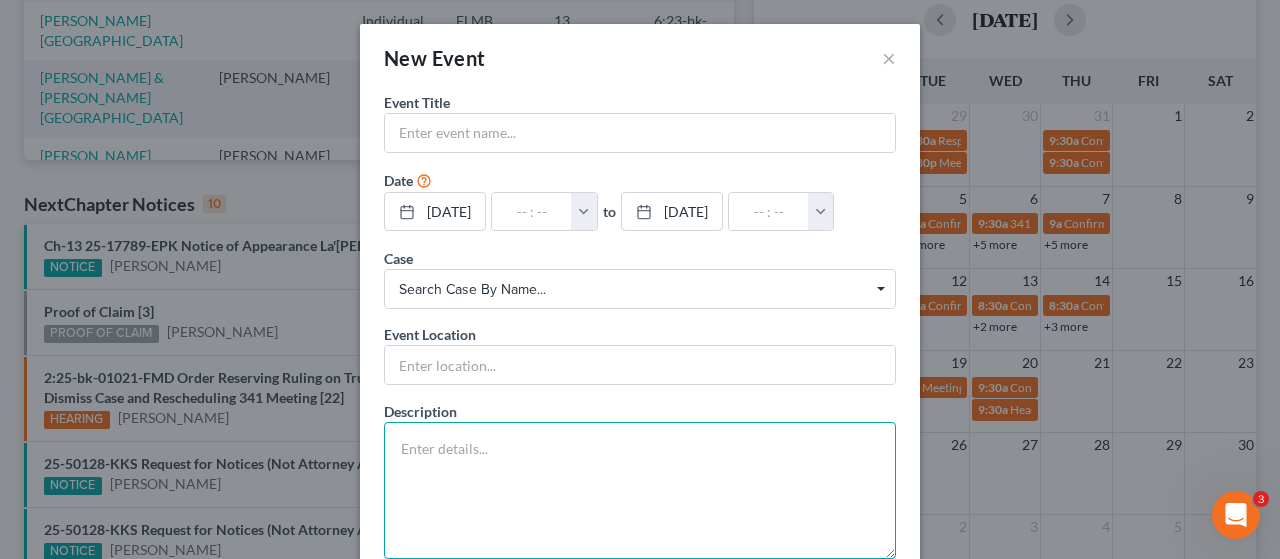 paste on "[PERSON_NAME]'s Notice of Continued Meeting of Creditors. Section 341(a) Meeting Continued on [DATE] 11:00 AM at Zoom - [PERSON_NAME]: [DOMAIN_NAME] Meeting ID [PHONE_NUMBER], Passcode [PHONE_NUMBER], or call [PHONE_NUMBER]. ([PERSON_NAME])
The following document(s) are associated with this transaction:" 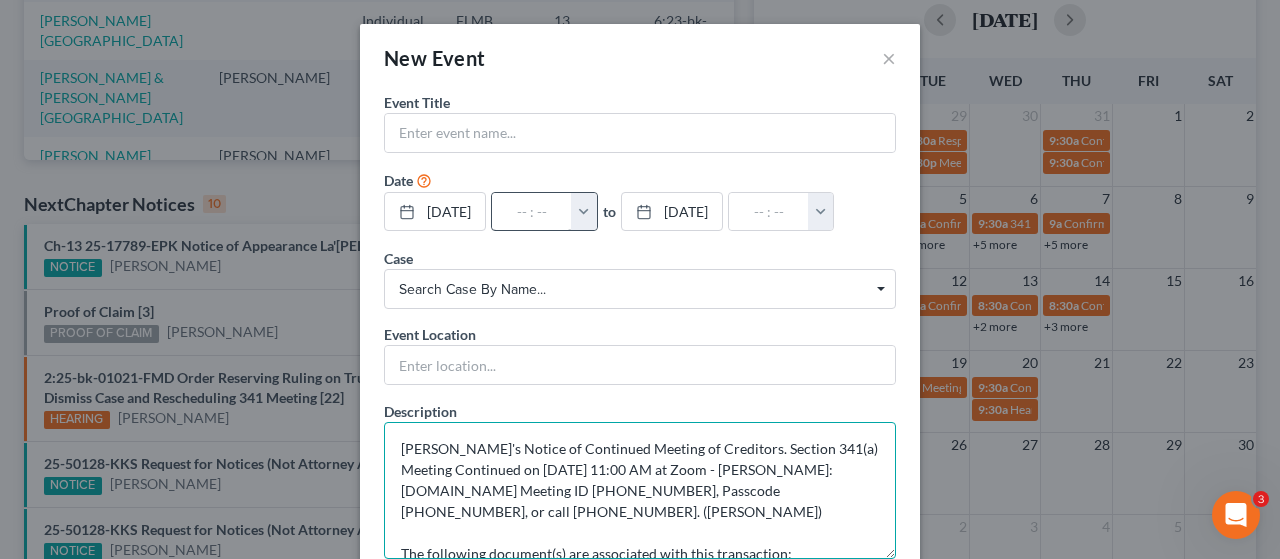 scroll, scrollTop: 4, scrollLeft: 0, axis: vertical 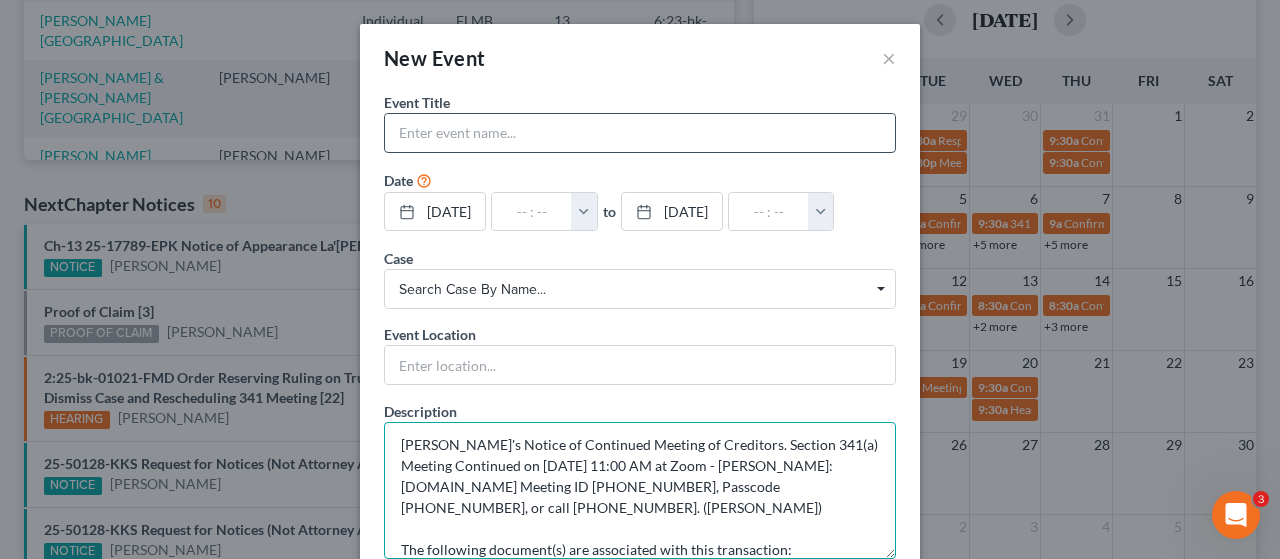 type on "[PERSON_NAME]'s Notice of Continued Meeting of Creditors. Section 341(a) Meeting Continued on [DATE] 11:00 AM at Zoom - [PERSON_NAME]: [DOMAIN_NAME] Meeting ID [PHONE_NUMBER], Passcode [PHONE_NUMBER], or call [PHONE_NUMBER]. ([PERSON_NAME])
The following document(s) are associated with this transaction:" 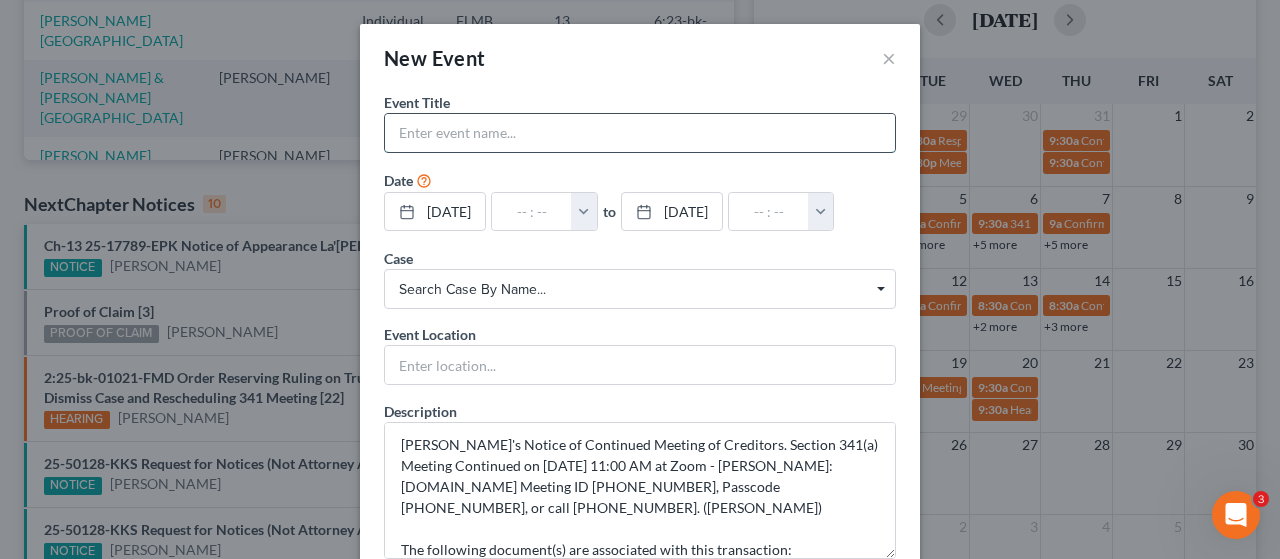 click at bounding box center [640, 133] 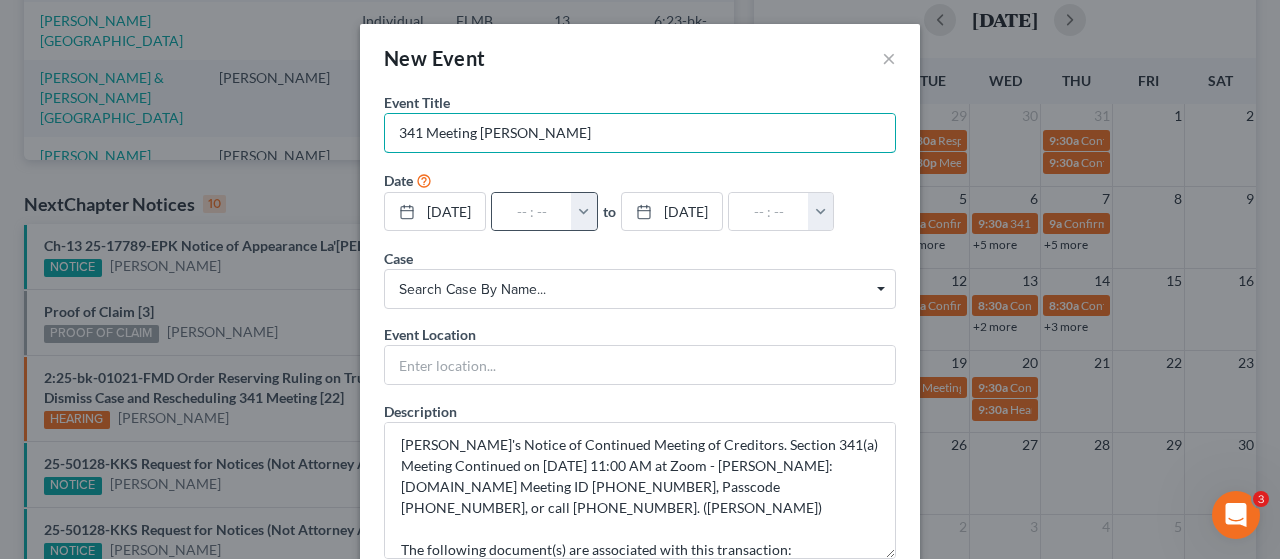 type on "341 Meeting [PERSON_NAME]" 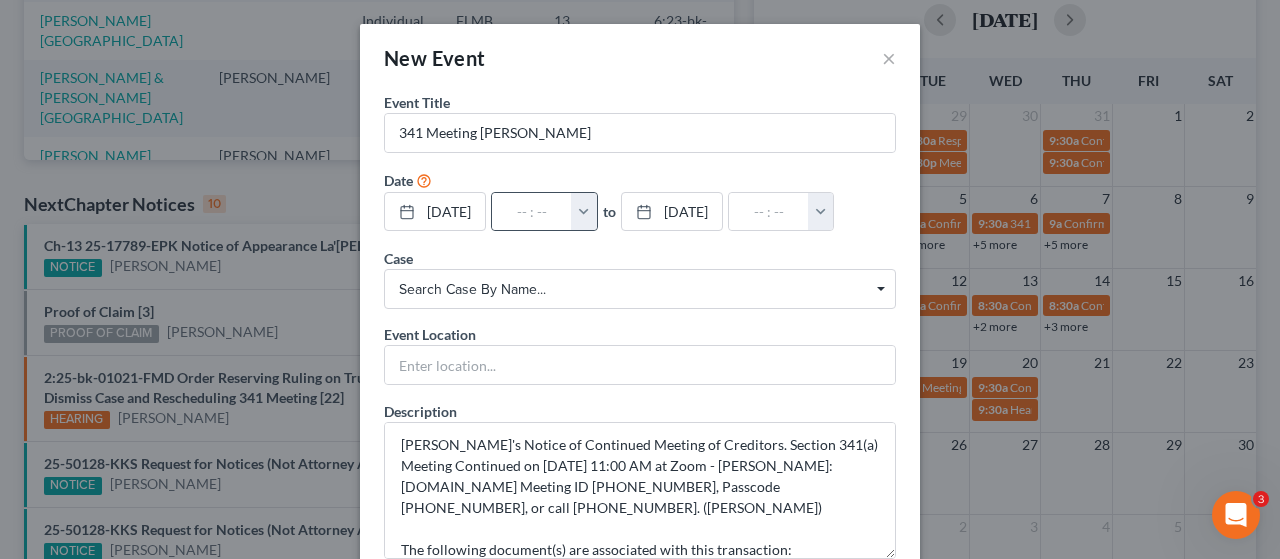 click at bounding box center (584, 212) 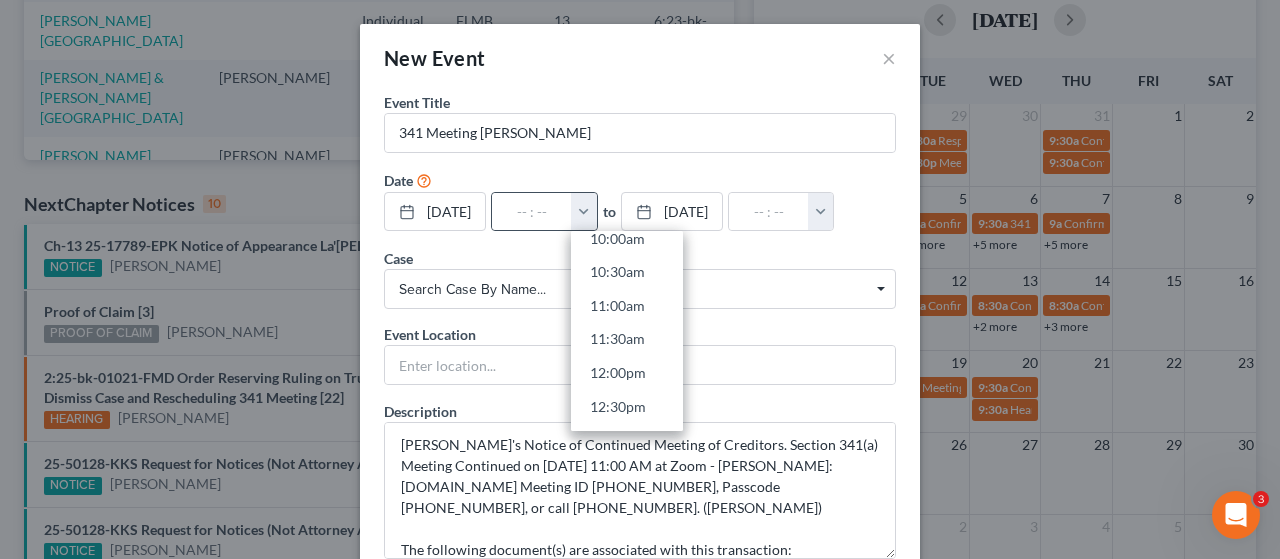 scroll, scrollTop: 700, scrollLeft: 0, axis: vertical 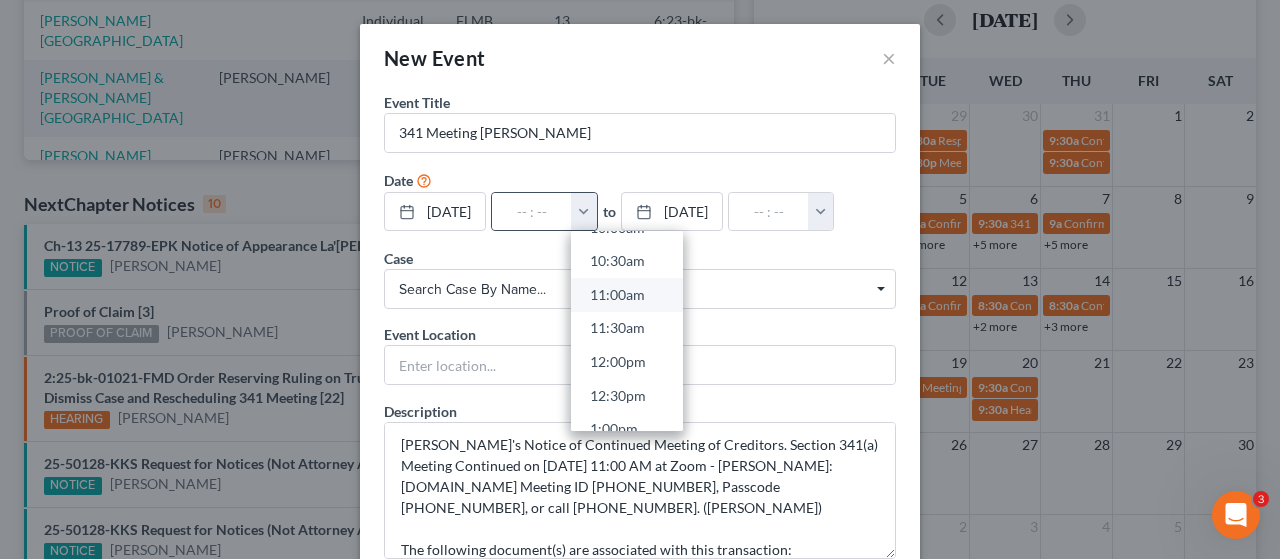 click on "11:00am" at bounding box center [627, 295] 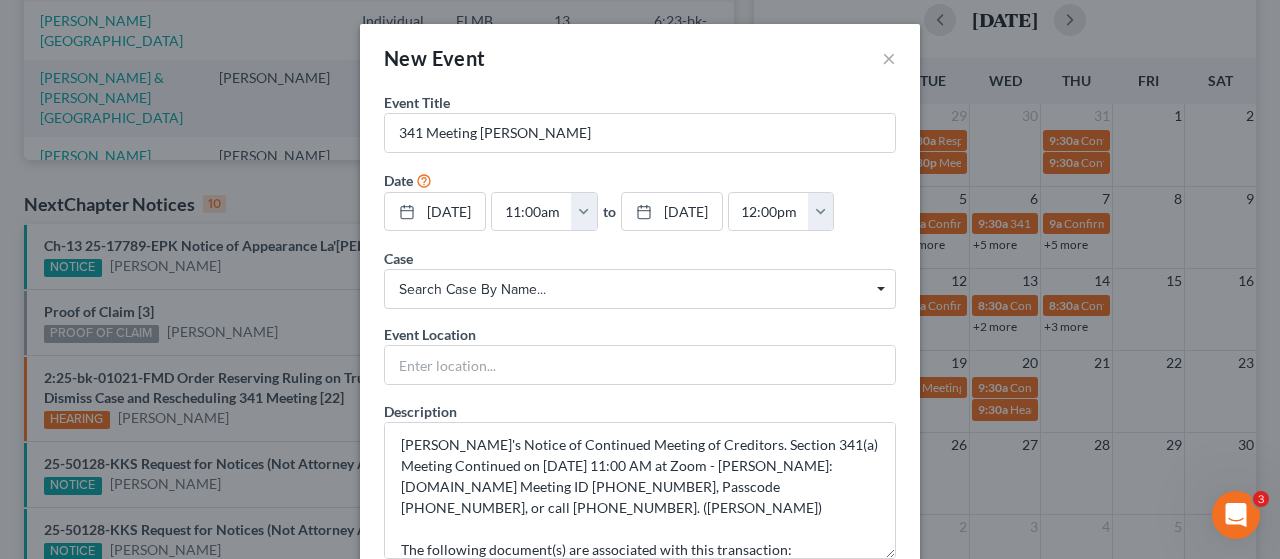 click on "Search case by name...
Search case by name..." at bounding box center (640, 289) 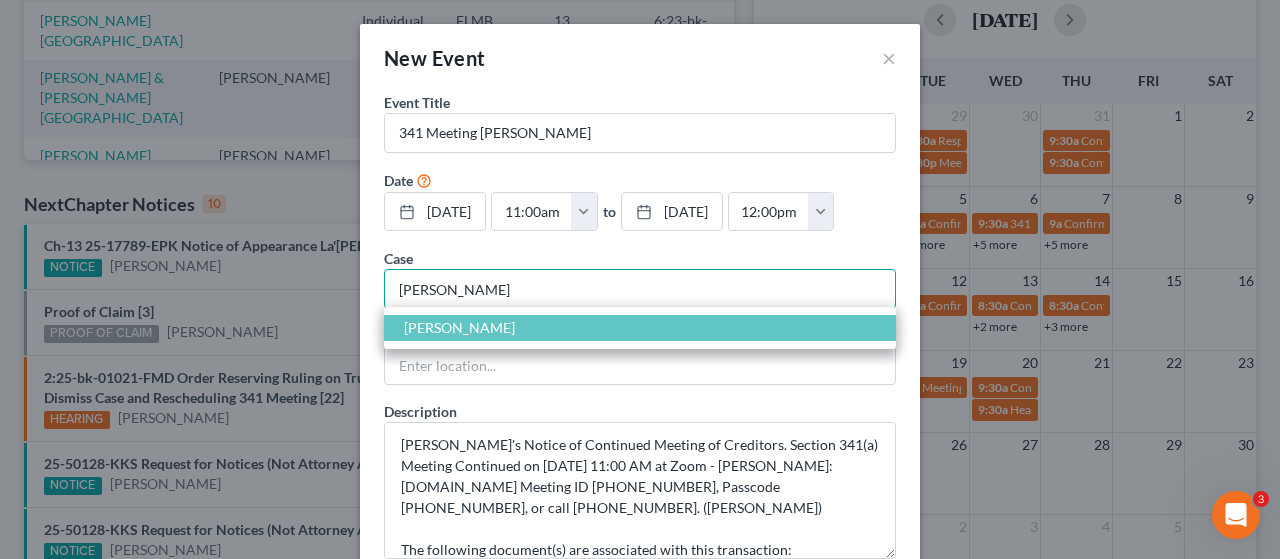 type on "[PERSON_NAME]" 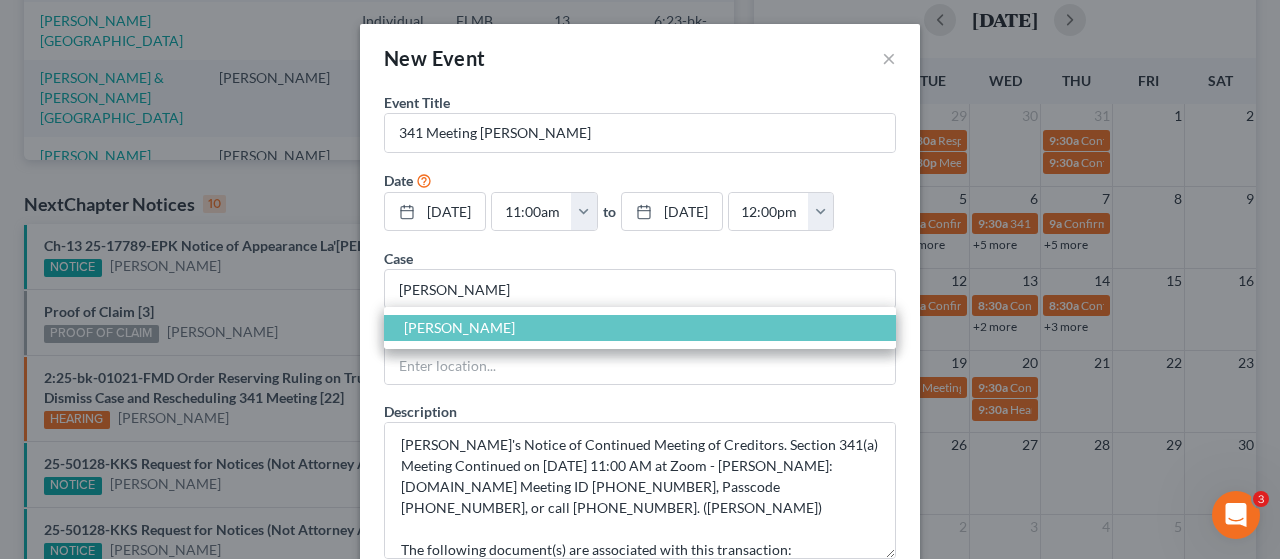 click on "[PERSON_NAME]" at bounding box center [640, 328] 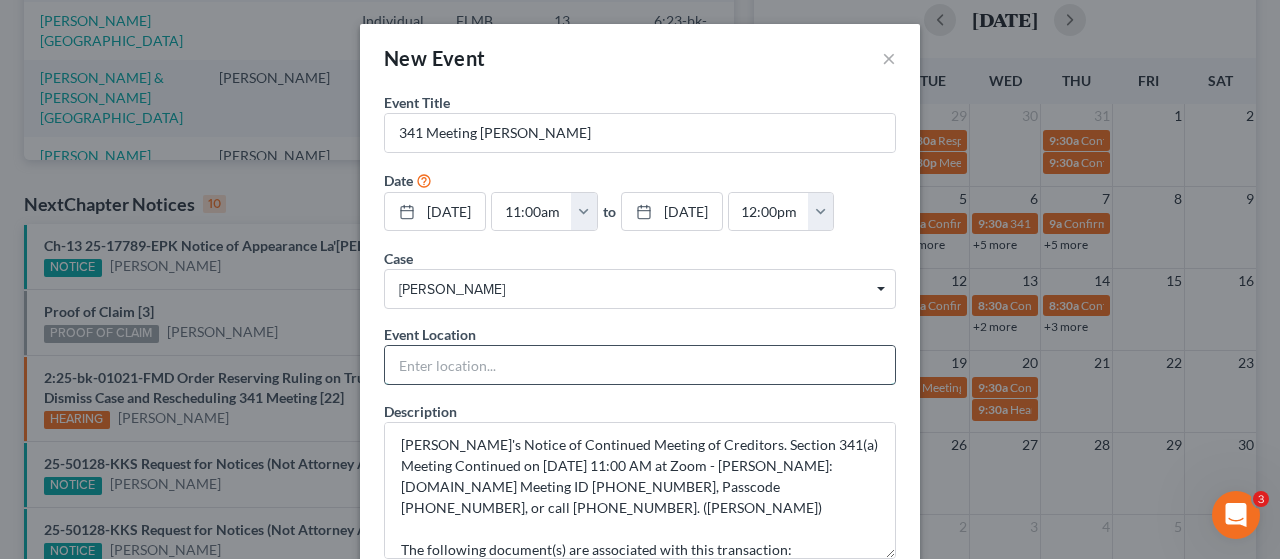 click at bounding box center (640, 365) 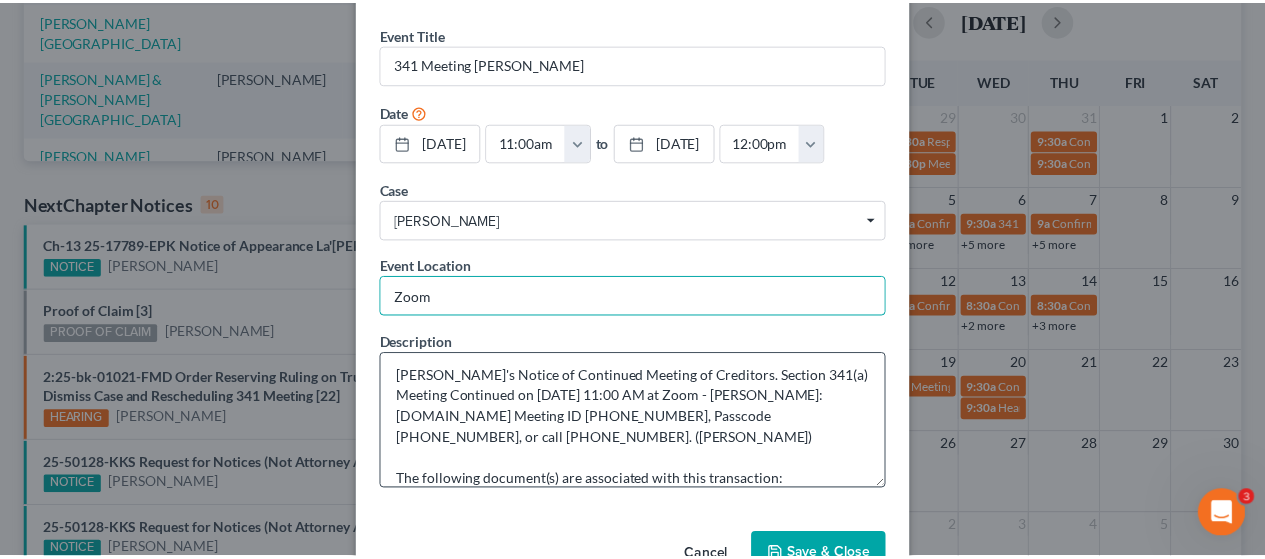 scroll, scrollTop: 122, scrollLeft: 0, axis: vertical 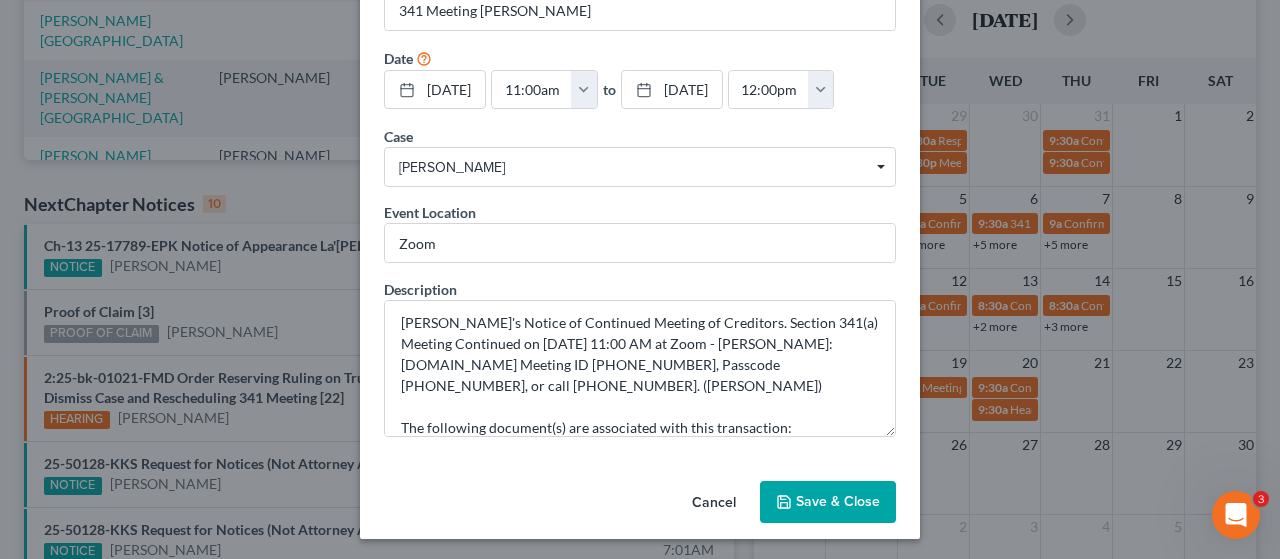 click on "Save & Close" at bounding box center [828, 502] 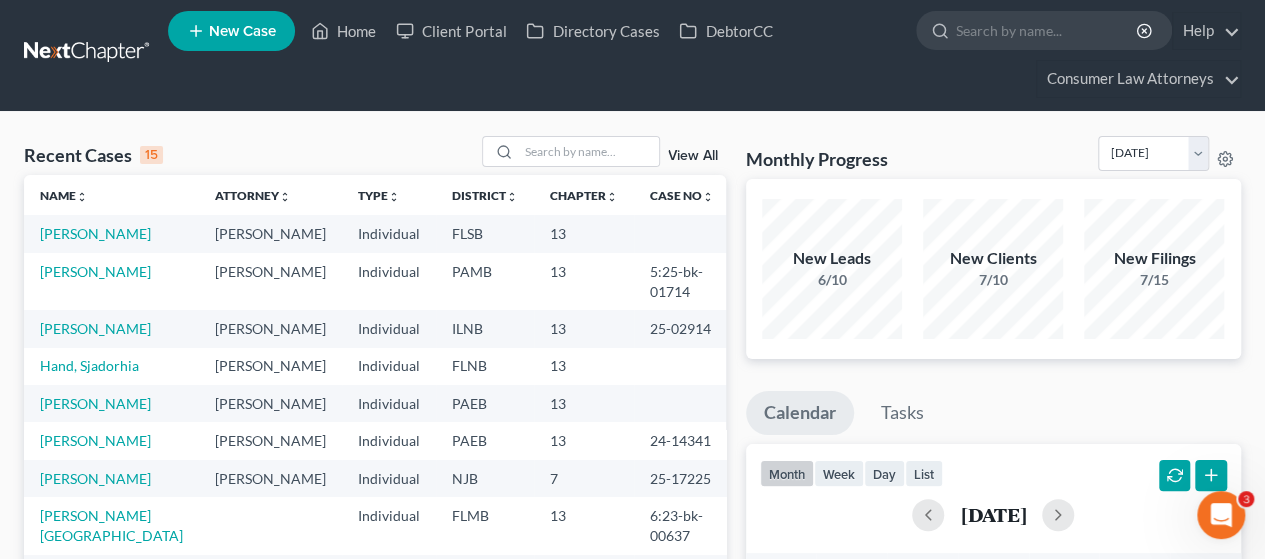scroll, scrollTop: 0, scrollLeft: 0, axis: both 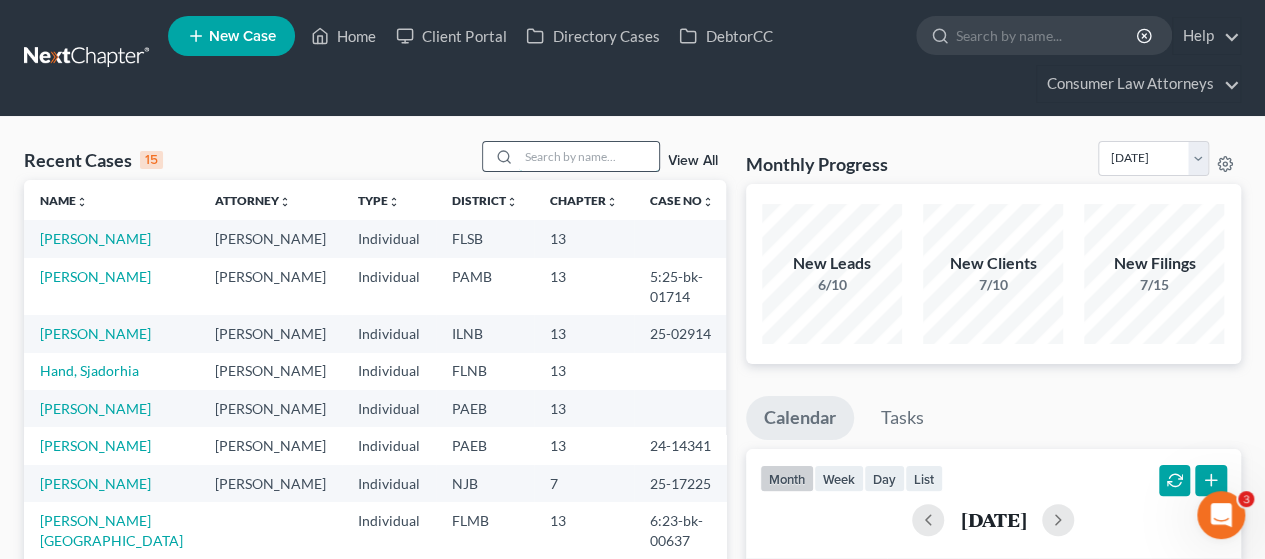 click at bounding box center [589, 156] 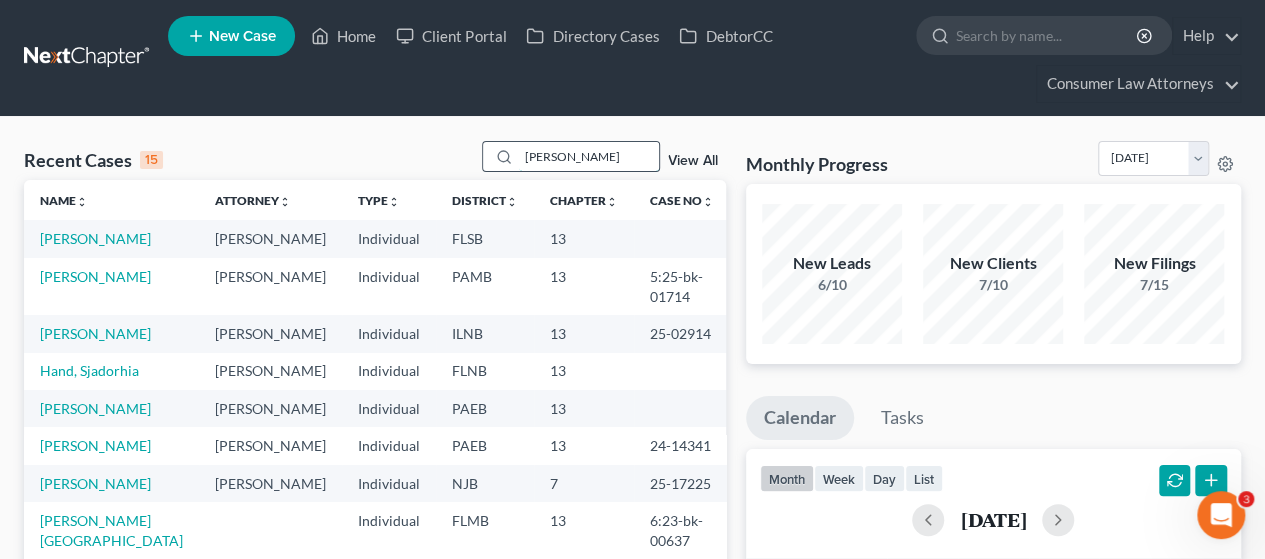 type on "[PERSON_NAME]" 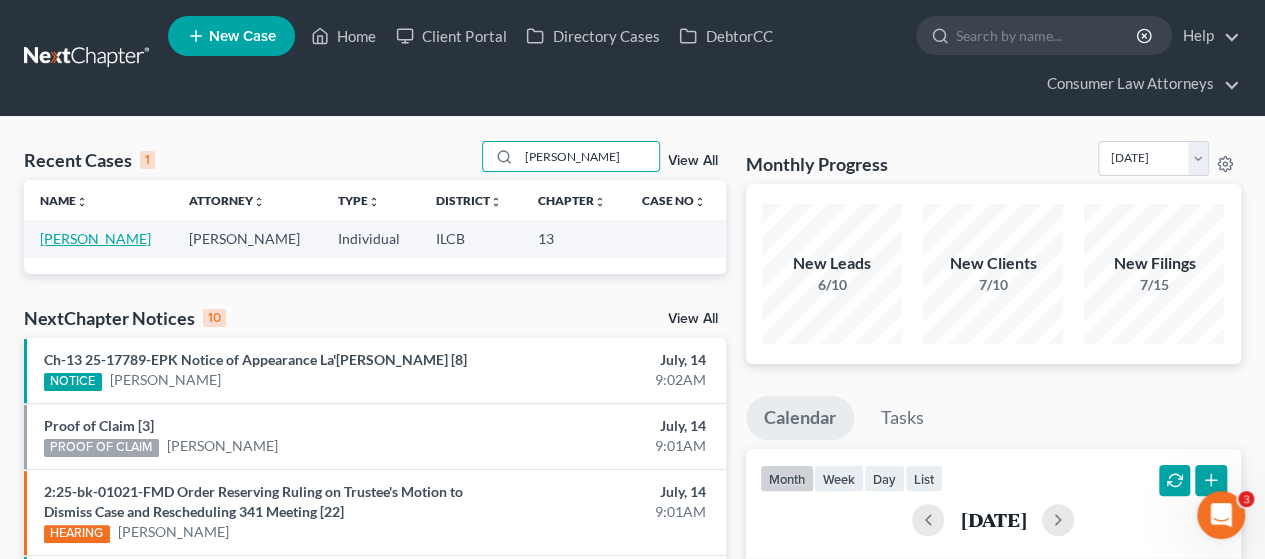 click on "[PERSON_NAME]" at bounding box center (95, 238) 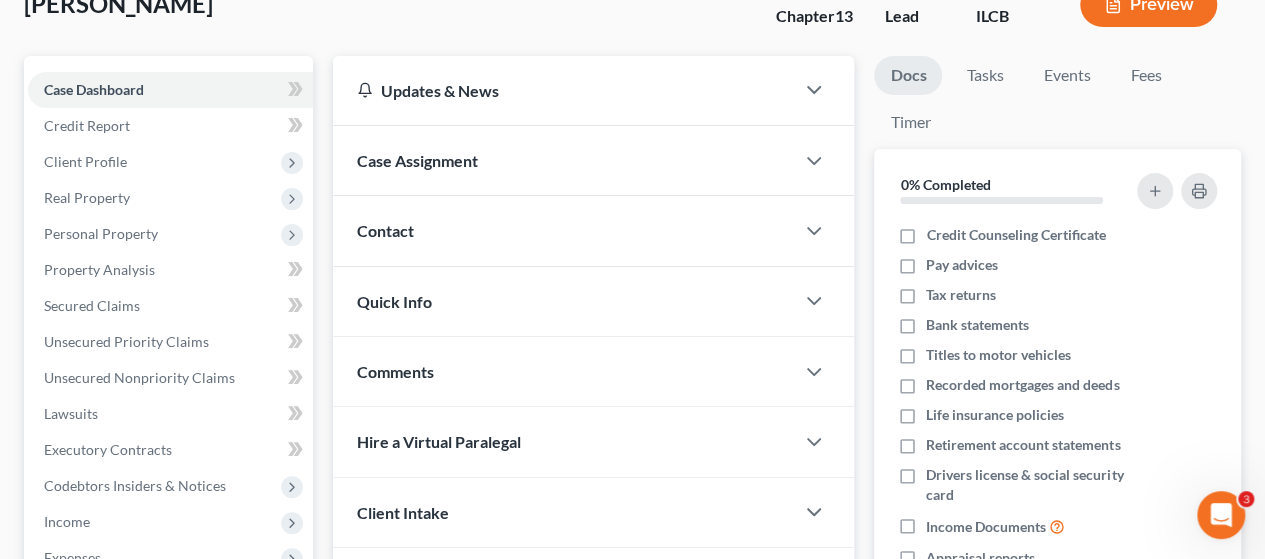 scroll, scrollTop: 0, scrollLeft: 0, axis: both 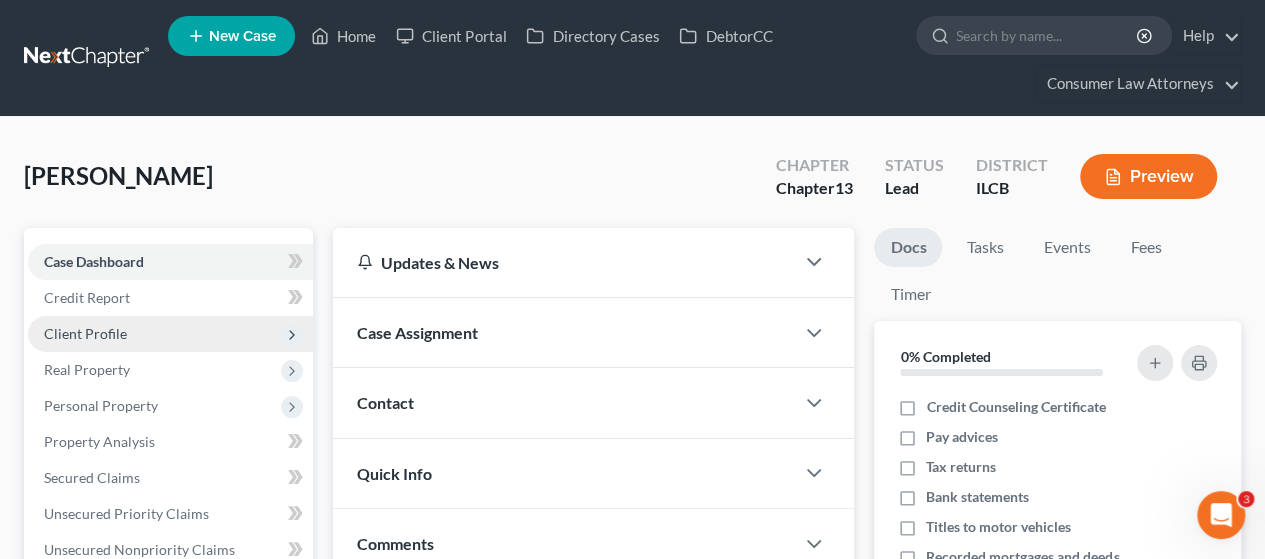 click on "Client Profile" at bounding box center [85, 333] 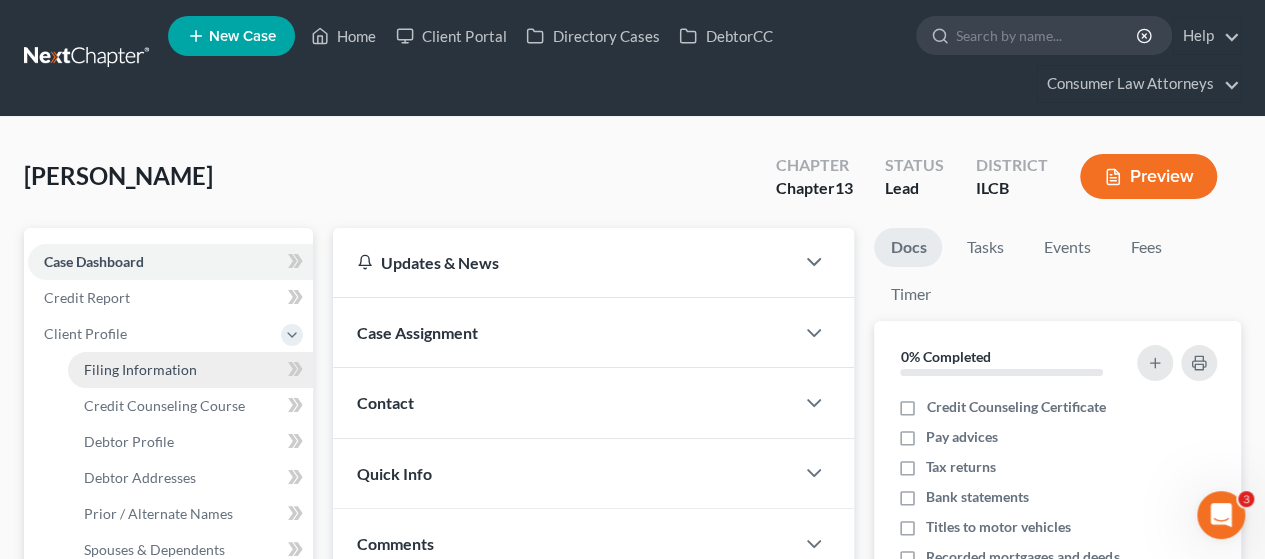 click on "Filing Information" at bounding box center (140, 369) 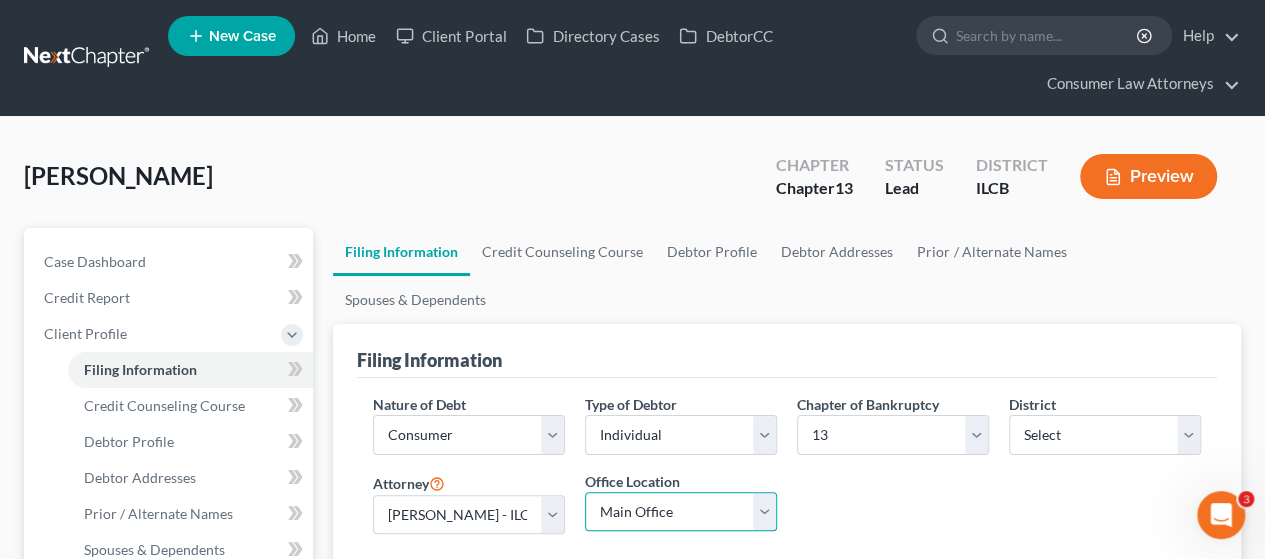 click on "Main Office [US_STATE] Office Consumer Law Attorneys [PERSON_NAME] Law Group, P.C. Law Office of [PERSON_NAME] Melville [GEOGRAPHIC_DATA] Address [PERSON_NAME]-[PERSON_NAME][GEOGRAPHIC_DATA][PERSON_NAME] Address [US_STATE][GEOGRAPHIC_DATA] [GEOGRAPHIC_DATA][PERSON_NAME] [GEOGRAPHIC_DATA] [GEOGRAPHIC_DATA] Law Office of [PERSON_NAME]" at bounding box center (681, 512) 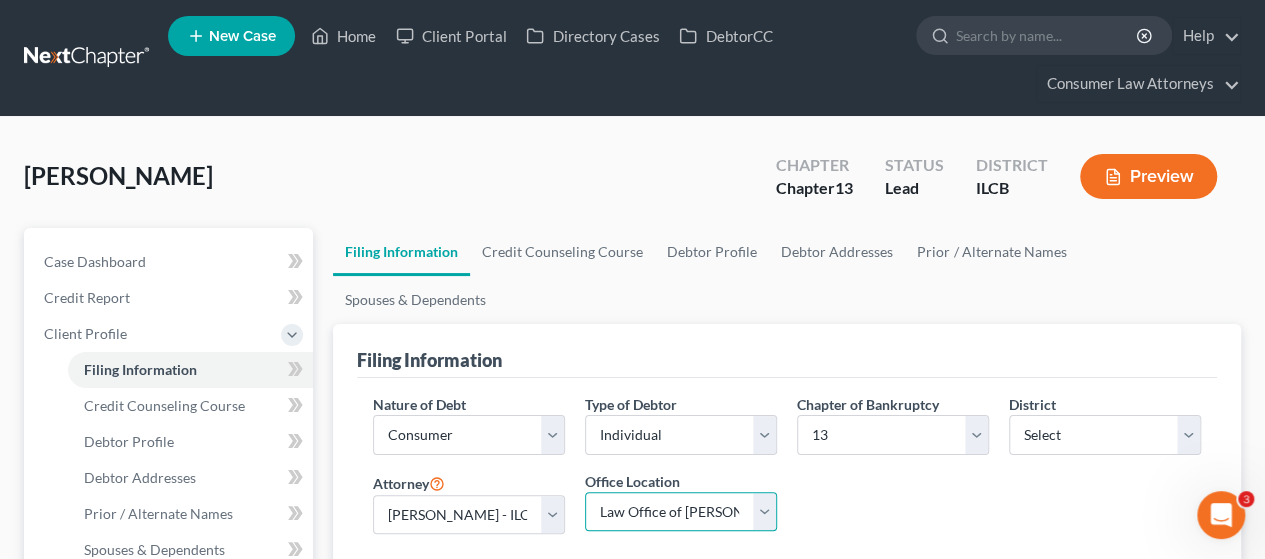 click on "Main Office [US_STATE] Office Consumer Law Attorneys [PERSON_NAME] Law Group, P.C. Law Office of [PERSON_NAME] Melville [GEOGRAPHIC_DATA] Address [PERSON_NAME]-[PERSON_NAME][GEOGRAPHIC_DATA][PERSON_NAME] Address [US_STATE][GEOGRAPHIC_DATA] [GEOGRAPHIC_DATA][PERSON_NAME] [GEOGRAPHIC_DATA] [GEOGRAPHIC_DATA] Law Office of [PERSON_NAME]" at bounding box center [681, 512] 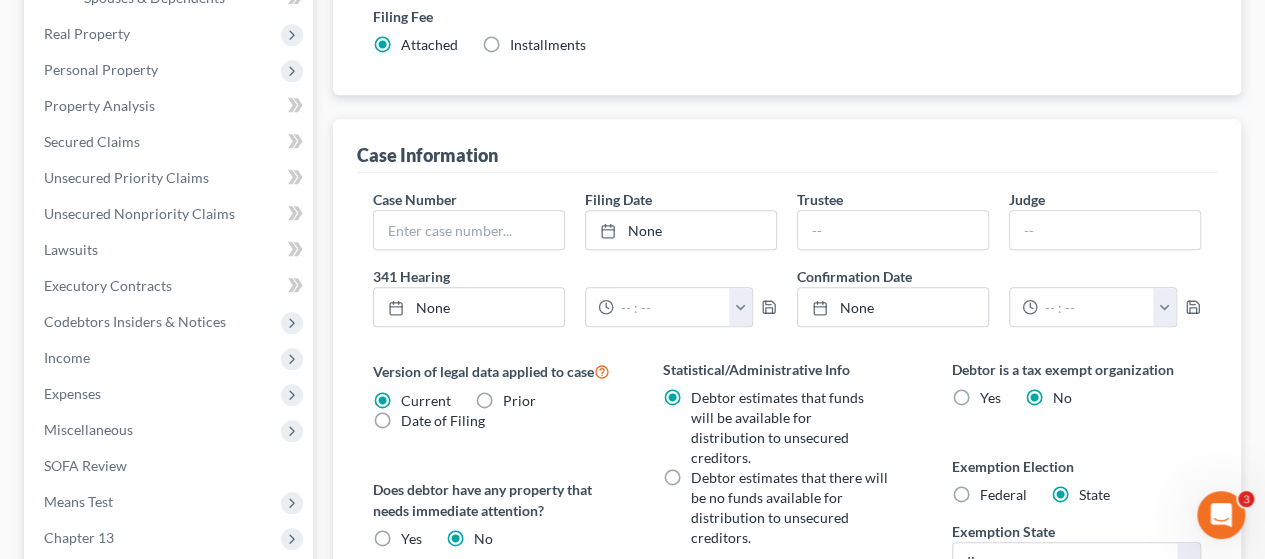scroll, scrollTop: 600, scrollLeft: 0, axis: vertical 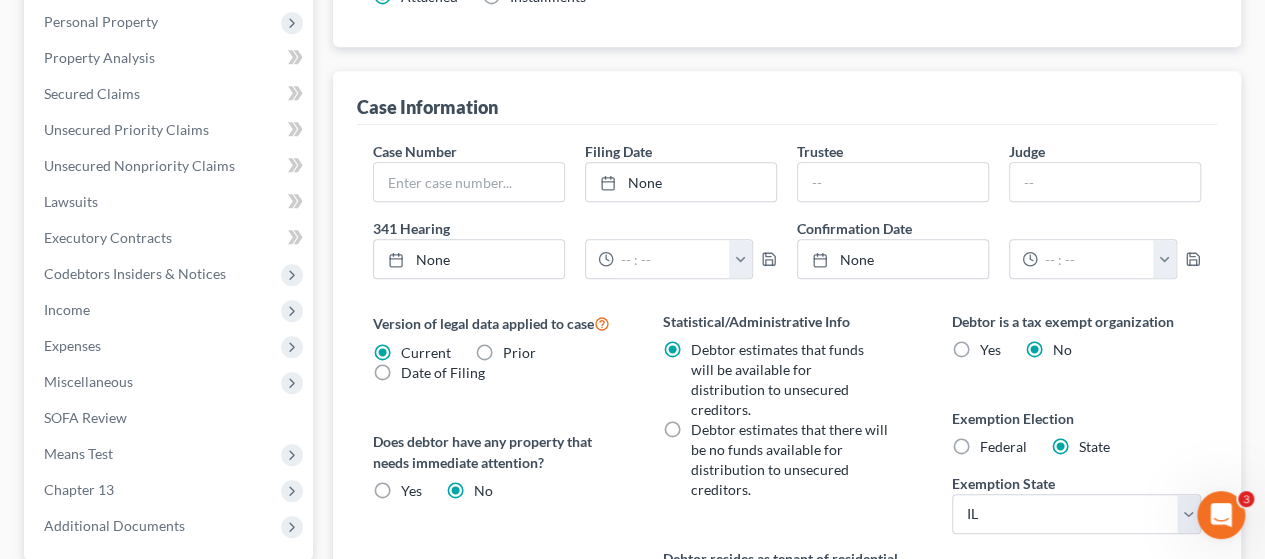 click on "Federal" at bounding box center (1003, 447) 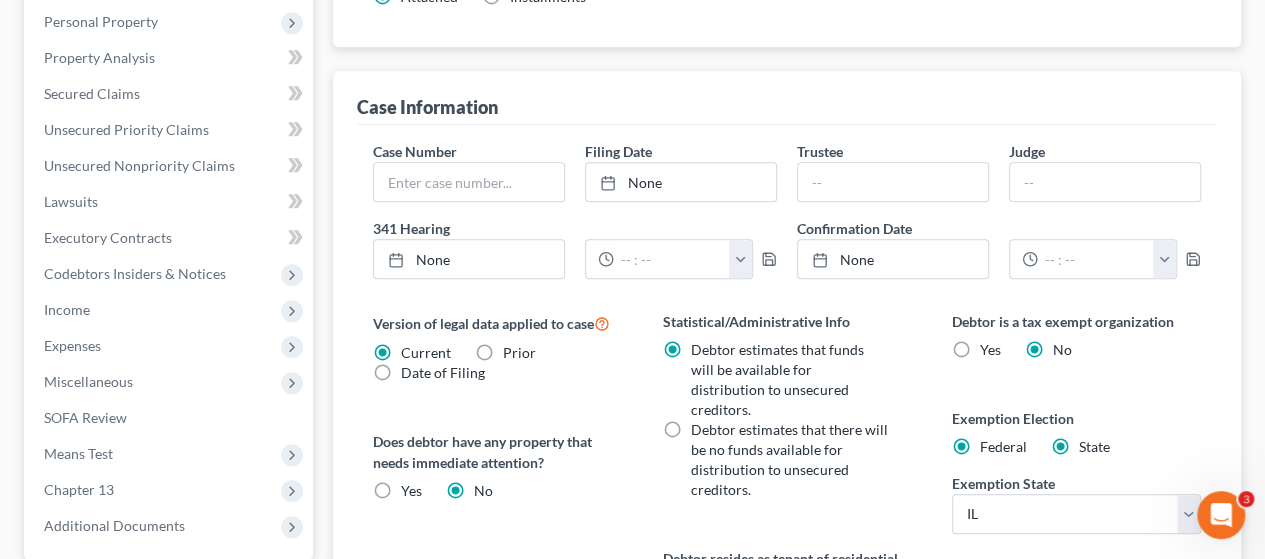 radio on "false" 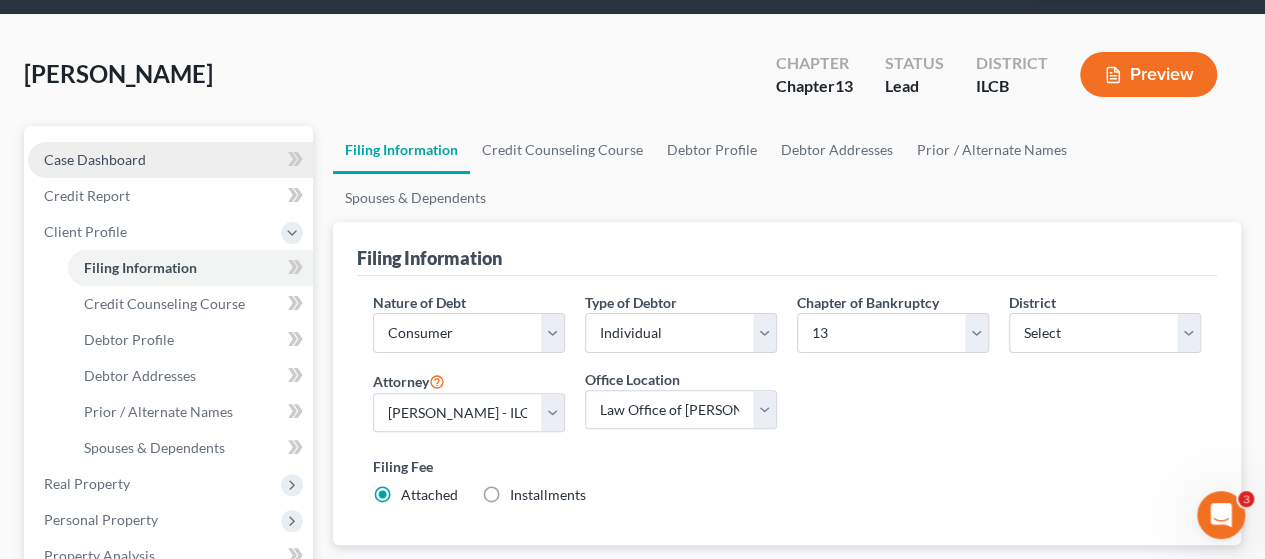 scroll, scrollTop: 100, scrollLeft: 0, axis: vertical 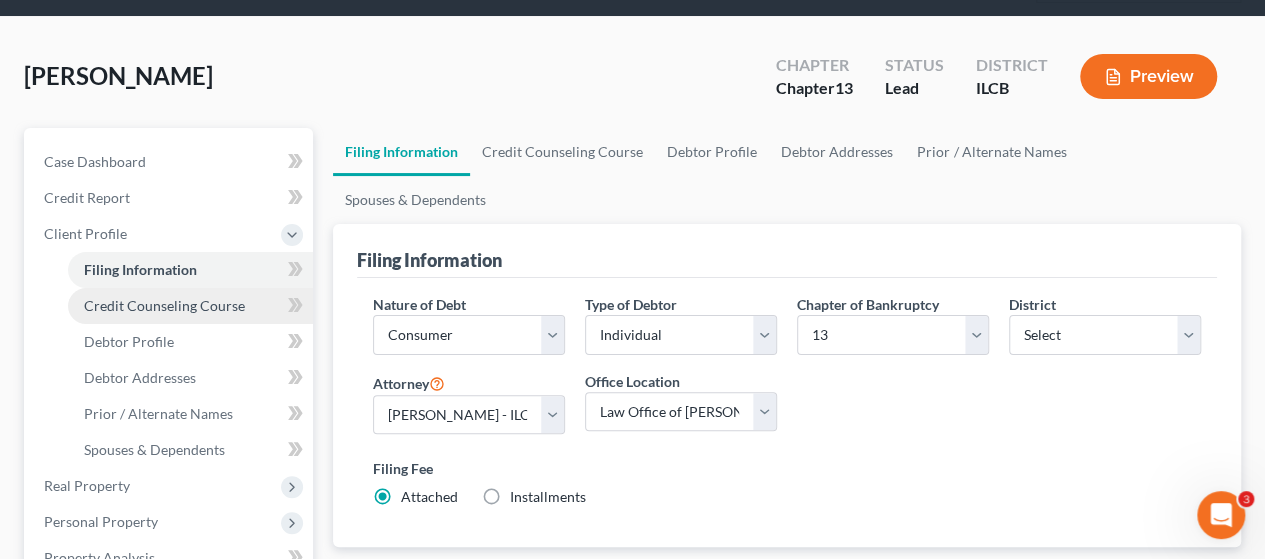 click on "Credit Counseling Course" at bounding box center (164, 305) 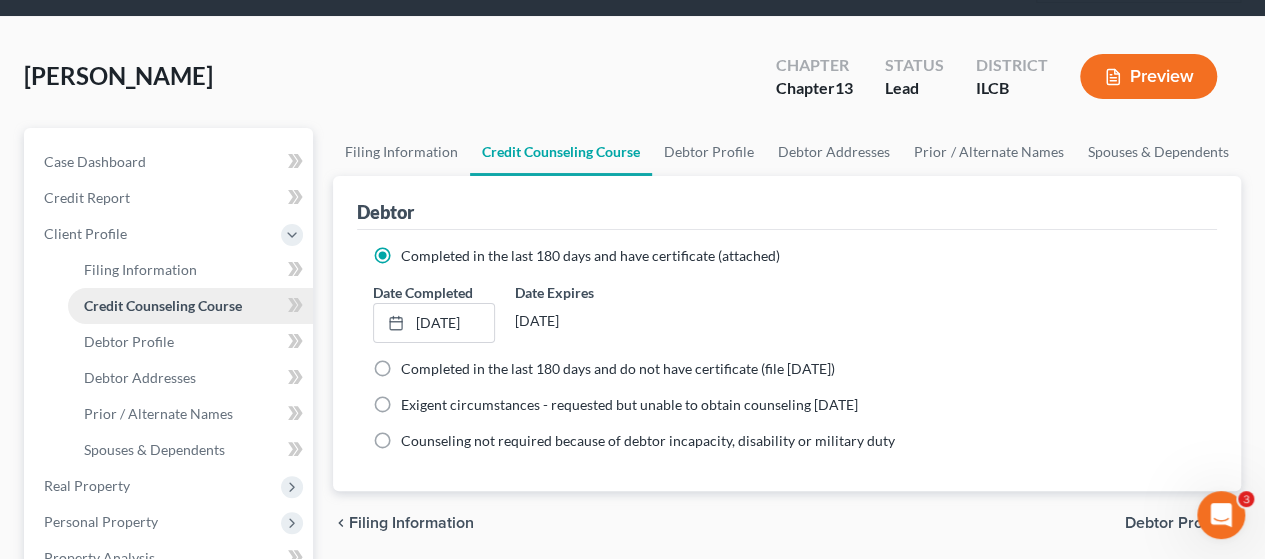 scroll, scrollTop: 0, scrollLeft: 0, axis: both 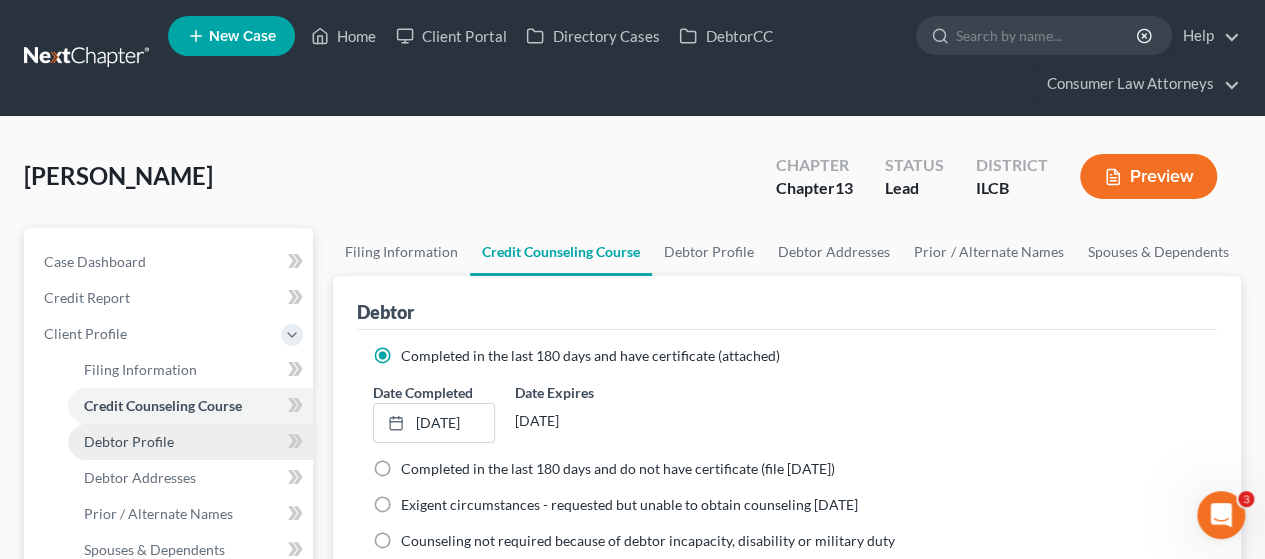 click on "Debtor Profile" at bounding box center (129, 441) 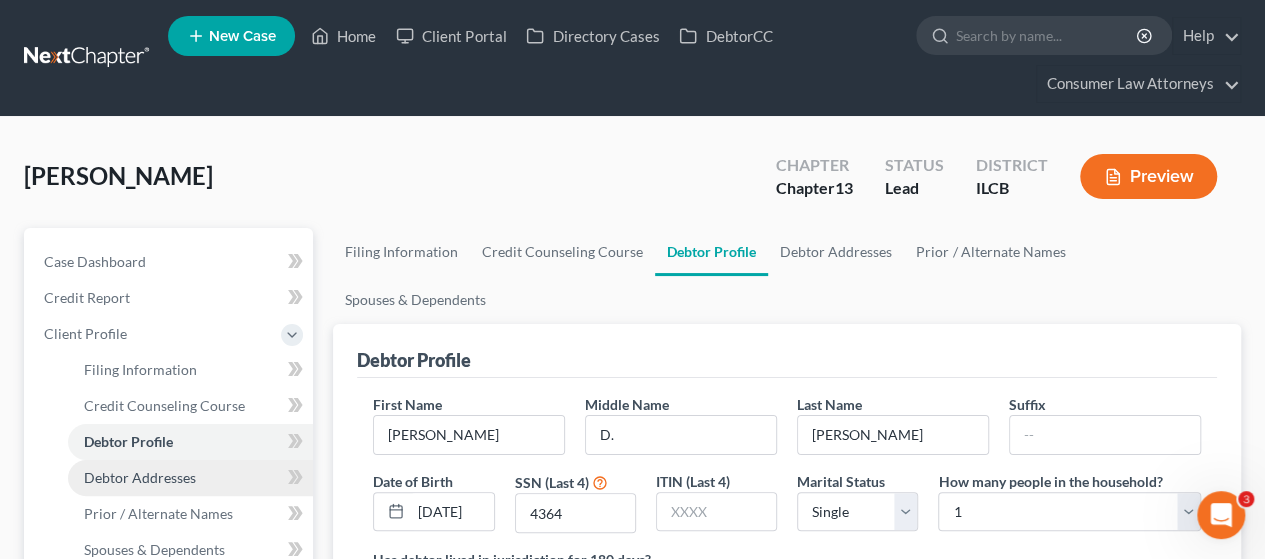 click on "Debtor Addresses" at bounding box center (140, 477) 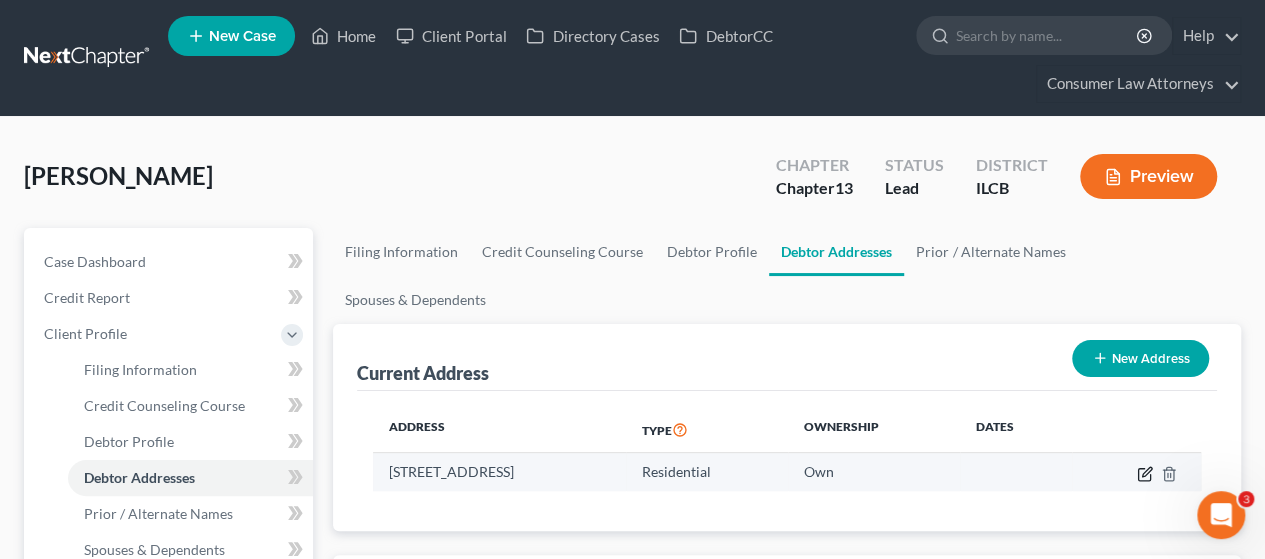 click 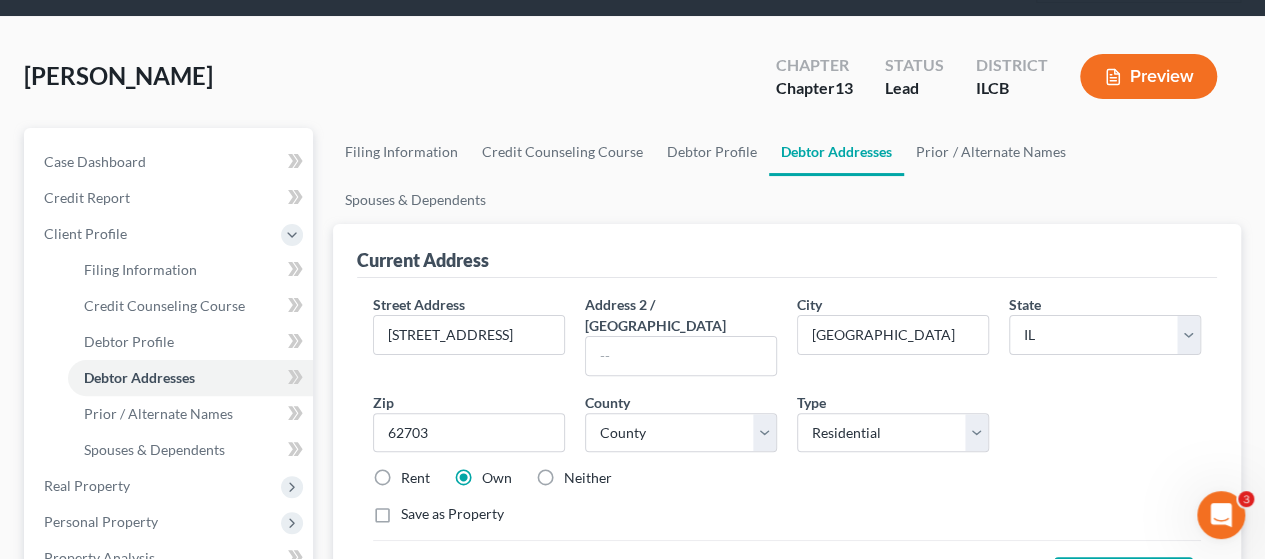 scroll, scrollTop: 300, scrollLeft: 0, axis: vertical 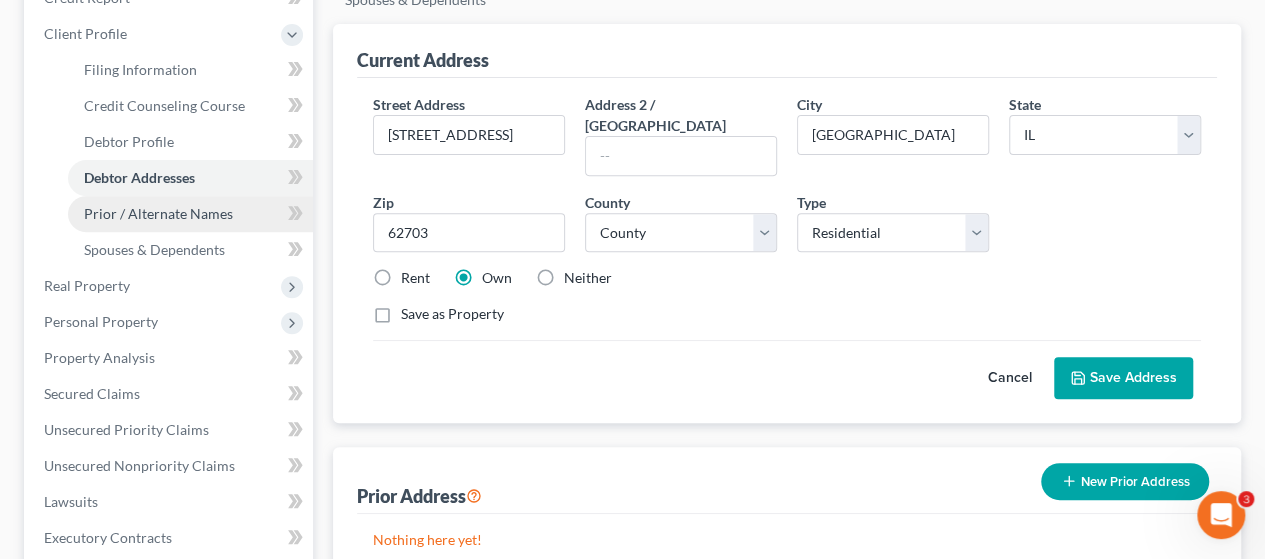 click on "Prior / Alternate Names" at bounding box center (158, 213) 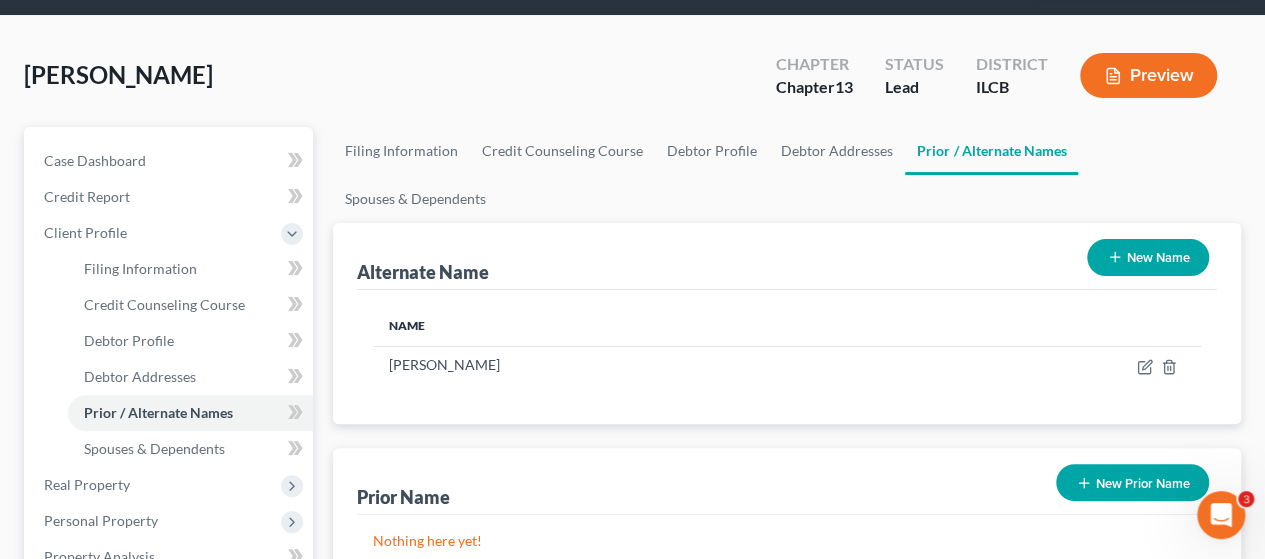 scroll, scrollTop: 100, scrollLeft: 0, axis: vertical 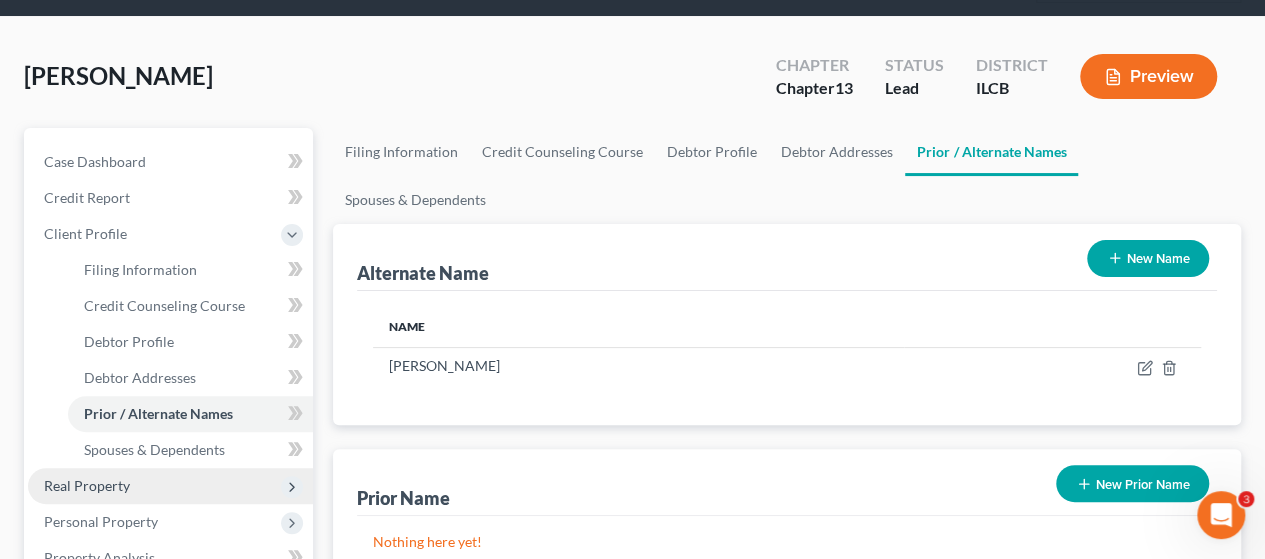 click on "Real Property" at bounding box center [87, 485] 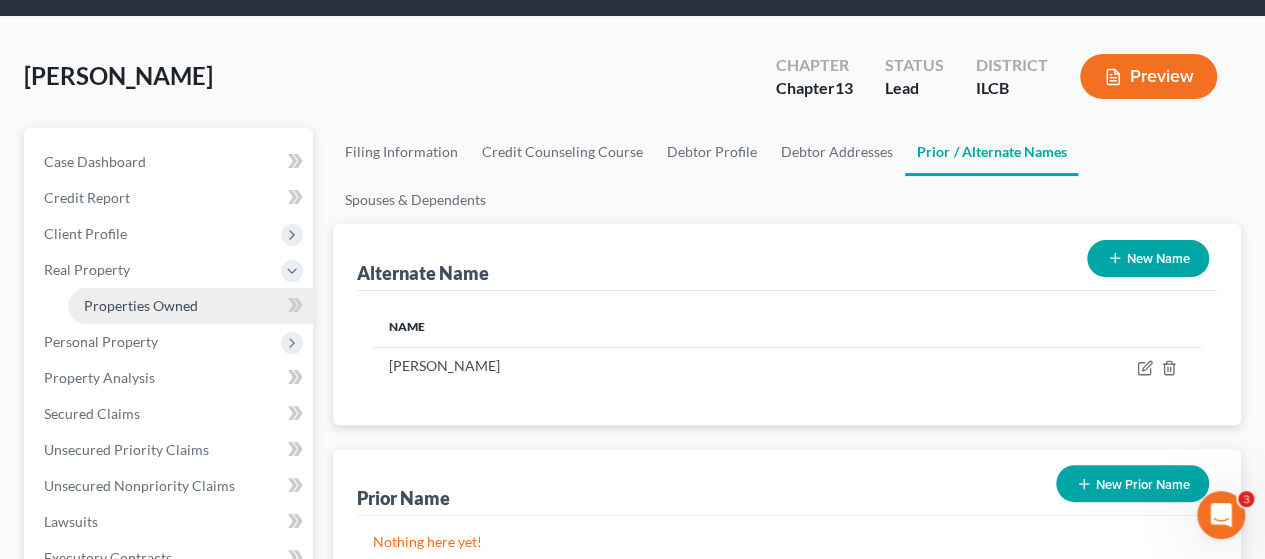click on "Properties Owned" at bounding box center (190, 306) 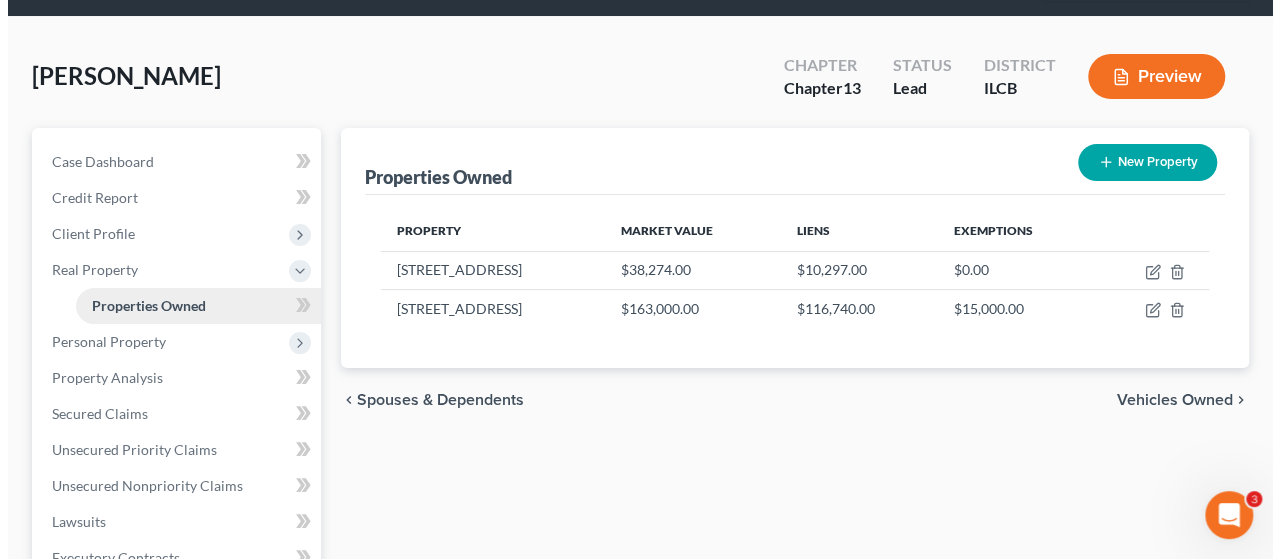 scroll, scrollTop: 0, scrollLeft: 0, axis: both 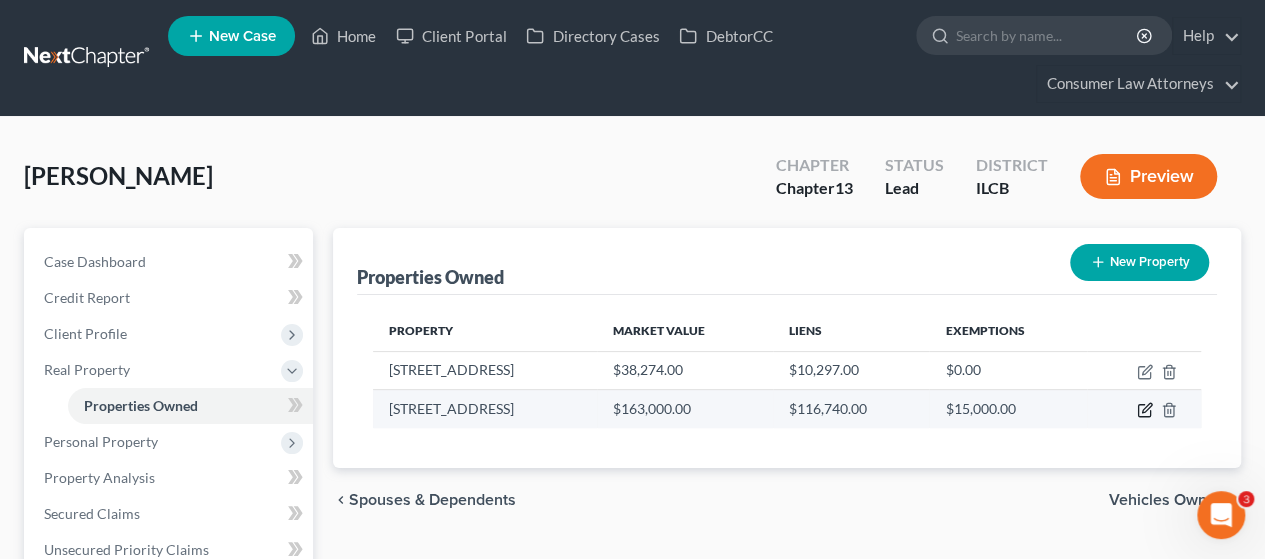 click 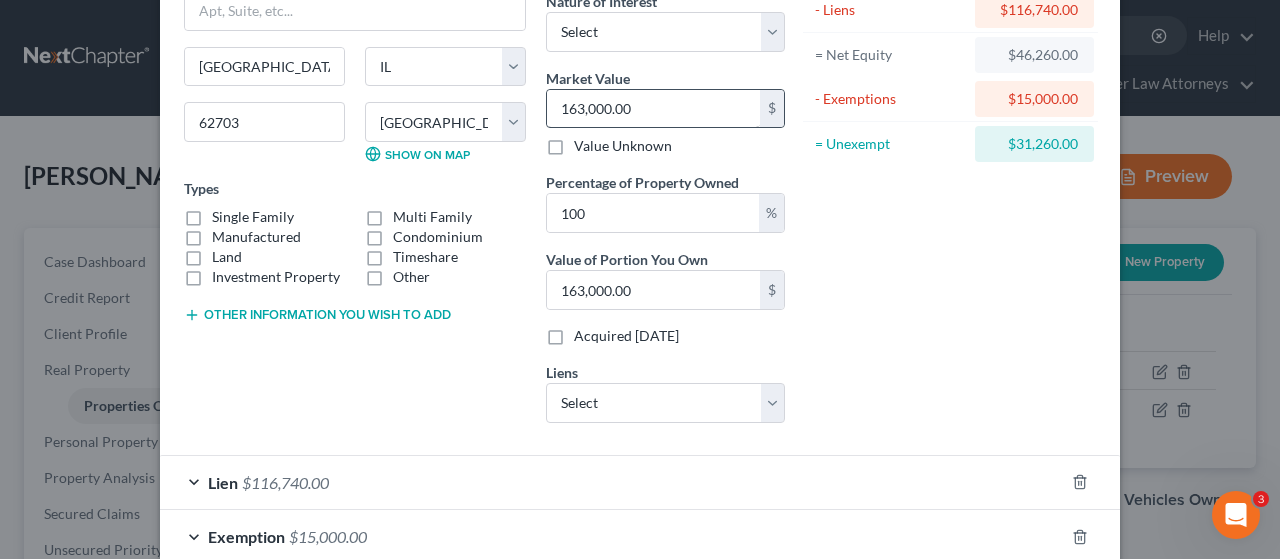 scroll, scrollTop: 200, scrollLeft: 0, axis: vertical 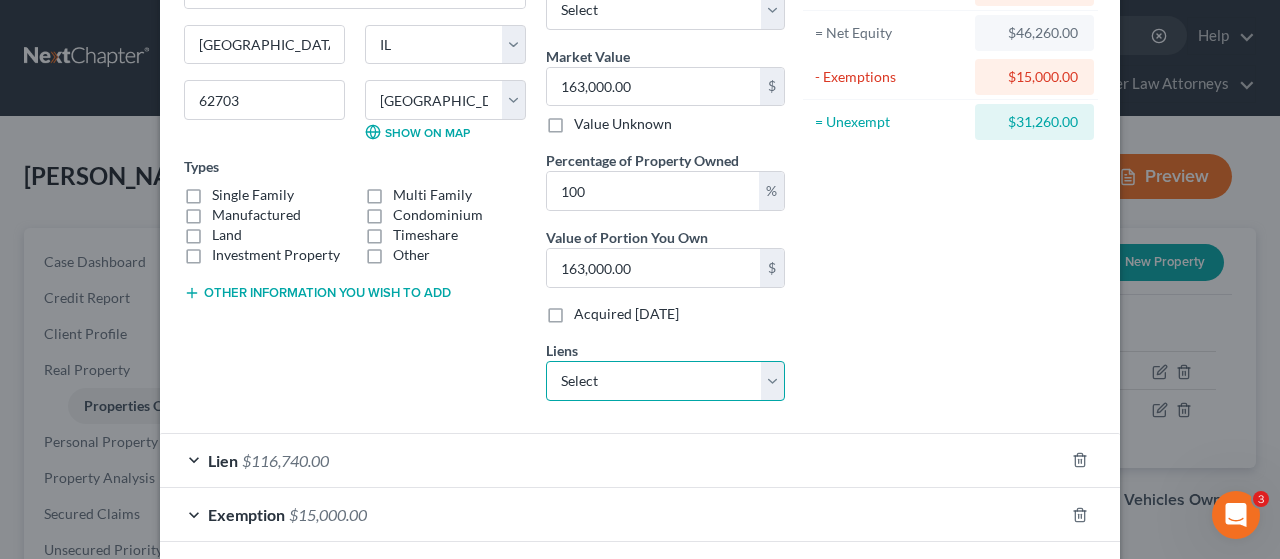click on "Select CEFCU - $17,830.00 Mariner Finance - $15,685.00" at bounding box center (665, 381) 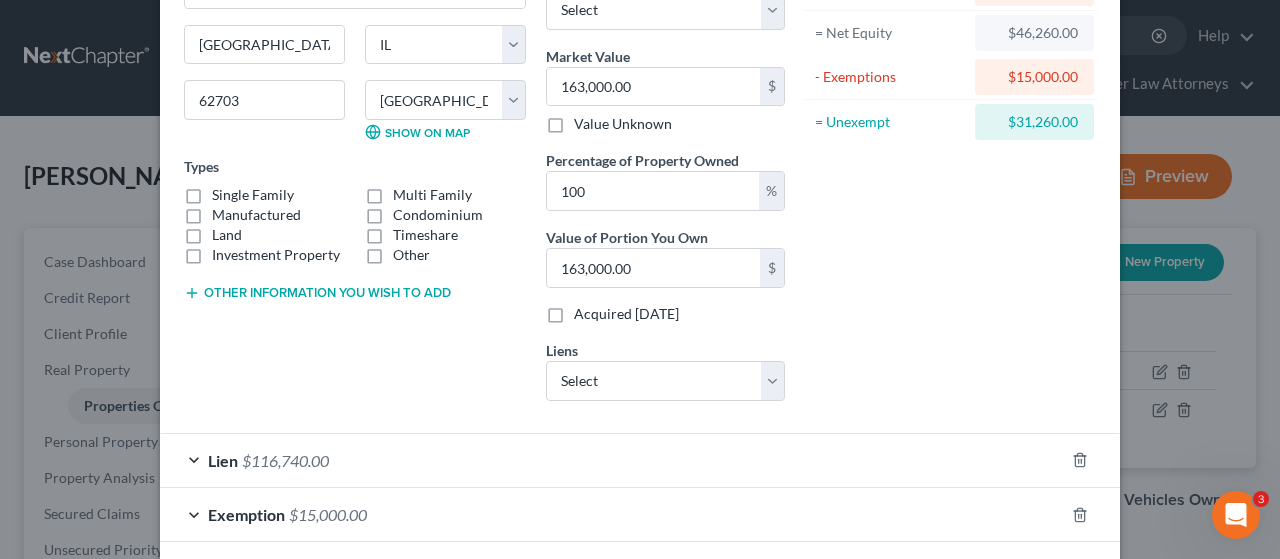 click on "Asset Calculator Value $163,000.00 - Liens $116,740.00 = Net Equity $46,260.00 - Exemptions $15,000.00 = Unexempt $31,260.00" at bounding box center (950, 154) 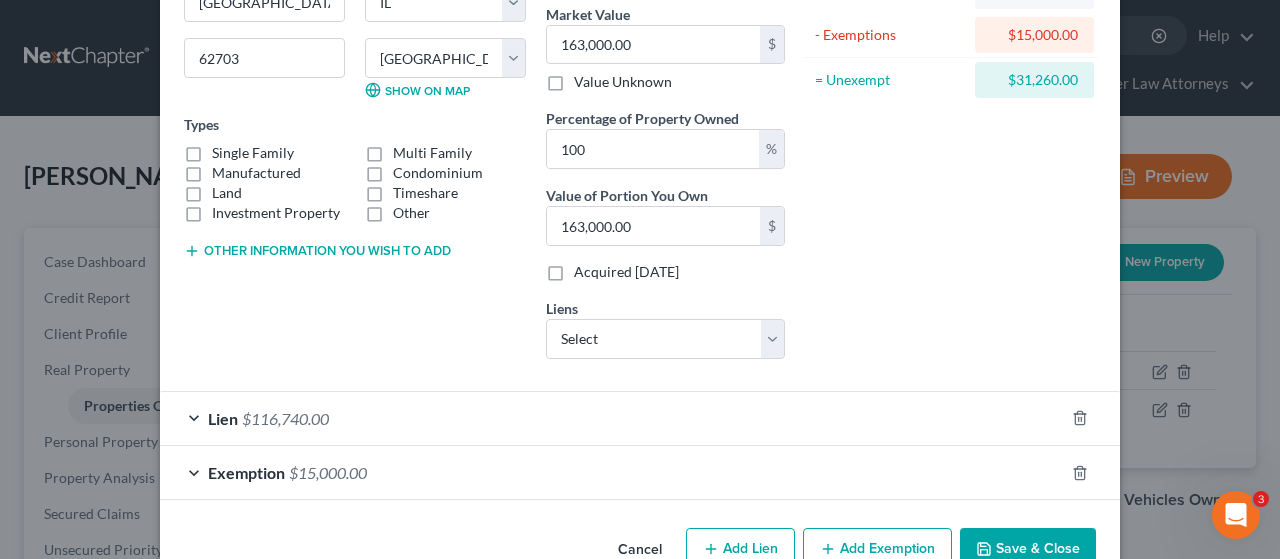 scroll, scrollTop: 288, scrollLeft: 0, axis: vertical 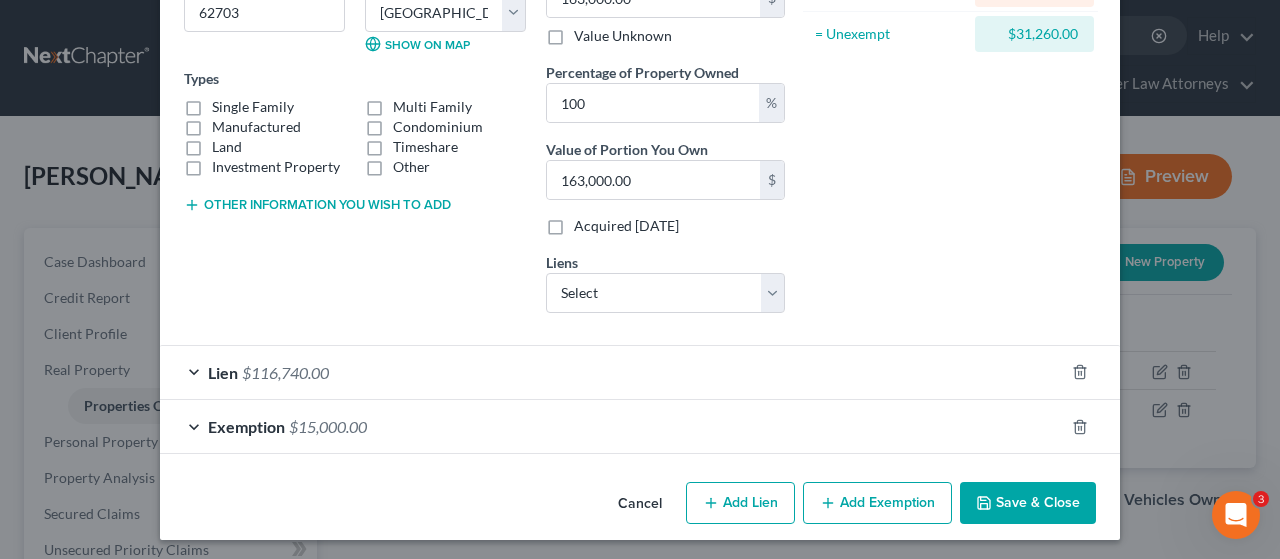click on "Lien" at bounding box center [223, 372] 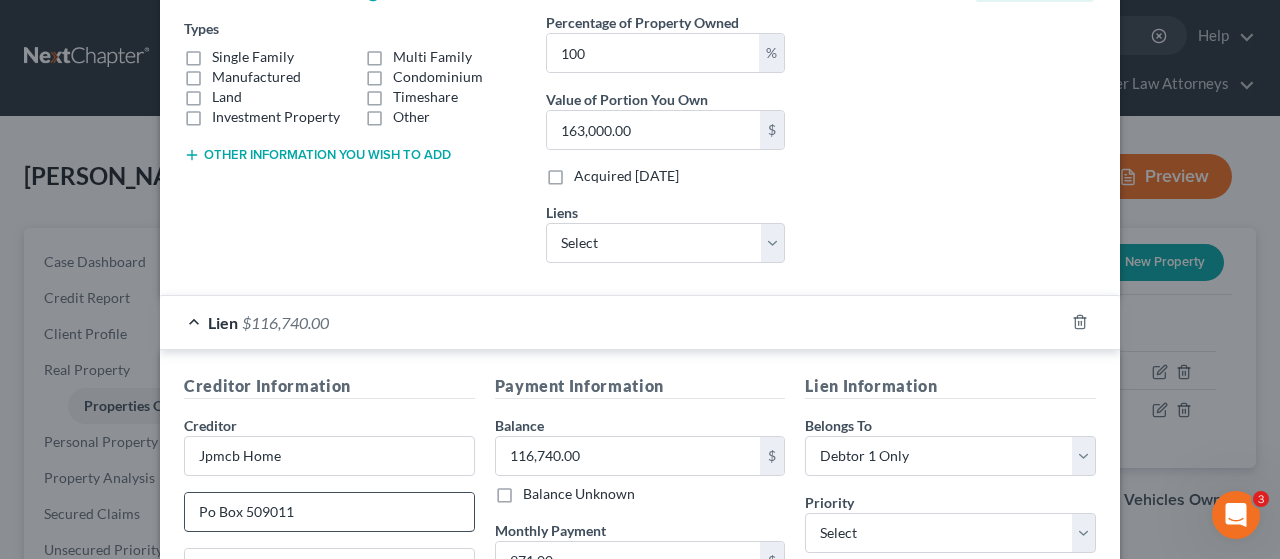 scroll, scrollTop: 488, scrollLeft: 0, axis: vertical 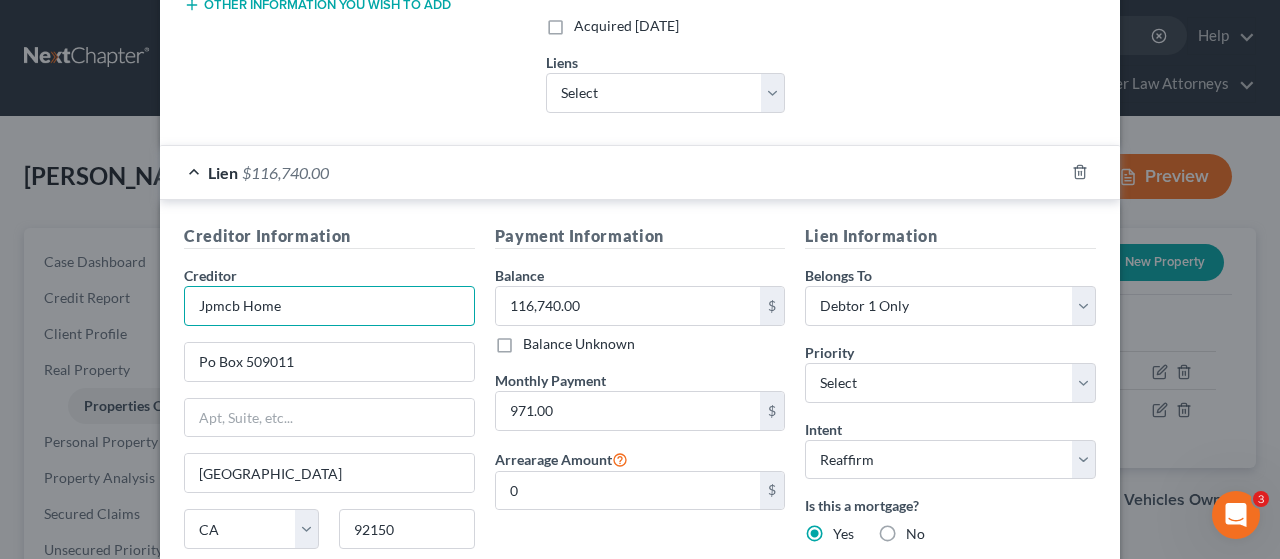 drag, startPoint x: 291, startPoint y: 297, endPoint x: 182, endPoint y: 297, distance: 109 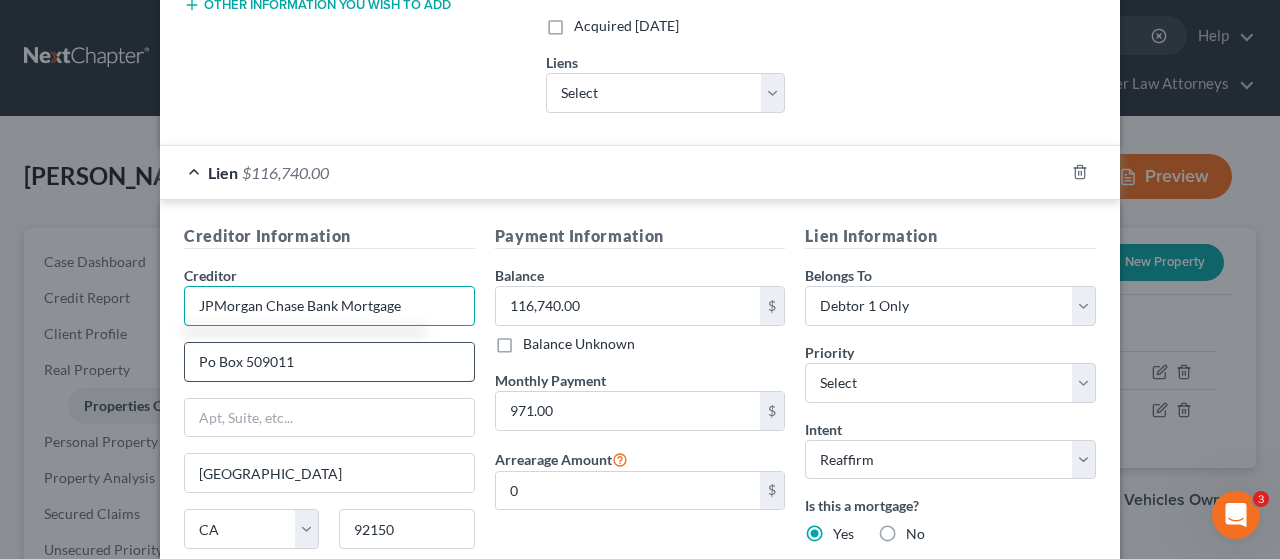type on "JPMorgan Chase Bank Mortgage" 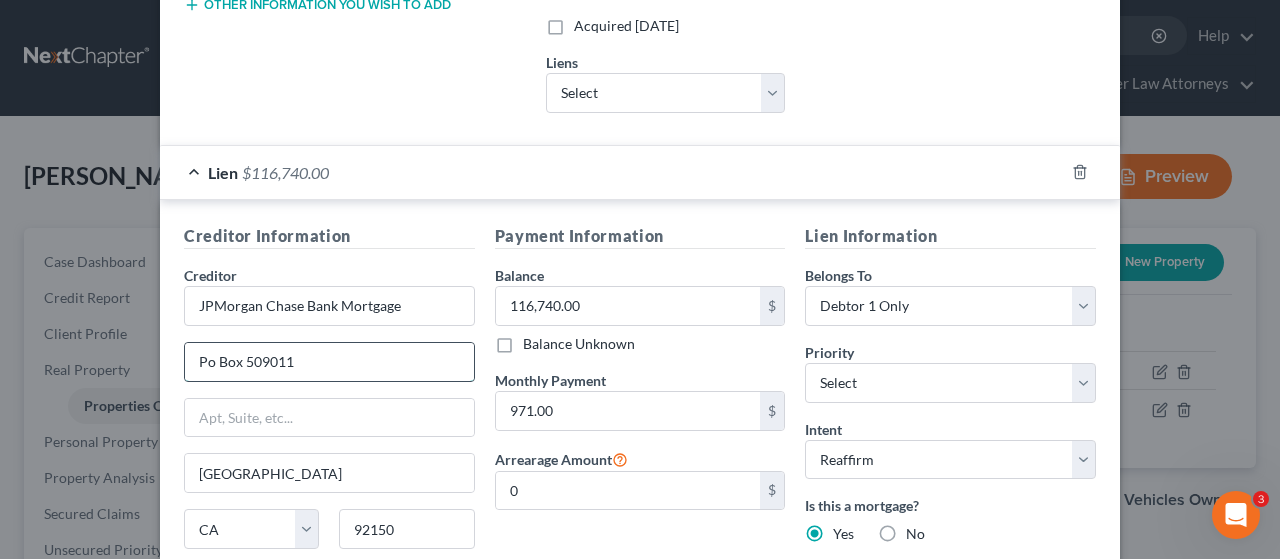 click on "Po Box 509011" at bounding box center (329, 362) 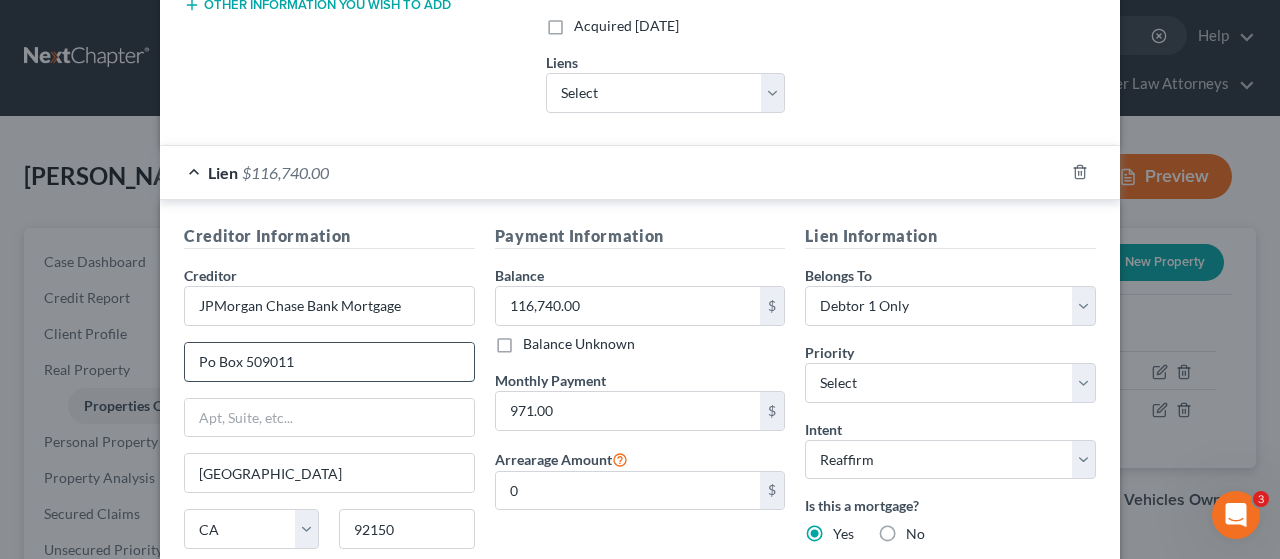 click on "Po Box 509011" at bounding box center [329, 362] 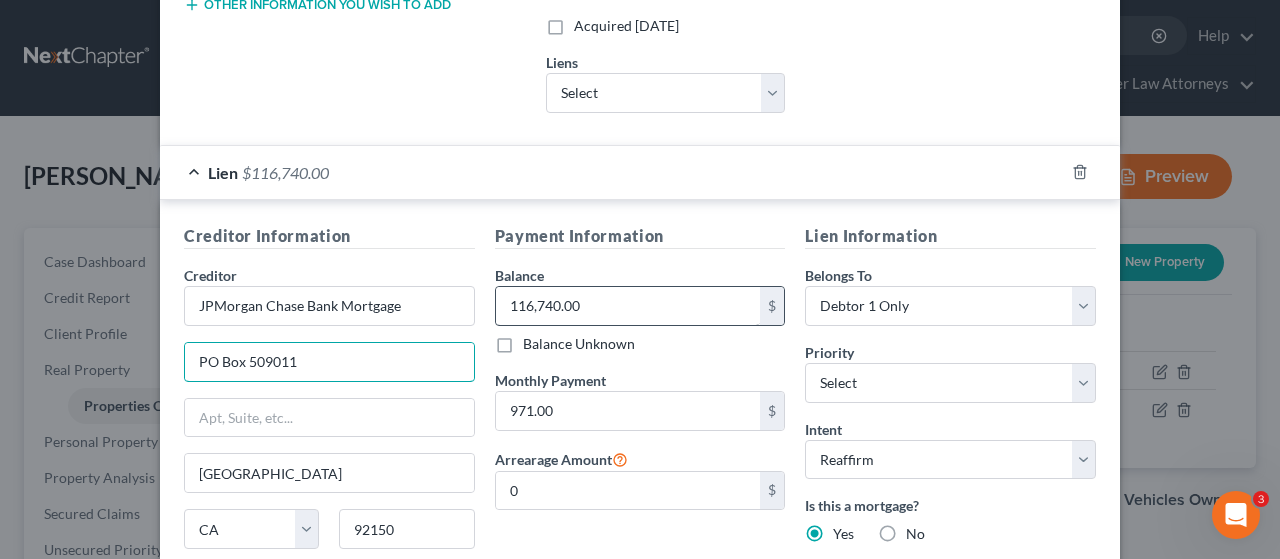 type on "PO Box 509011" 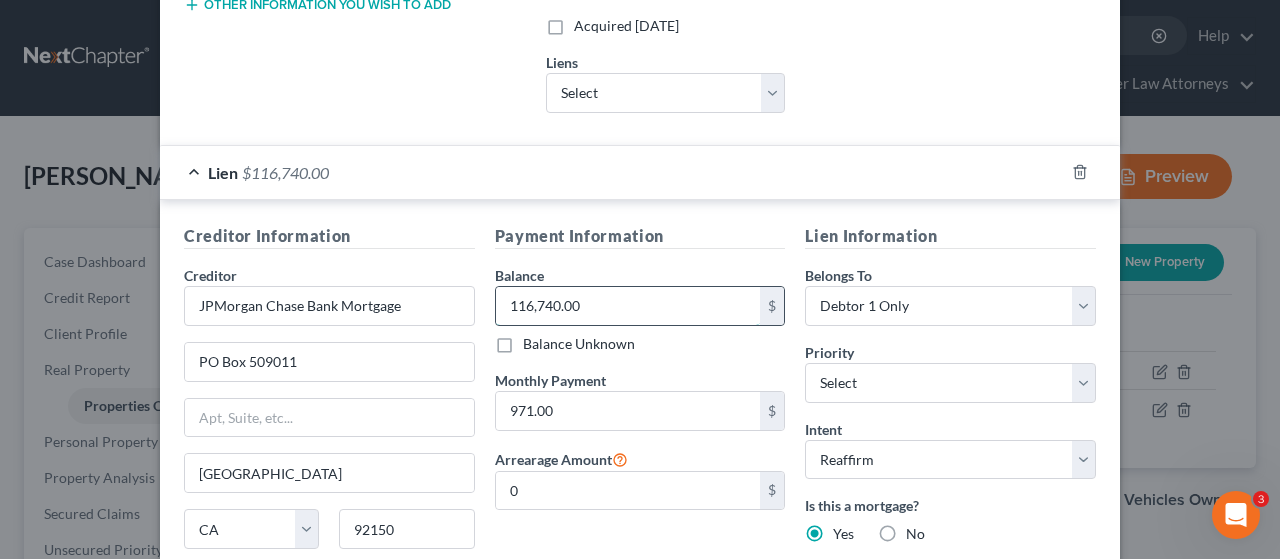 click on "116,740.00" at bounding box center [628, 306] 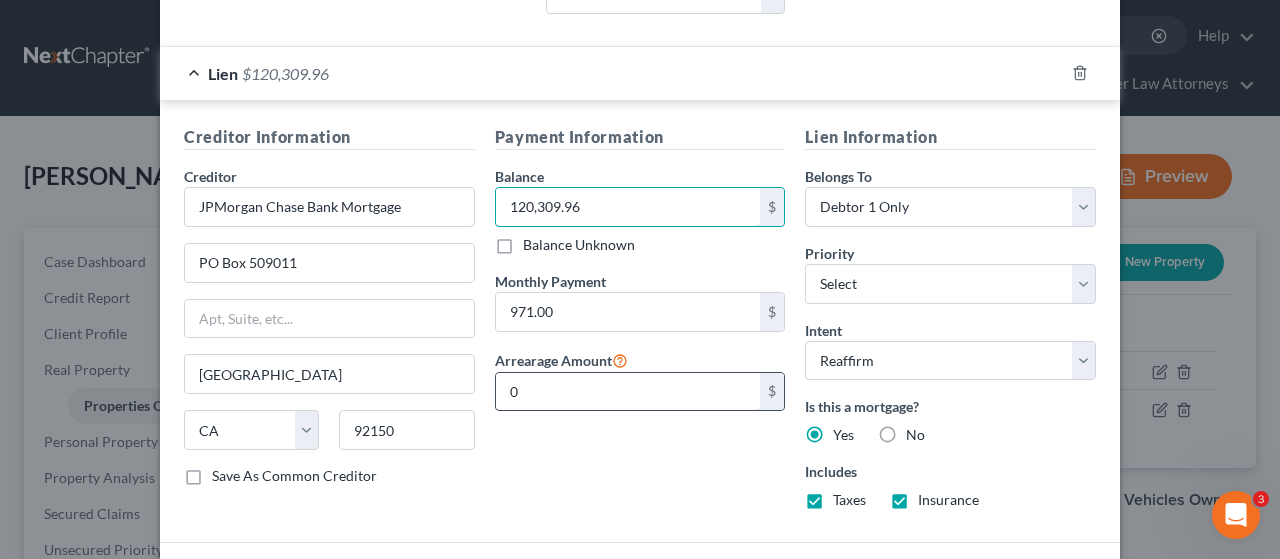 scroll, scrollTop: 588, scrollLeft: 0, axis: vertical 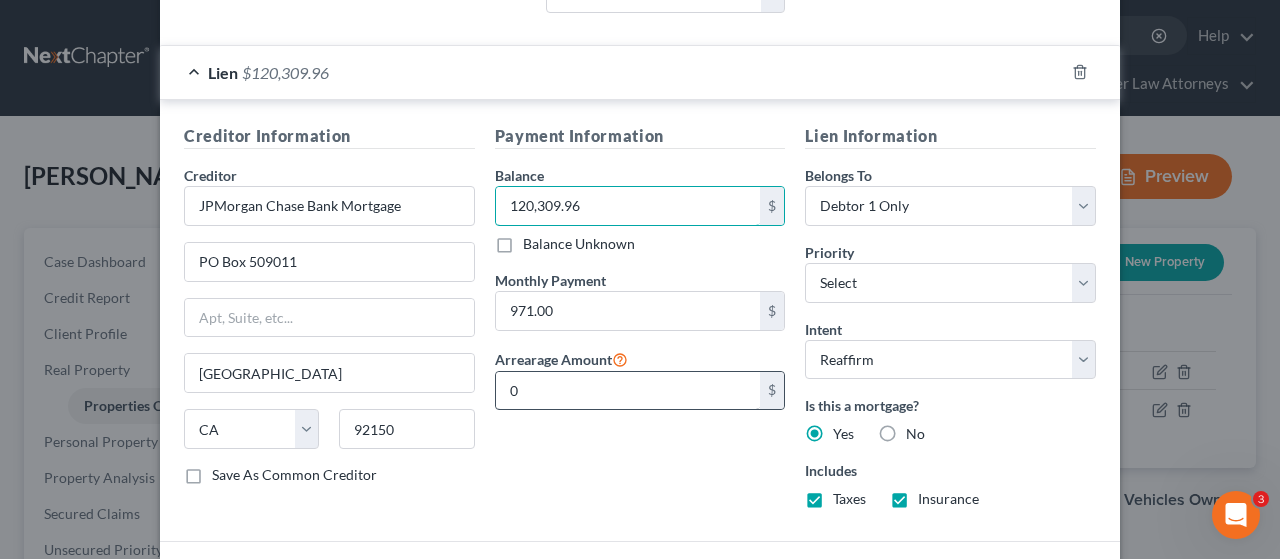 type on "120,309.96" 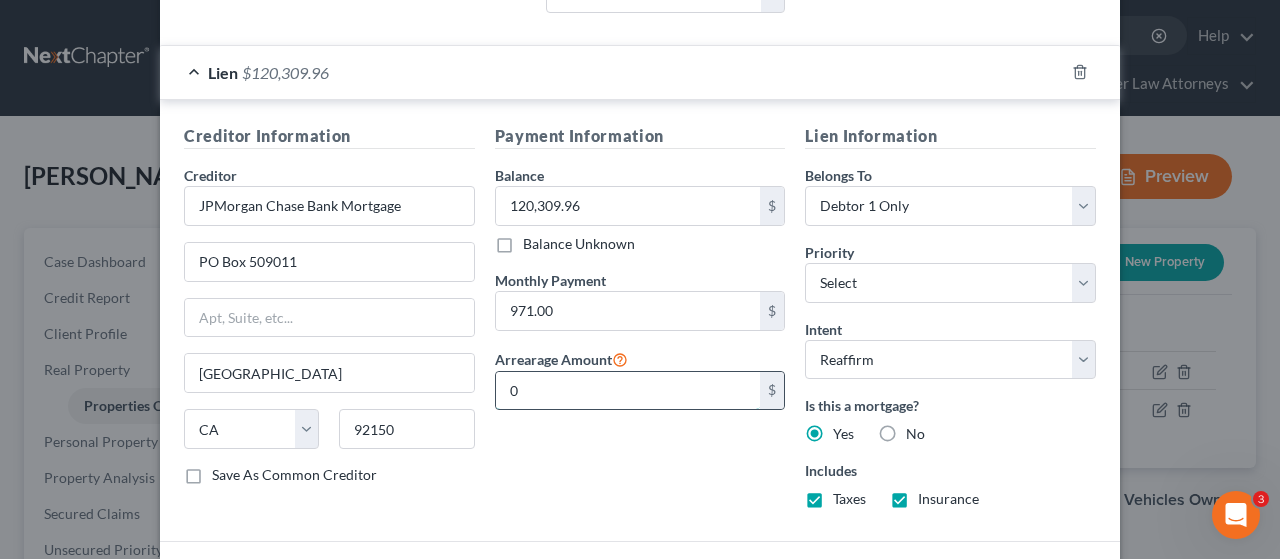 click on "0" at bounding box center [628, 391] 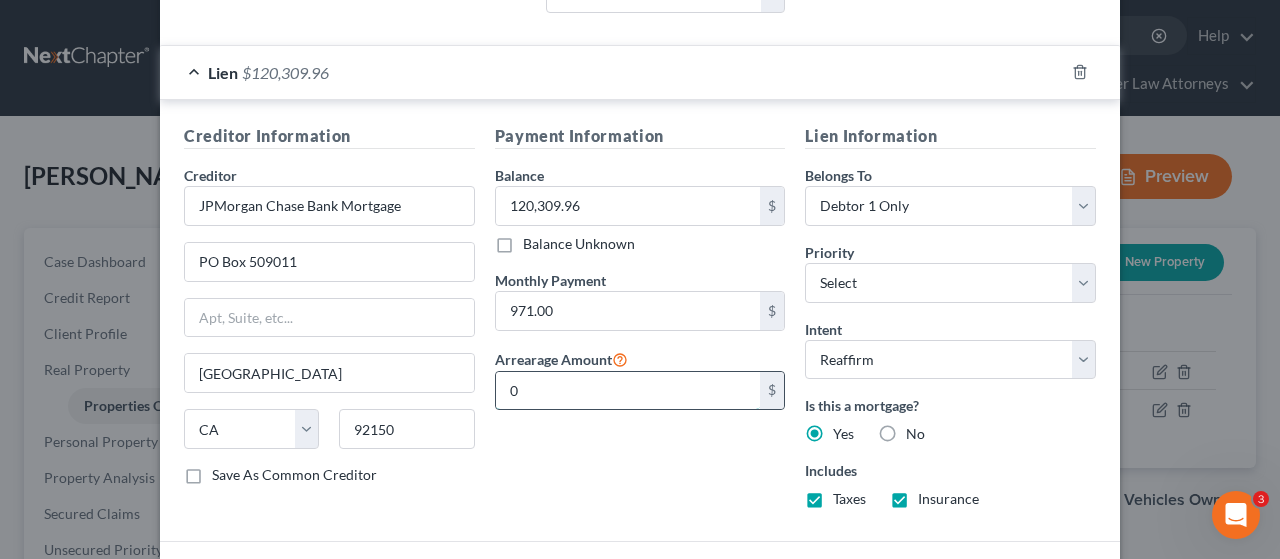 click on "0" at bounding box center (628, 391) 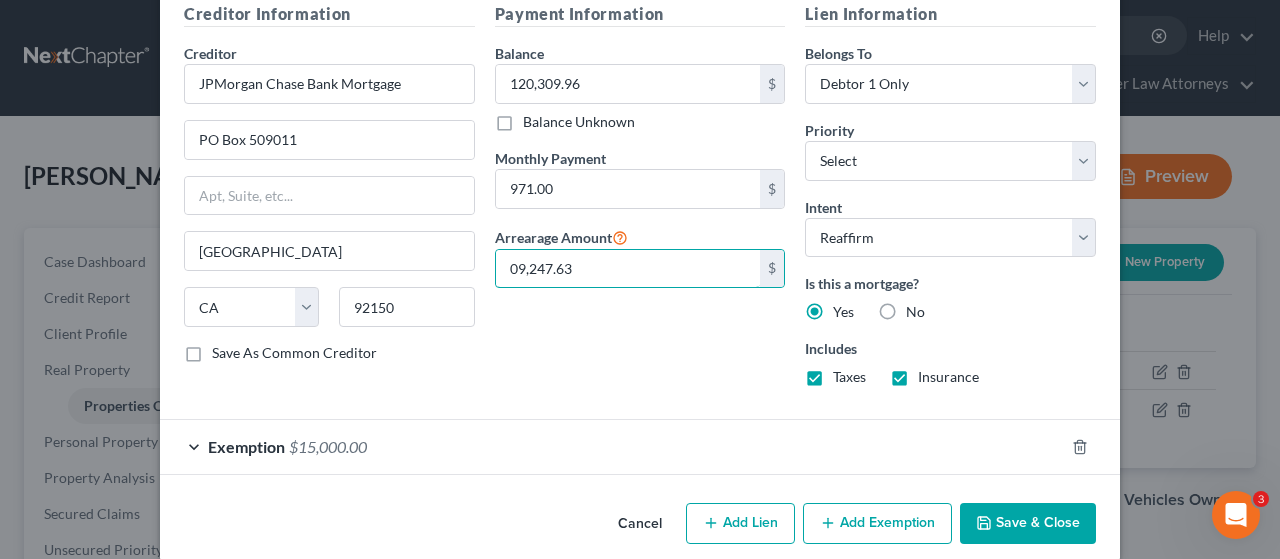 scroll, scrollTop: 727, scrollLeft: 0, axis: vertical 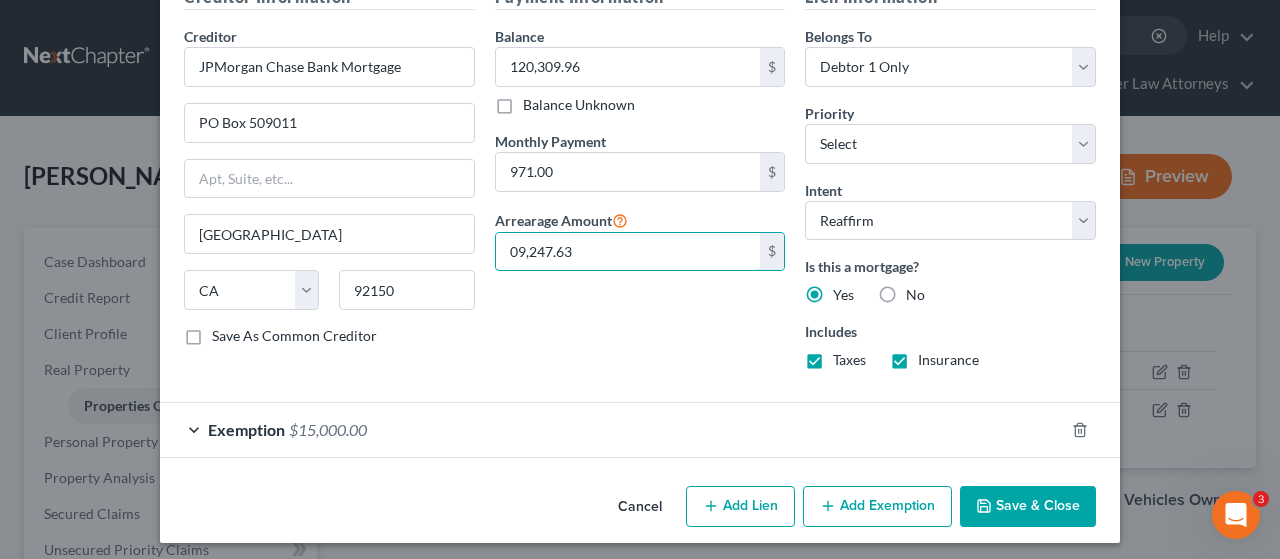 type on "09,247.63" 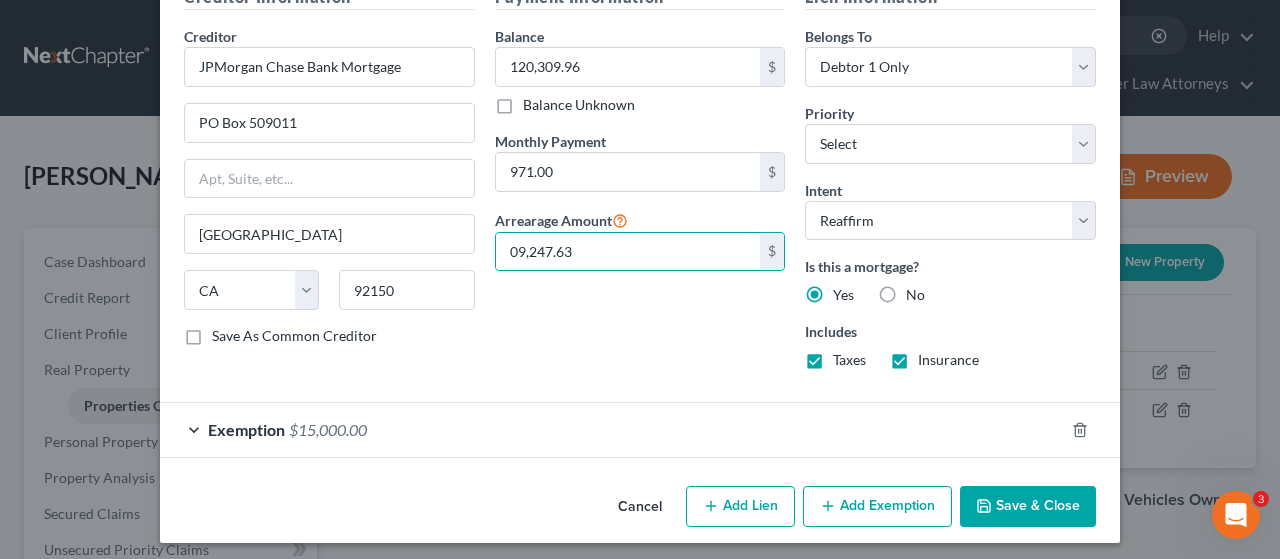 click on "Save & Close" at bounding box center [1028, 507] 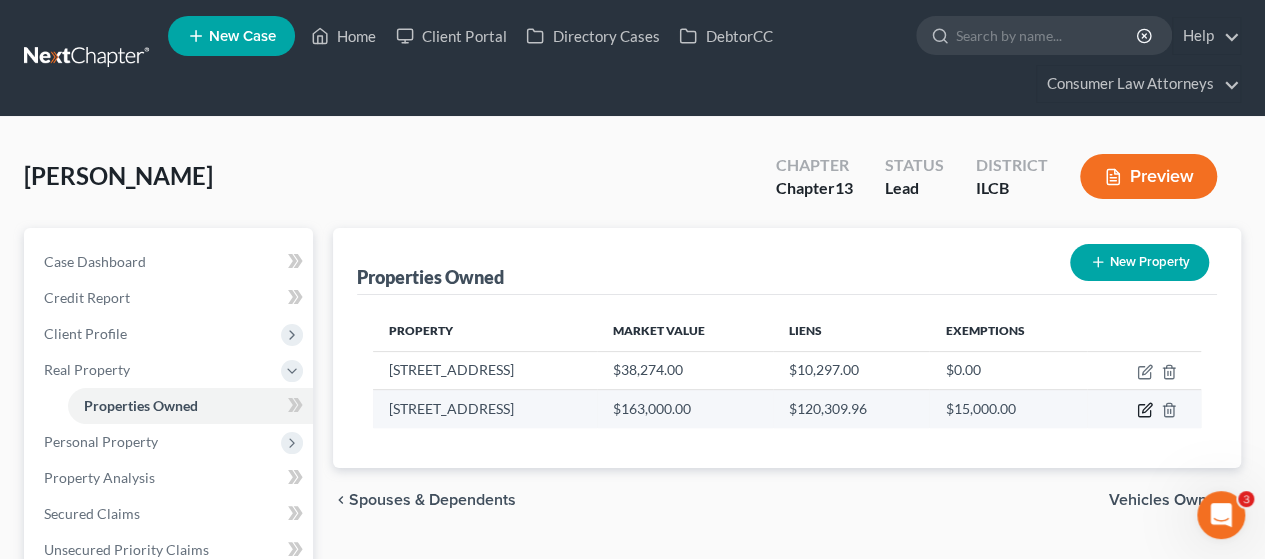 click 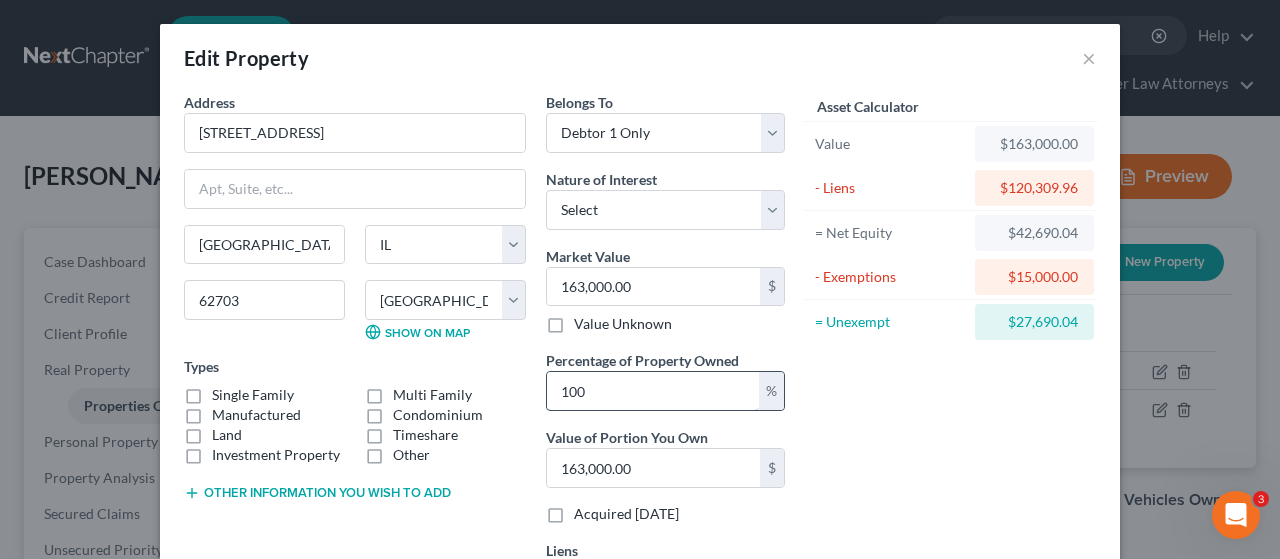 scroll, scrollTop: 288, scrollLeft: 0, axis: vertical 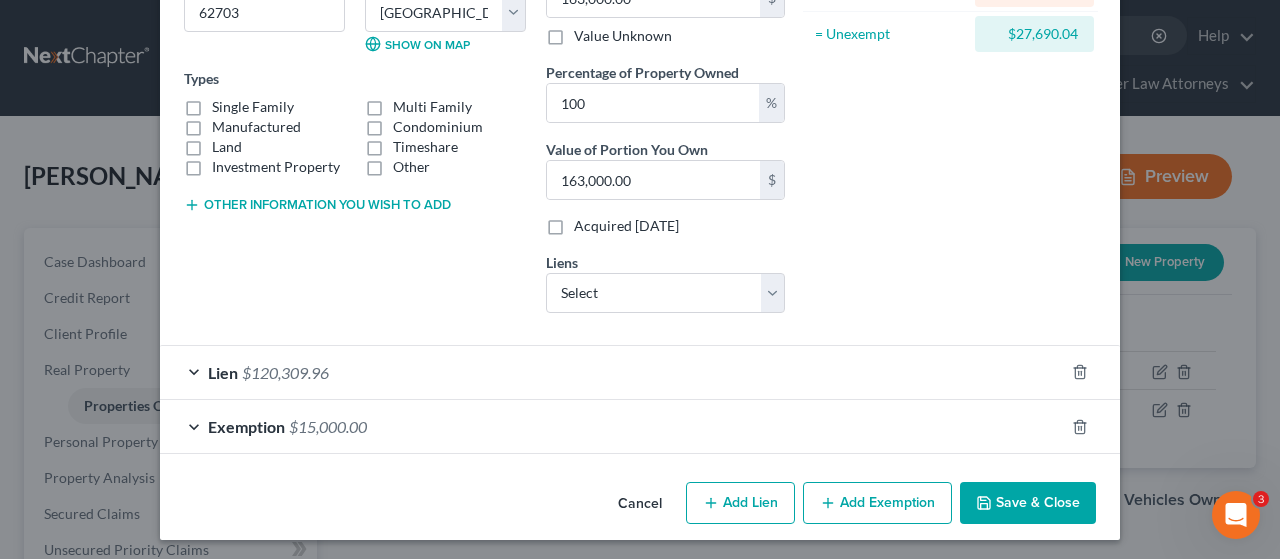 click on "Exemption" at bounding box center [246, 426] 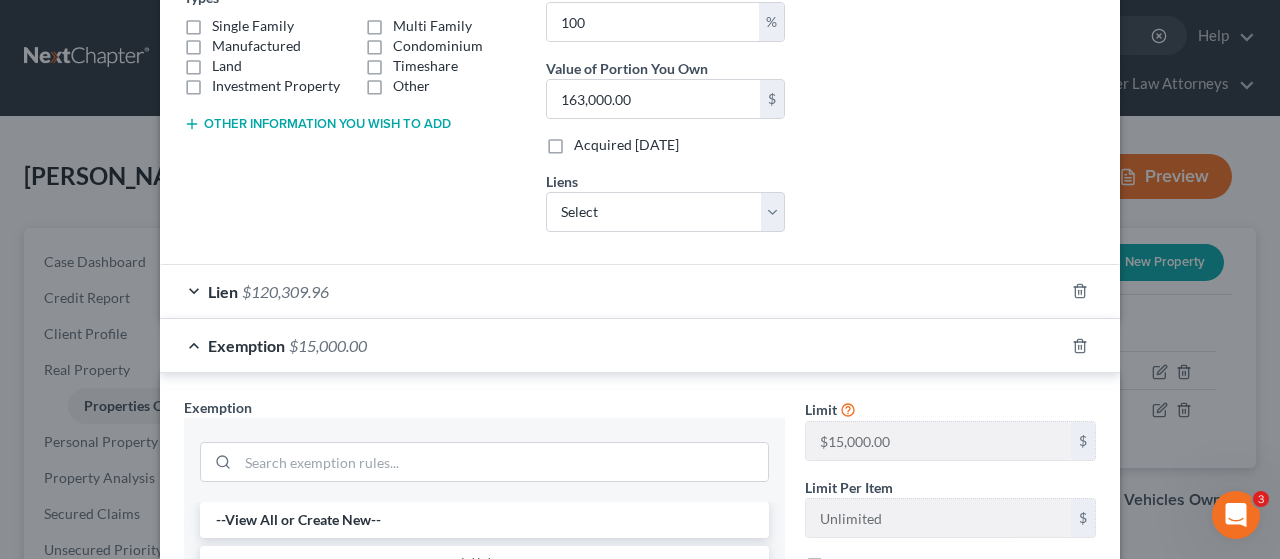 scroll, scrollTop: 688, scrollLeft: 0, axis: vertical 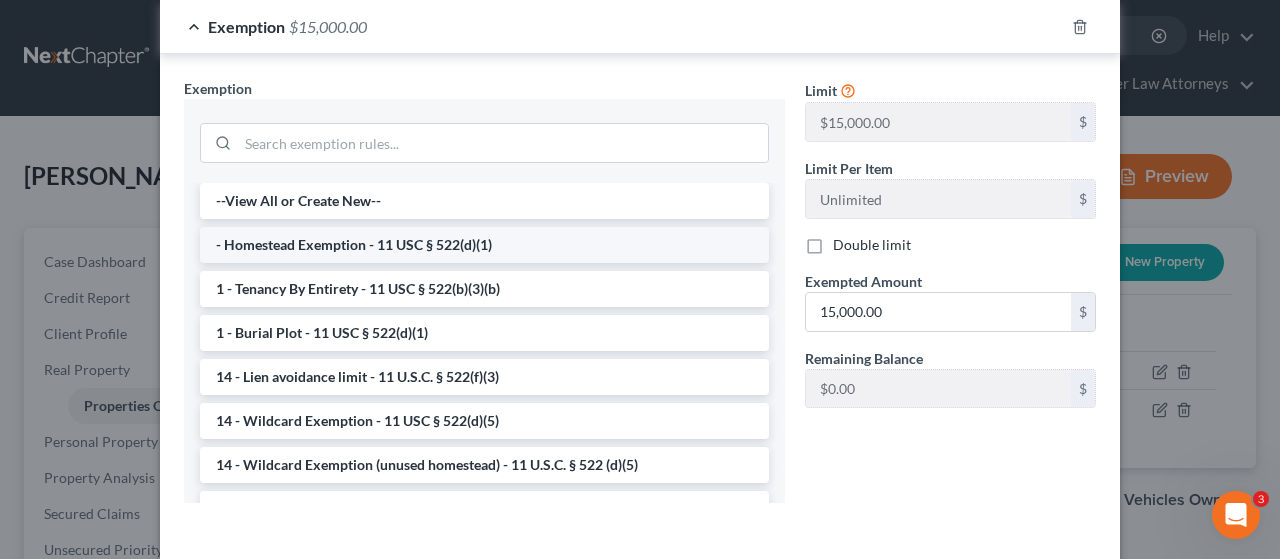 click on "- Homestead Exemption - 11 USC § 522(d)(1)" at bounding box center (484, 245) 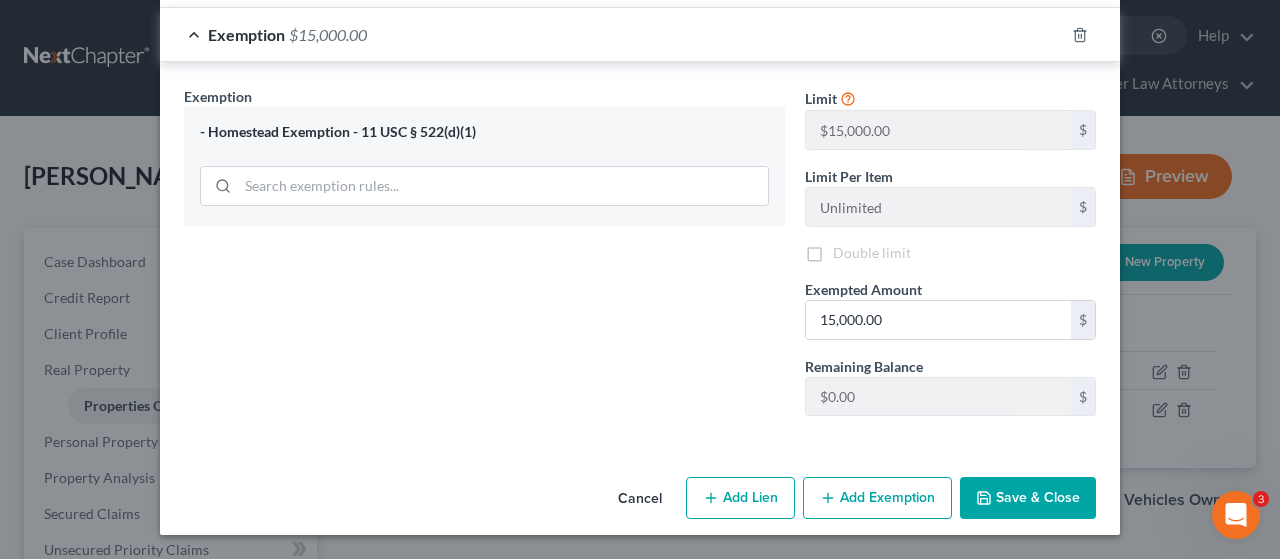 scroll, scrollTop: 669, scrollLeft: 0, axis: vertical 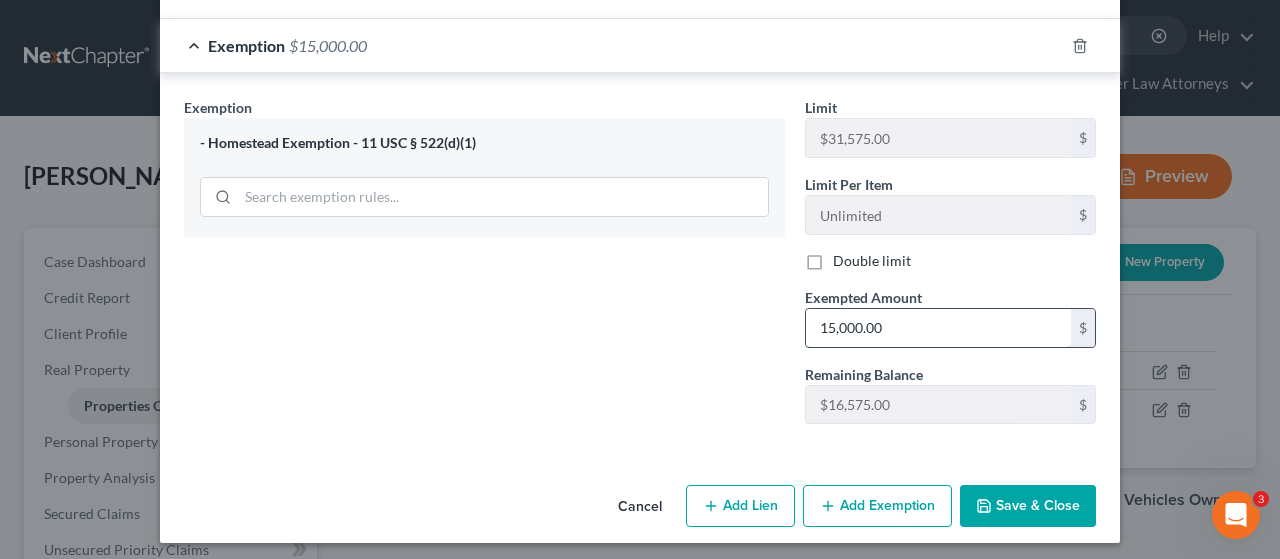 click on "15,000.00" at bounding box center [938, 328] 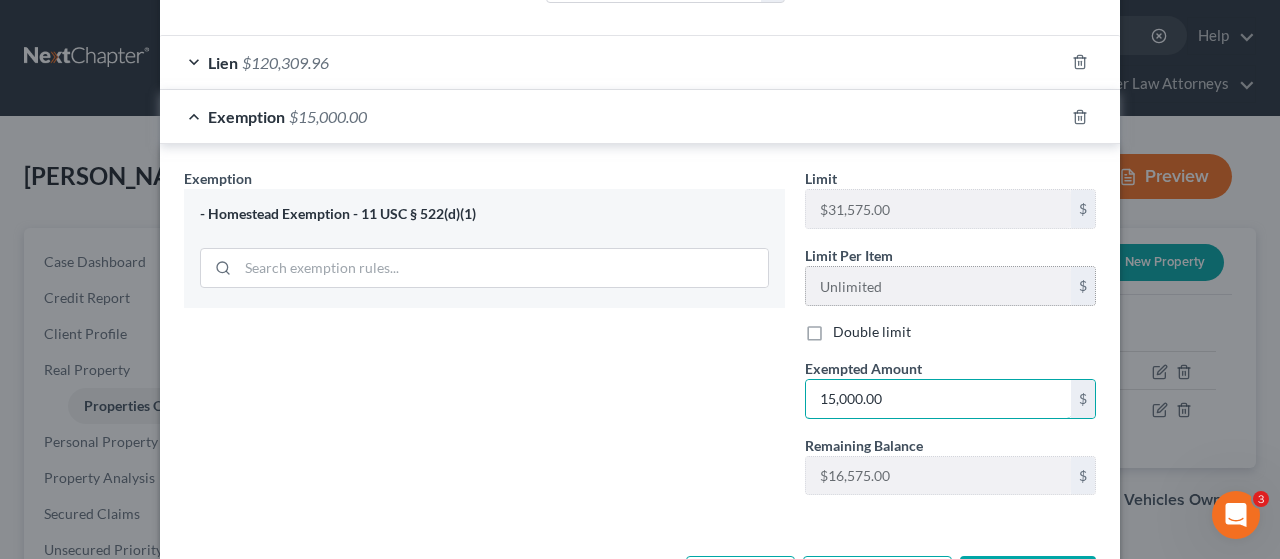 scroll, scrollTop: 600, scrollLeft: 0, axis: vertical 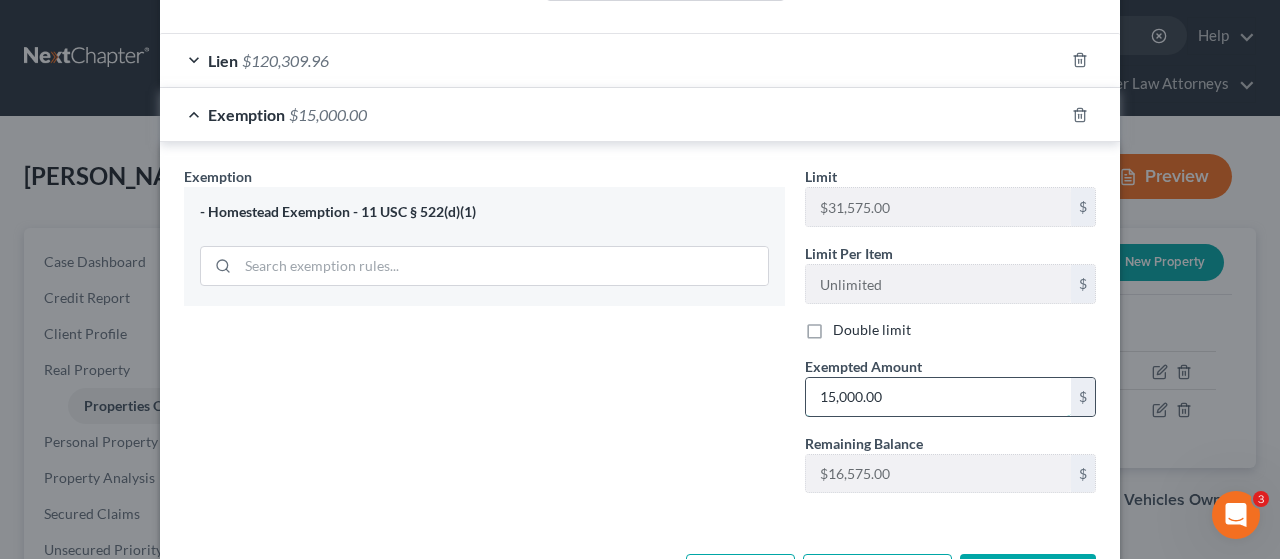 click on "15,000.00" at bounding box center (938, 397) 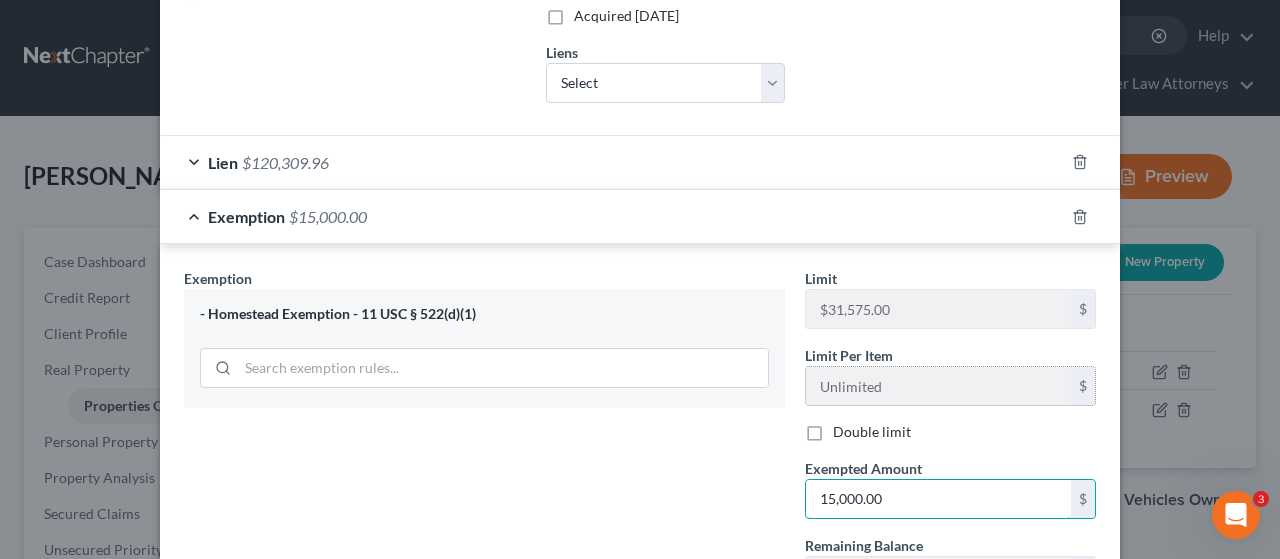 scroll, scrollTop: 500, scrollLeft: 0, axis: vertical 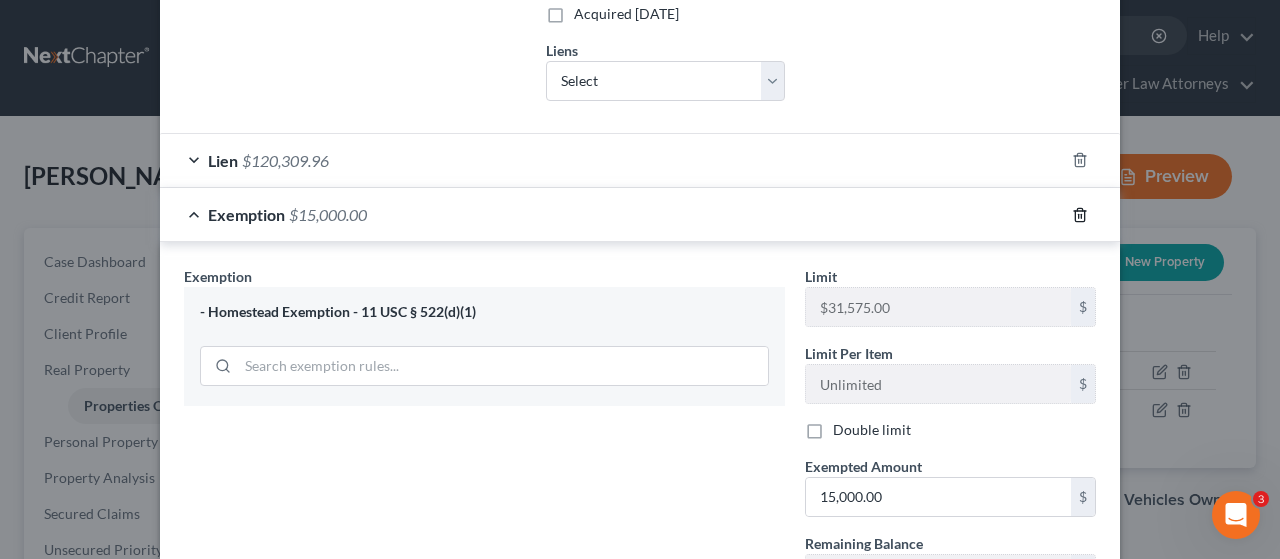click 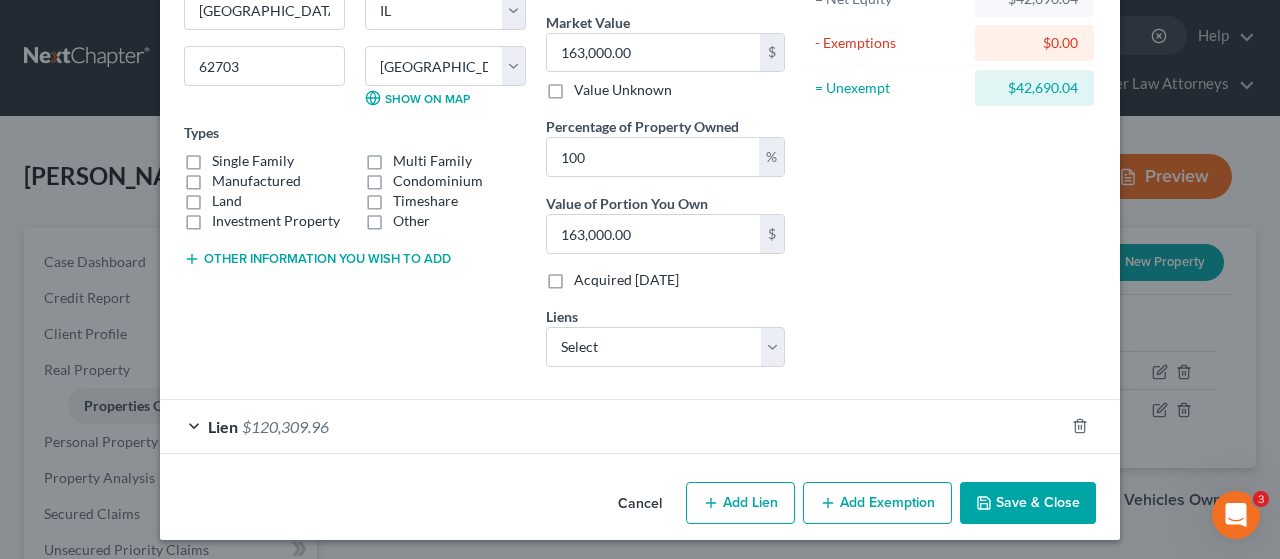 click on "Add Exemption" at bounding box center (877, 503) 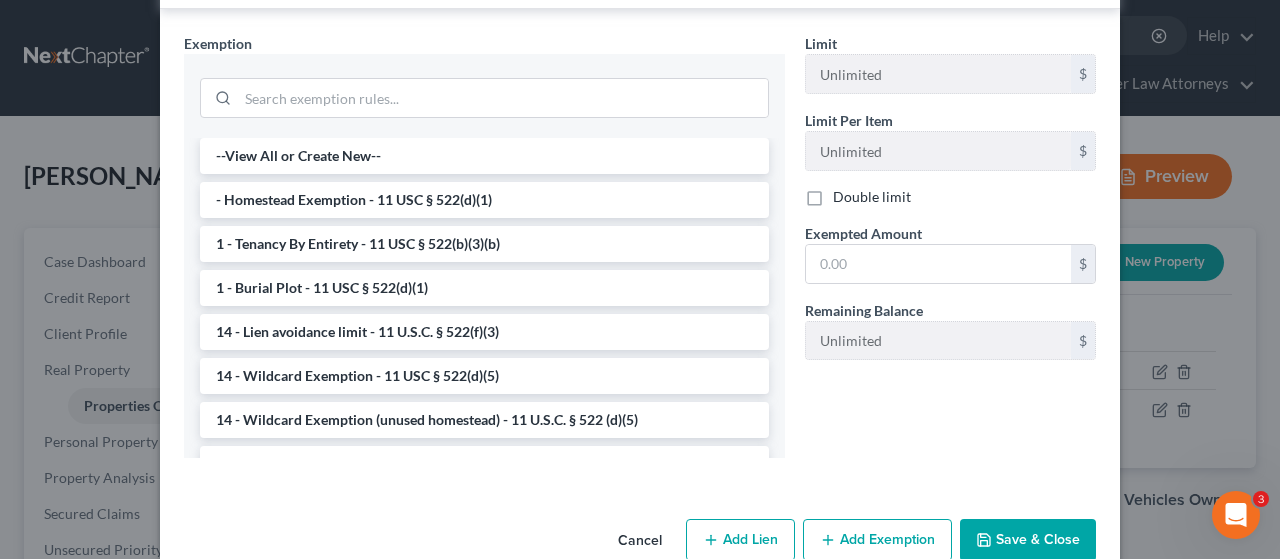 scroll, scrollTop: 734, scrollLeft: 0, axis: vertical 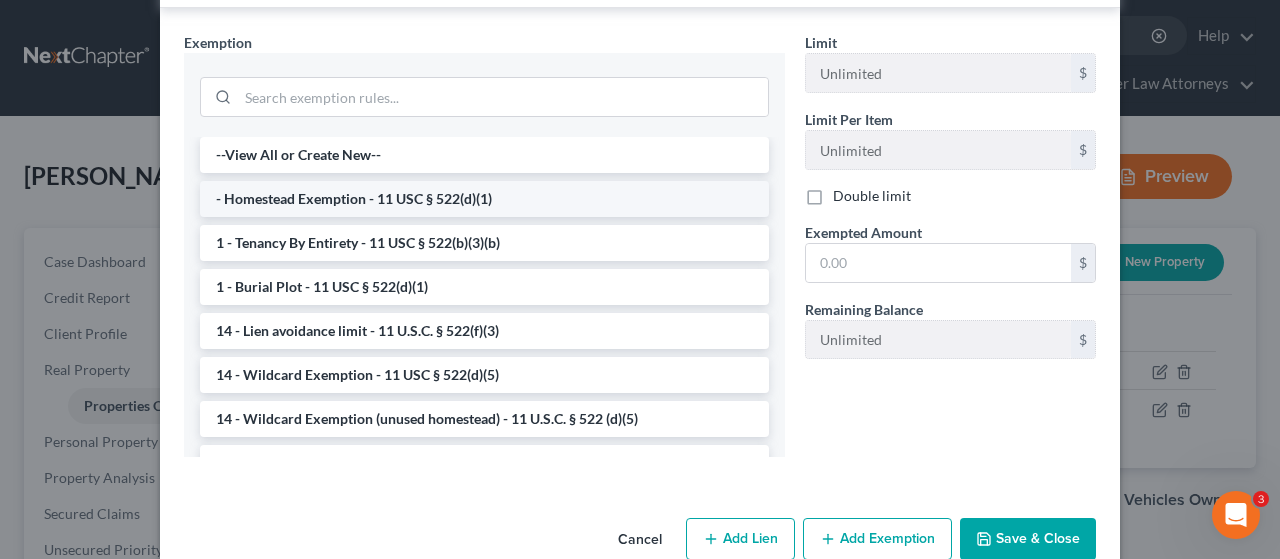 click on "- Homestead Exemption - 11 USC § 522(d)(1)" at bounding box center [484, 199] 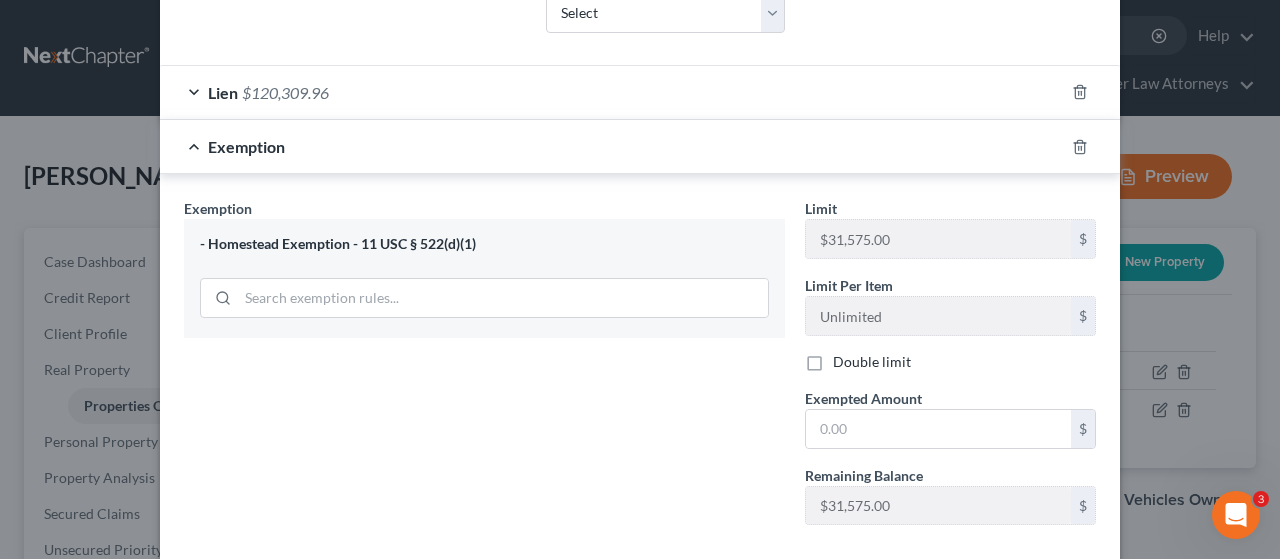 scroll, scrollTop: 569, scrollLeft: 0, axis: vertical 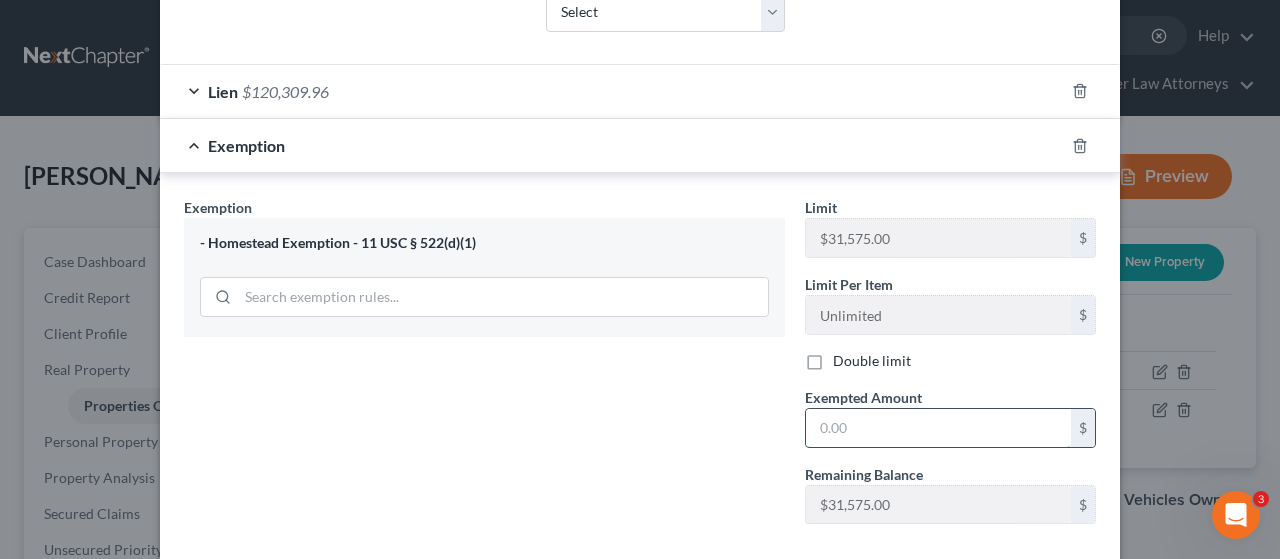 click at bounding box center [938, 428] 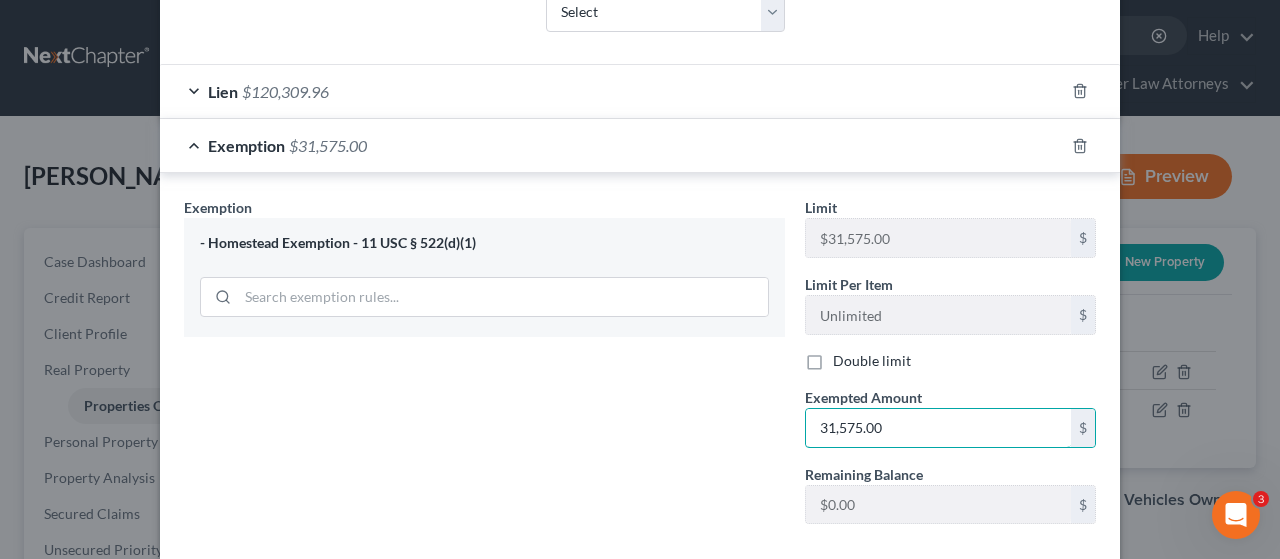 scroll, scrollTop: 669, scrollLeft: 0, axis: vertical 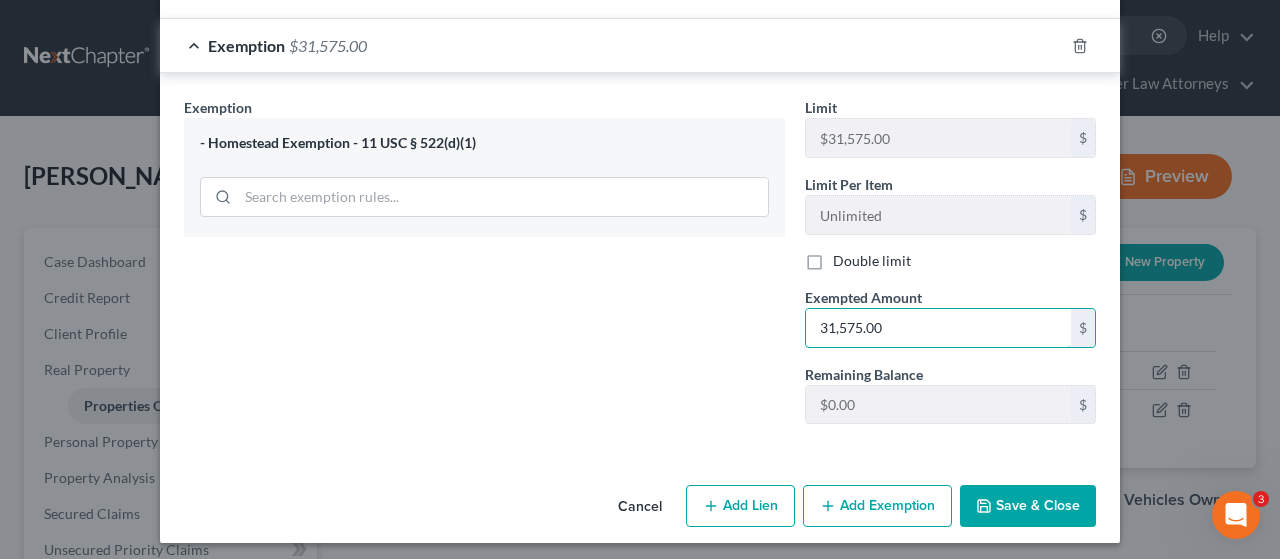 type on "31,575.00" 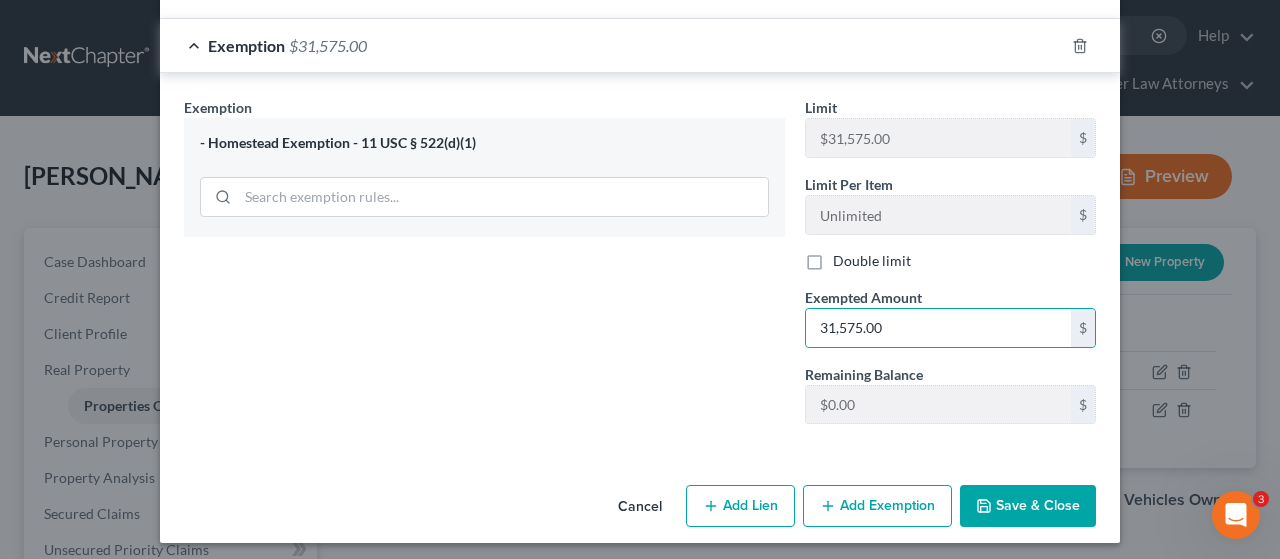 click on "Save & Close" at bounding box center (1028, 506) 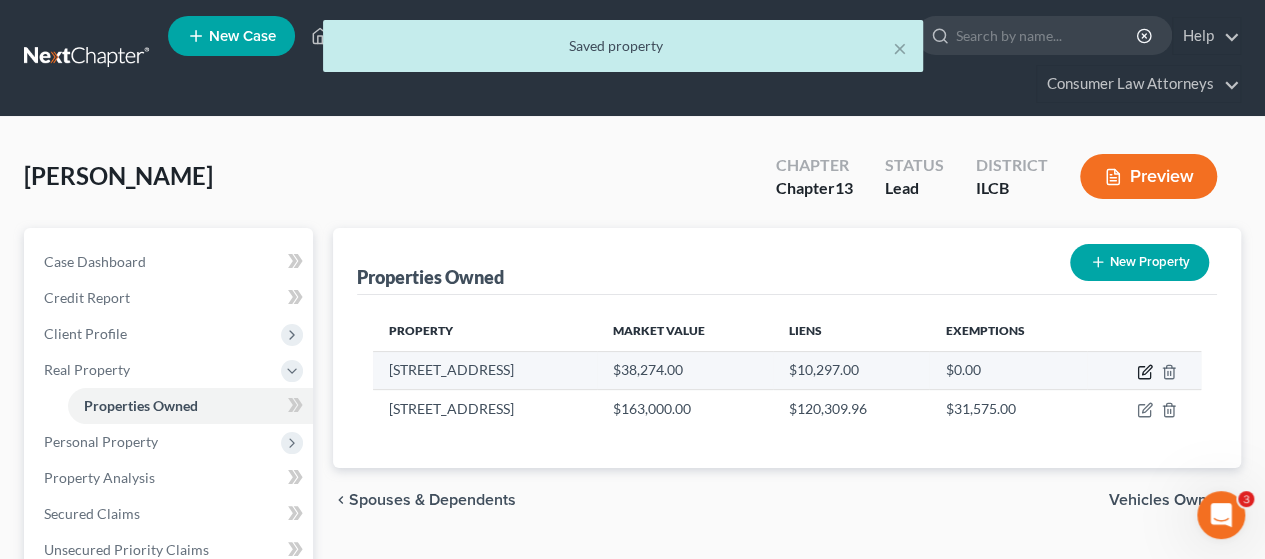 click 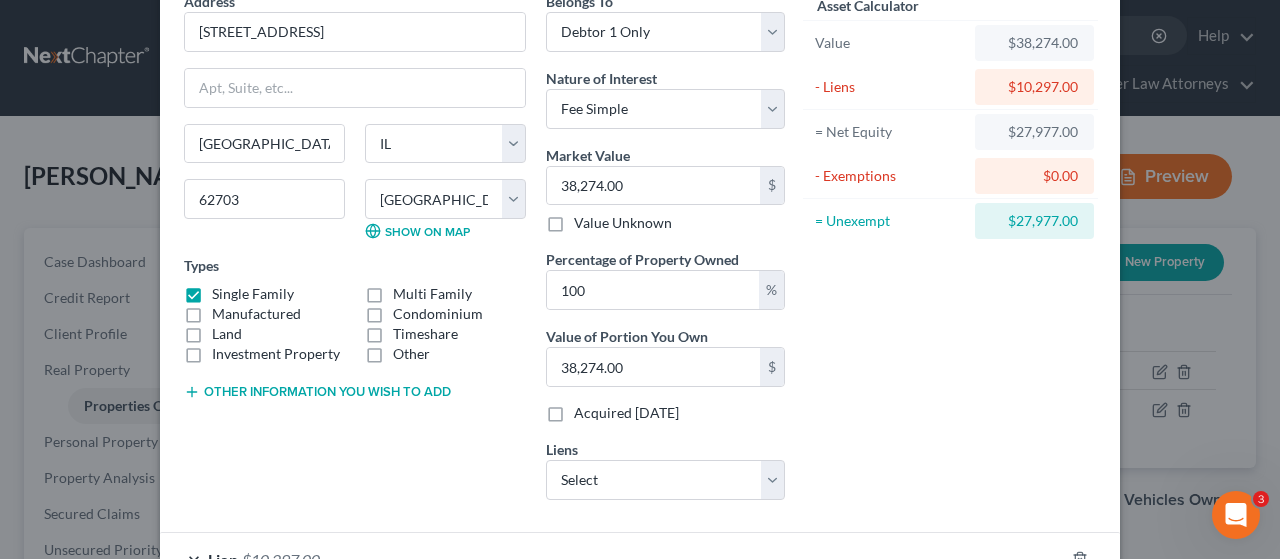 scroll, scrollTop: 200, scrollLeft: 0, axis: vertical 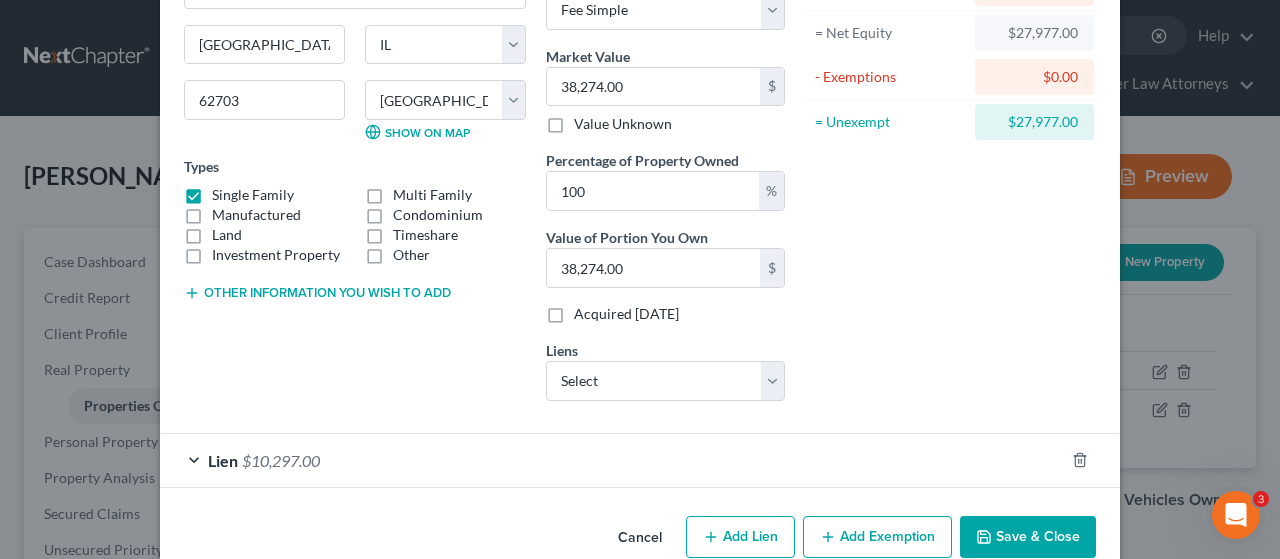 click on "$10,297.00" at bounding box center [281, 460] 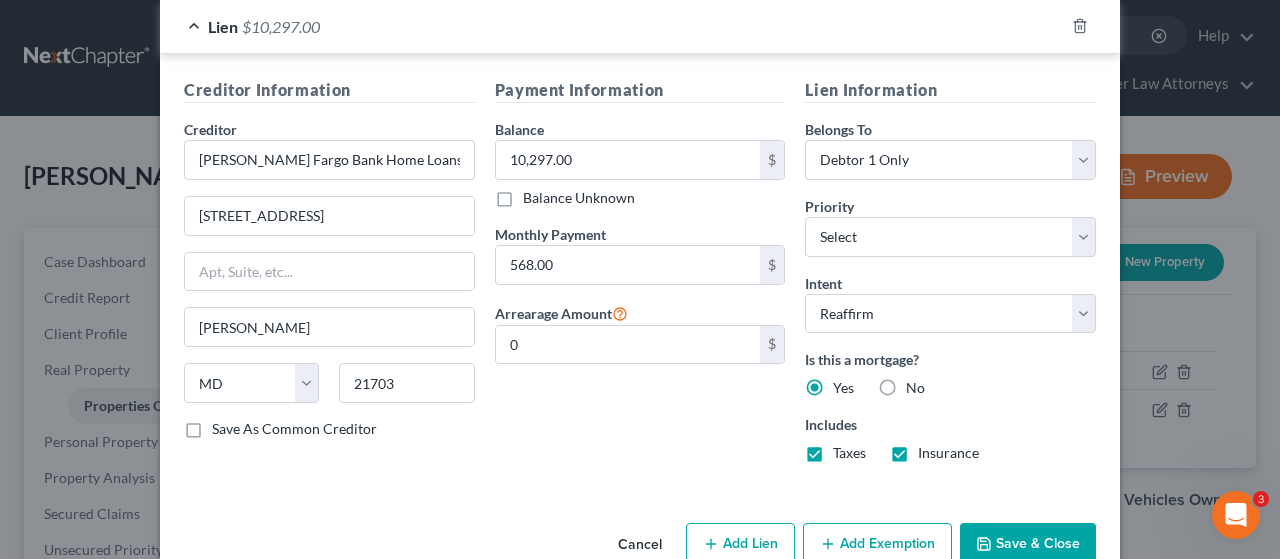 scroll, scrollTop: 672, scrollLeft: 0, axis: vertical 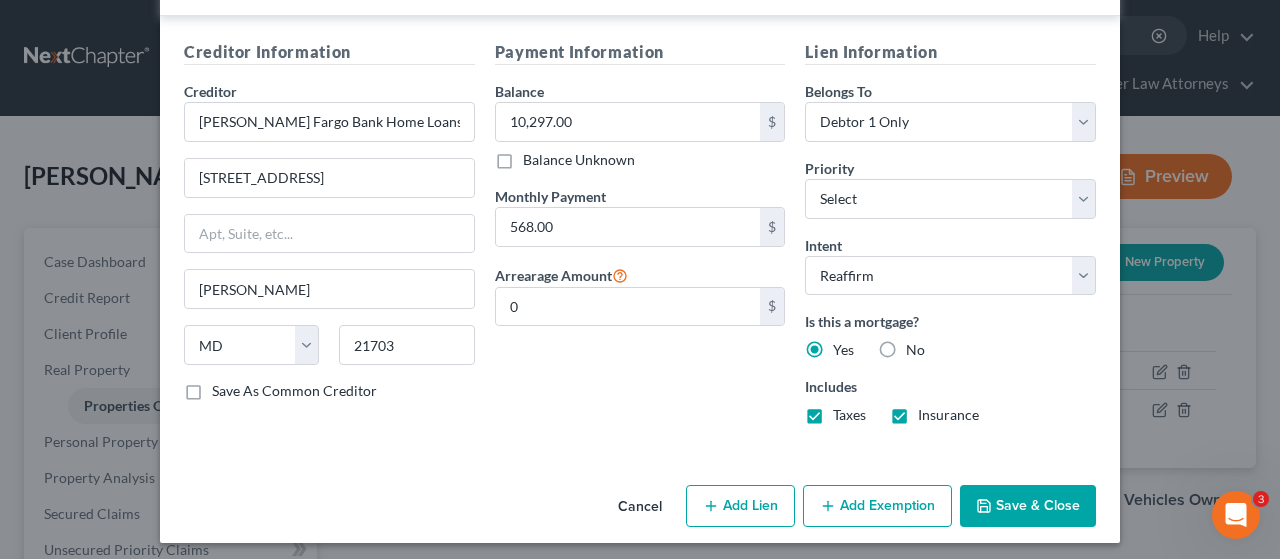 click on "Save & Close" at bounding box center [1028, 506] 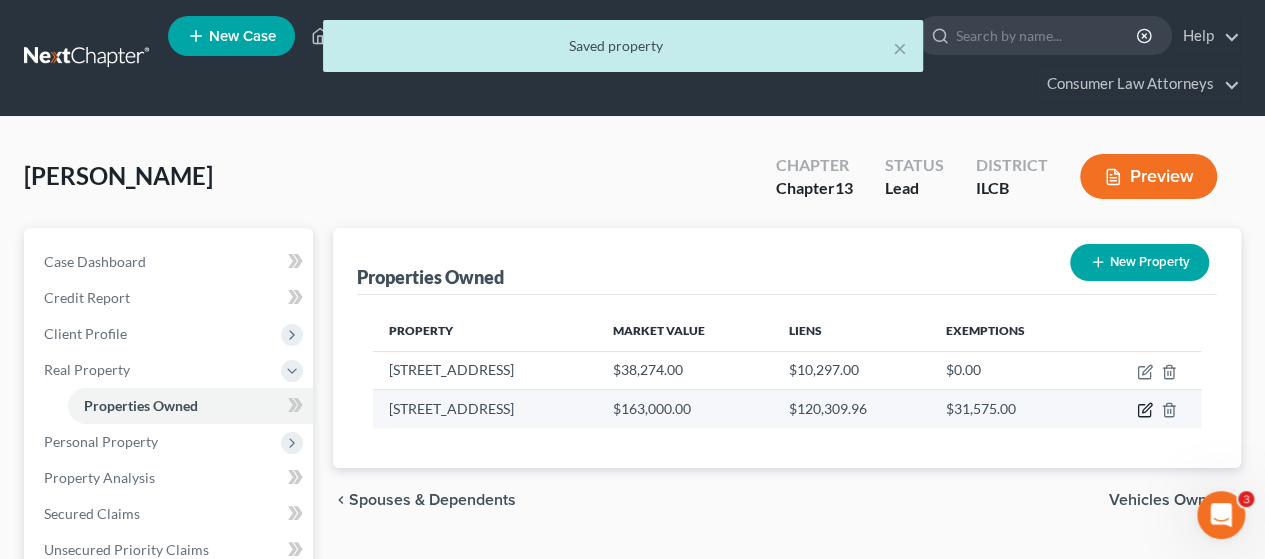 click 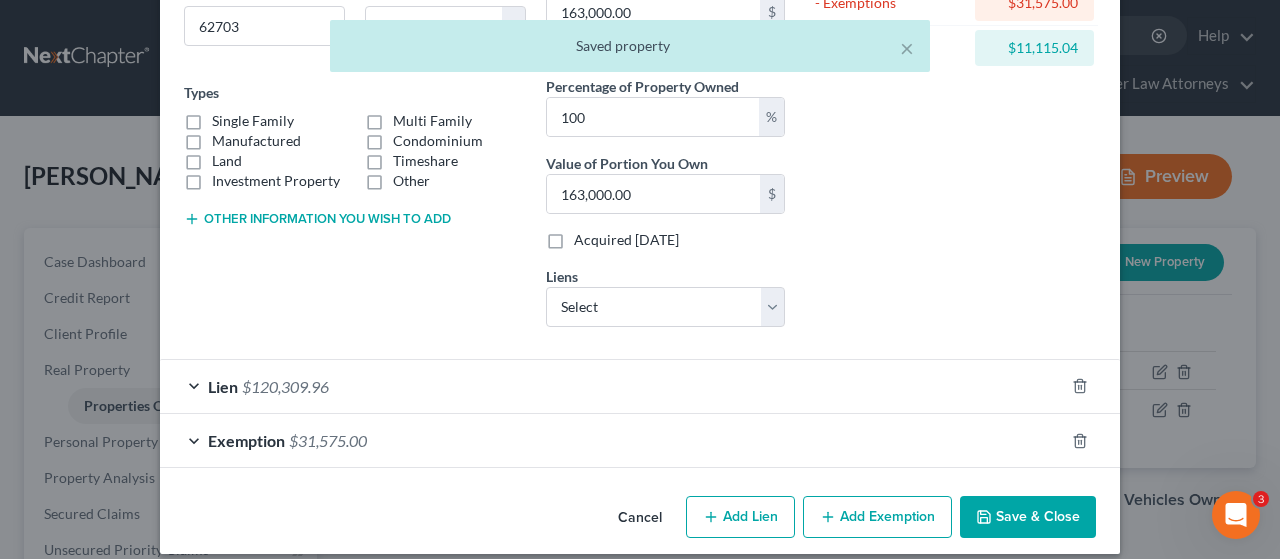 scroll, scrollTop: 288, scrollLeft: 0, axis: vertical 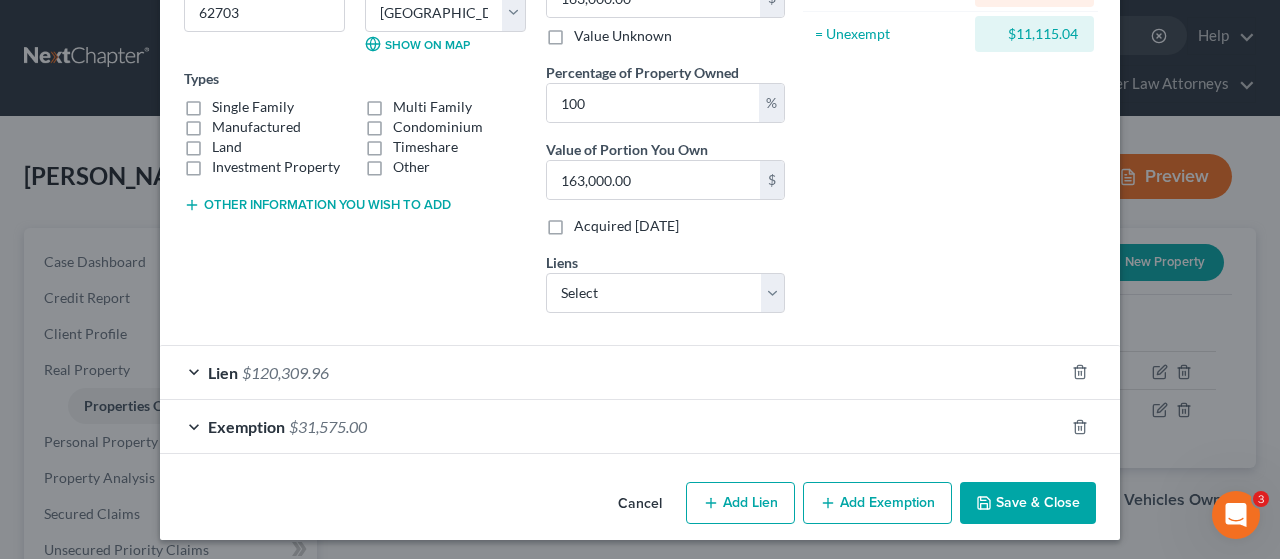 click on "Single Family" at bounding box center (253, 107) 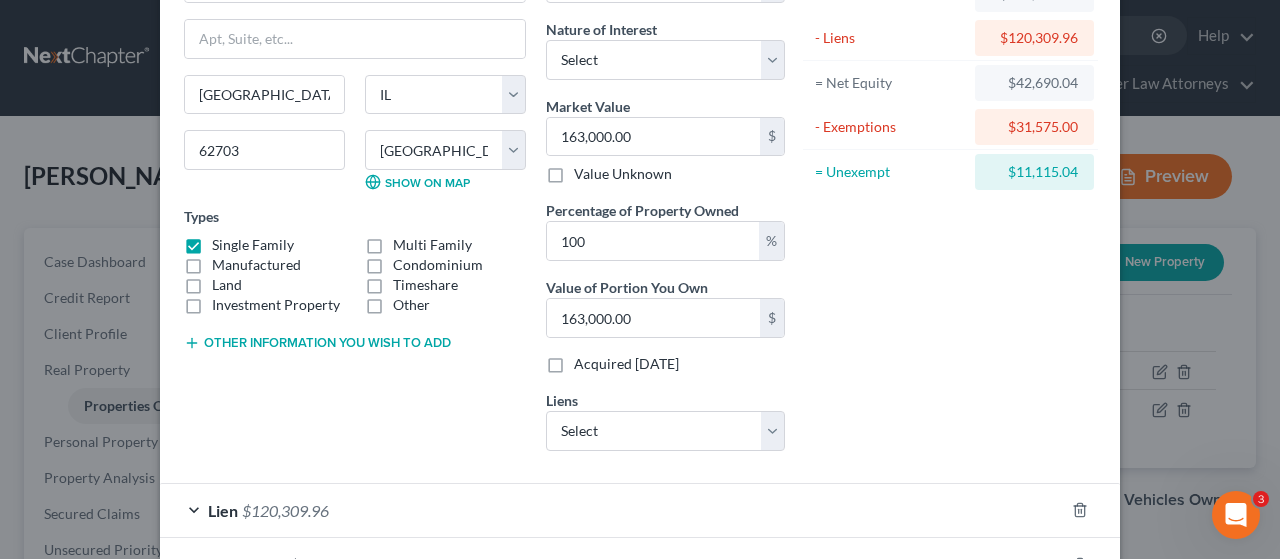 scroll, scrollTop: 288, scrollLeft: 0, axis: vertical 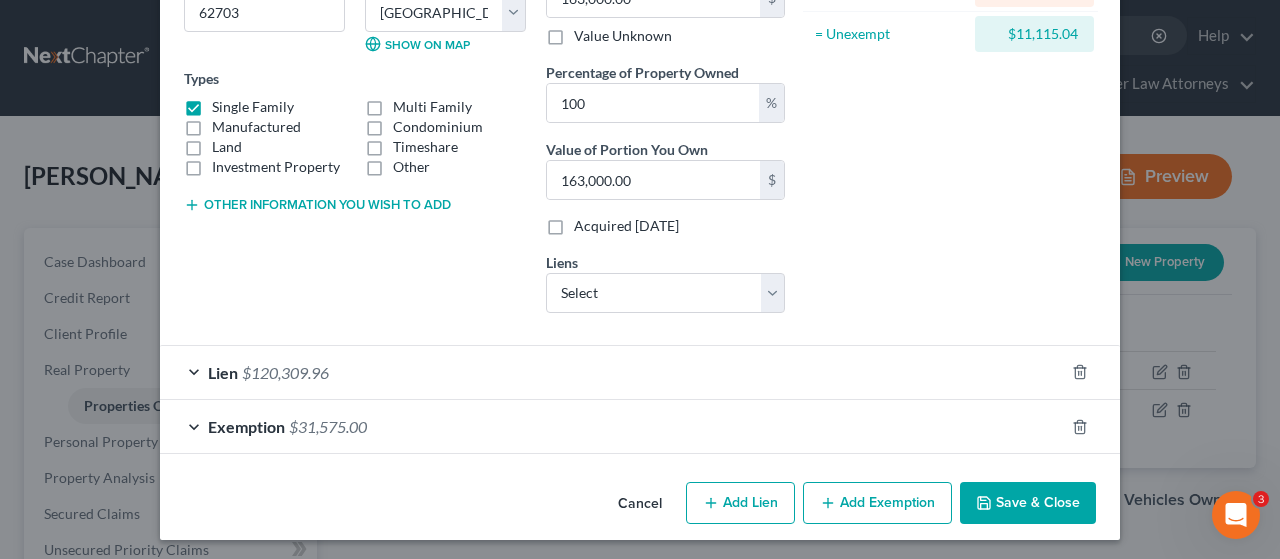 click on "Save & Close" at bounding box center (1028, 503) 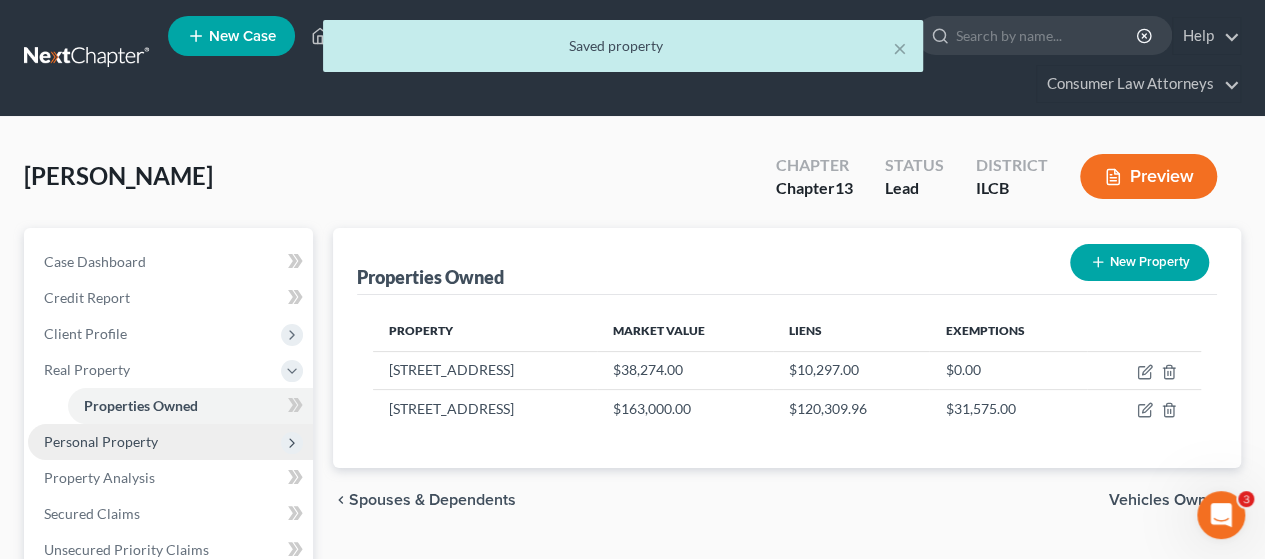 click on "Personal Property" at bounding box center [101, 441] 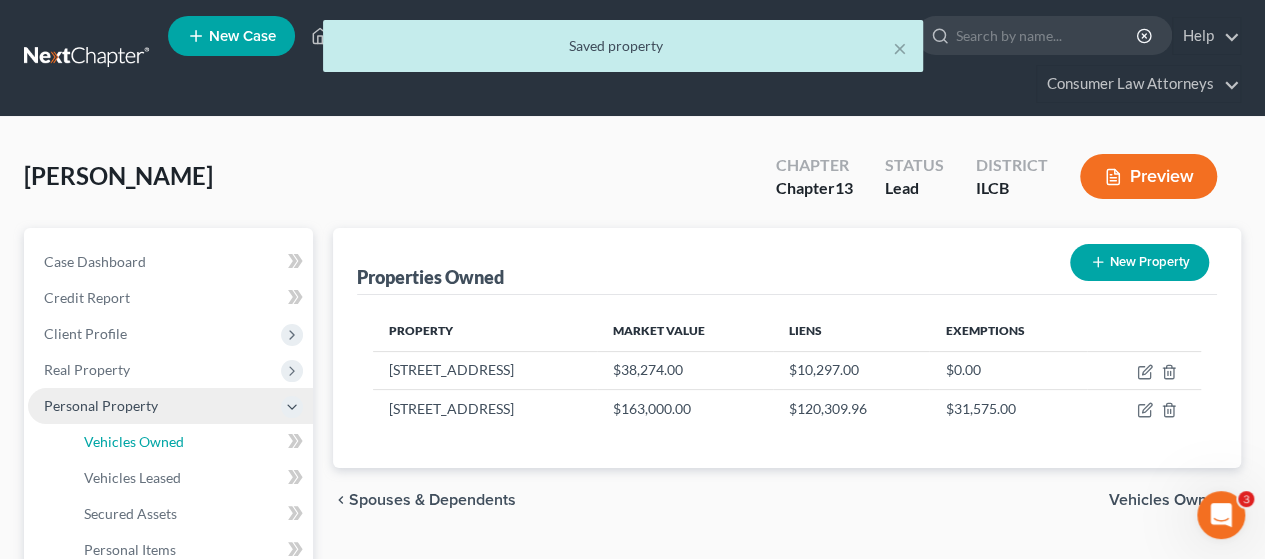 click on "Vehicles Owned" at bounding box center (134, 441) 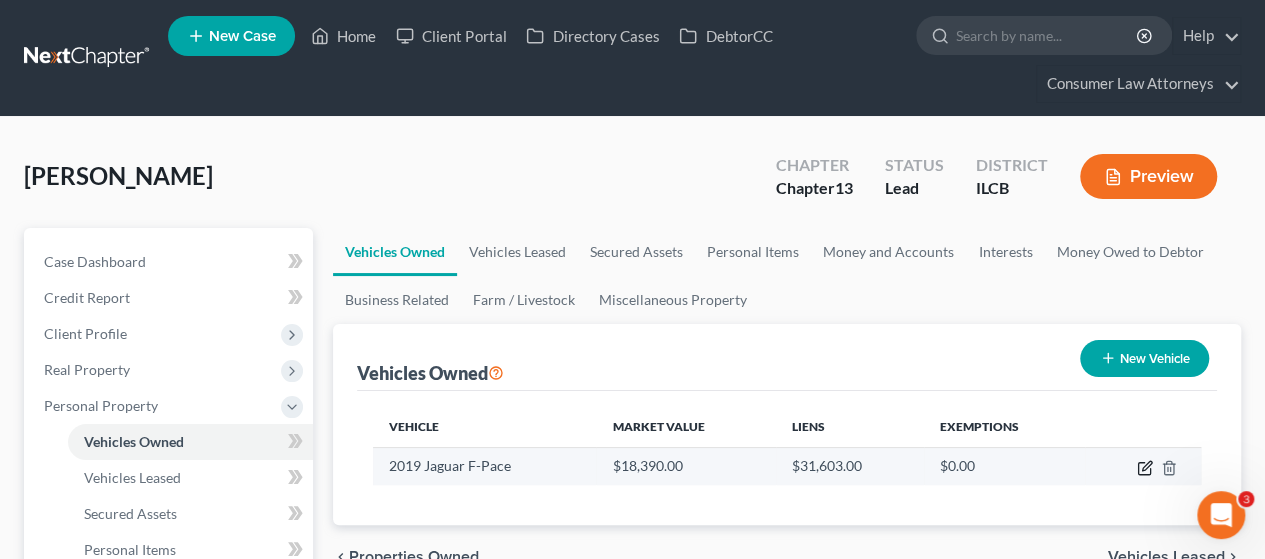 click 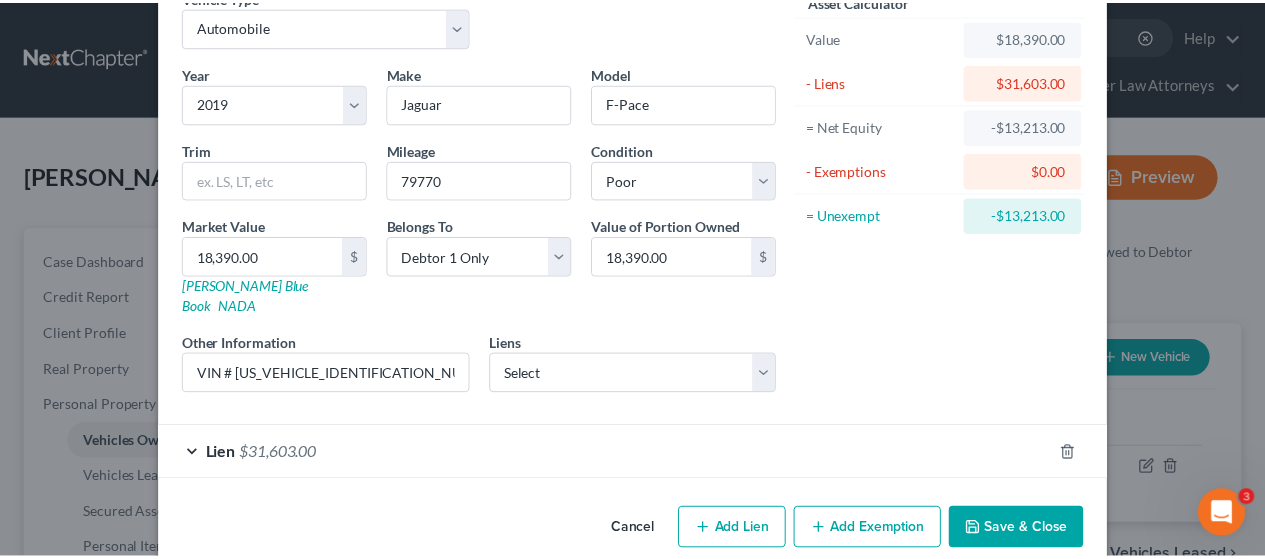 scroll, scrollTop: 113, scrollLeft: 0, axis: vertical 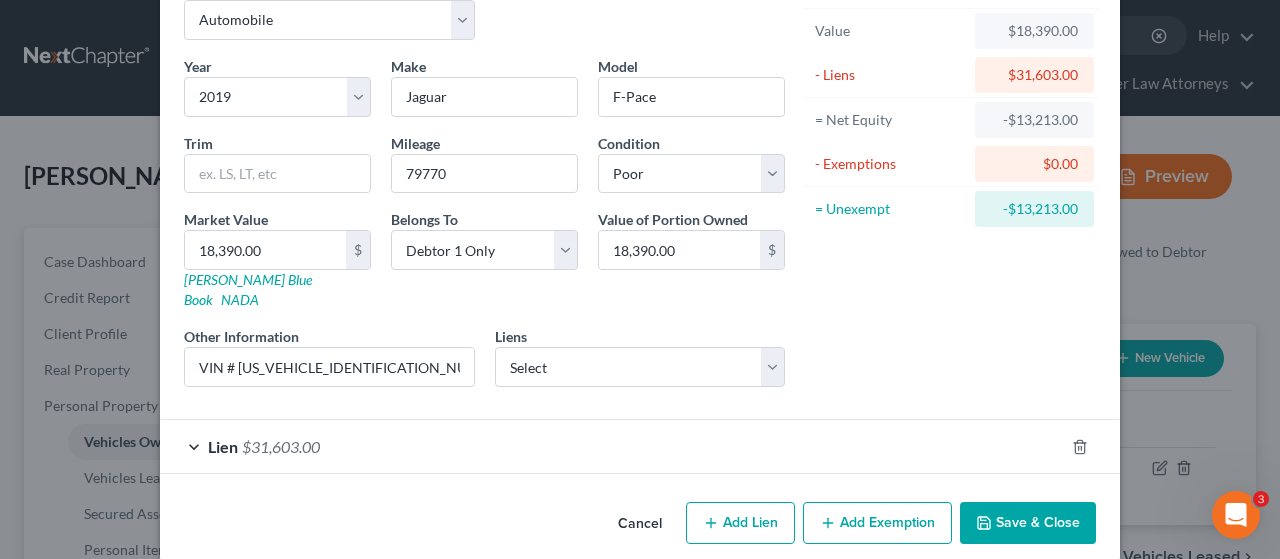 click on "Save & Close" at bounding box center (1028, 523) 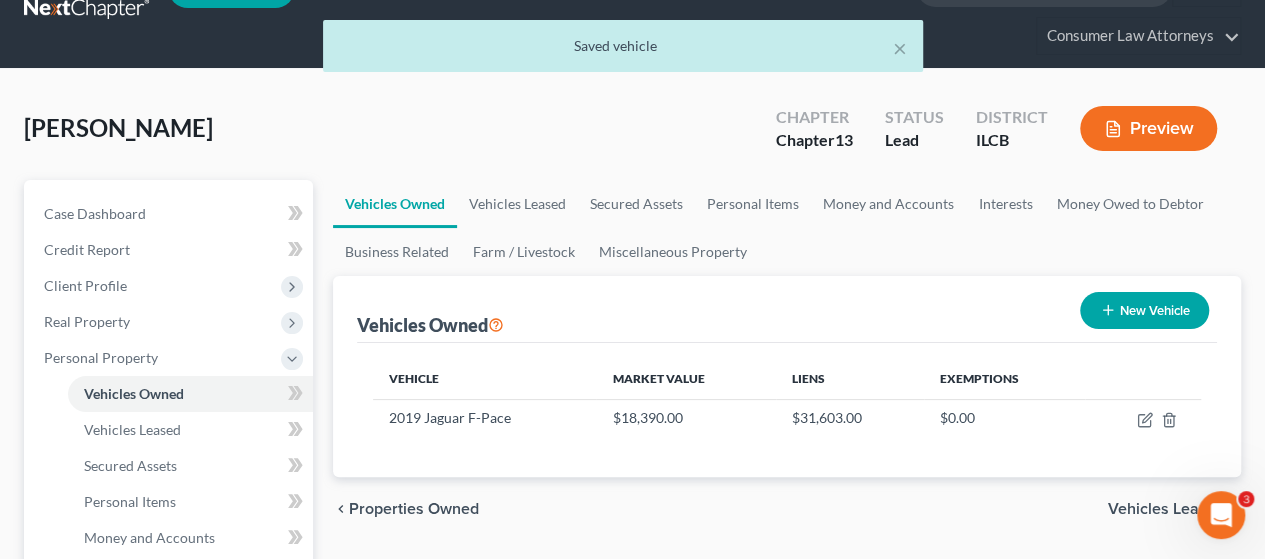 scroll, scrollTop: 100, scrollLeft: 0, axis: vertical 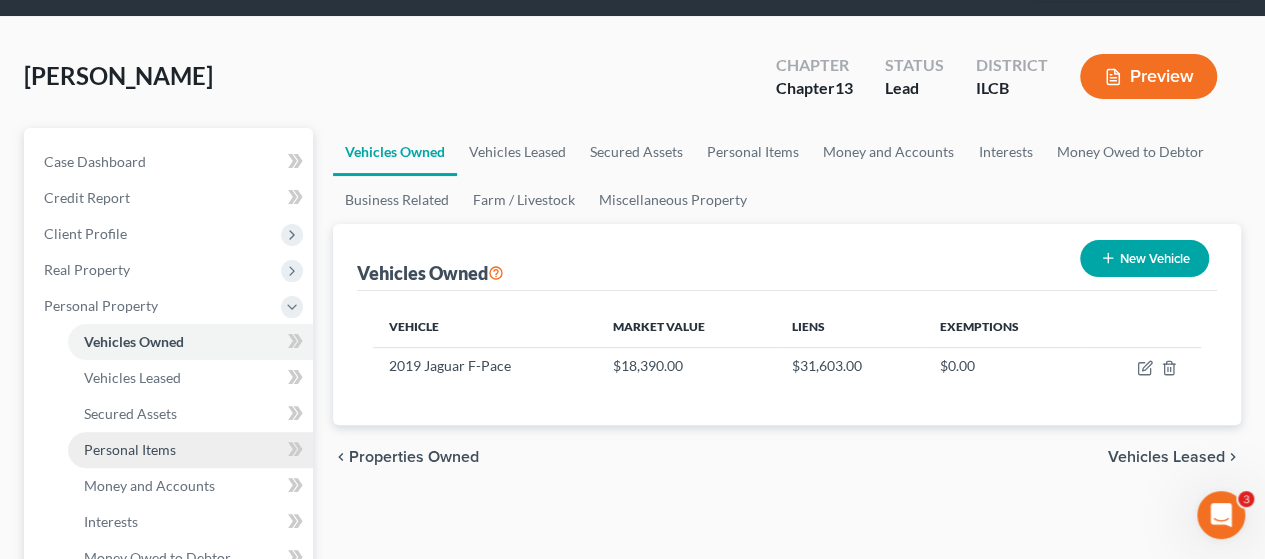 click on "Personal Items" at bounding box center [130, 449] 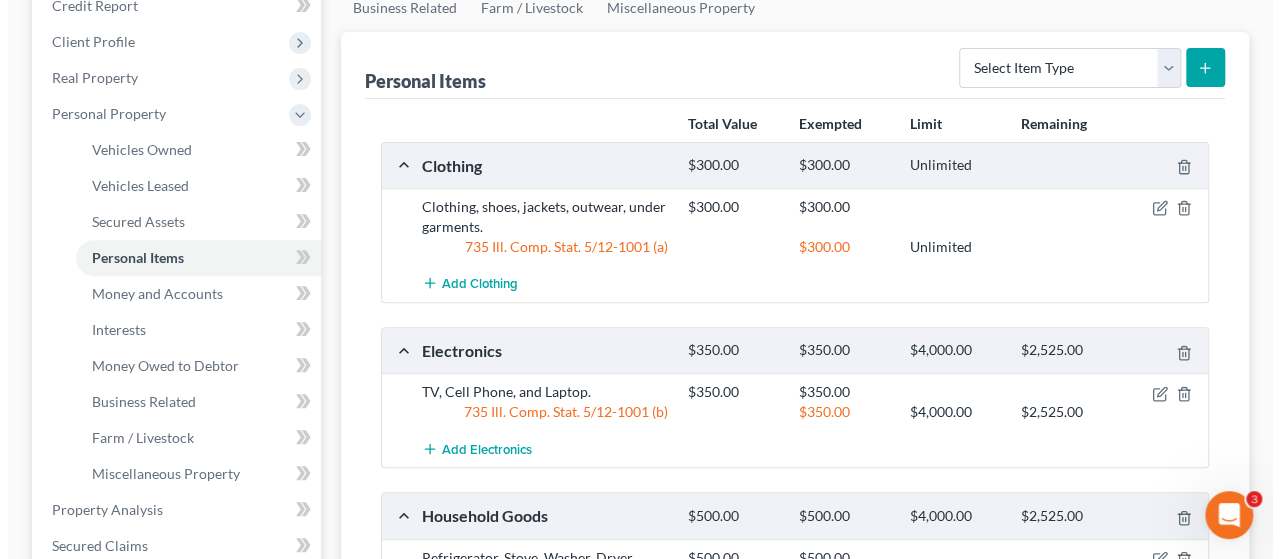 scroll, scrollTop: 300, scrollLeft: 0, axis: vertical 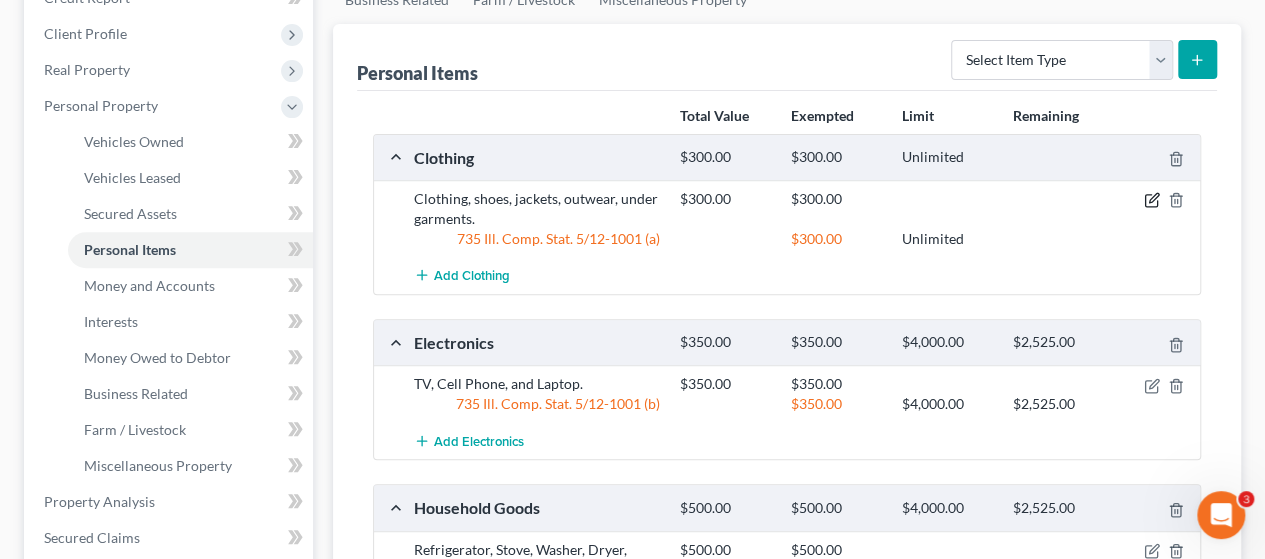 click 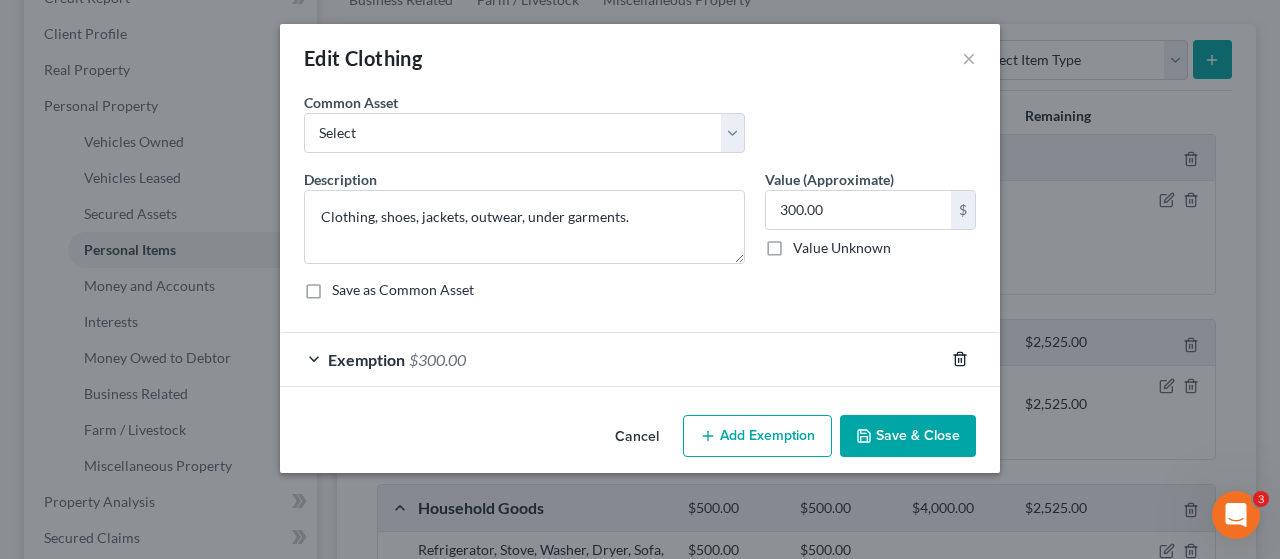 click 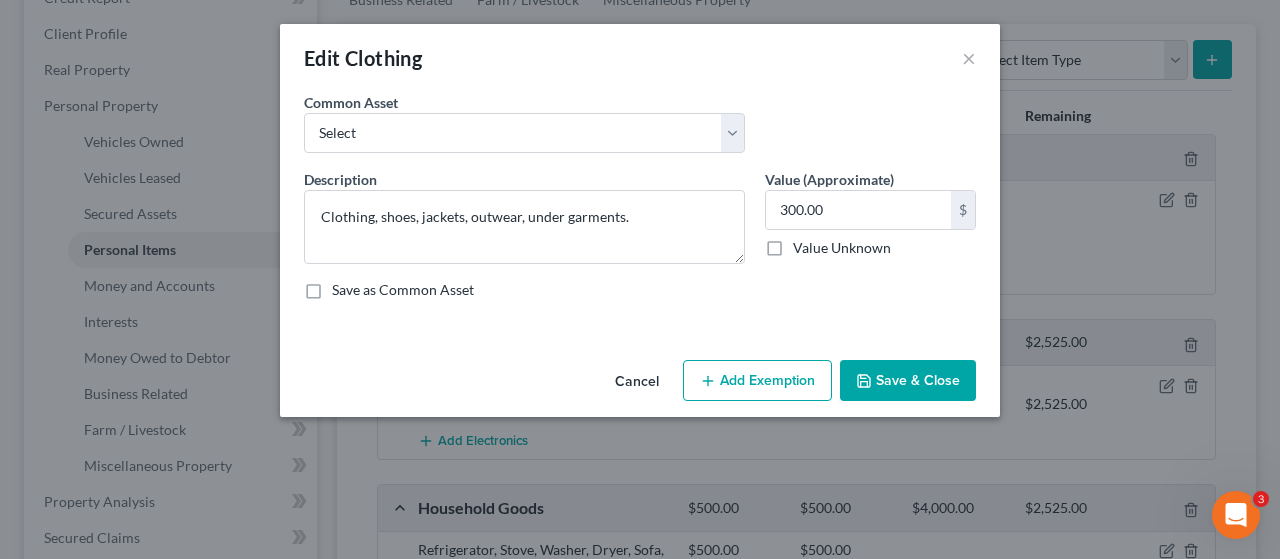 click on "Add Exemption" at bounding box center (757, 381) 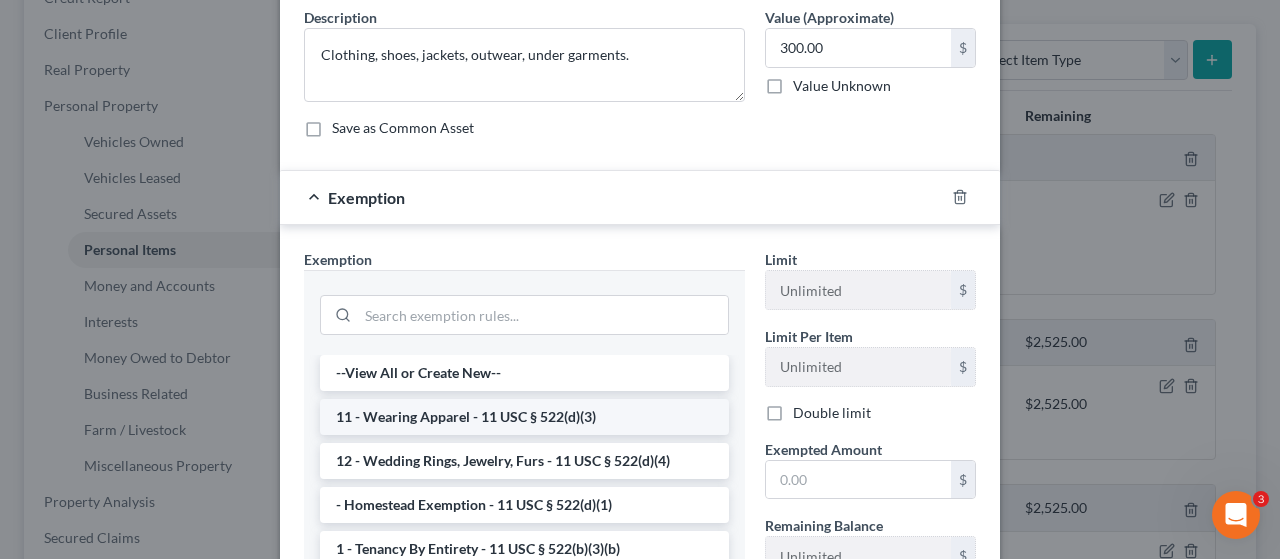 scroll, scrollTop: 200, scrollLeft: 0, axis: vertical 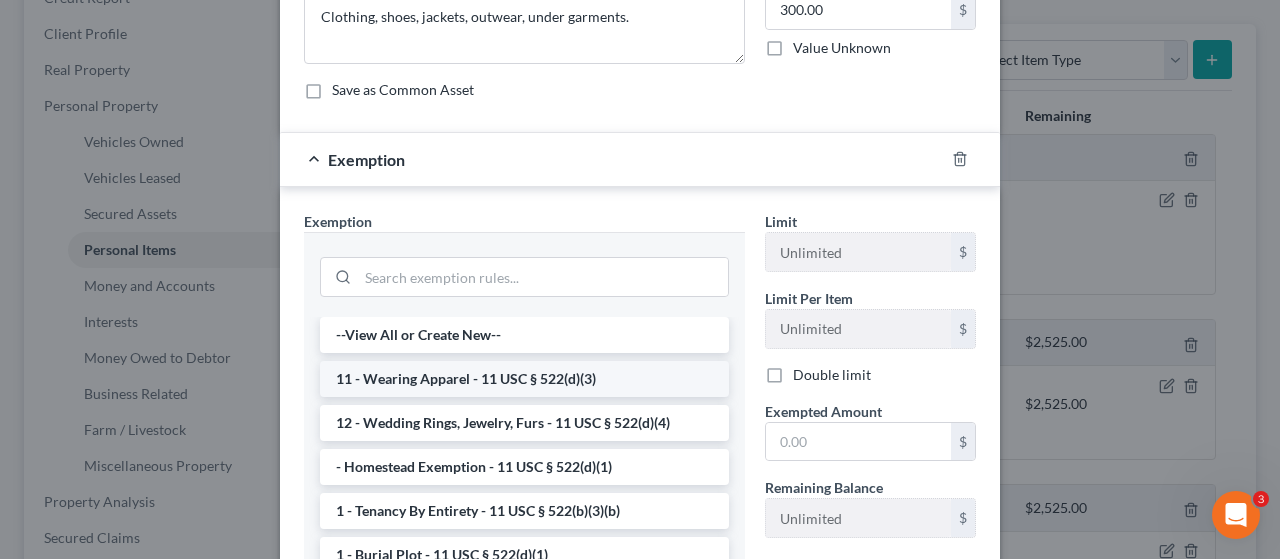 click on "11 - Wearing Apparel - 11 USC § 522(d)(3)" at bounding box center (524, 379) 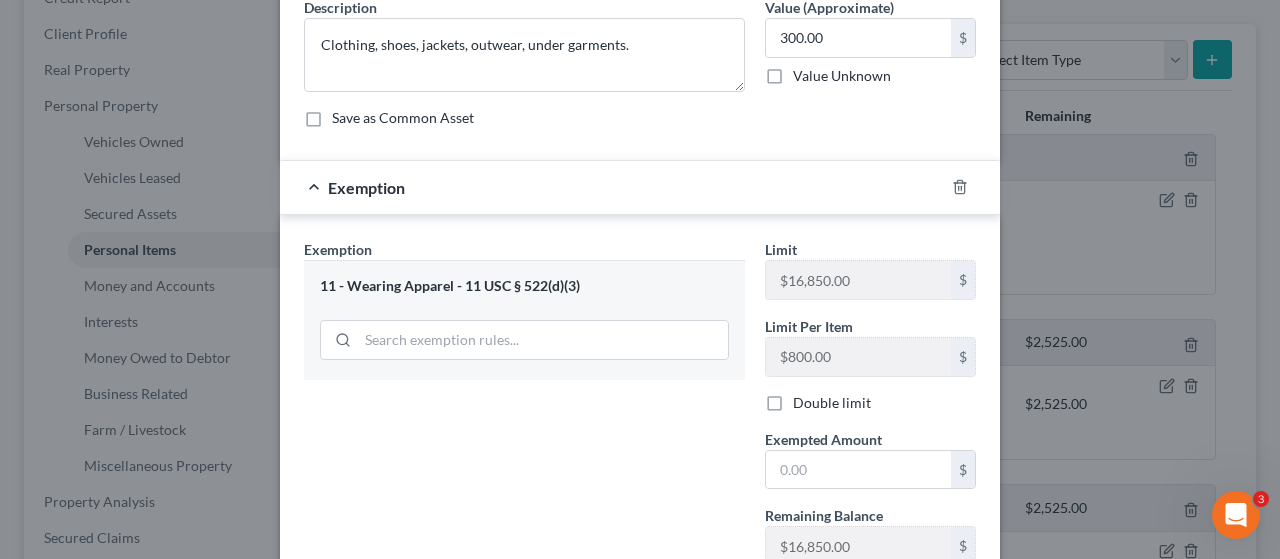scroll, scrollTop: 300, scrollLeft: 0, axis: vertical 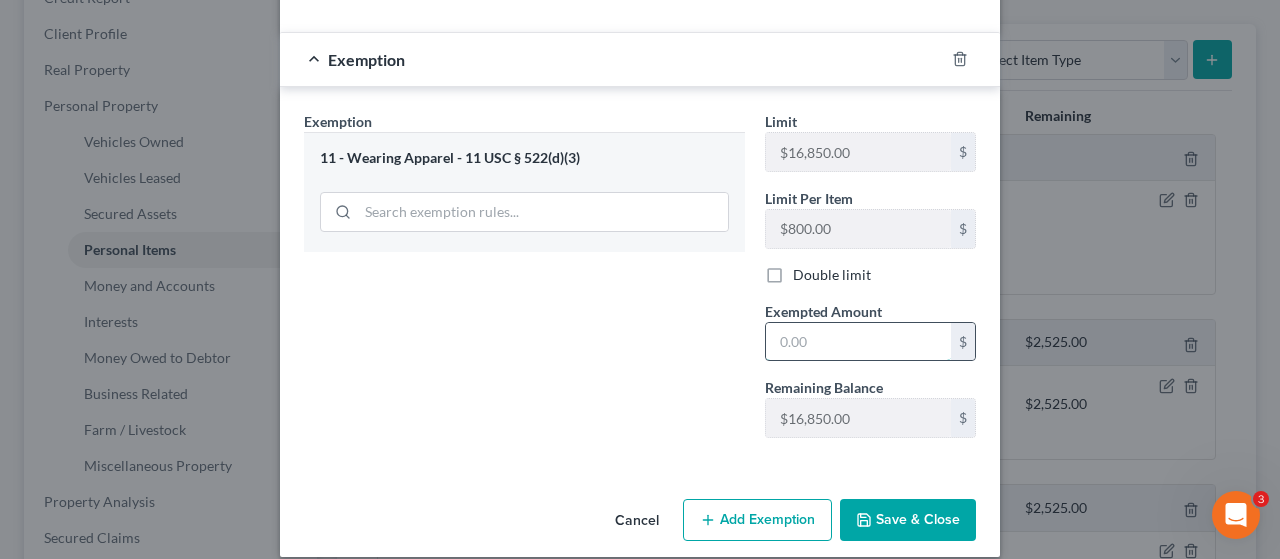 click at bounding box center [858, 342] 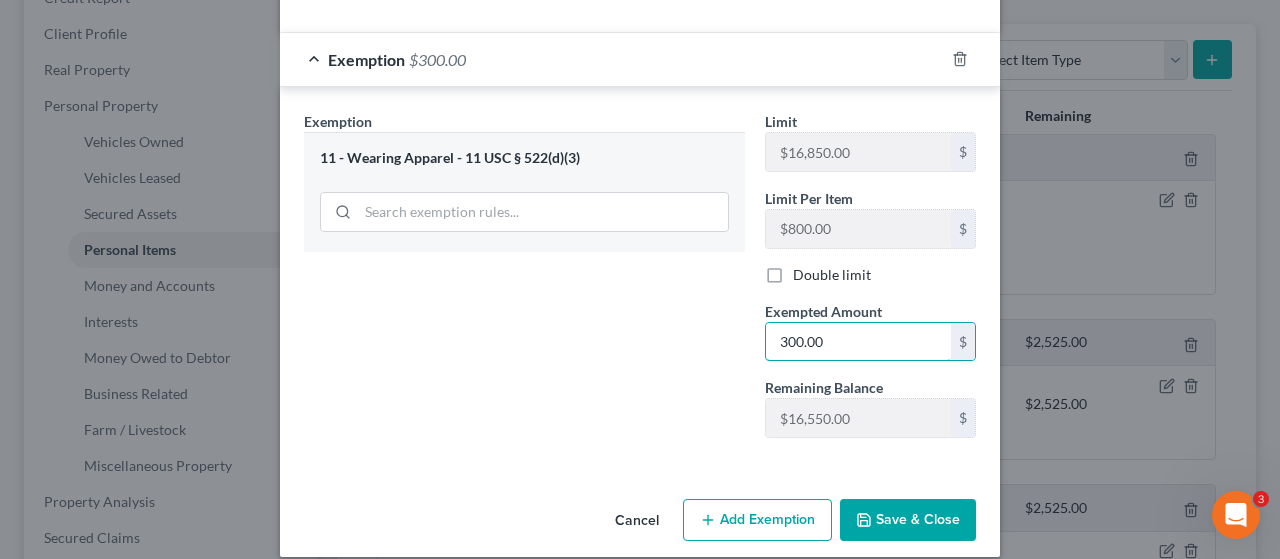type on "300.00" 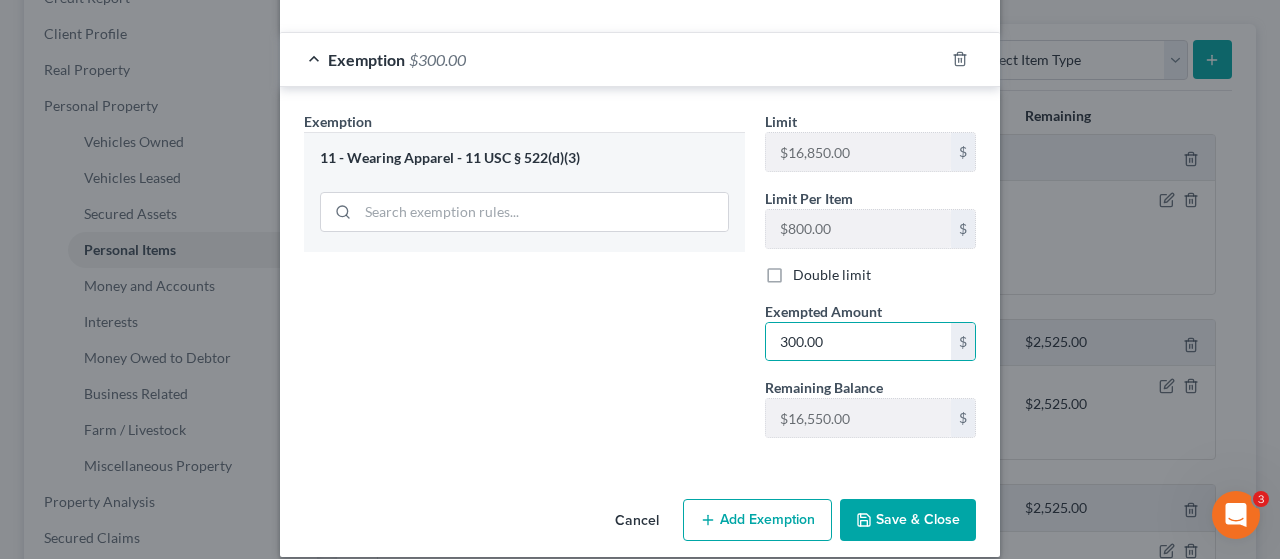 click on "Save & Close" at bounding box center (908, 520) 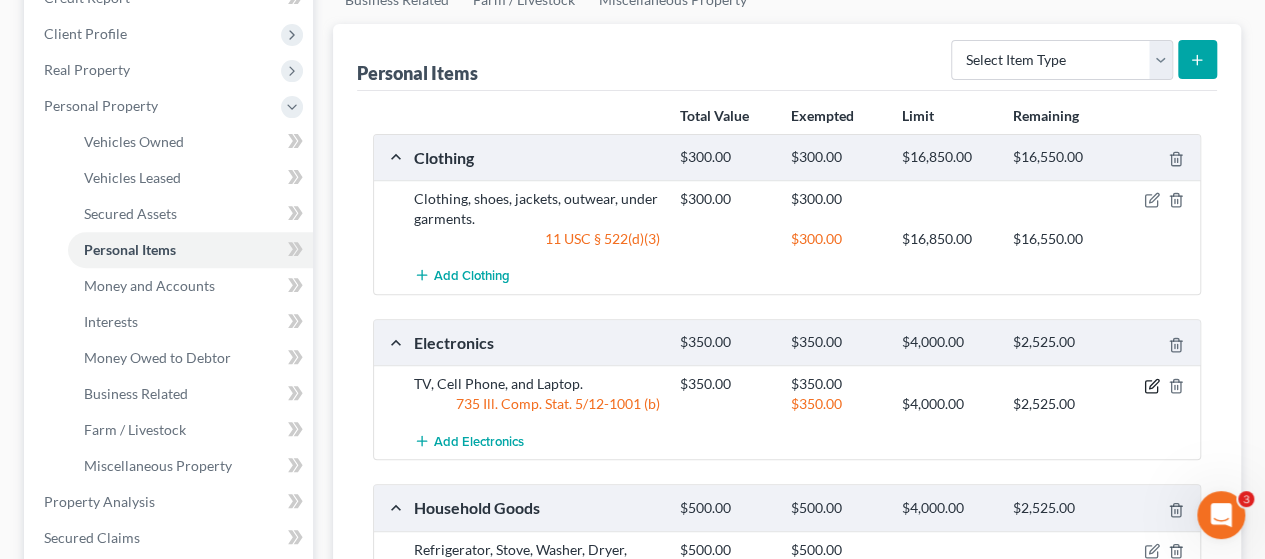 click 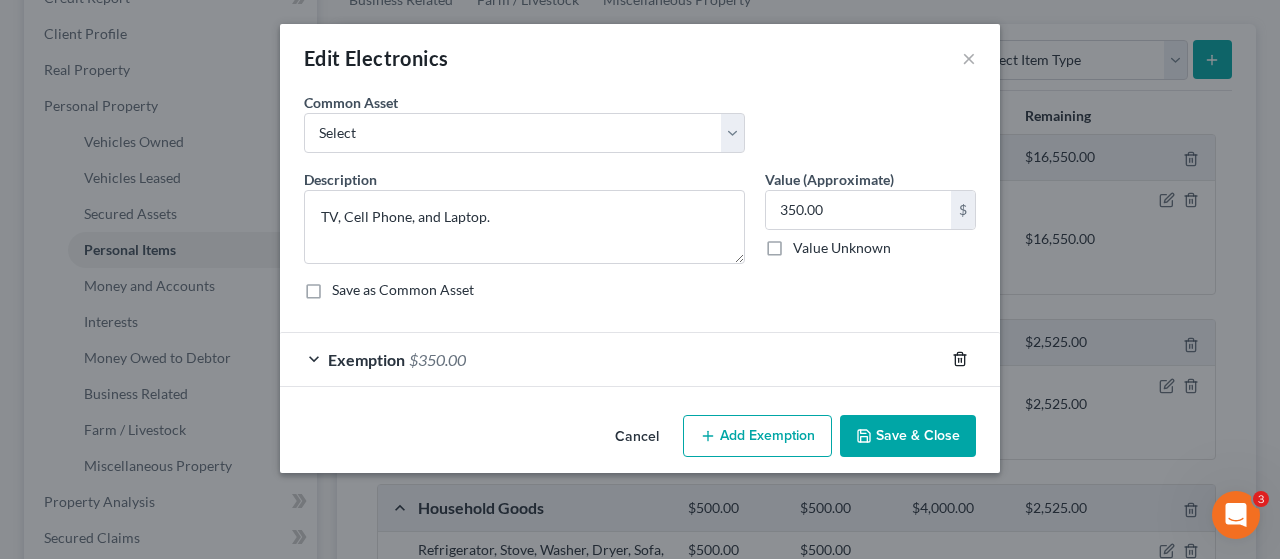click 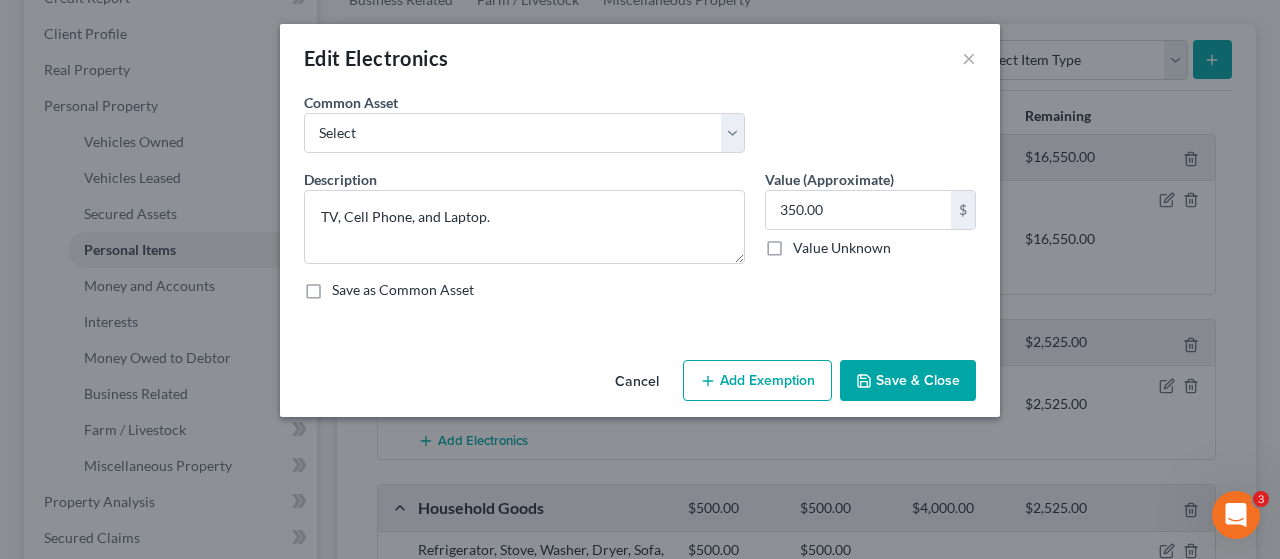 click on "Add Exemption" at bounding box center [757, 381] 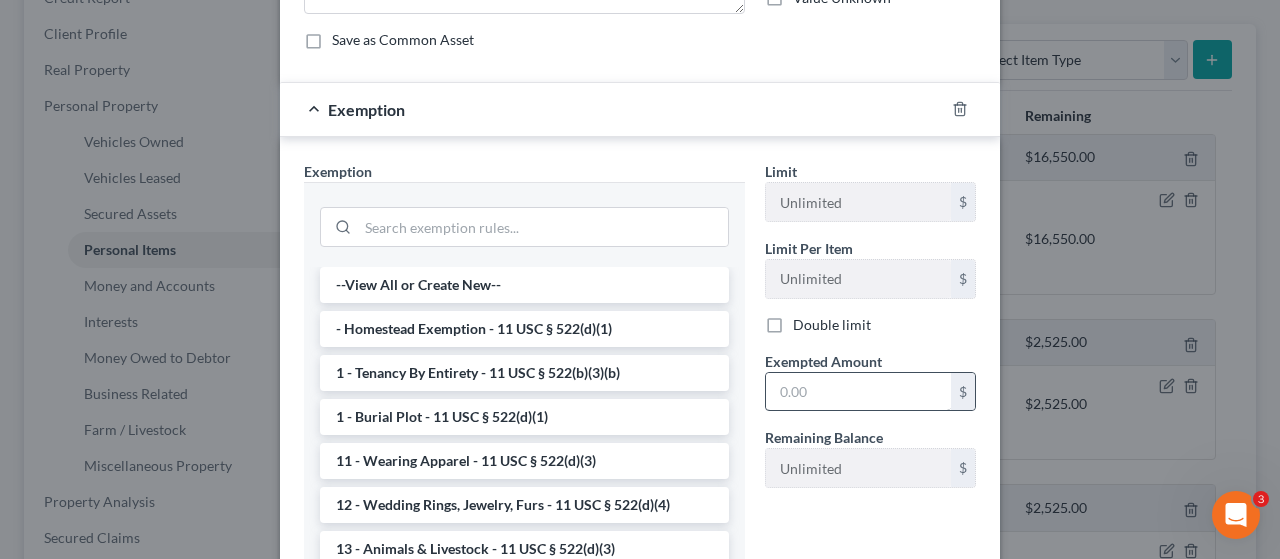 scroll, scrollTop: 300, scrollLeft: 0, axis: vertical 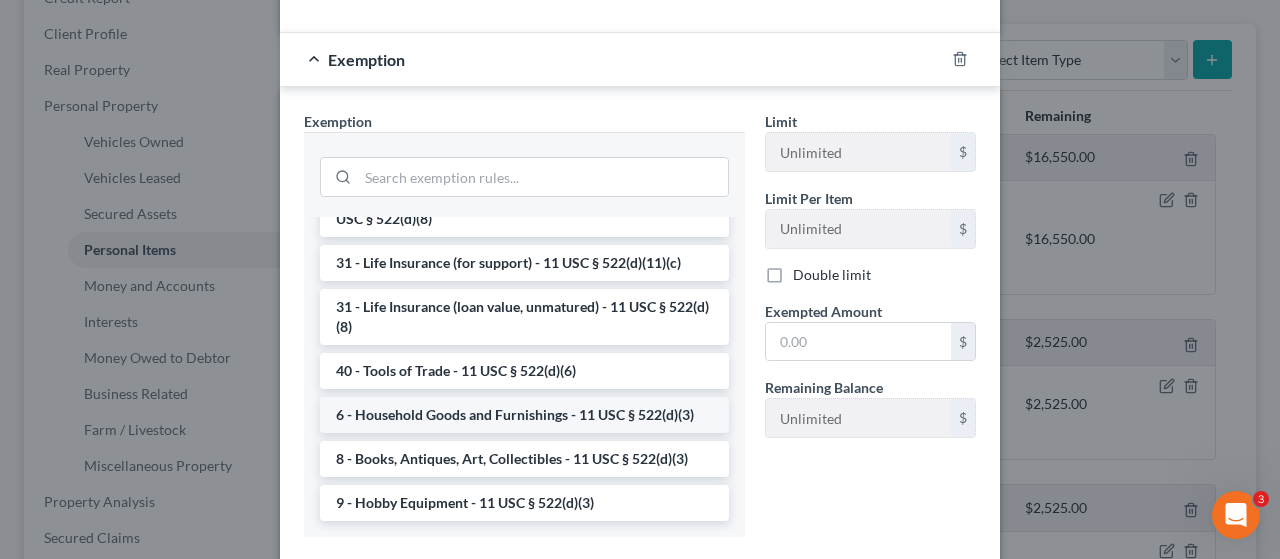 click on "6 - Household Goods and Furnishings - 11 USC § 522(d)(3)" at bounding box center (524, 415) 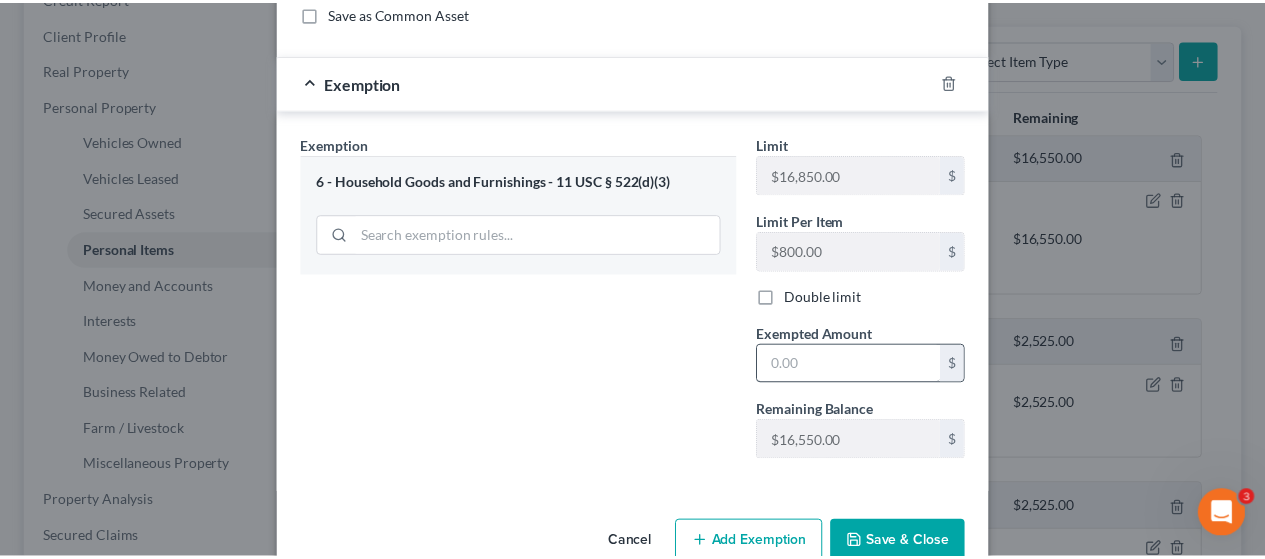scroll, scrollTop: 300, scrollLeft: 0, axis: vertical 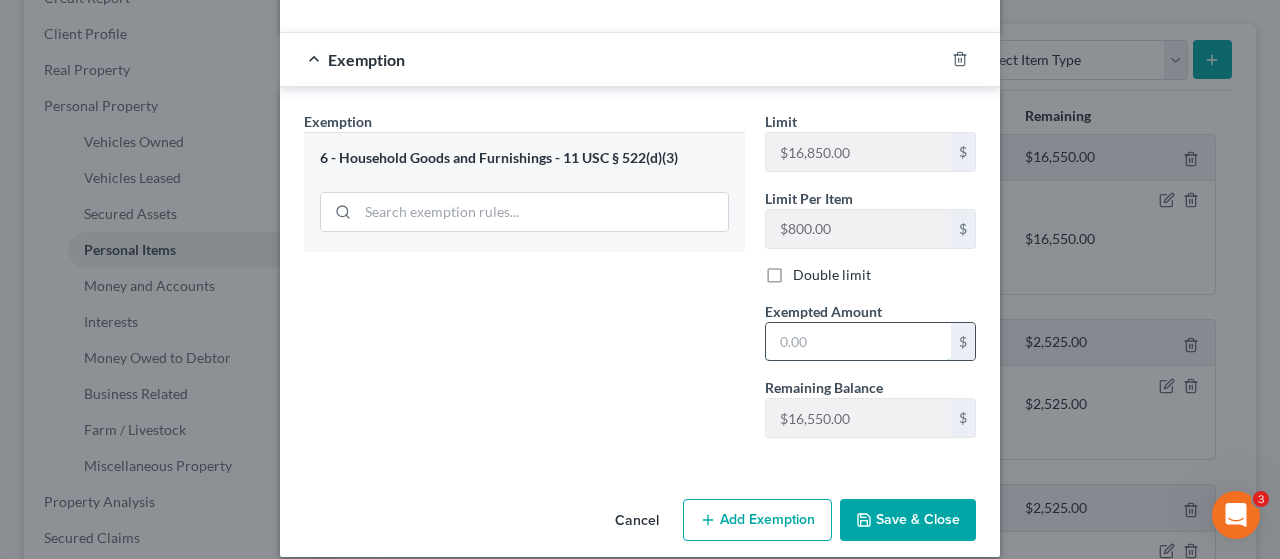 click at bounding box center (858, 342) 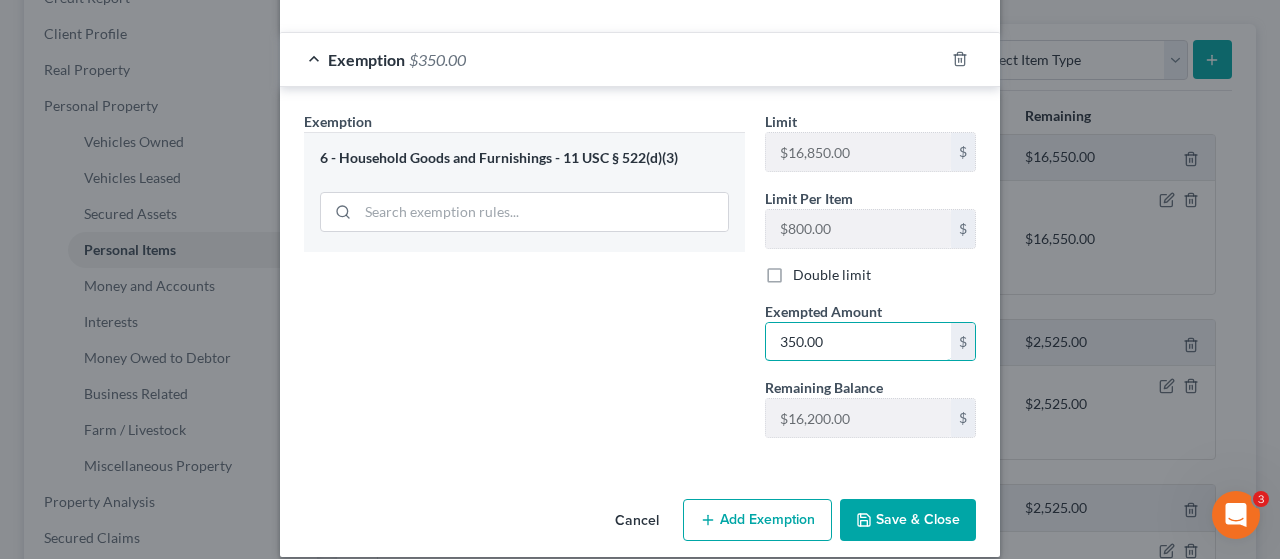 type on "350.00" 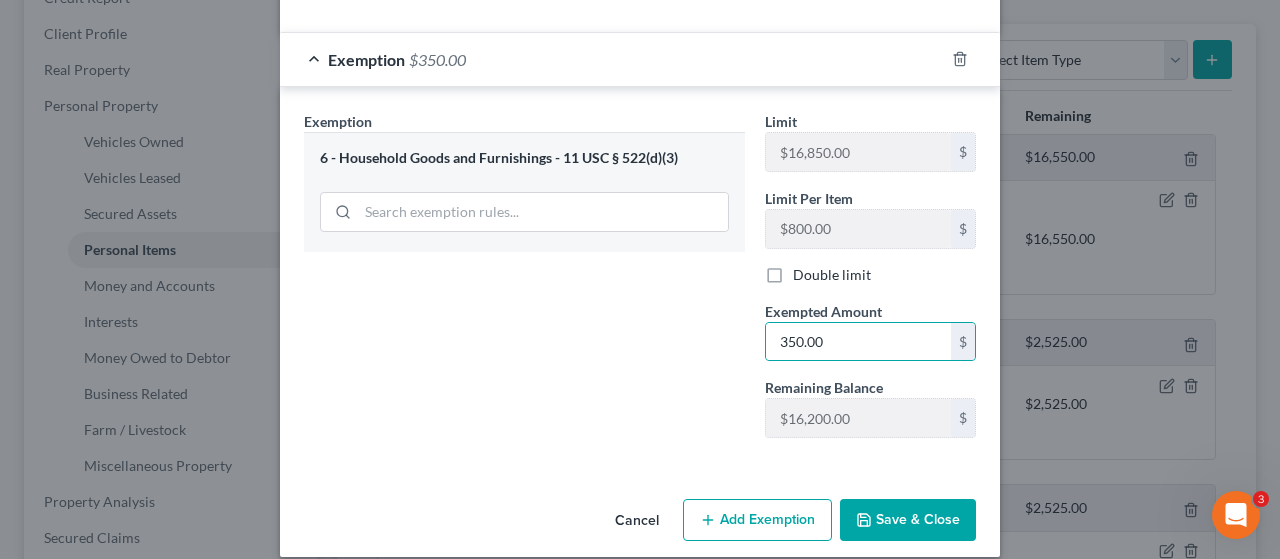 click on "Save & Close" at bounding box center (908, 520) 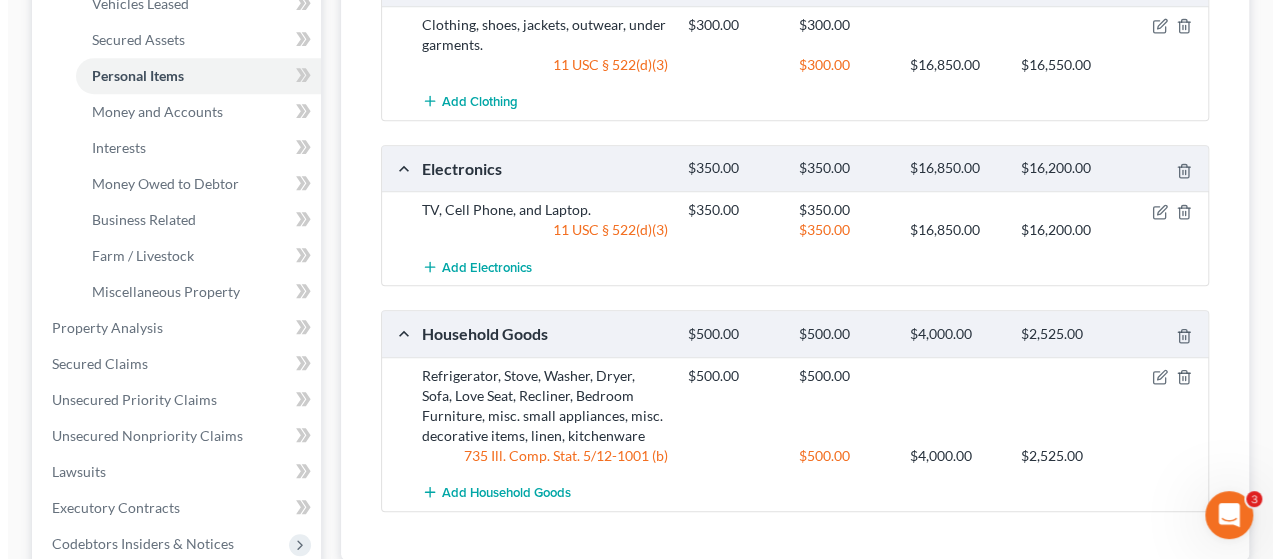 scroll, scrollTop: 500, scrollLeft: 0, axis: vertical 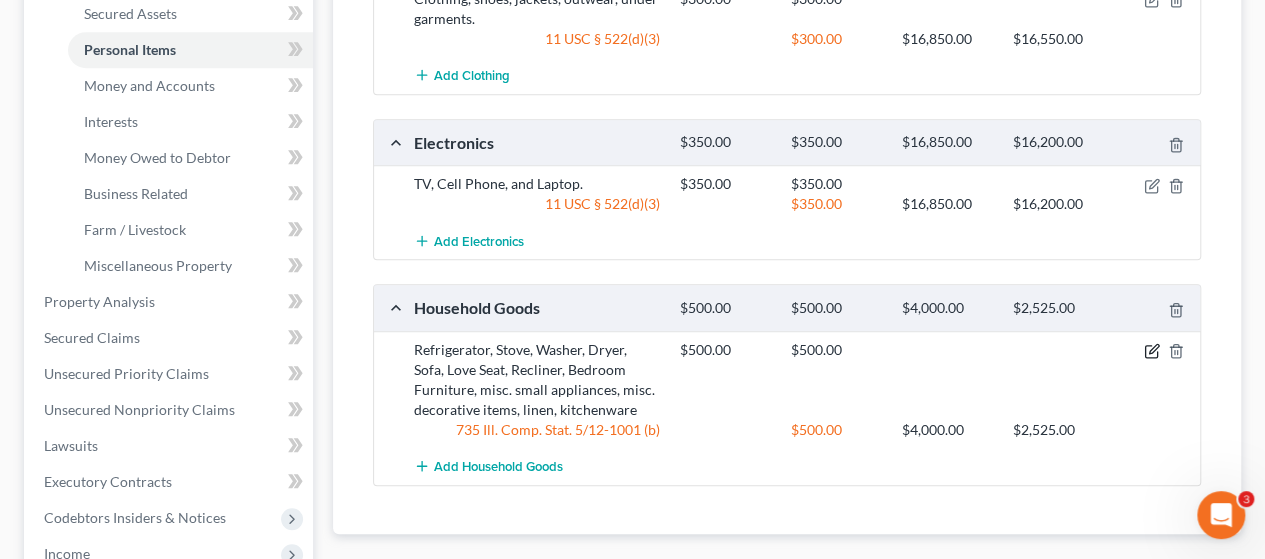 click 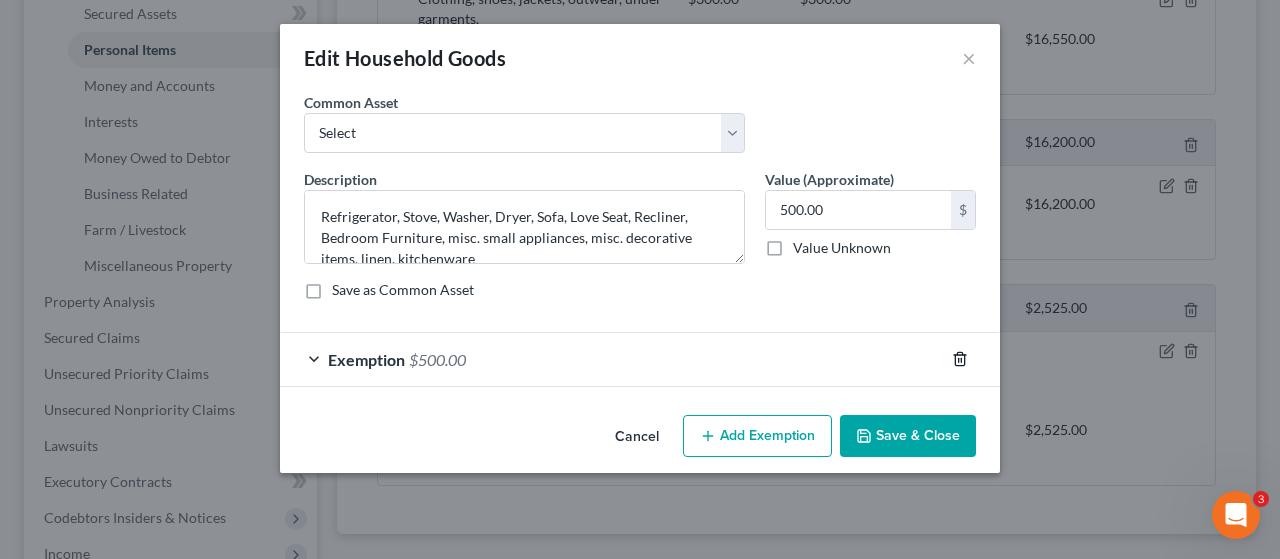 click 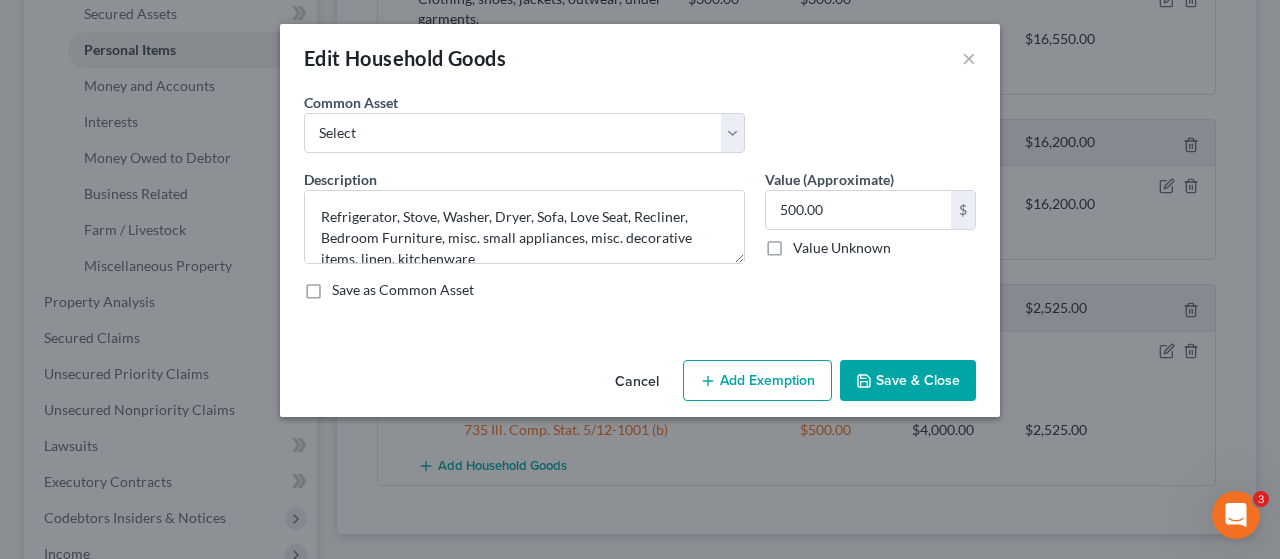 click on "Add Exemption" at bounding box center [757, 381] 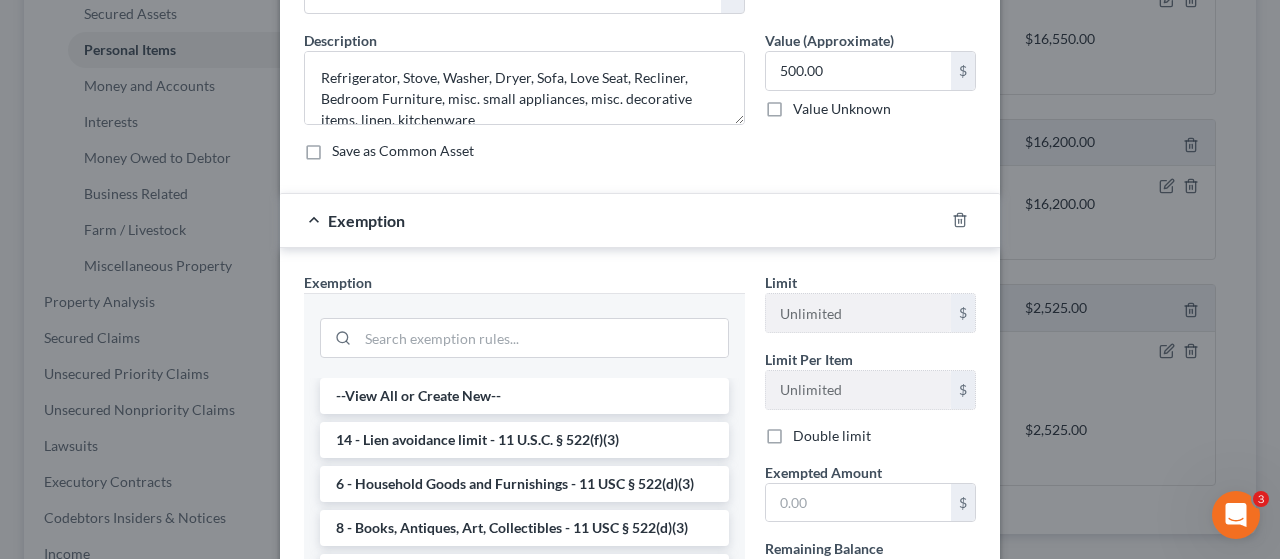 scroll, scrollTop: 417, scrollLeft: 0, axis: vertical 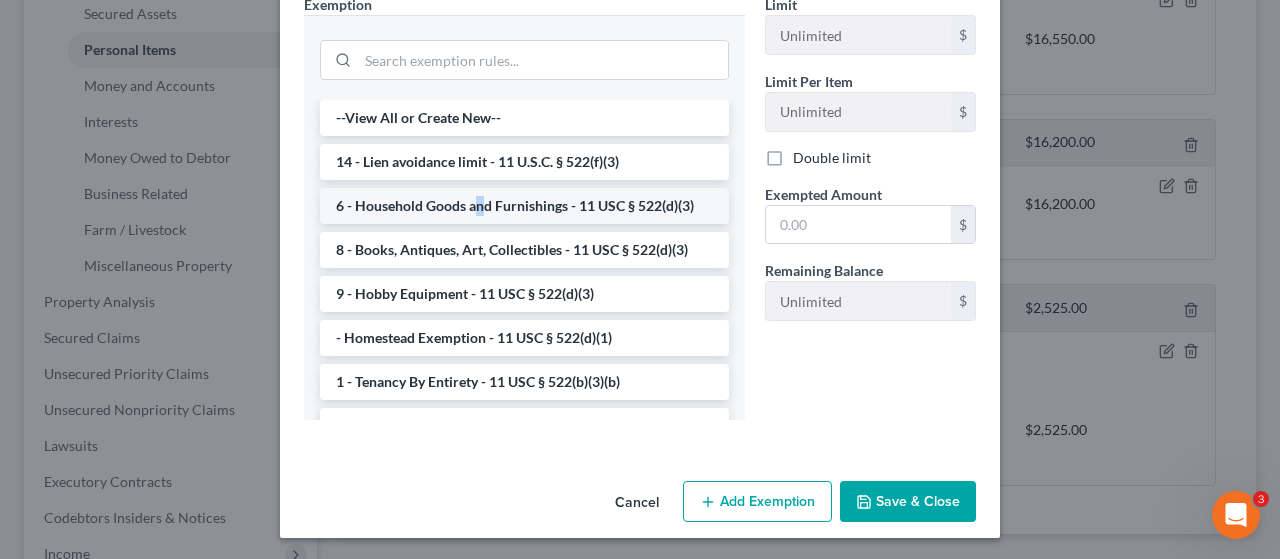 click on "6 - Household Goods and Furnishings - 11 USC § 522(d)(3)" at bounding box center (524, 206) 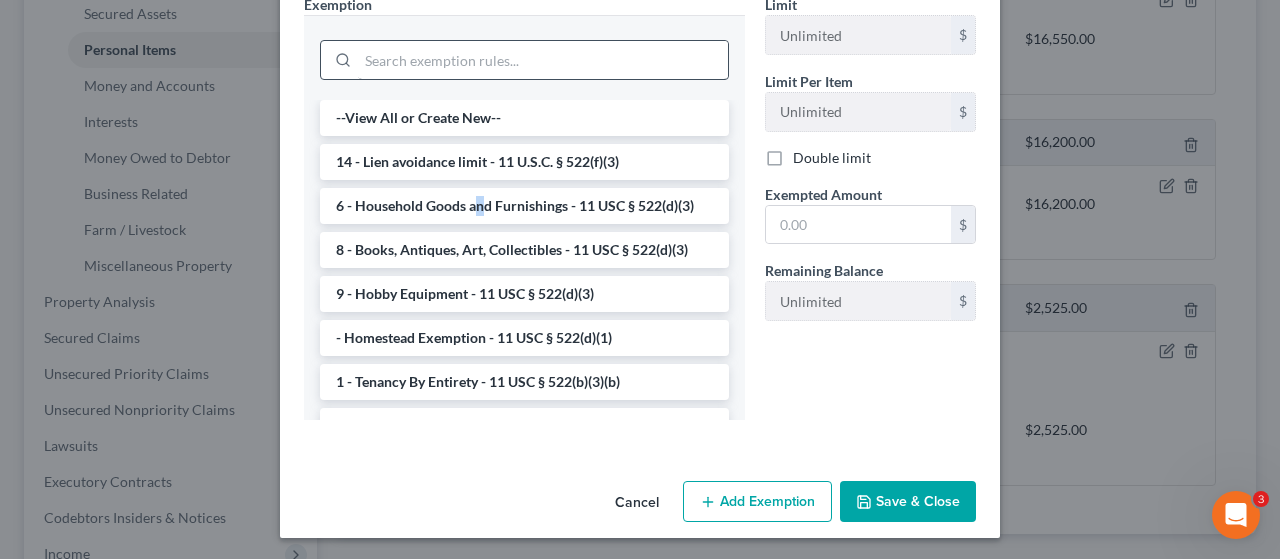 scroll, scrollTop: 316, scrollLeft: 0, axis: vertical 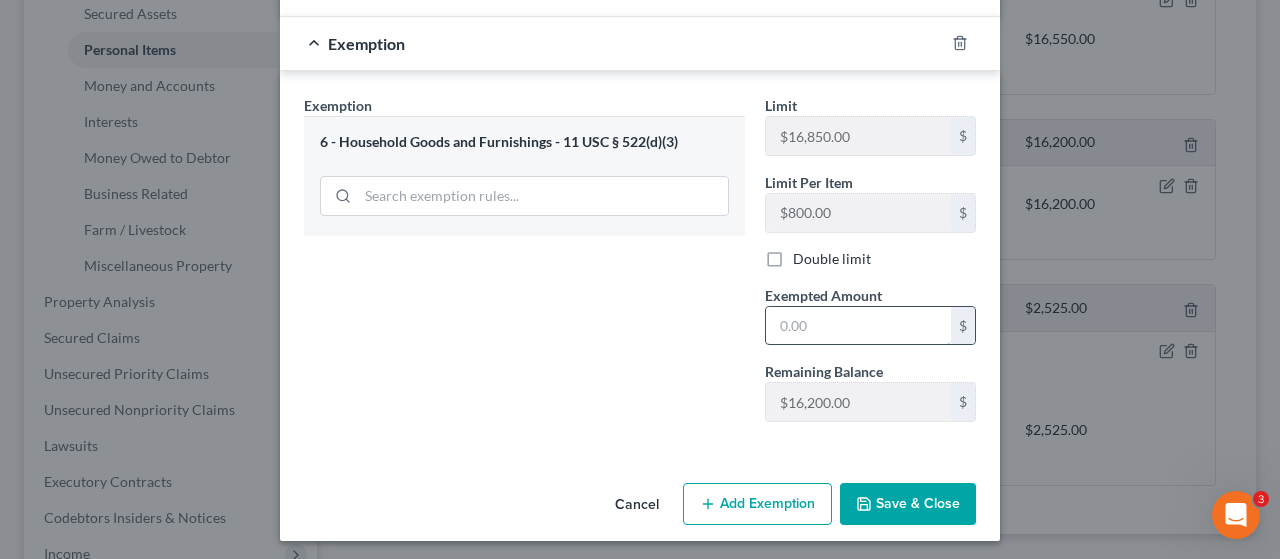 click at bounding box center [858, 326] 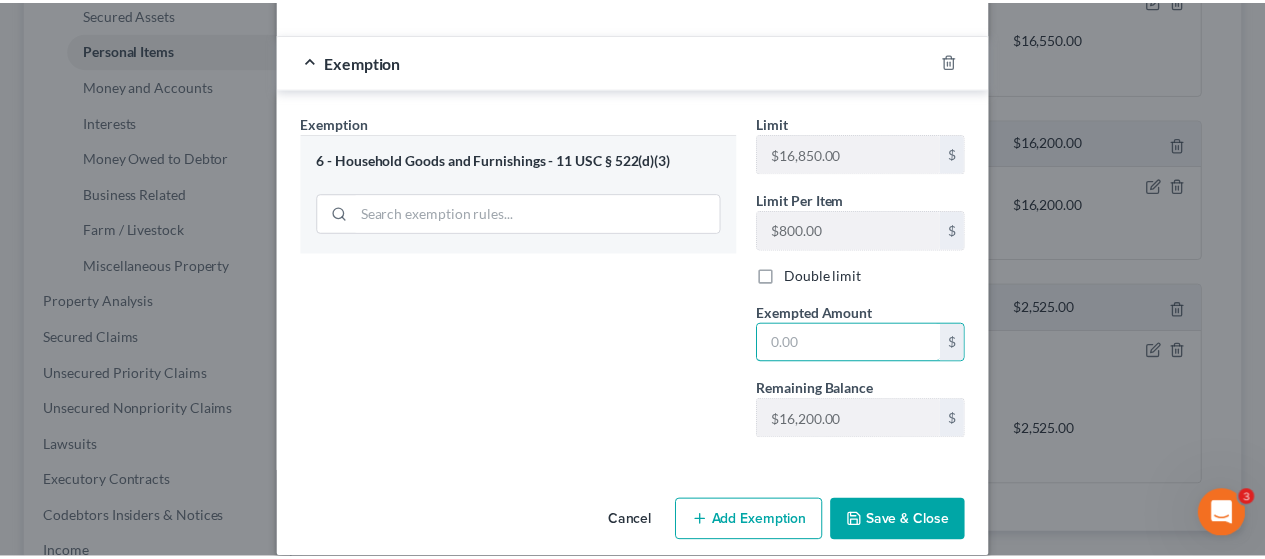 scroll, scrollTop: 300, scrollLeft: 0, axis: vertical 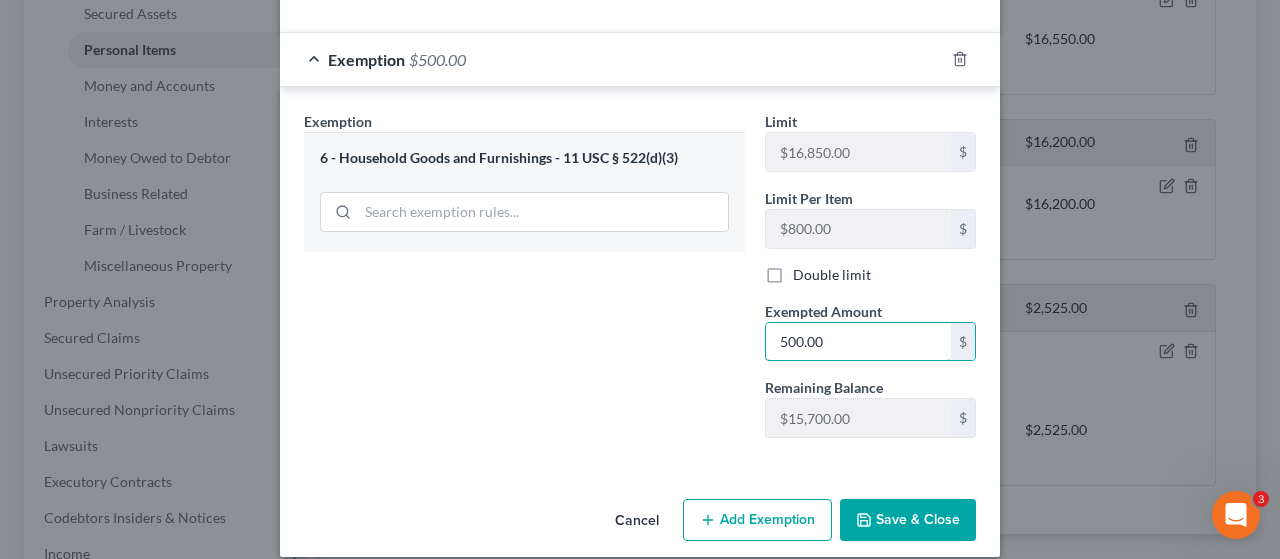 type on "500.00" 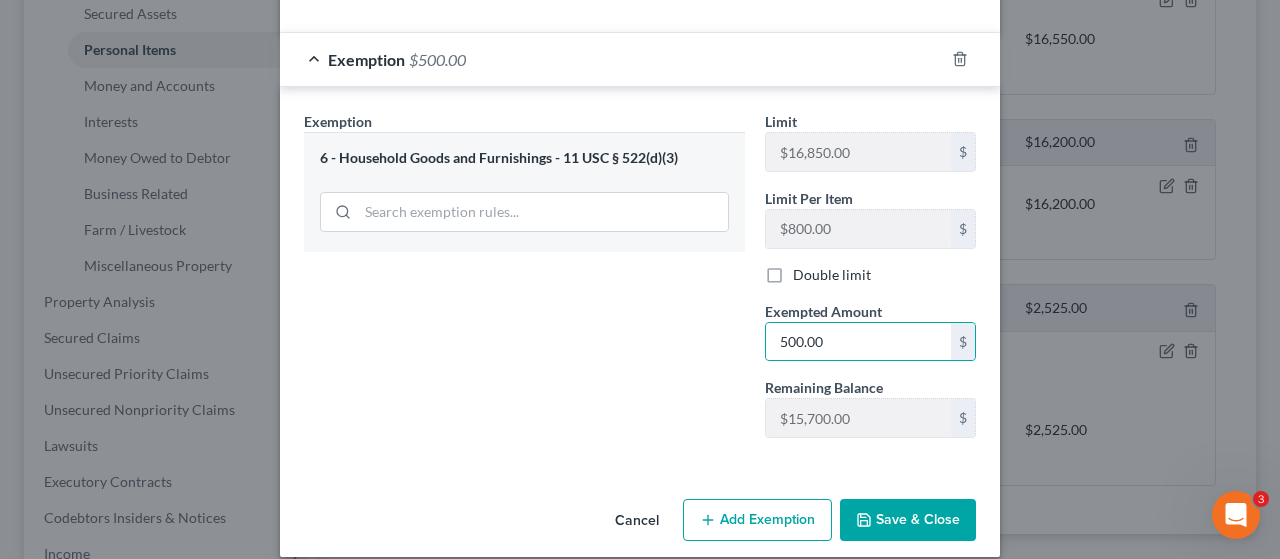 click on "Save & Close" at bounding box center (908, 520) 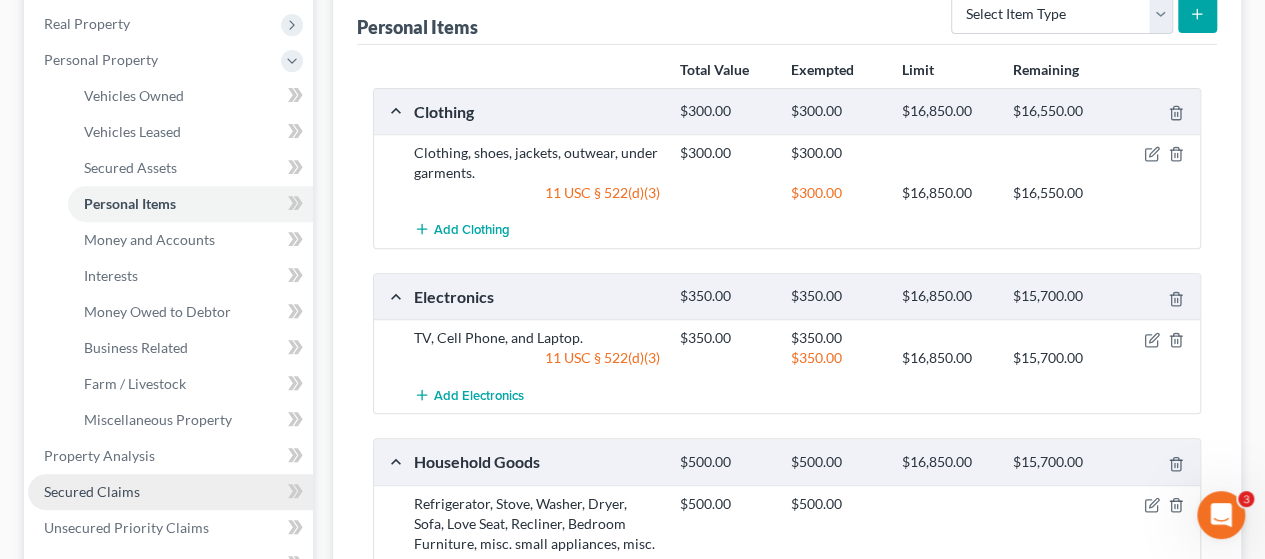 scroll, scrollTop: 300, scrollLeft: 0, axis: vertical 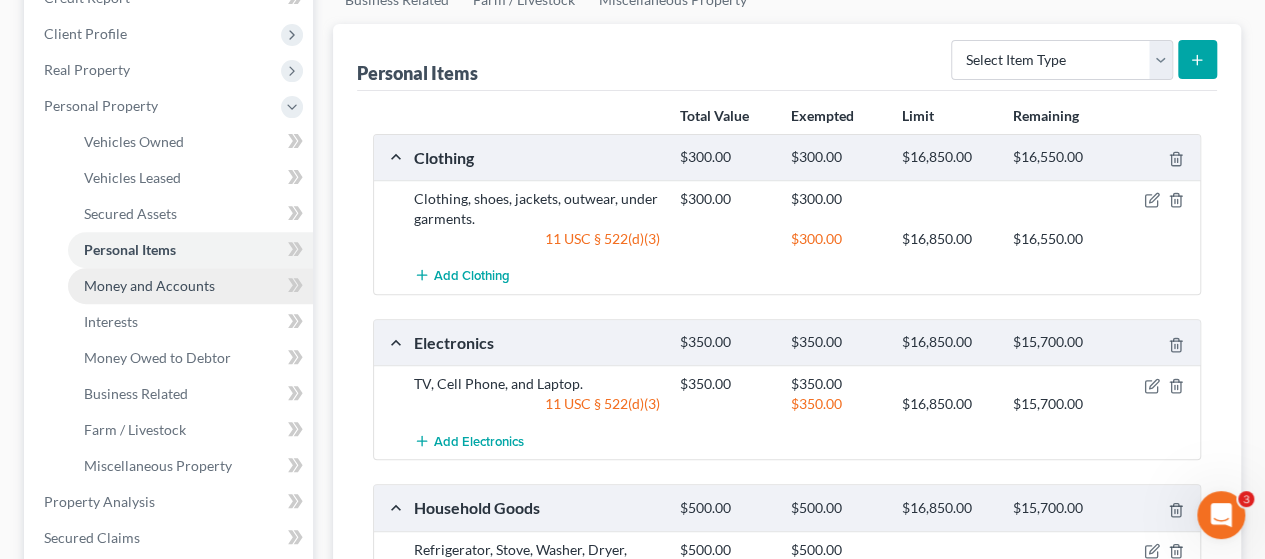 click on "Money and Accounts" at bounding box center (149, 285) 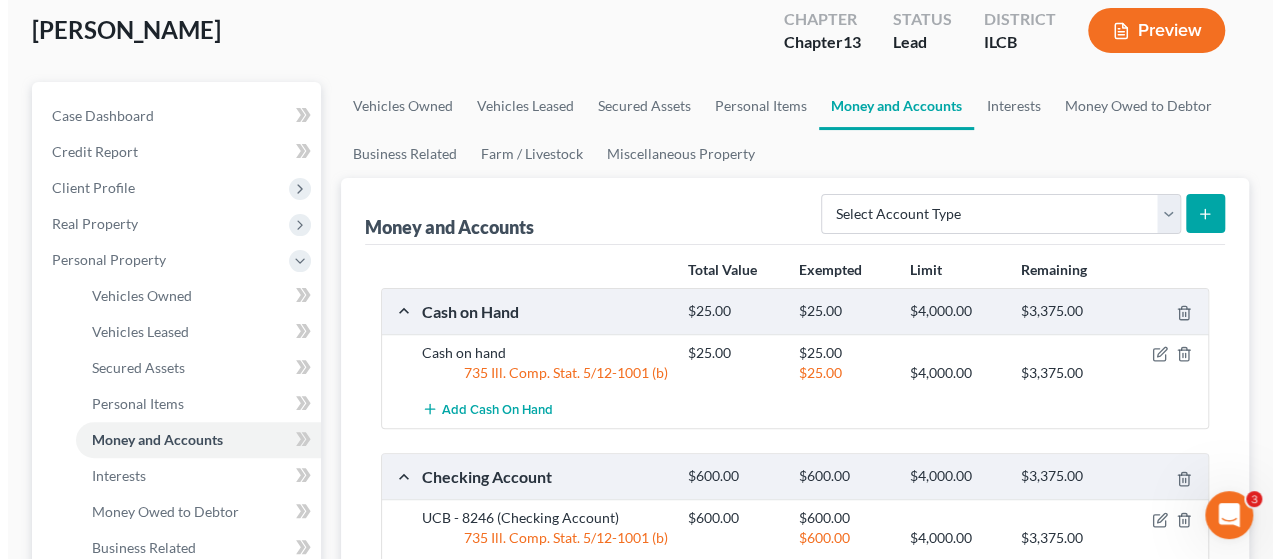 scroll, scrollTop: 200, scrollLeft: 0, axis: vertical 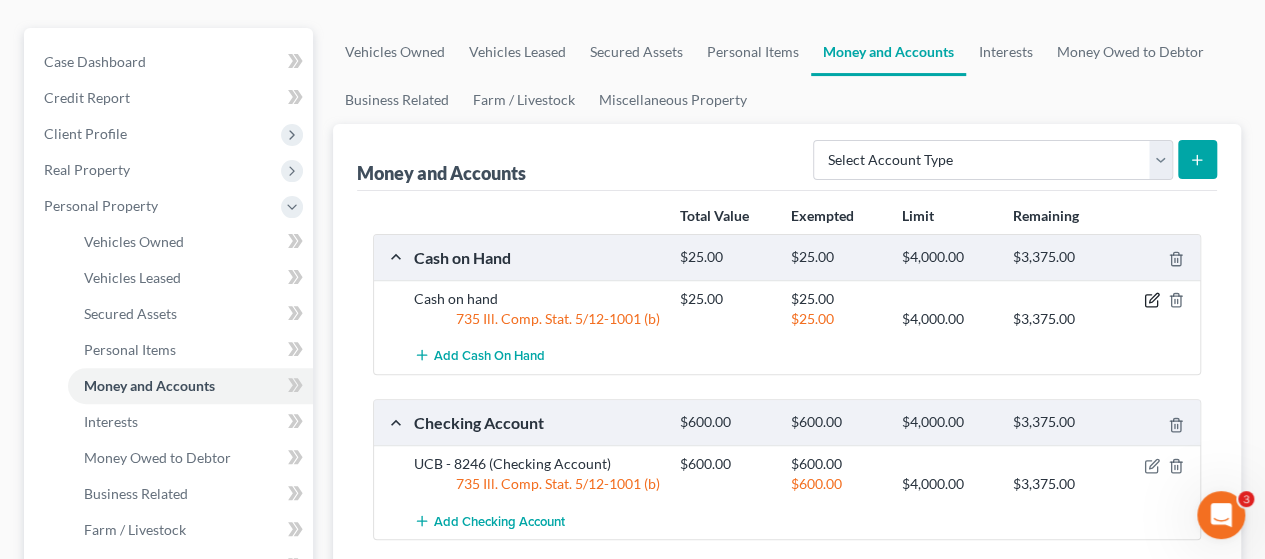 click 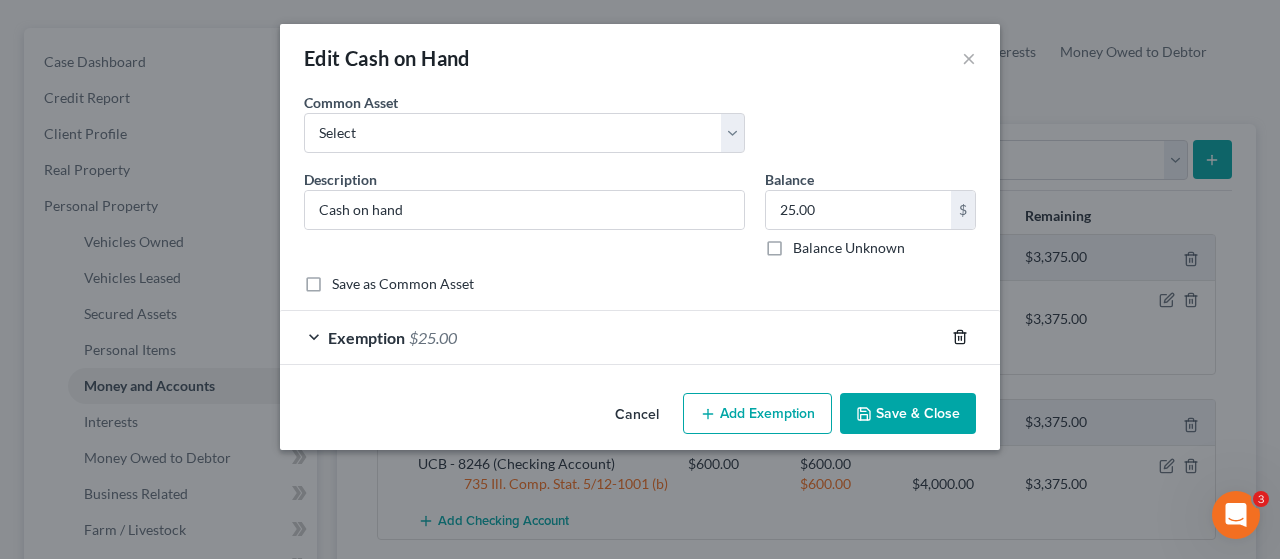 click 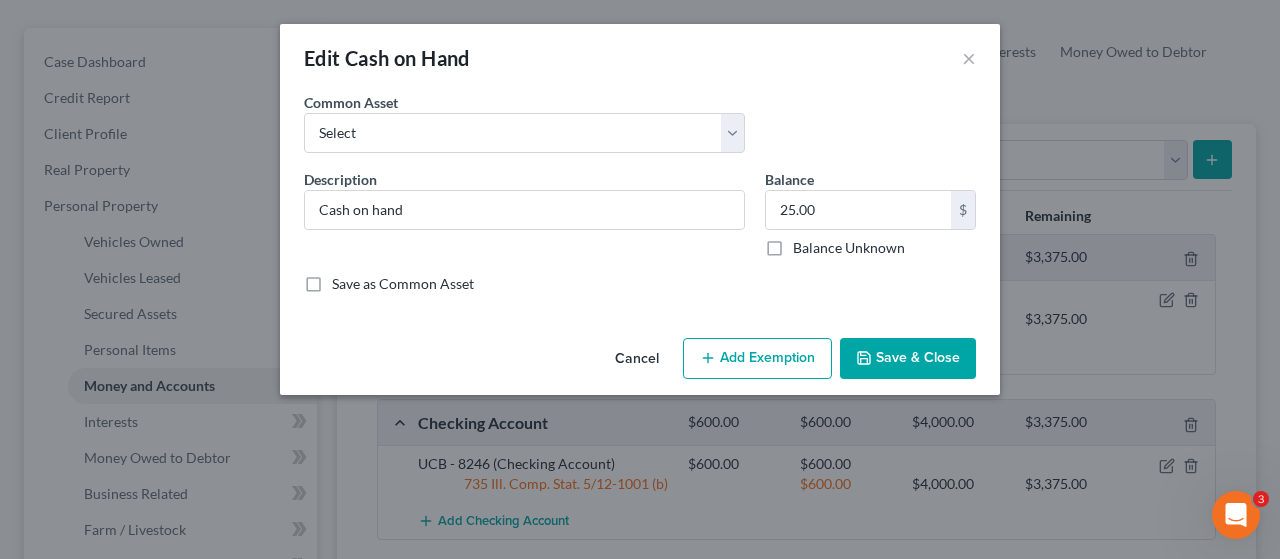 click on "Add Exemption" at bounding box center (757, 359) 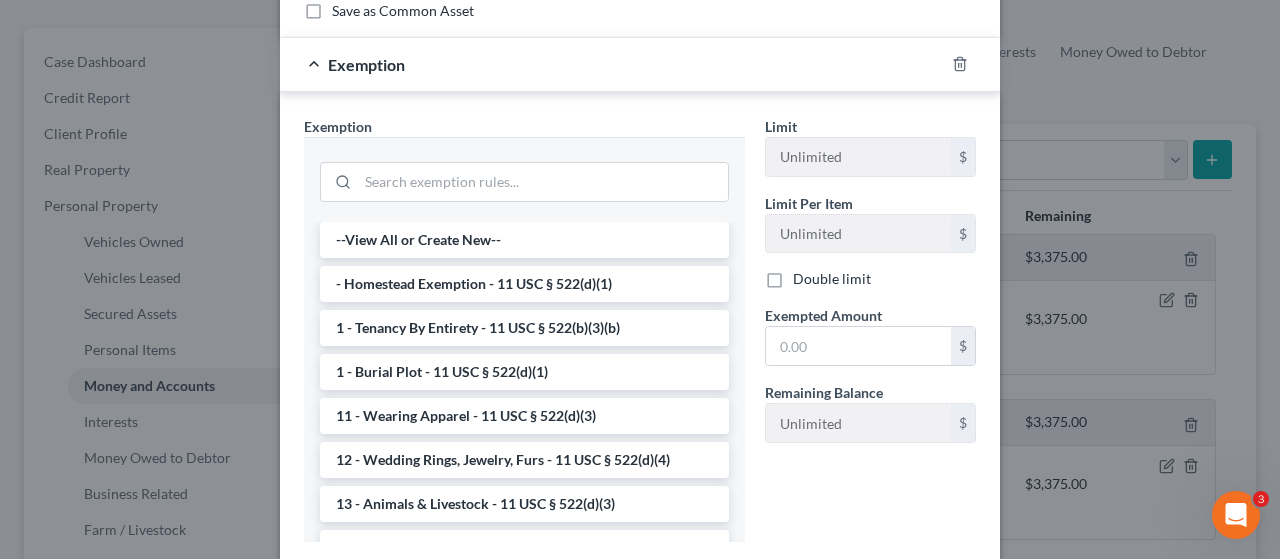 scroll, scrollTop: 300, scrollLeft: 0, axis: vertical 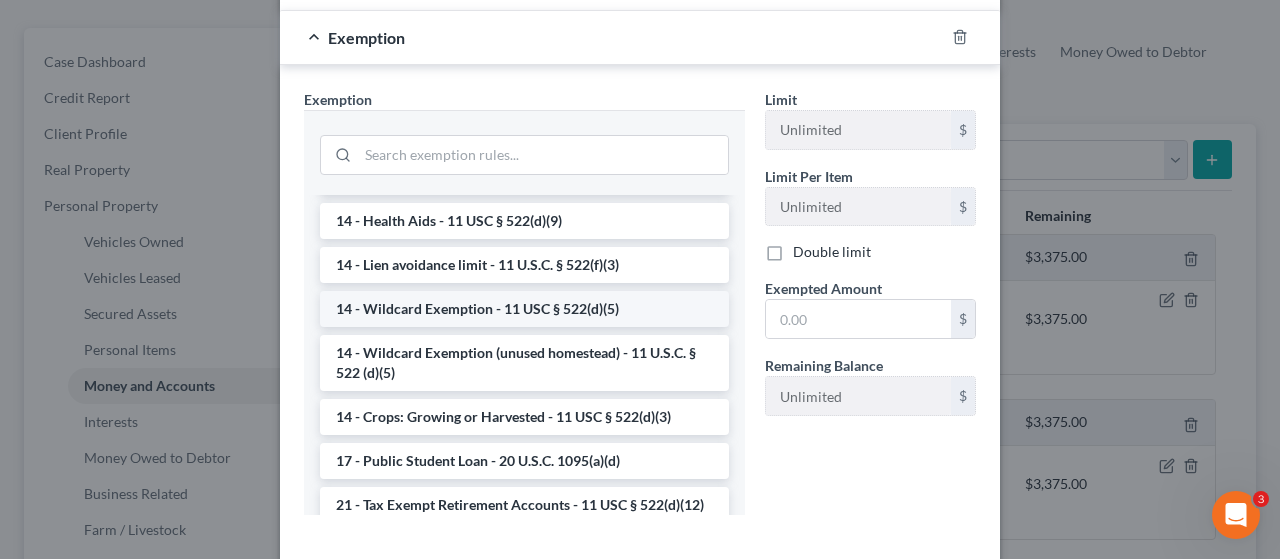 click on "14 - Wildcard Exemption - 11 USC § 522(d)(5)" at bounding box center [524, 309] 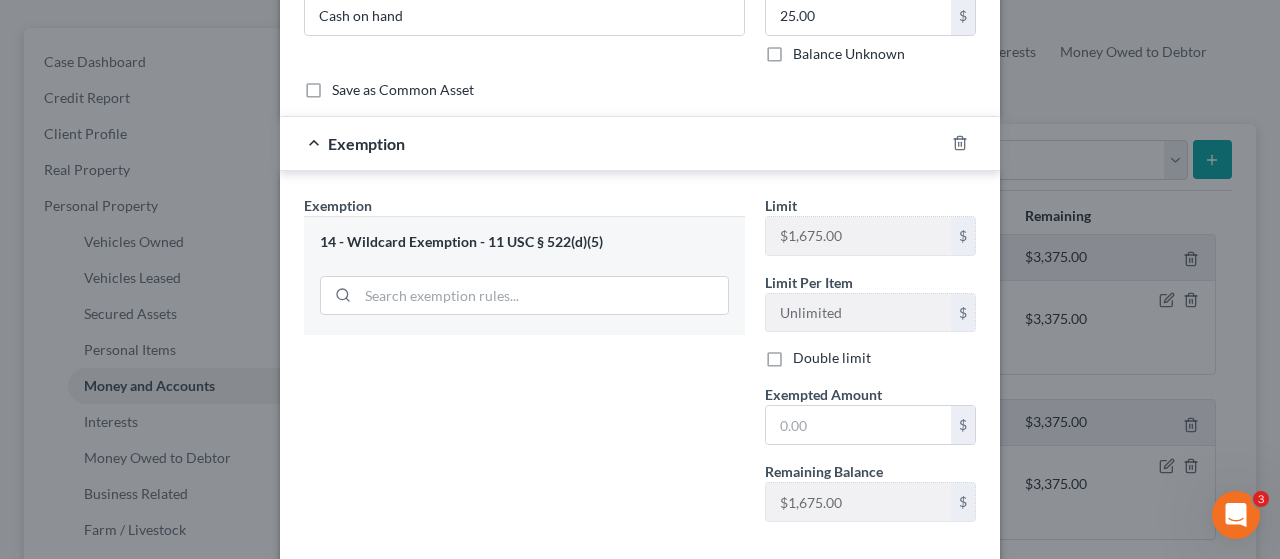 scroll, scrollTop: 194, scrollLeft: 0, axis: vertical 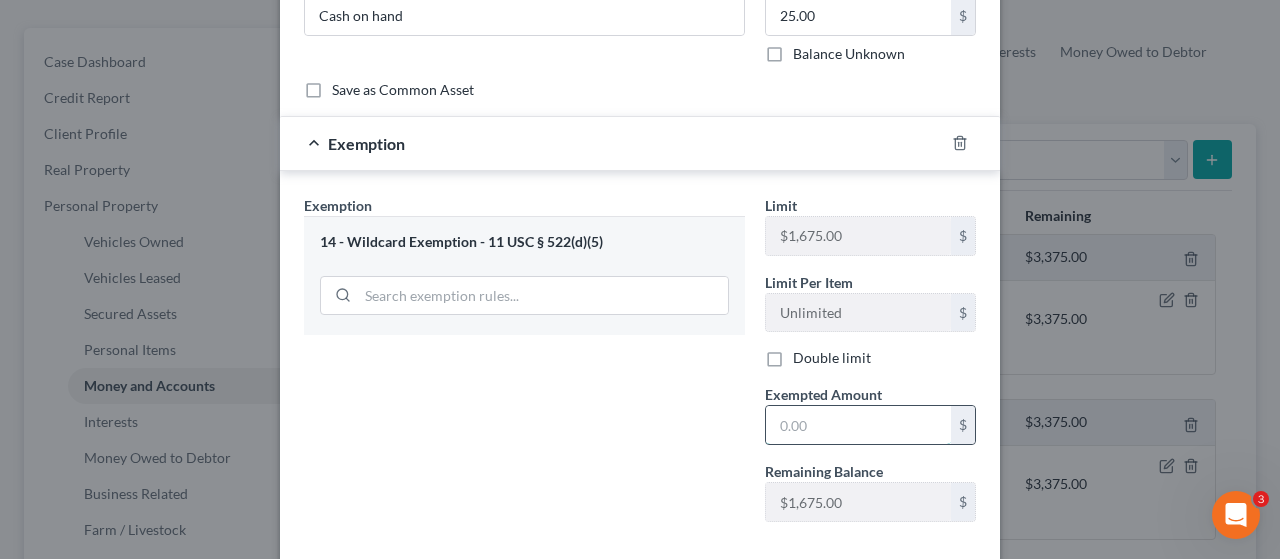 click at bounding box center [858, 425] 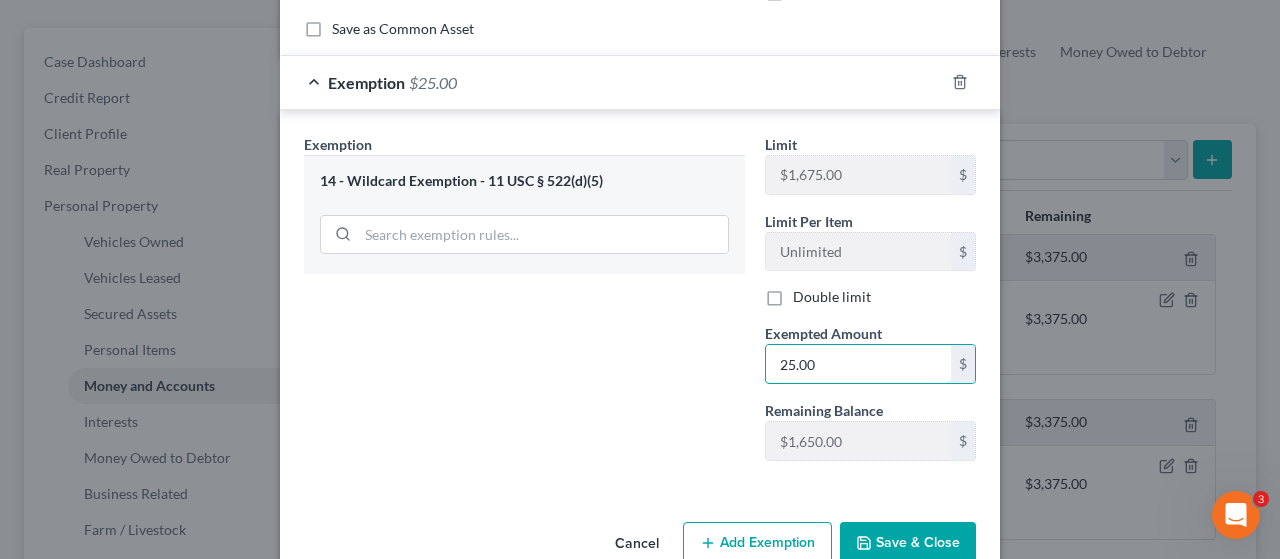 scroll, scrollTop: 294, scrollLeft: 0, axis: vertical 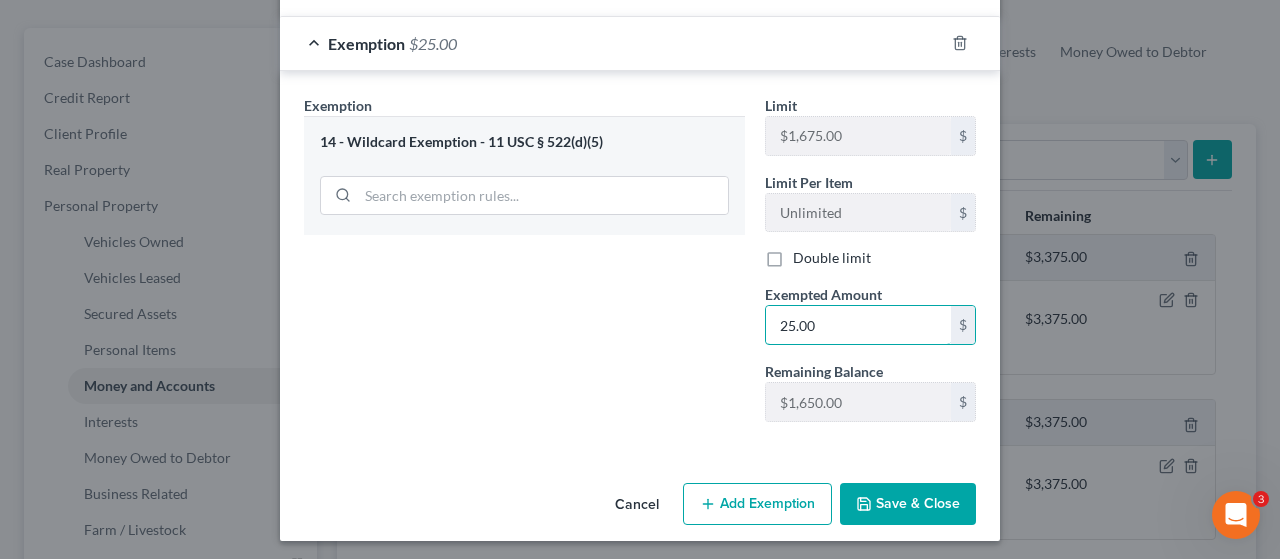 type on "25.00" 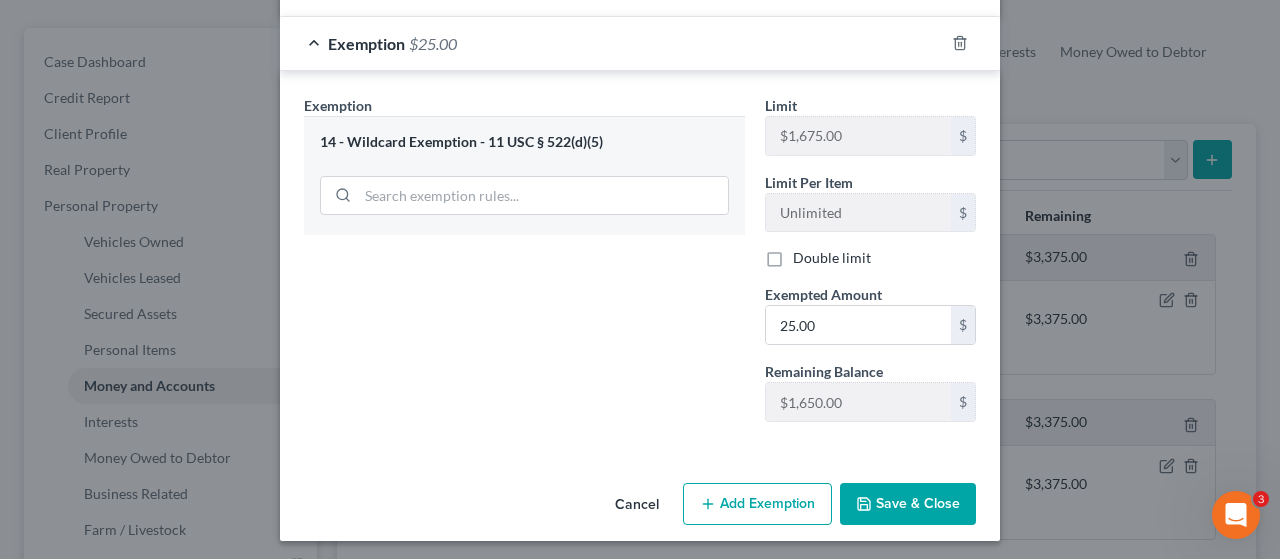 click on "Save & Close" at bounding box center (908, 504) 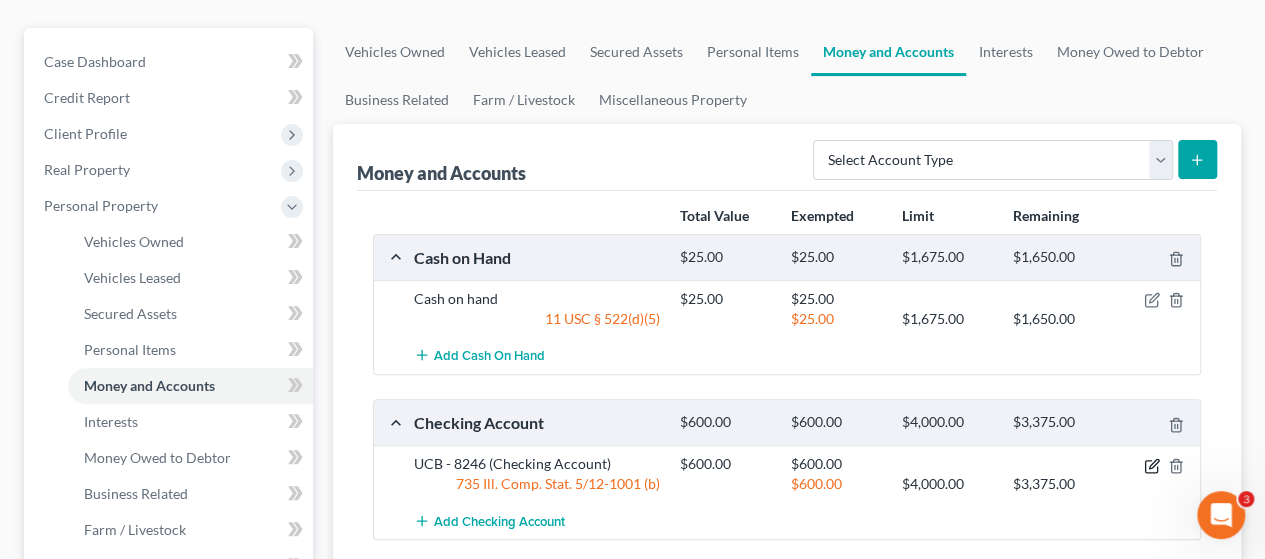 click 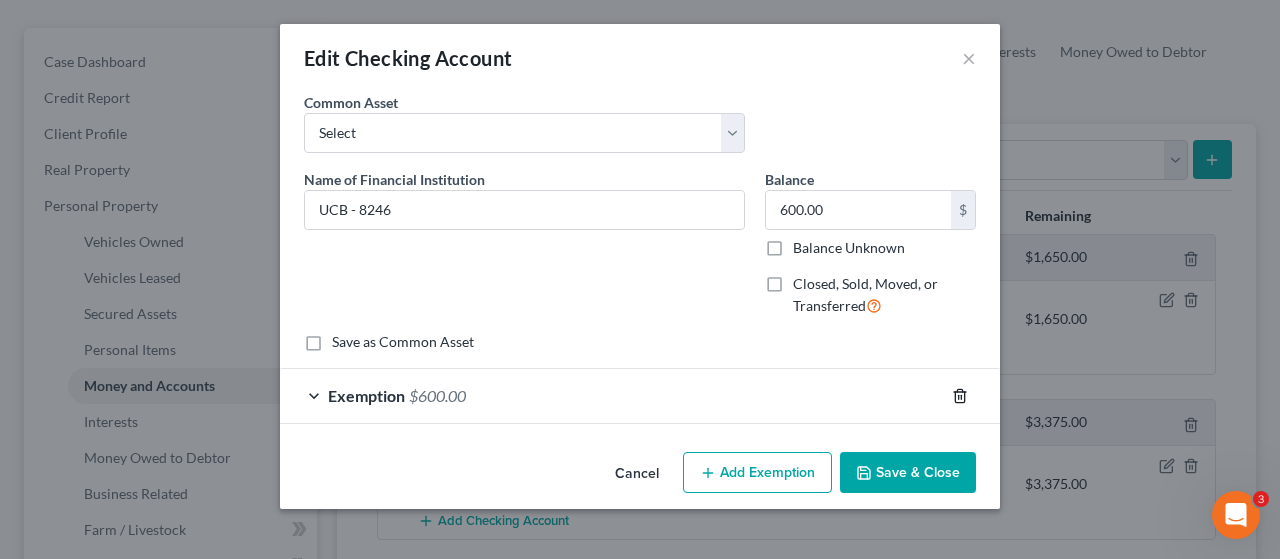 click 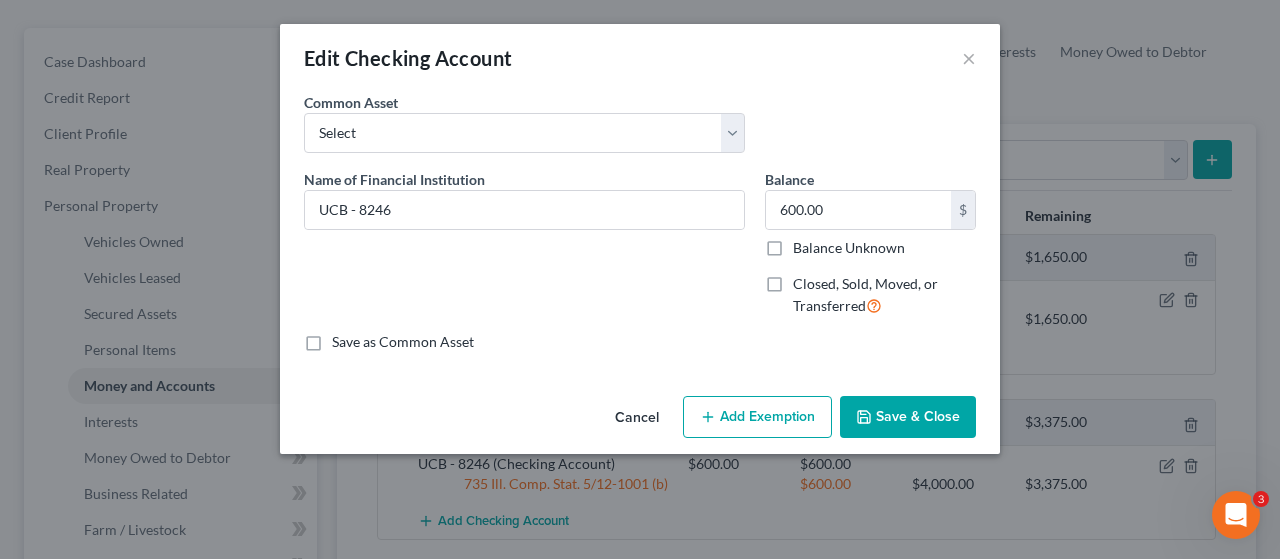 click on "Add Exemption" at bounding box center (757, 417) 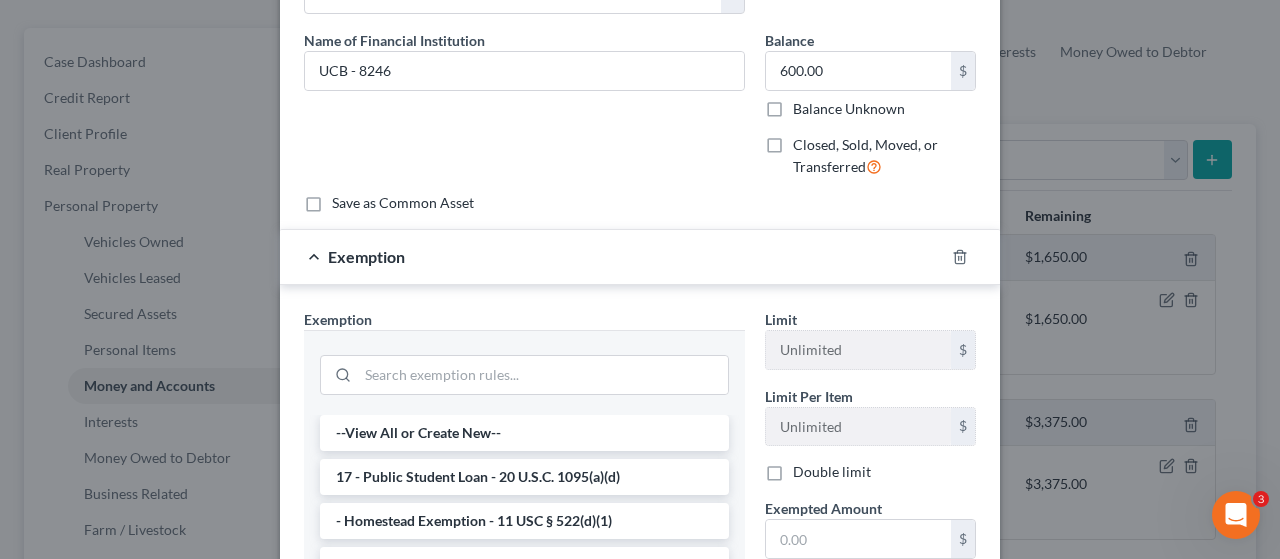 scroll, scrollTop: 200, scrollLeft: 0, axis: vertical 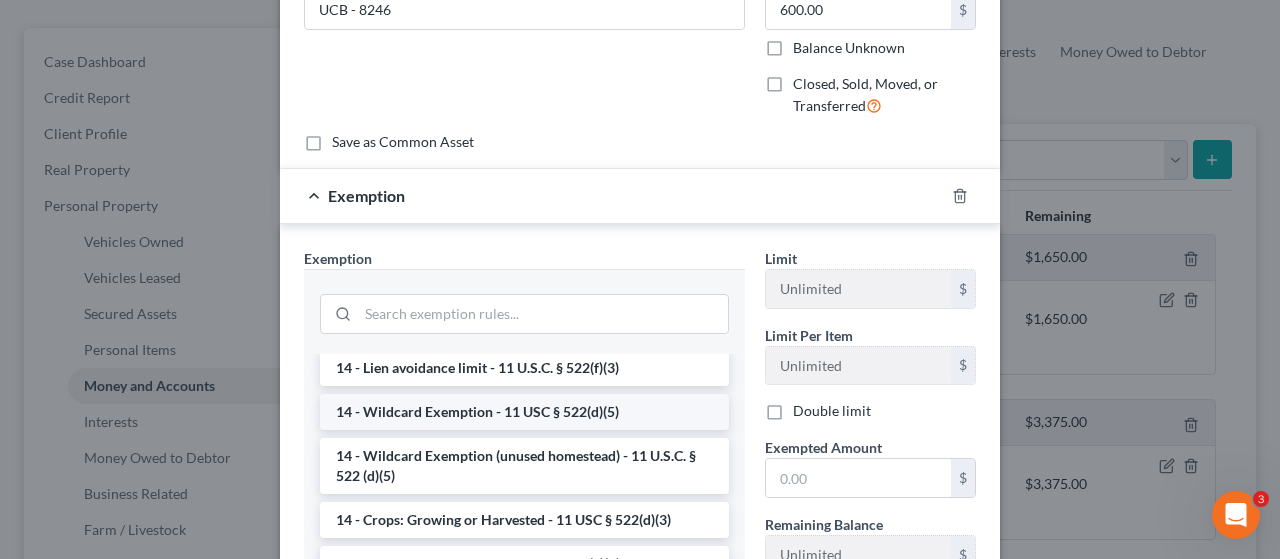 click on "14 - Wildcard Exemption - 11 USC § 522(d)(5)" at bounding box center (524, 412) 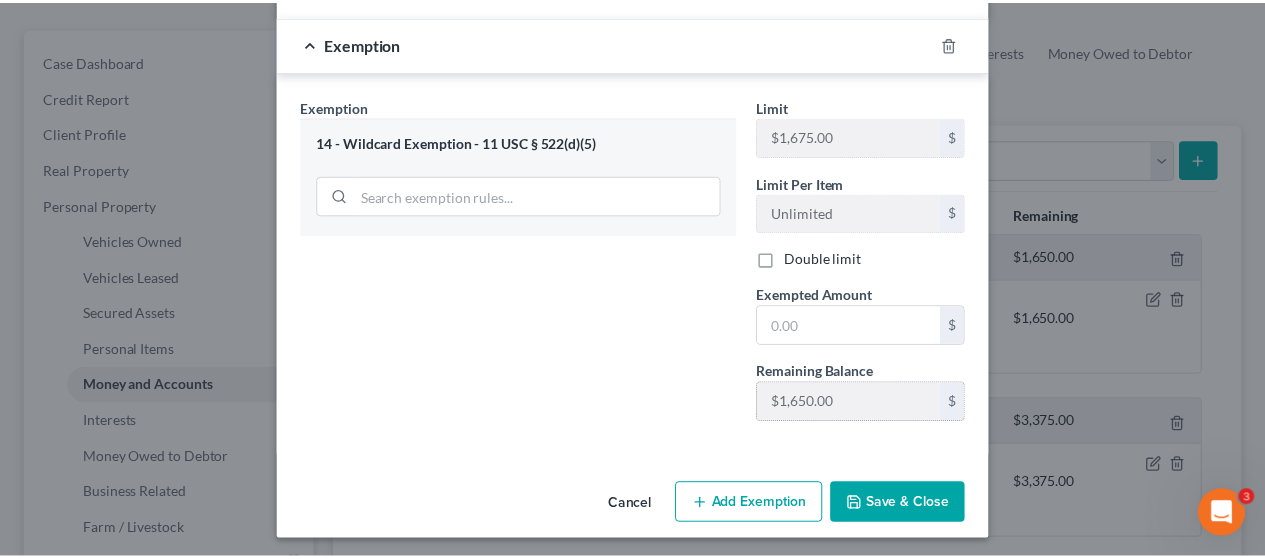 scroll, scrollTop: 353, scrollLeft: 0, axis: vertical 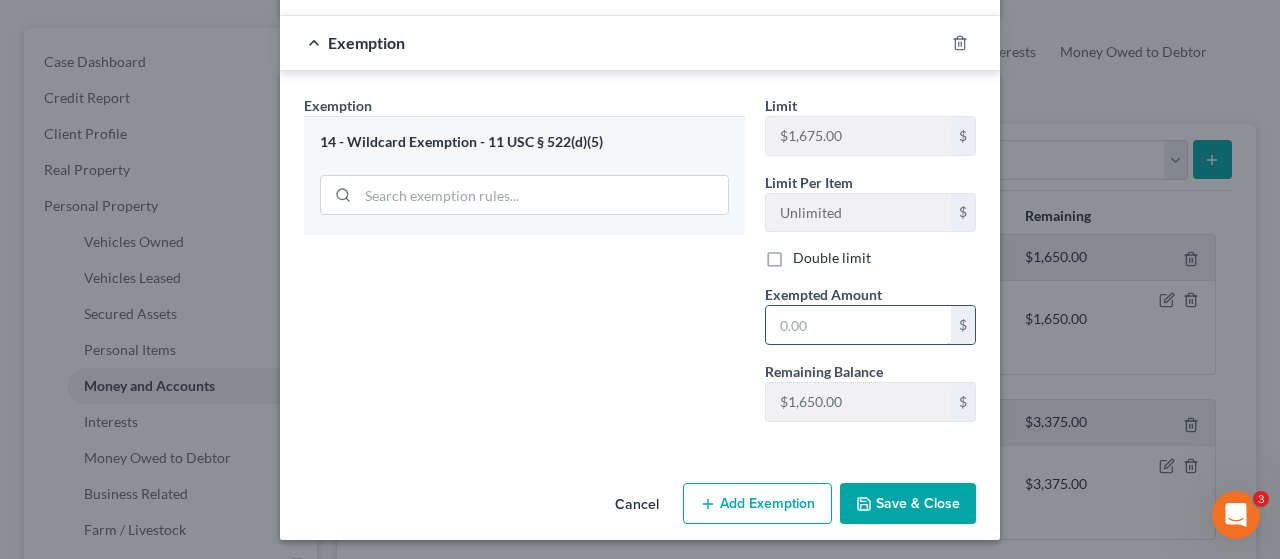 click at bounding box center (858, 325) 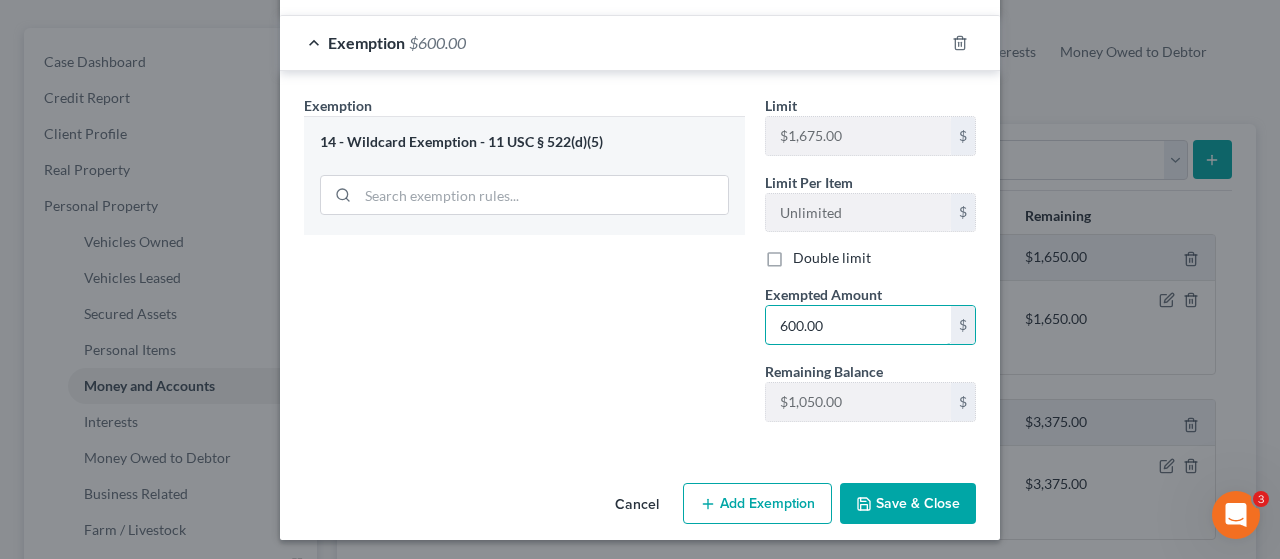 type on "600.00" 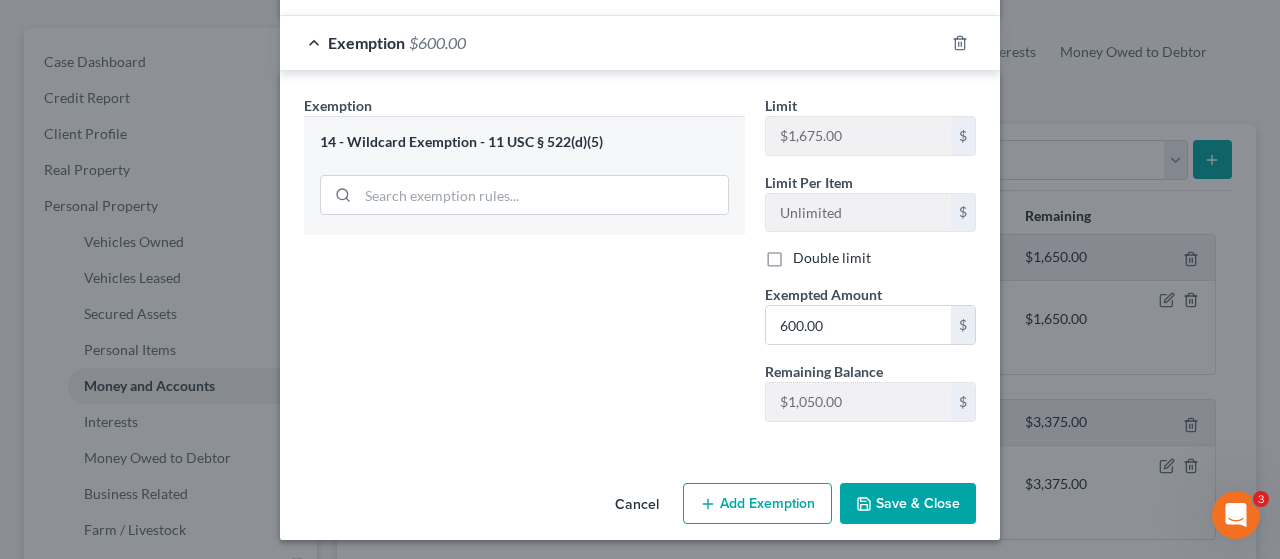 click on "Save & Close" at bounding box center [908, 504] 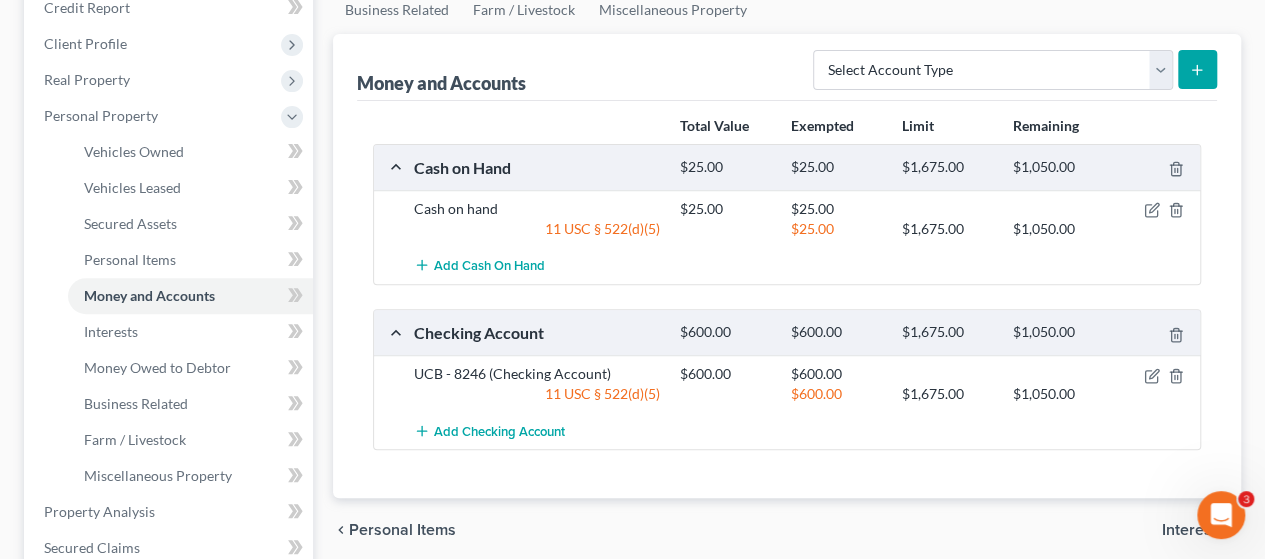 scroll, scrollTop: 400, scrollLeft: 0, axis: vertical 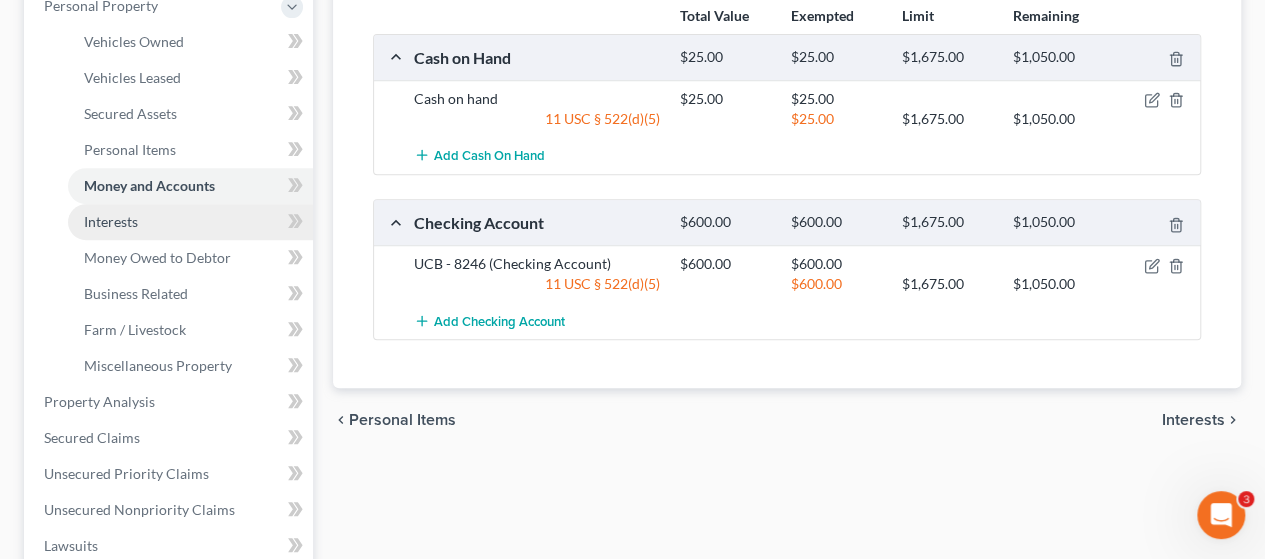 click on "Interests" at bounding box center [111, 221] 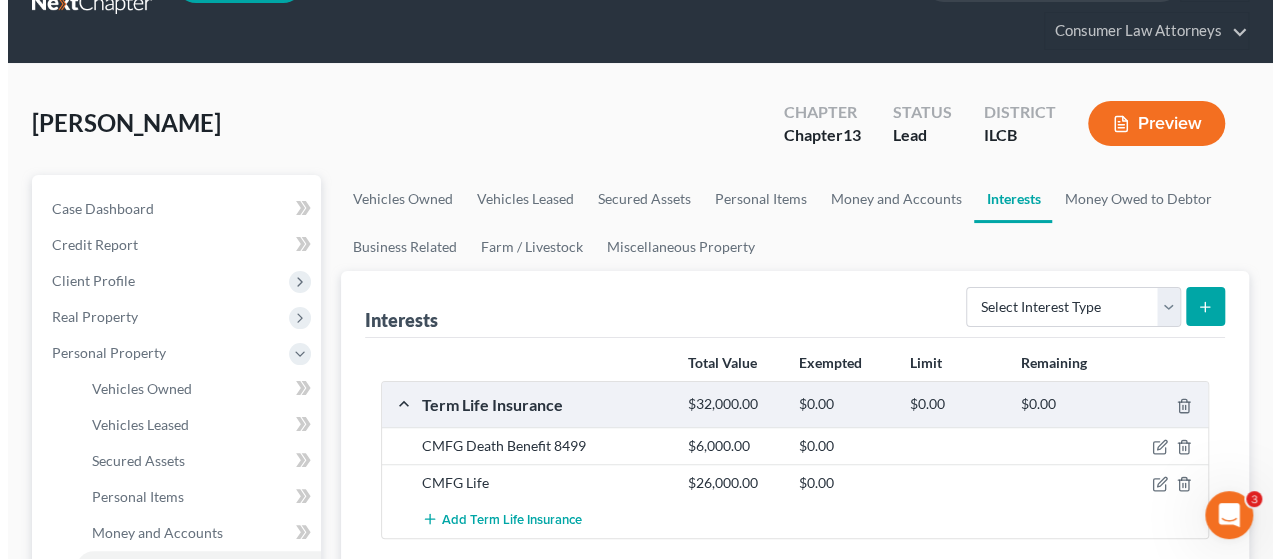 scroll, scrollTop: 200, scrollLeft: 0, axis: vertical 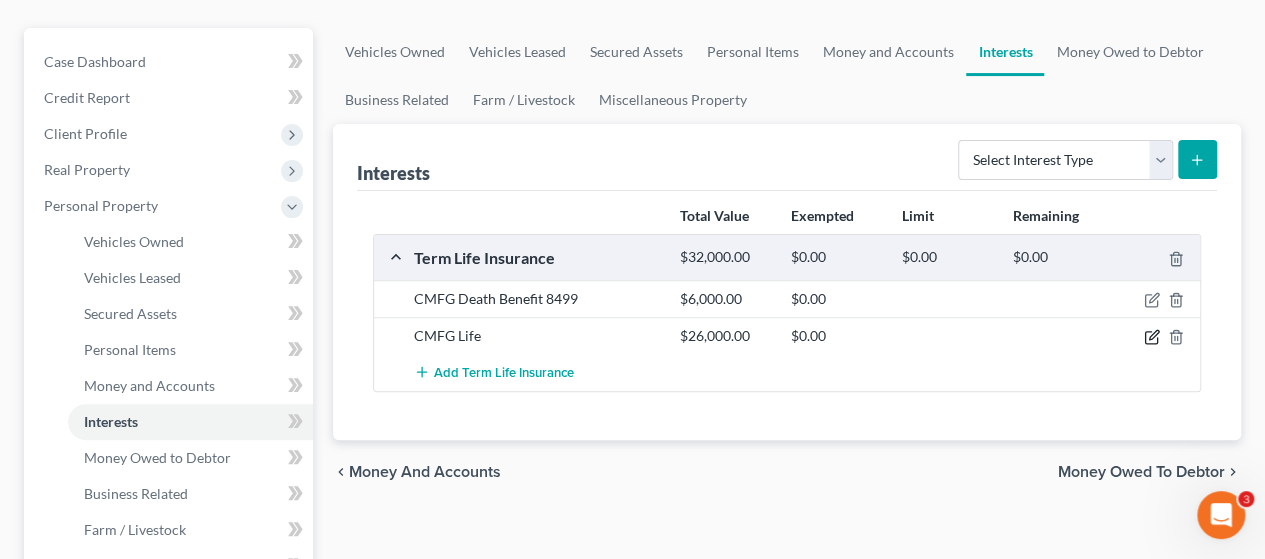 click 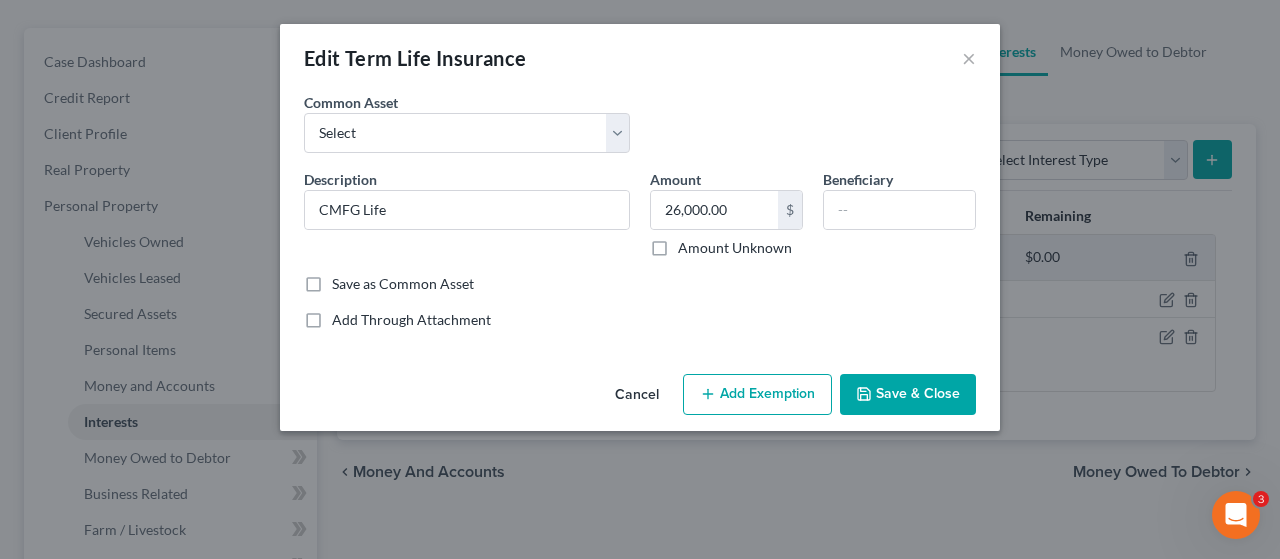 click on "Add Exemption" at bounding box center (757, 395) 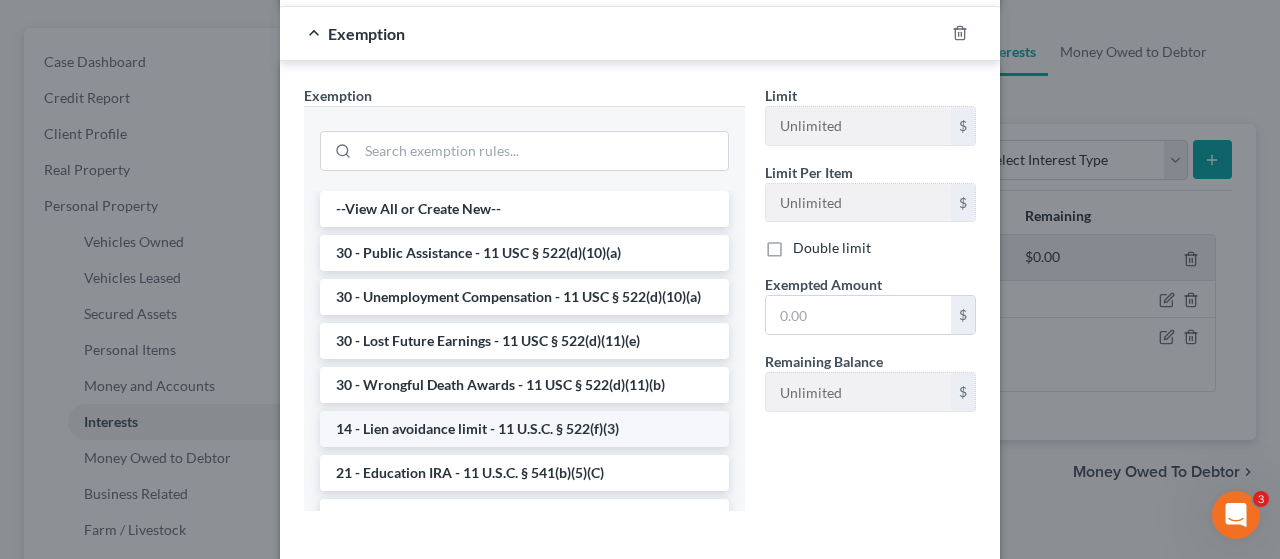 scroll, scrollTop: 400, scrollLeft: 0, axis: vertical 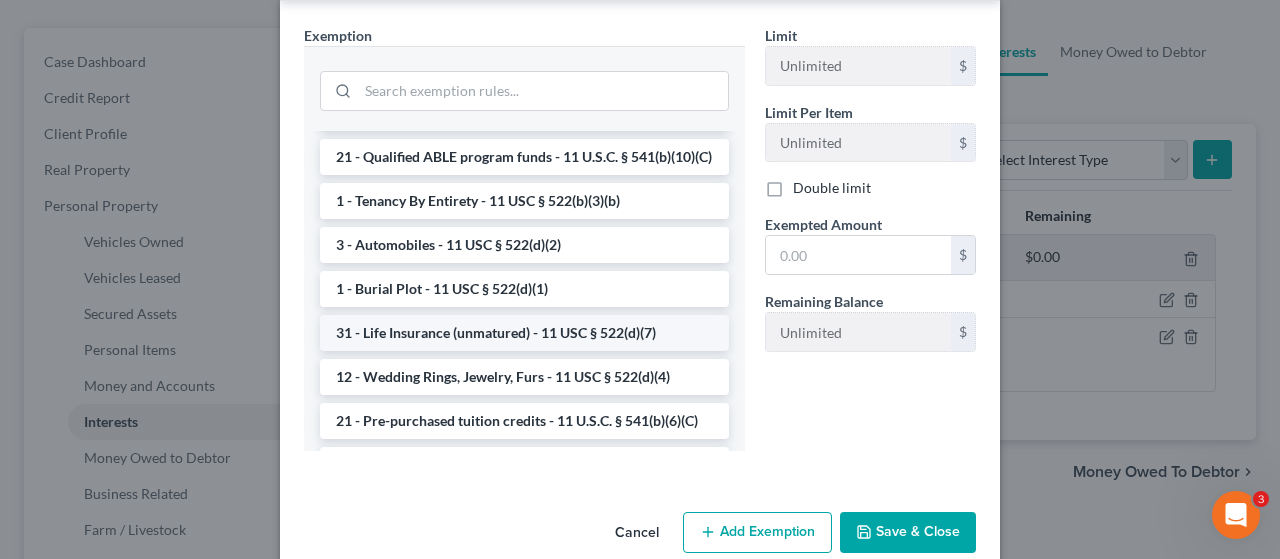 click on "31 - Life Insurance (unmatured) - 11 USC § 522(d)(7)" at bounding box center [524, 333] 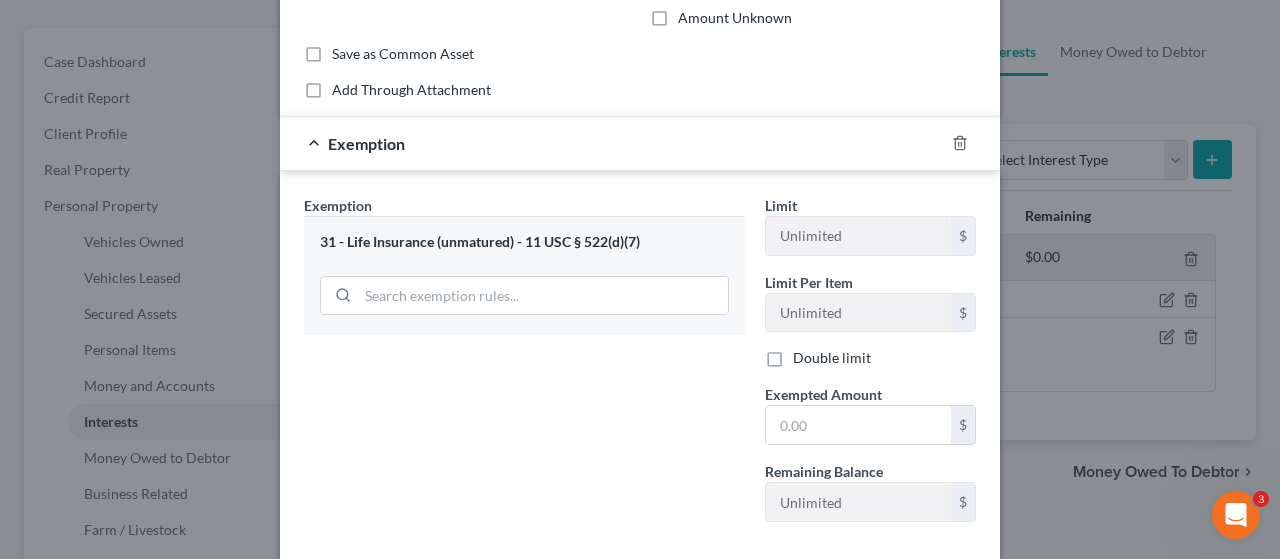 scroll, scrollTop: 230, scrollLeft: 0, axis: vertical 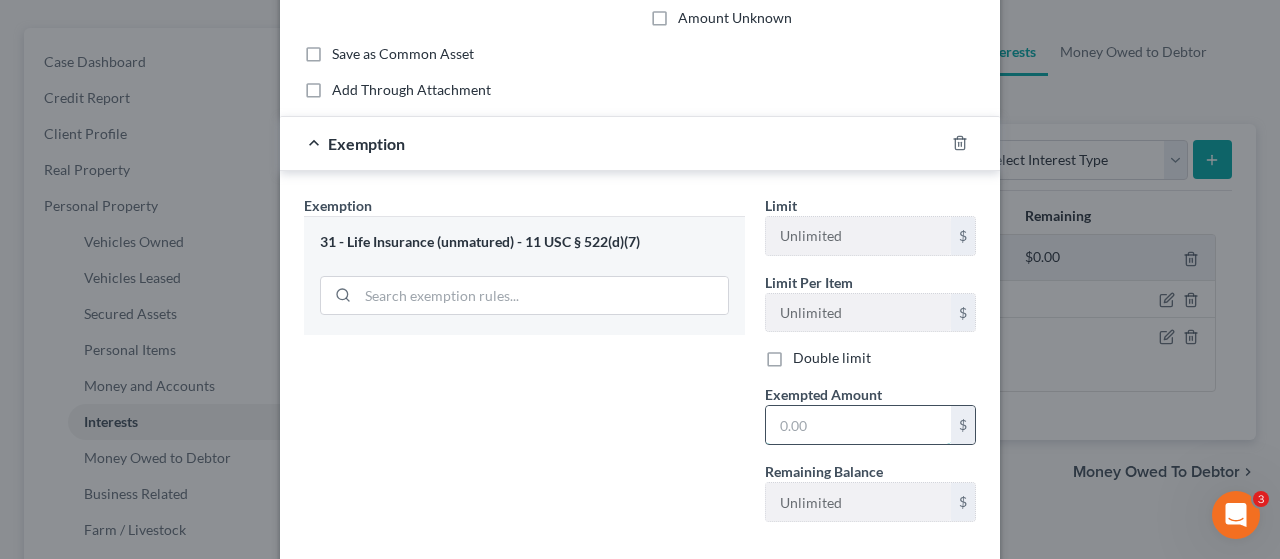 click at bounding box center (858, 425) 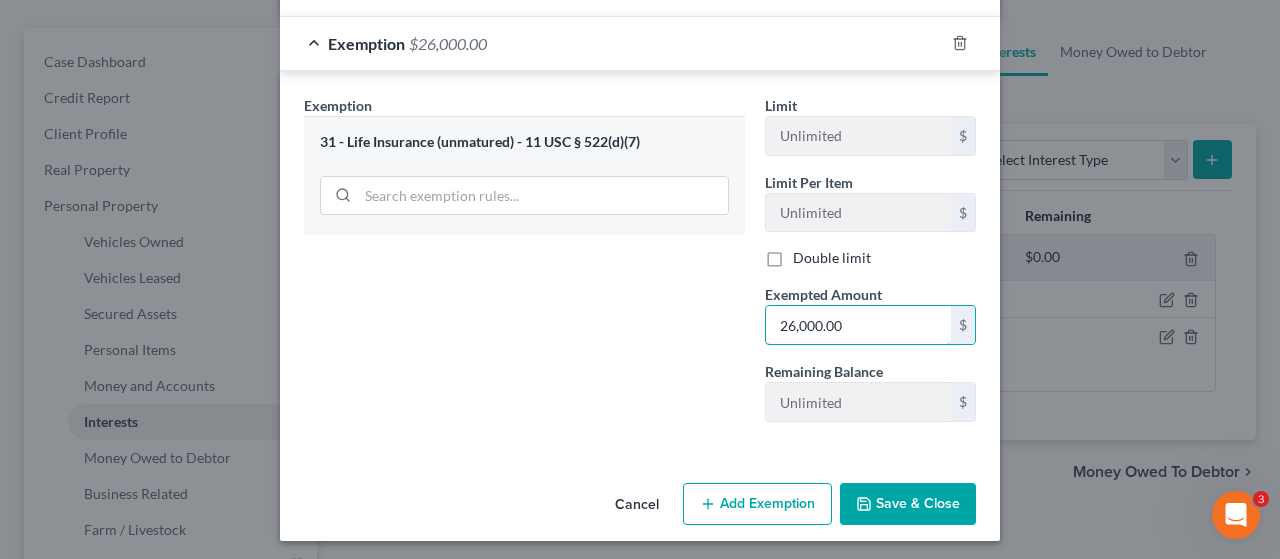 scroll, scrollTop: 330, scrollLeft: 0, axis: vertical 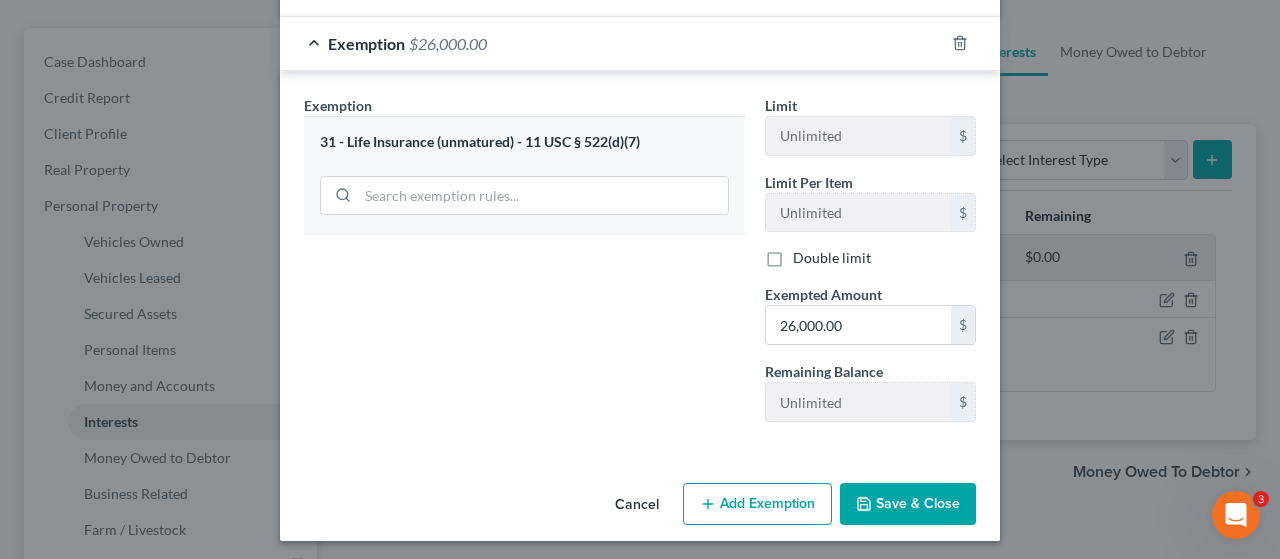 click on "Save & Close" at bounding box center [908, 504] 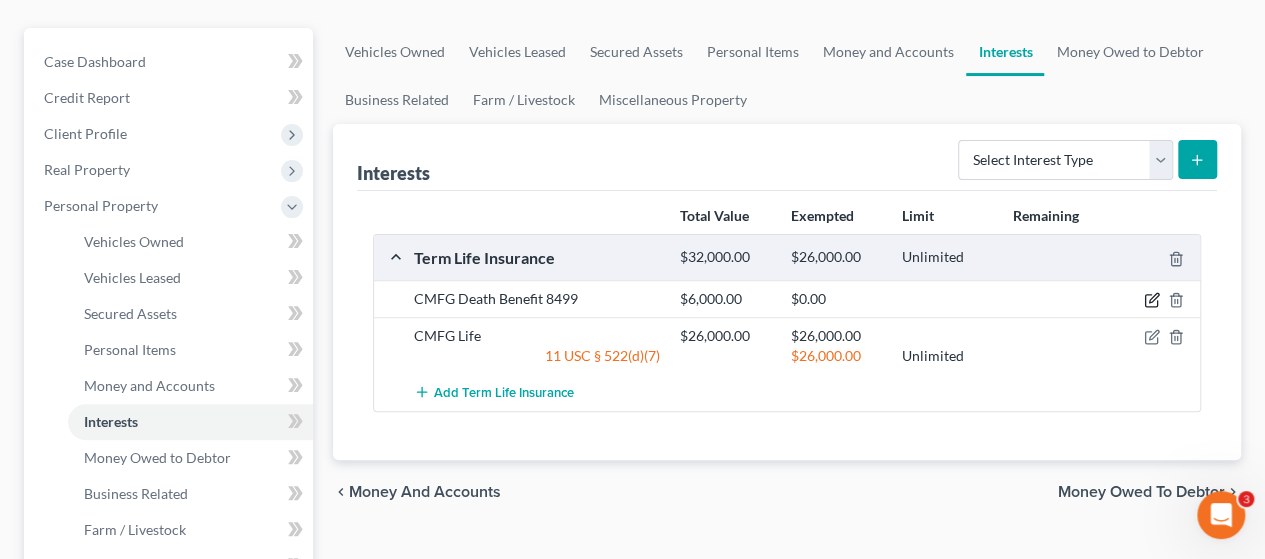 click 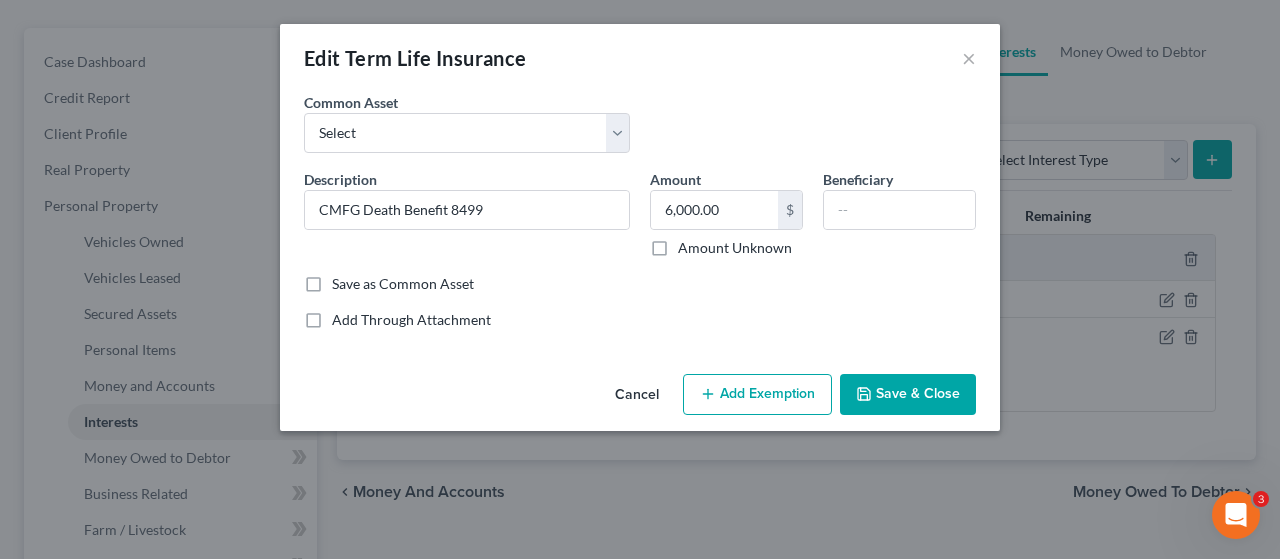 click on "Add Exemption" at bounding box center [757, 395] 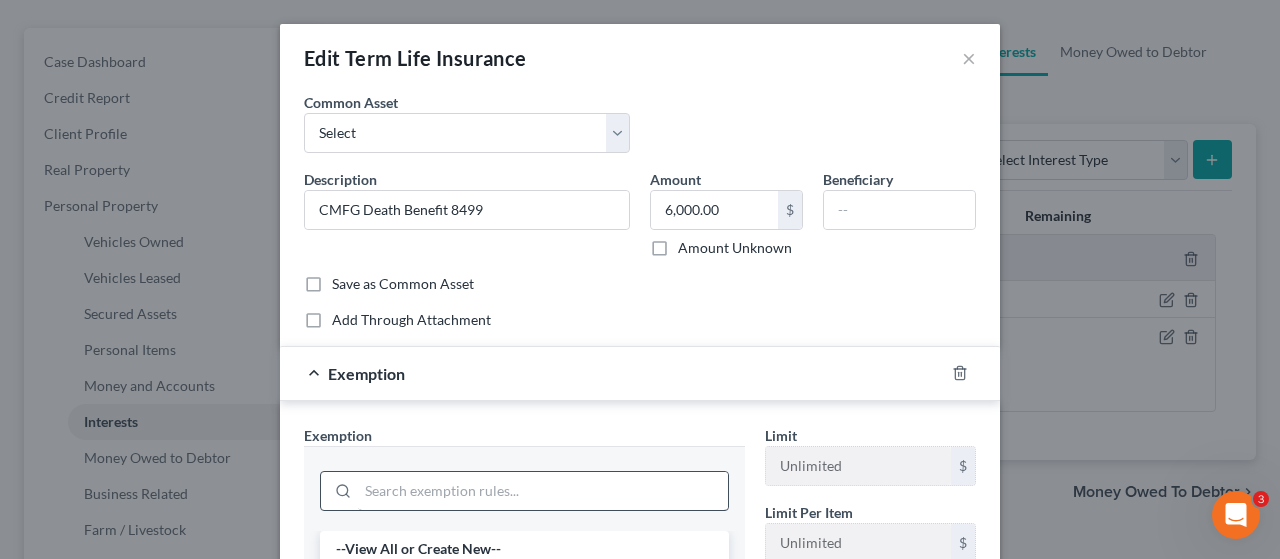 scroll, scrollTop: 300, scrollLeft: 0, axis: vertical 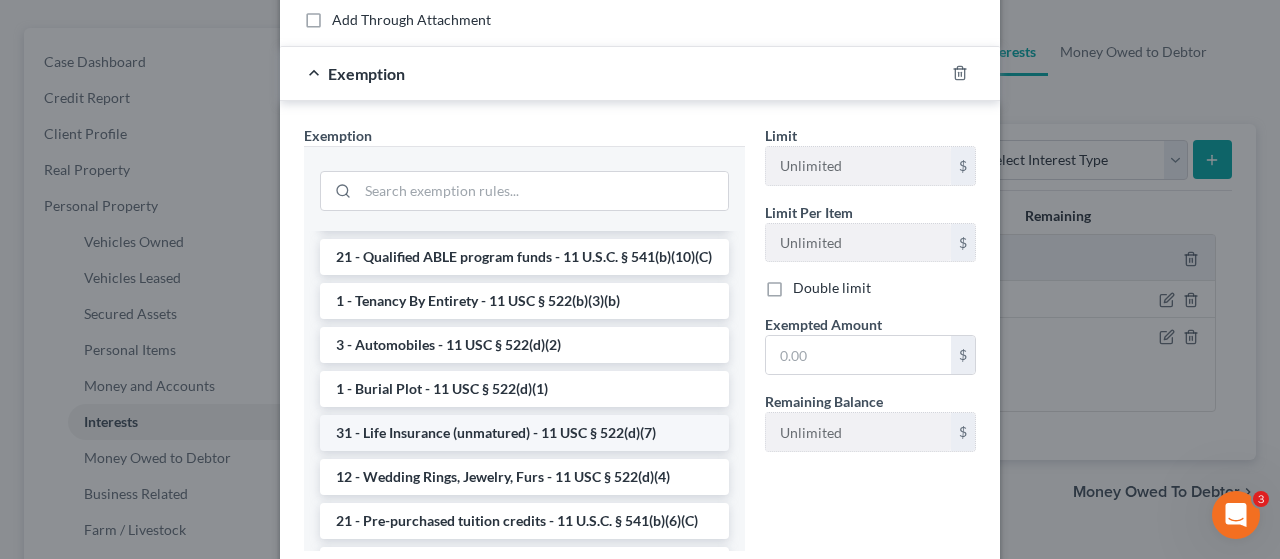 click on "31 - Life Insurance (unmatured) - 11 USC § 522(d)(7)" at bounding box center (524, 433) 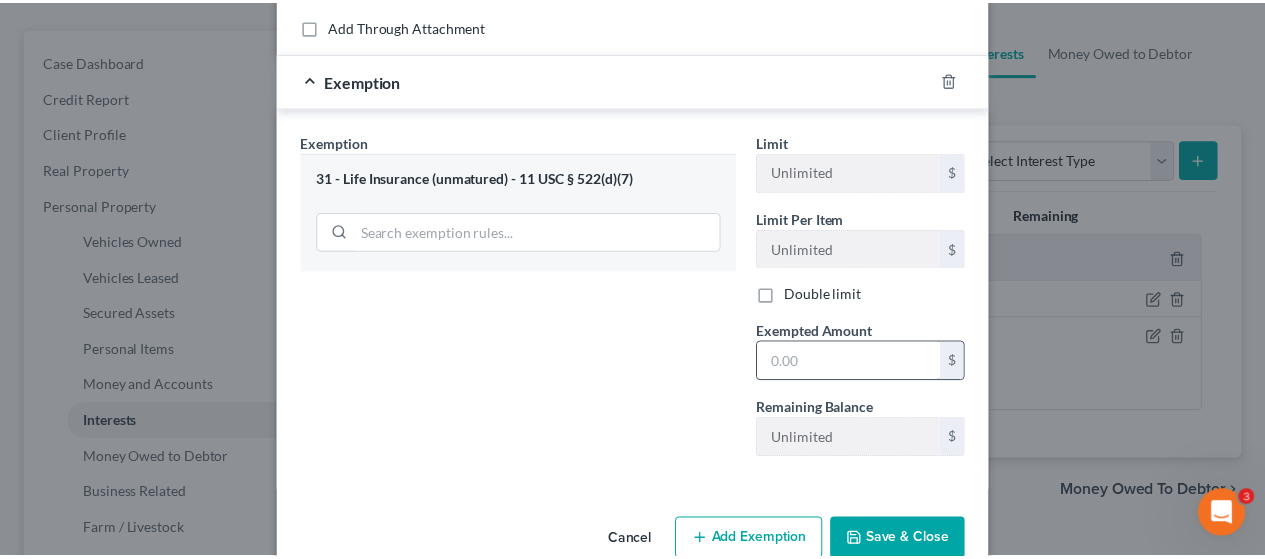 scroll, scrollTop: 300, scrollLeft: 0, axis: vertical 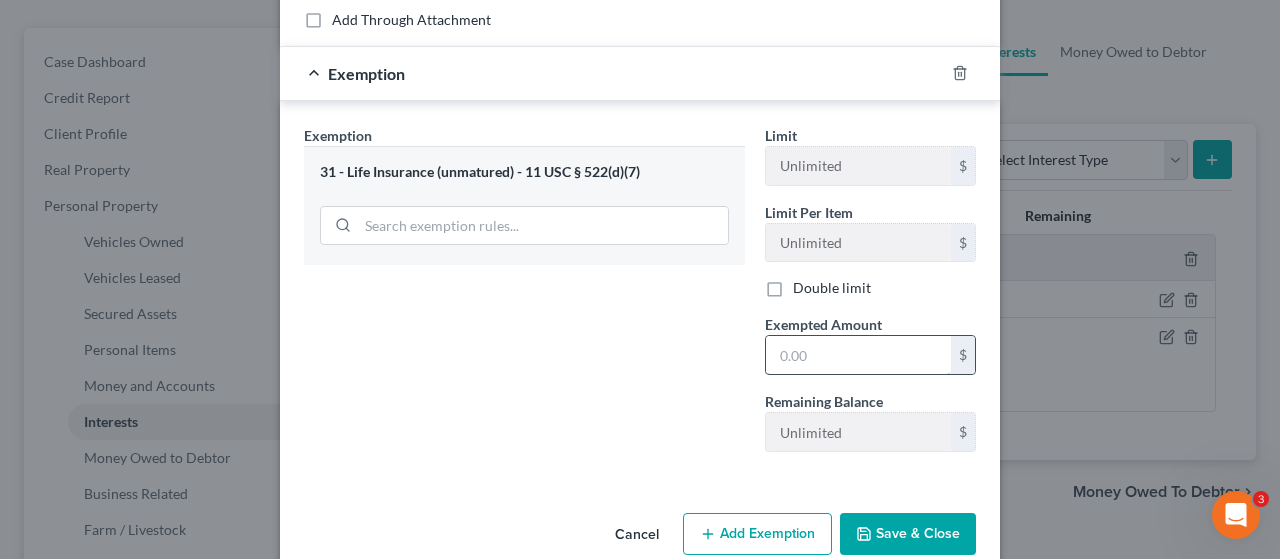 click at bounding box center (858, 355) 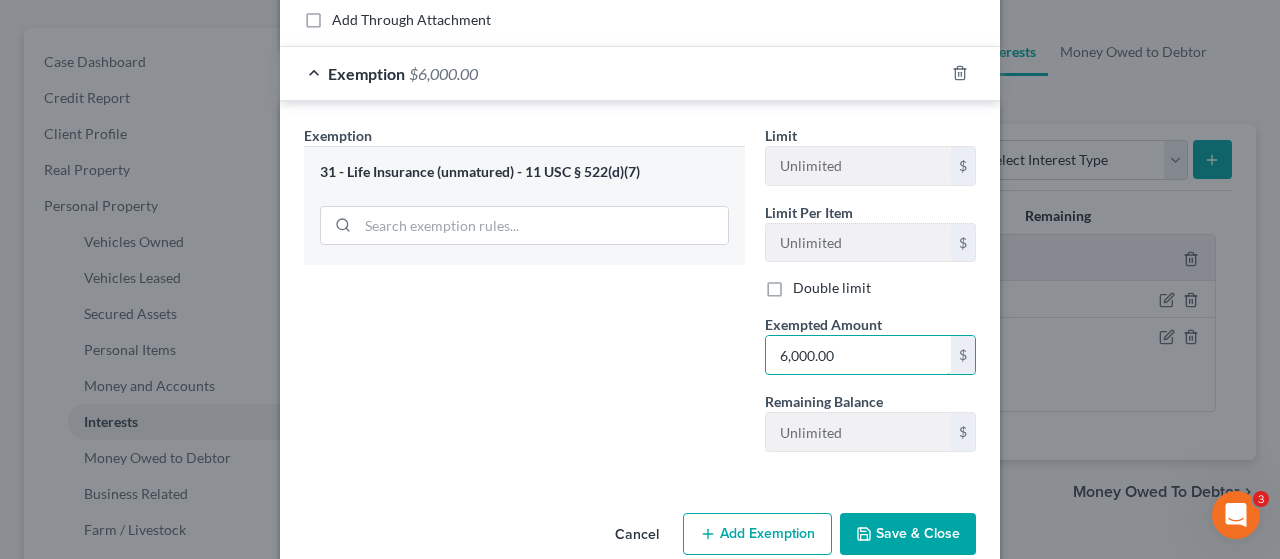 type on "6,000.00" 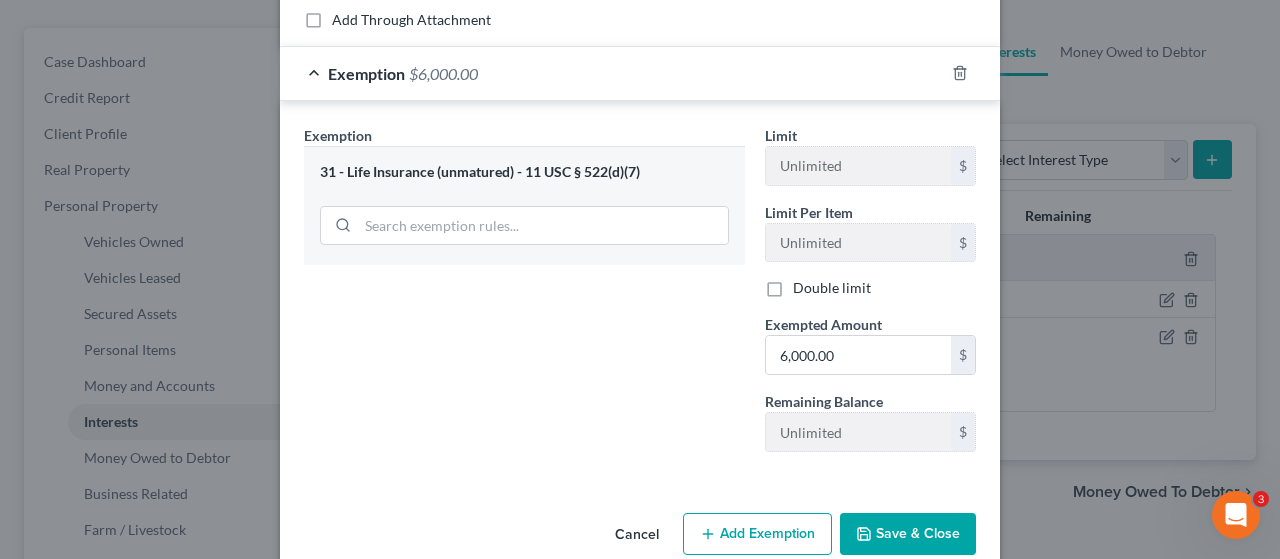 click on "Save & Close" at bounding box center (908, 534) 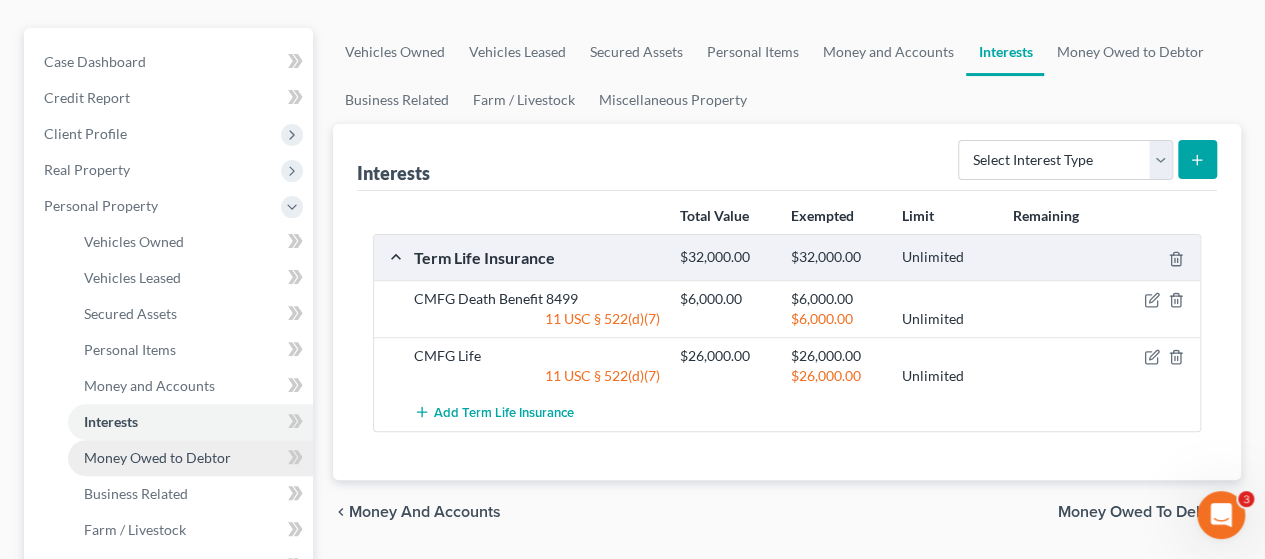 click on "Money Owed to Debtor" at bounding box center [157, 457] 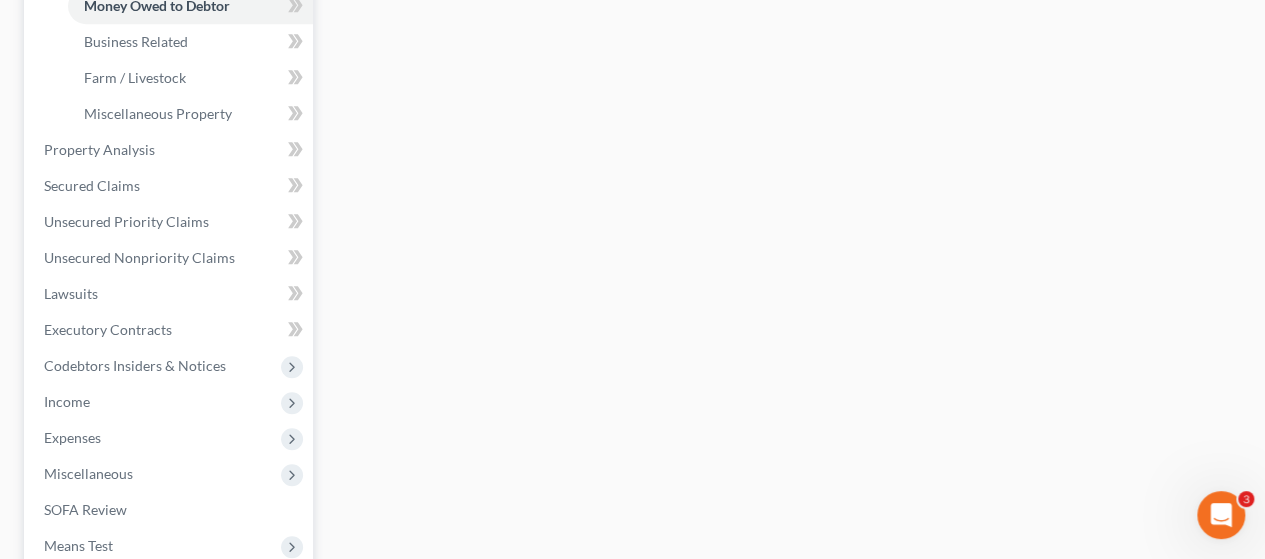 scroll, scrollTop: 700, scrollLeft: 0, axis: vertical 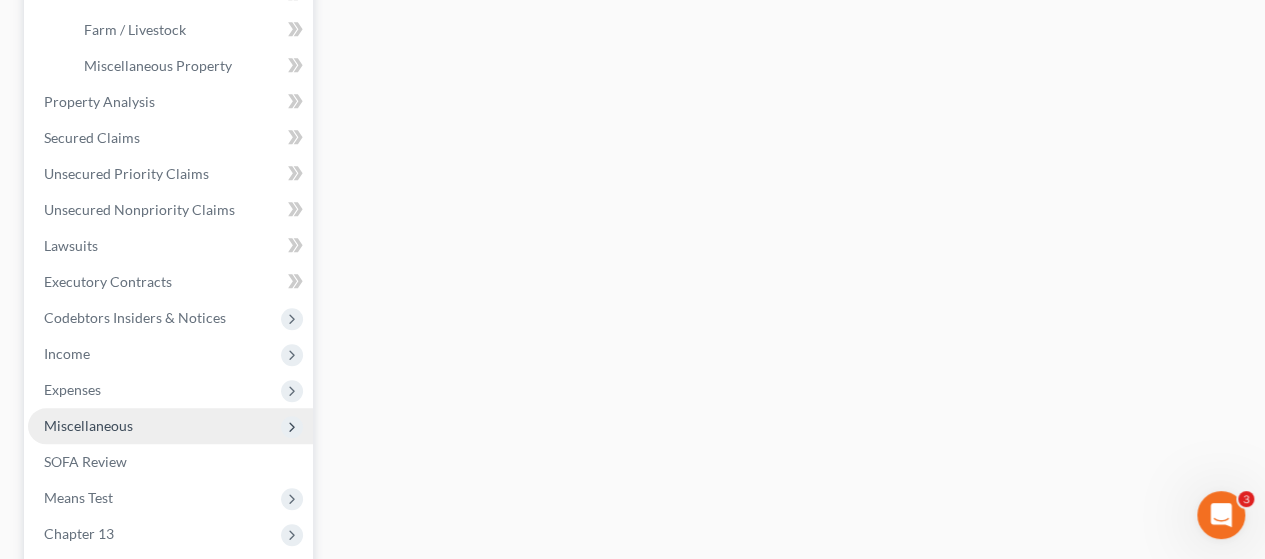 click on "Miscellaneous" at bounding box center (88, 425) 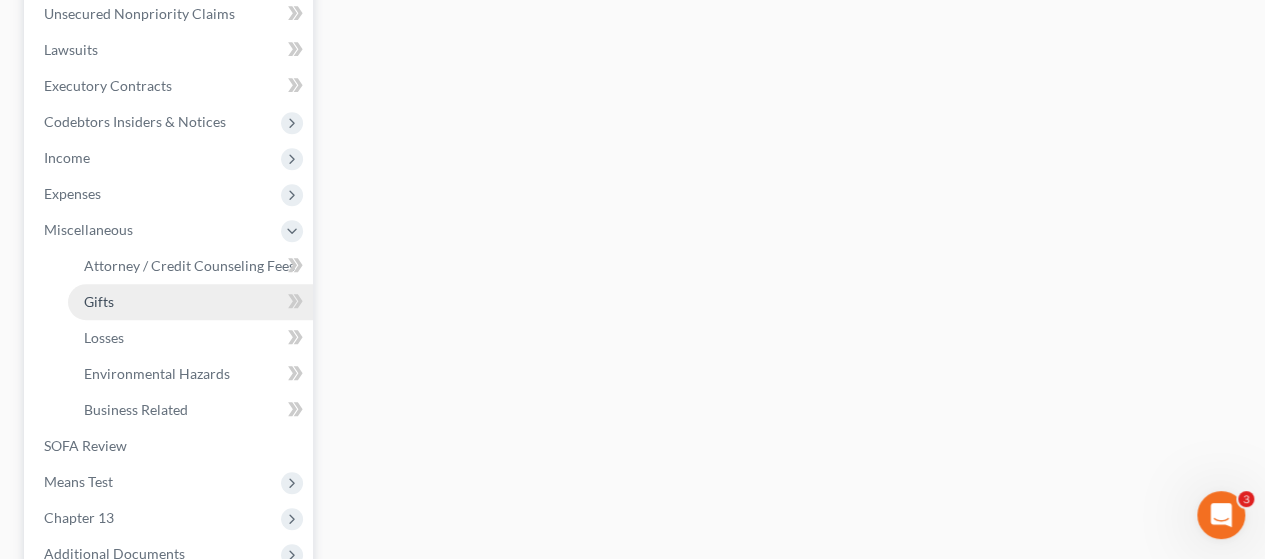 scroll, scrollTop: 500, scrollLeft: 0, axis: vertical 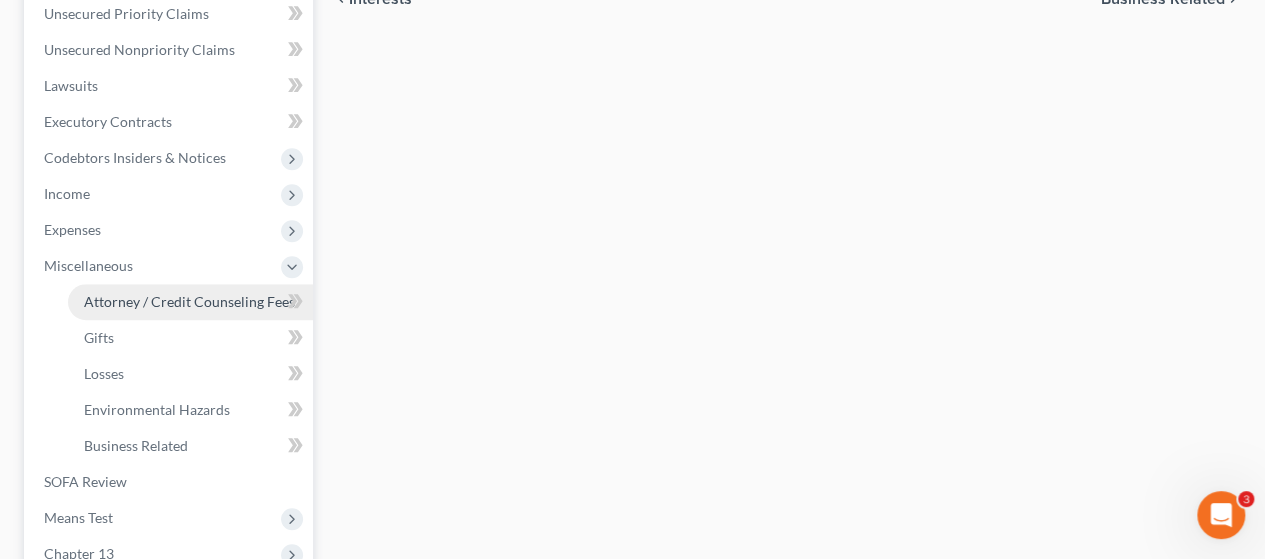 click on "Attorney / Credit Counseling Fees" at bounding box center [189, 301] 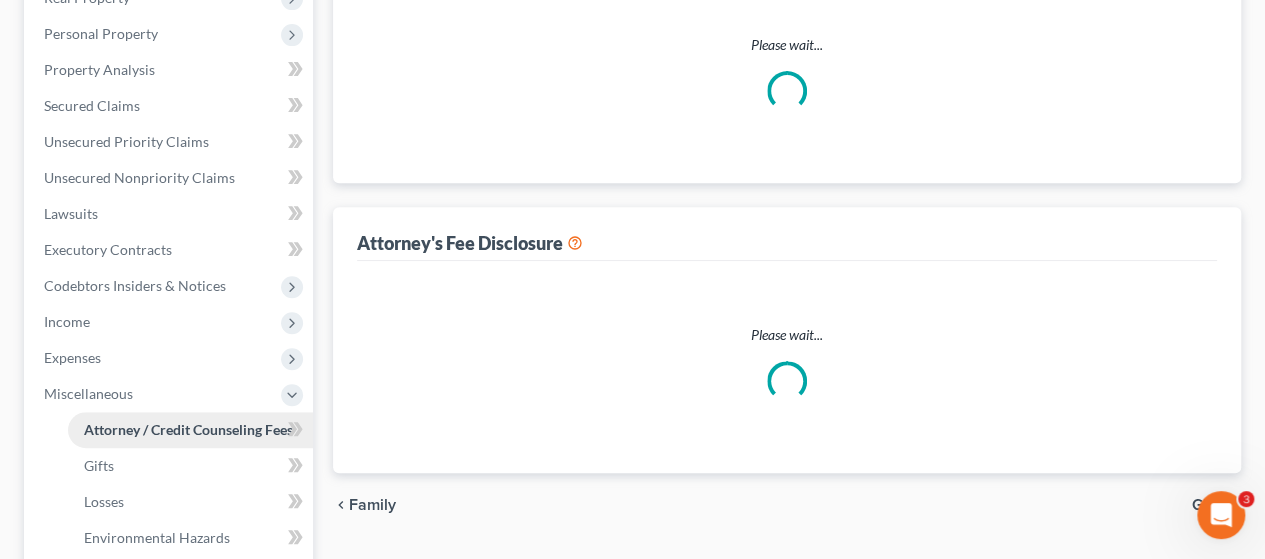 select on "2" 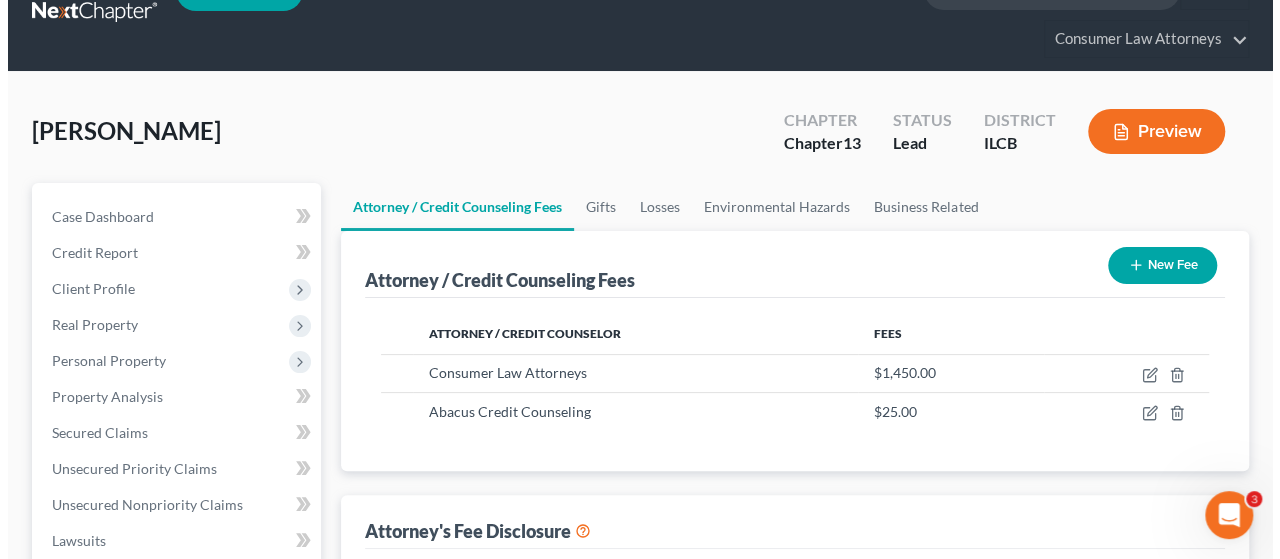 scroll, scrollTop: 0, scrollLeft: 0, axis: both 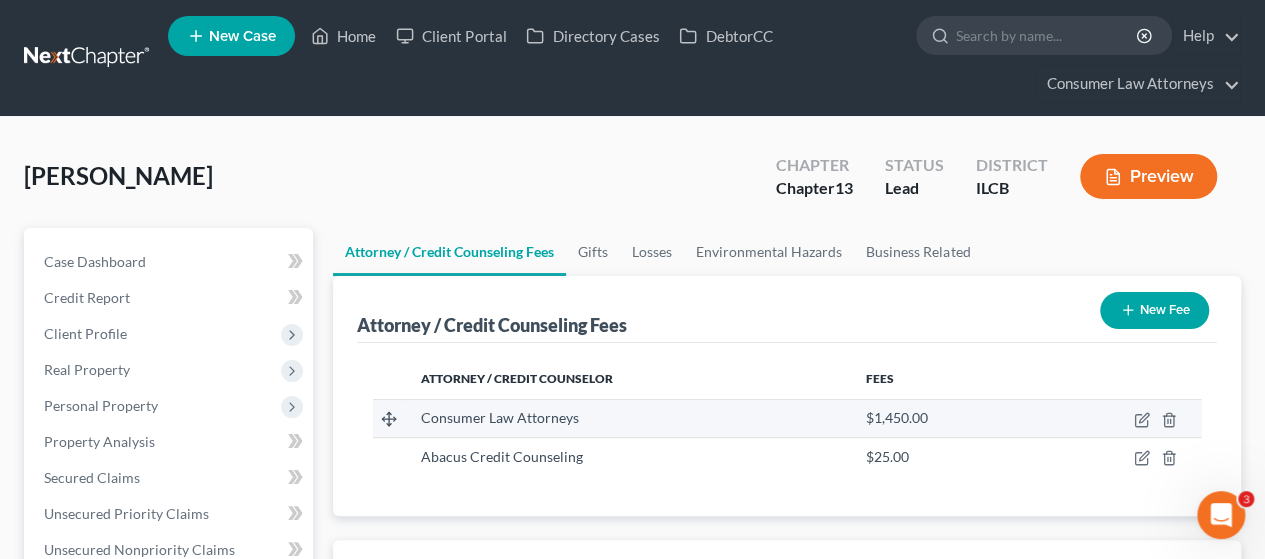 click at bounding box center [1118, 418] 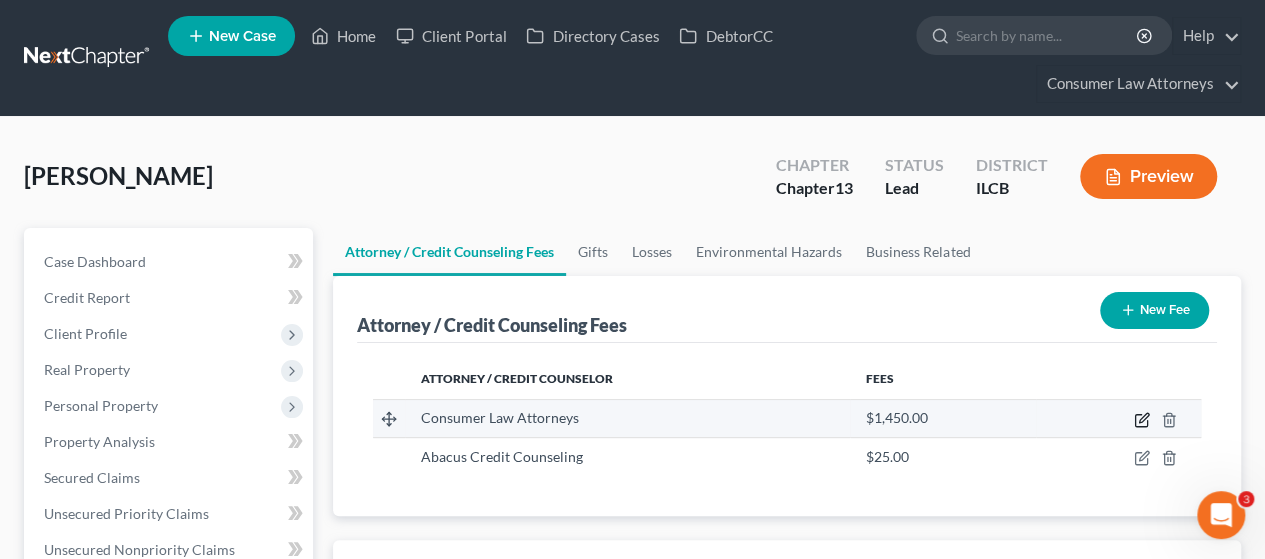 click 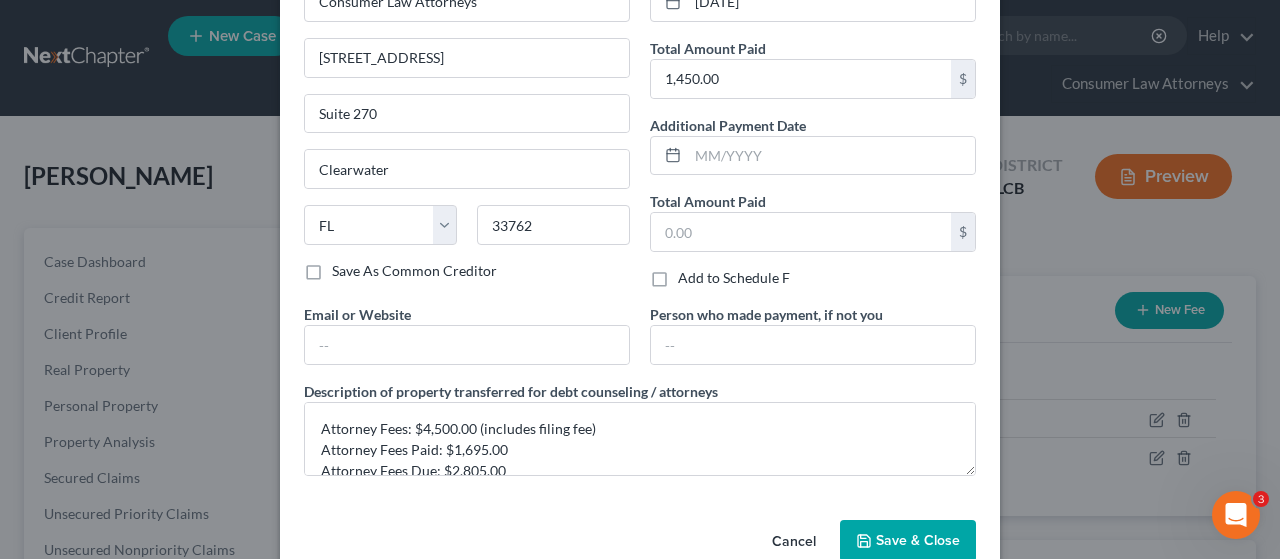 scroll, scrollTop: 169, scrollLeft: 0, axis: vertical 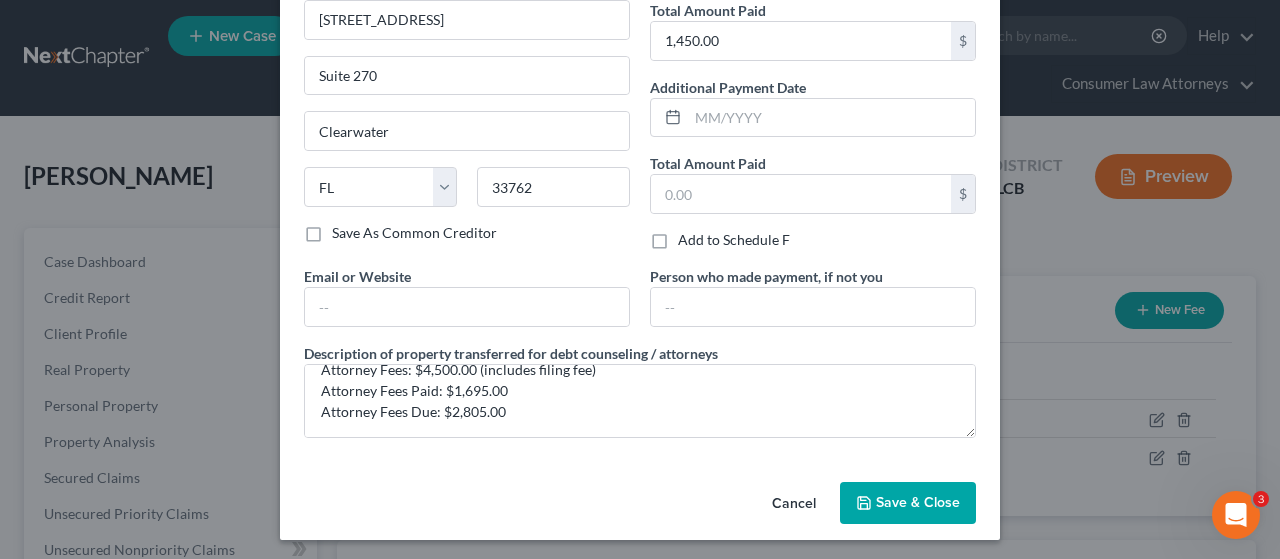 click on "Save & Close" at bounding box center (918, 502) 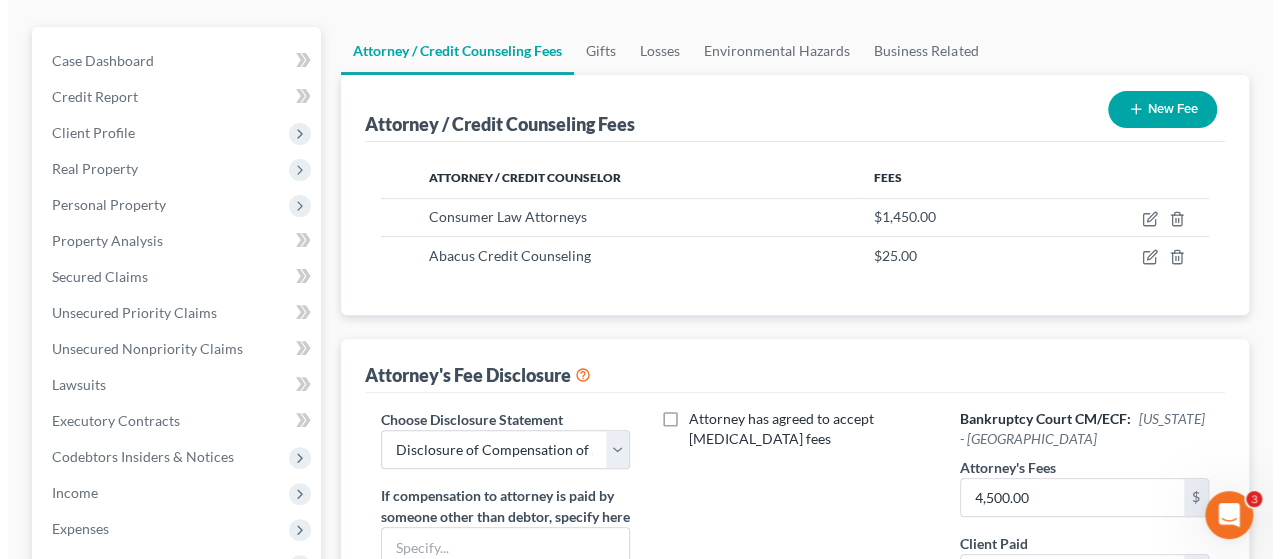 scroll, scrollTop: 100, scrollLeft: 0, axis: vertical 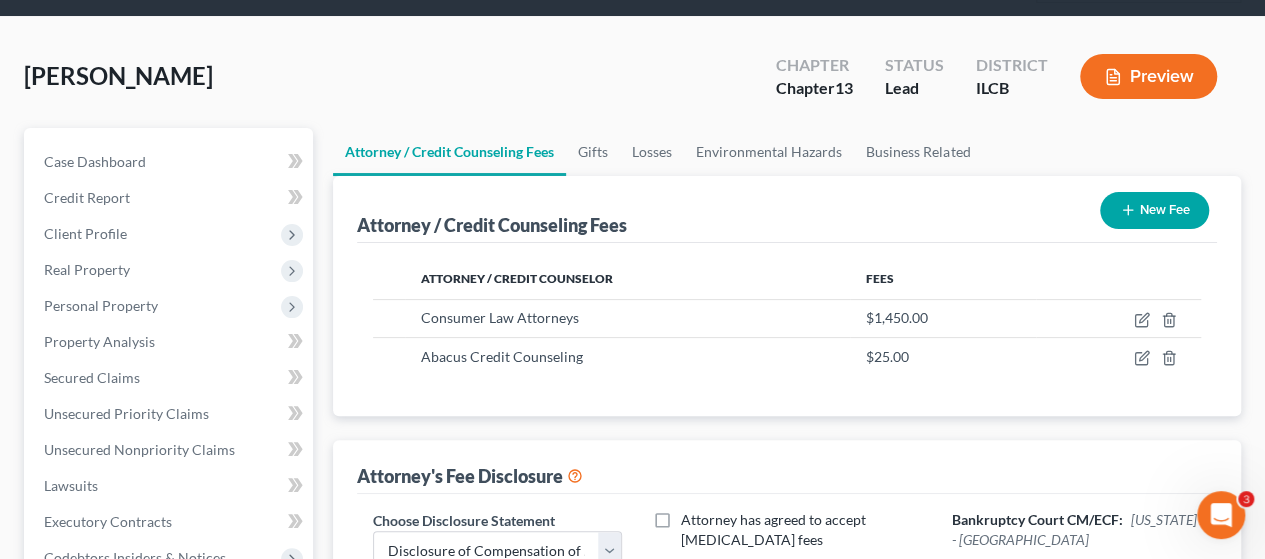 click on "New Fee" at bounding box center [1154, 210] 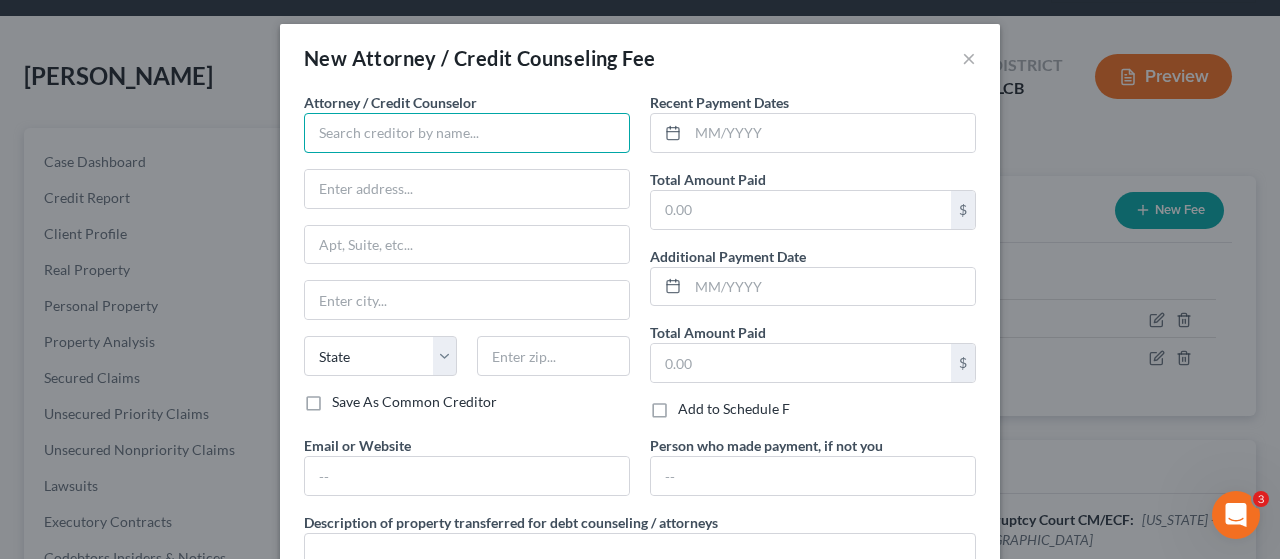 click at bounding box center (467, 133) 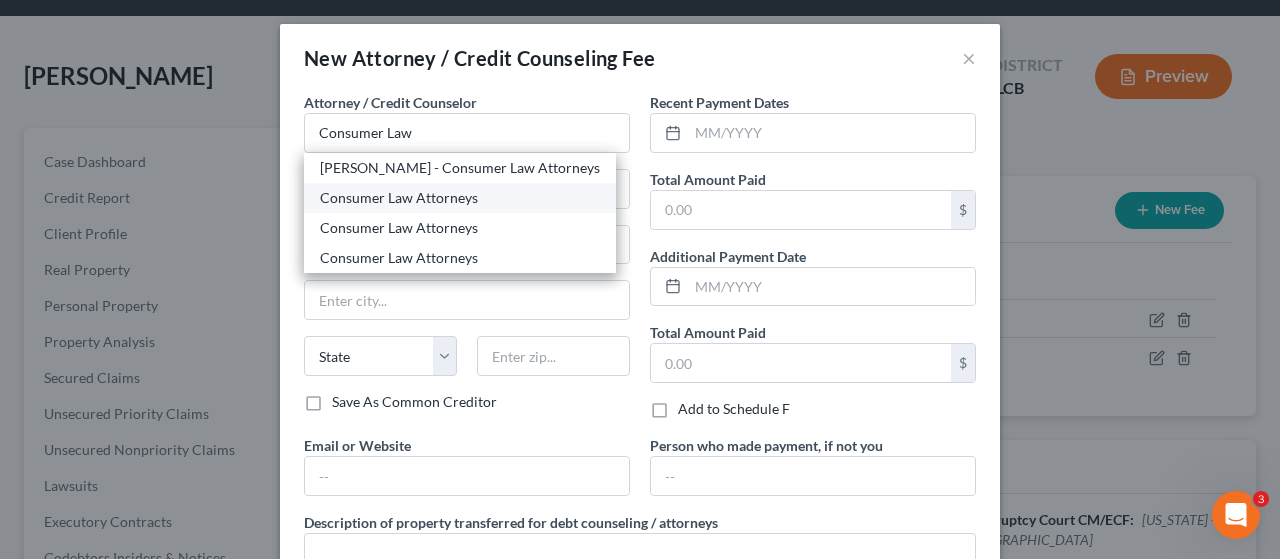 click on "Consumer Law Attorneys" at bounding box center [460, 198] 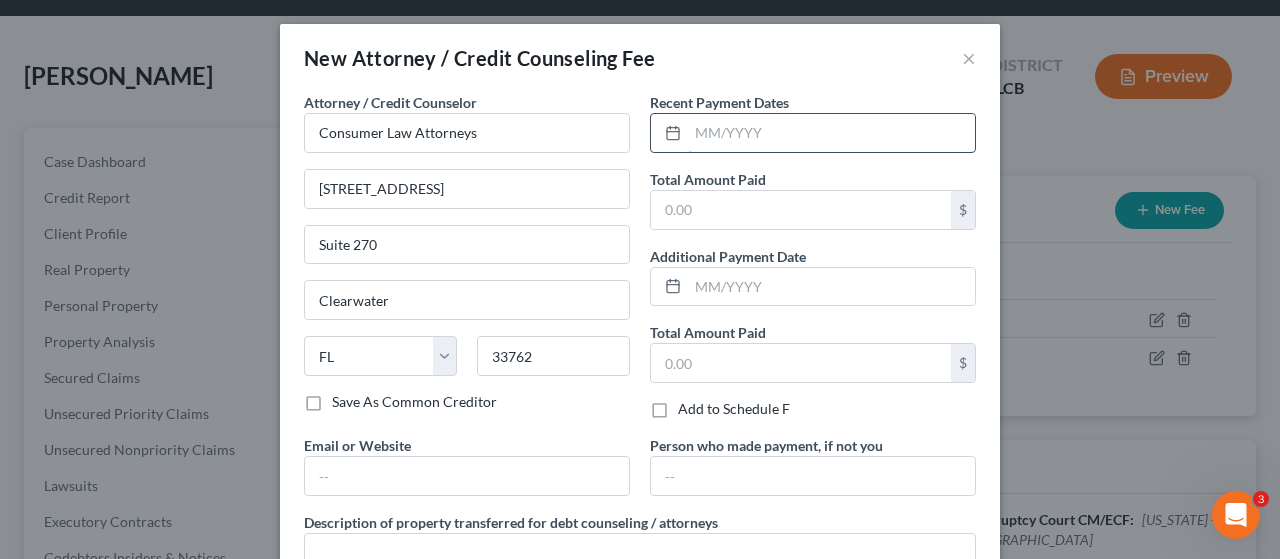 click at bounding box center [831, 133] 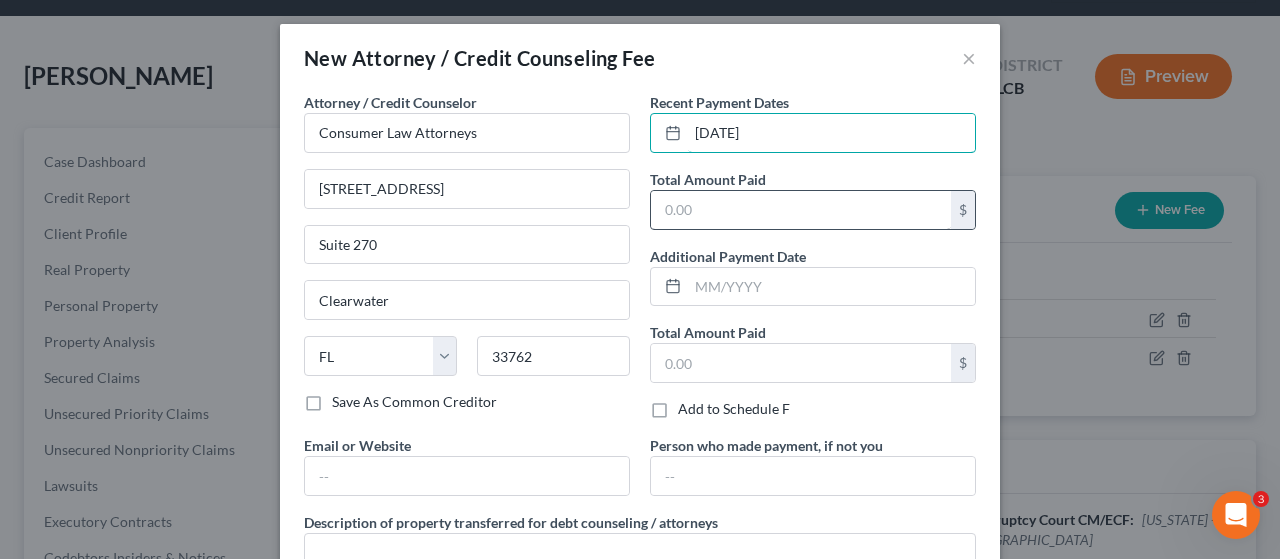 type on "[DATE]" 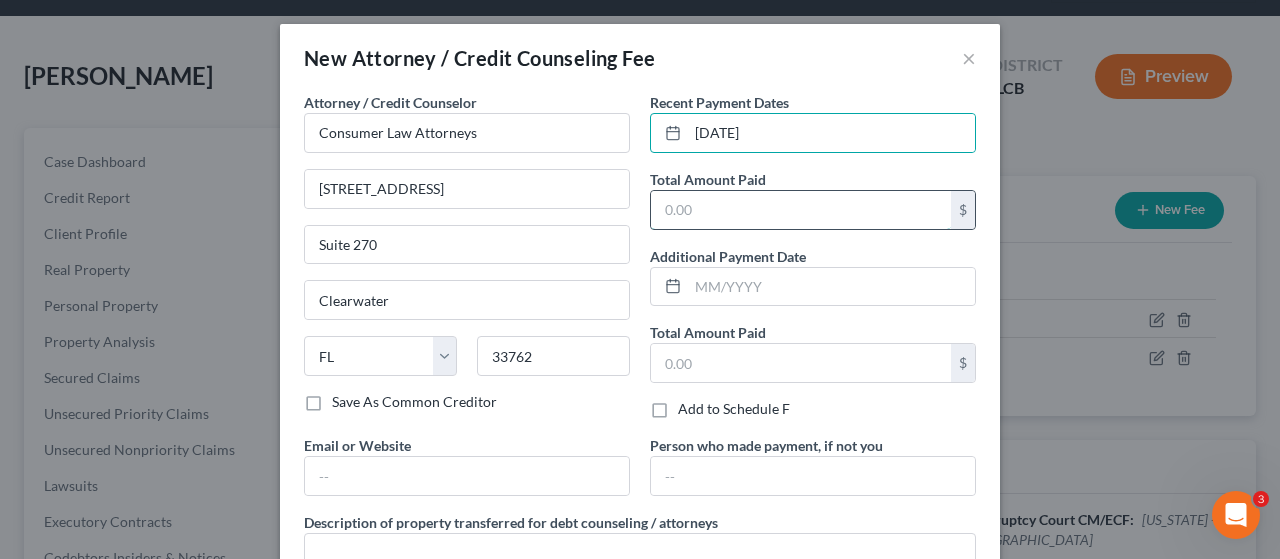 click at bounding box center (801, 210) 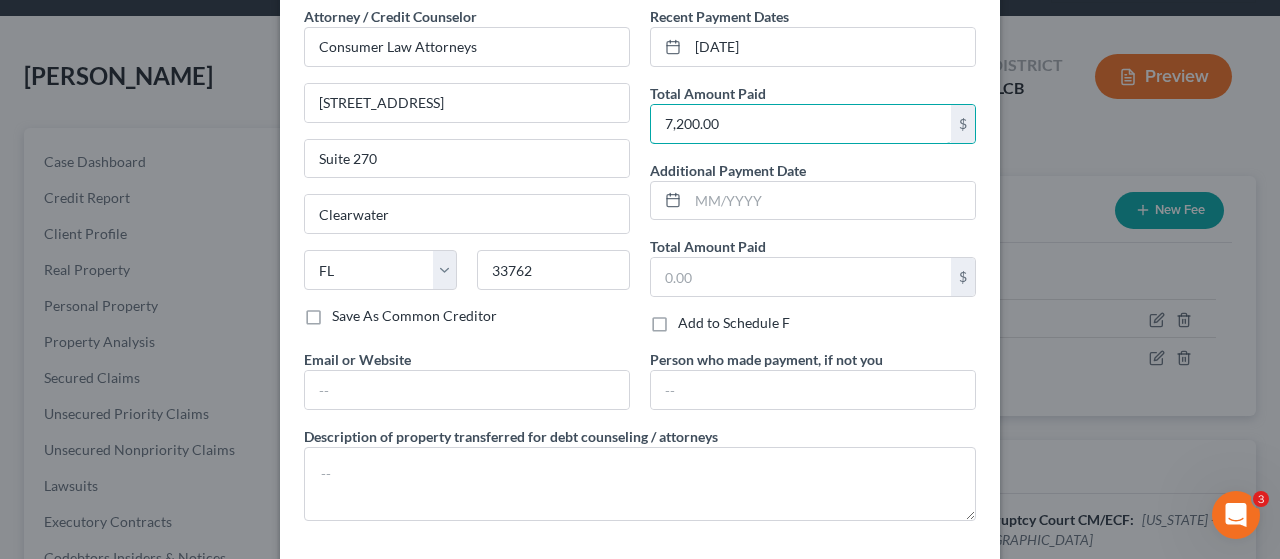 scroll, scrollTop: 169, scrollLeft: 0, axis: vertical 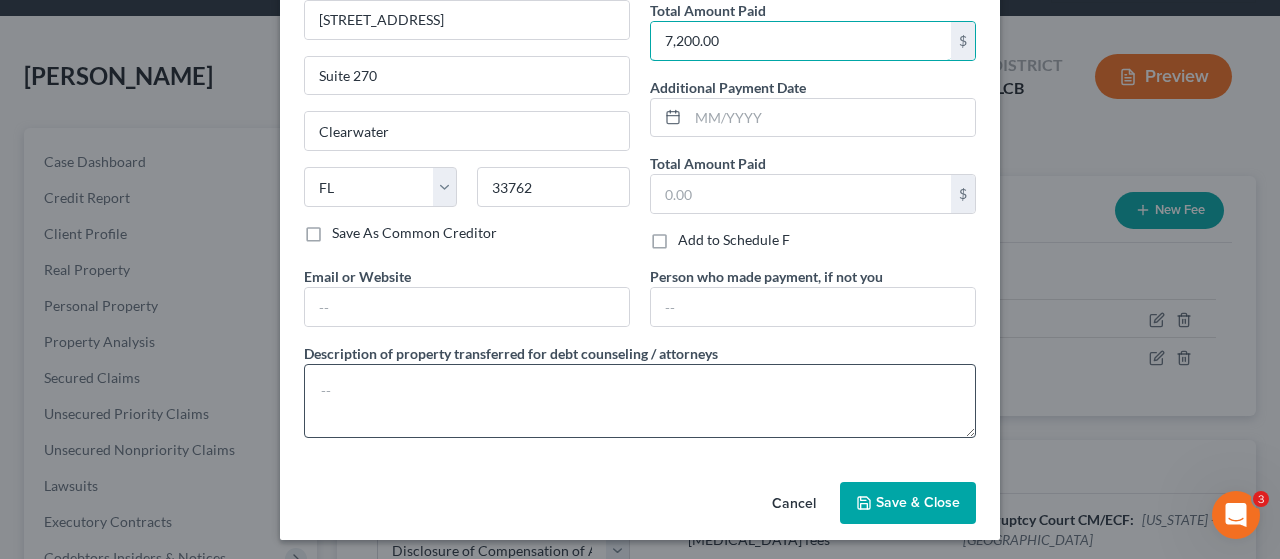 type on "7,200.00" 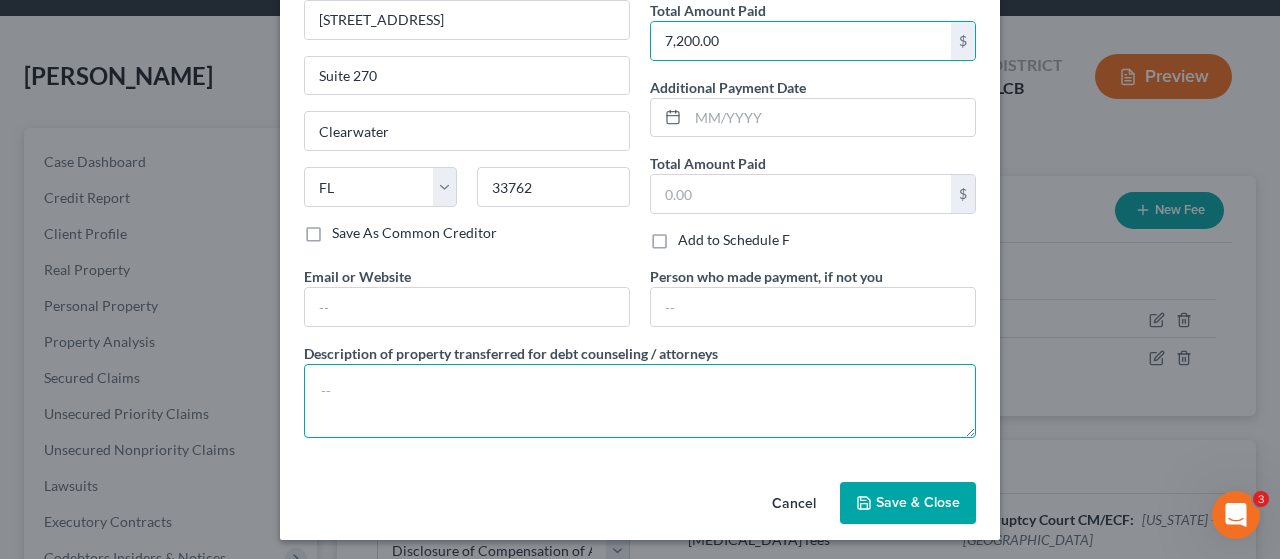 click at bounding box center [640, 401] 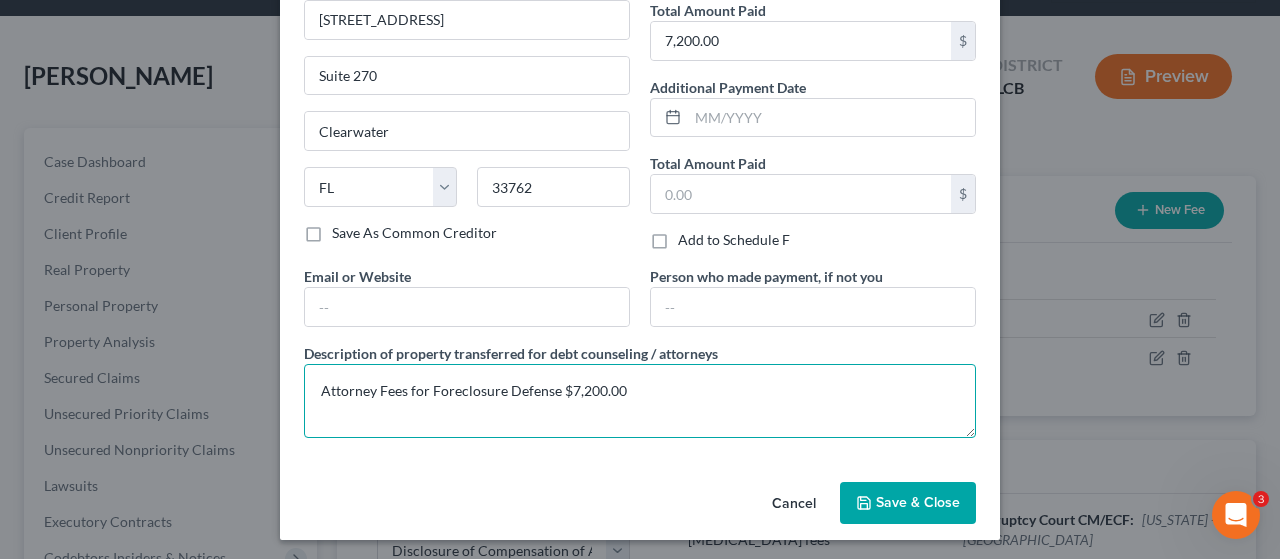 type on "Attorney Fees for Foreclosure Defense $7,200.00" 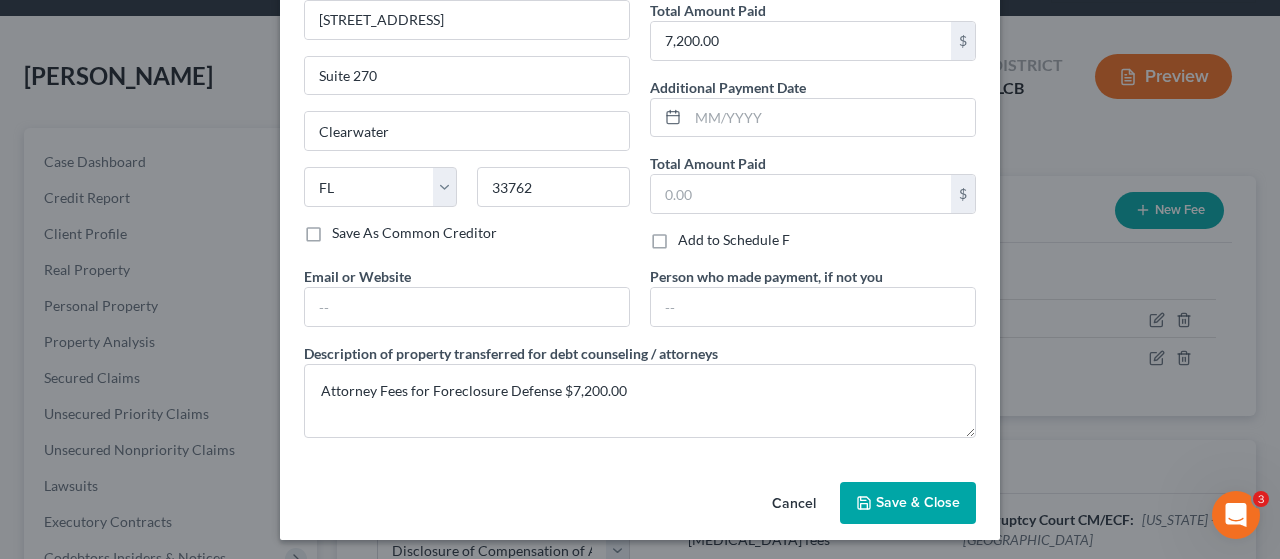 click on "Save & Close" at bounding box center (918, 502) 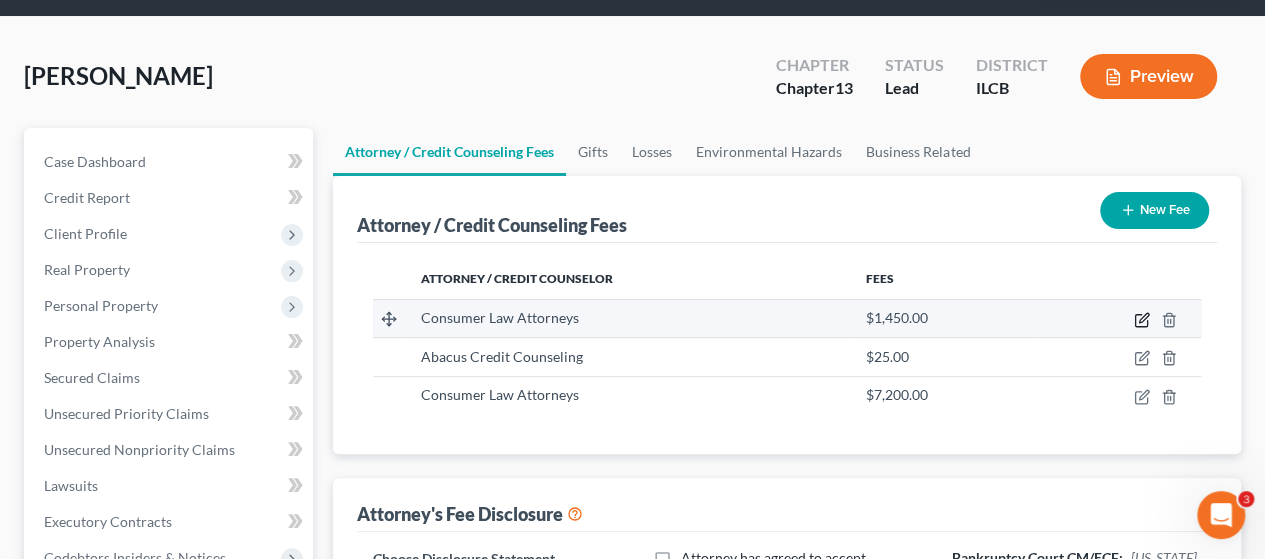 click 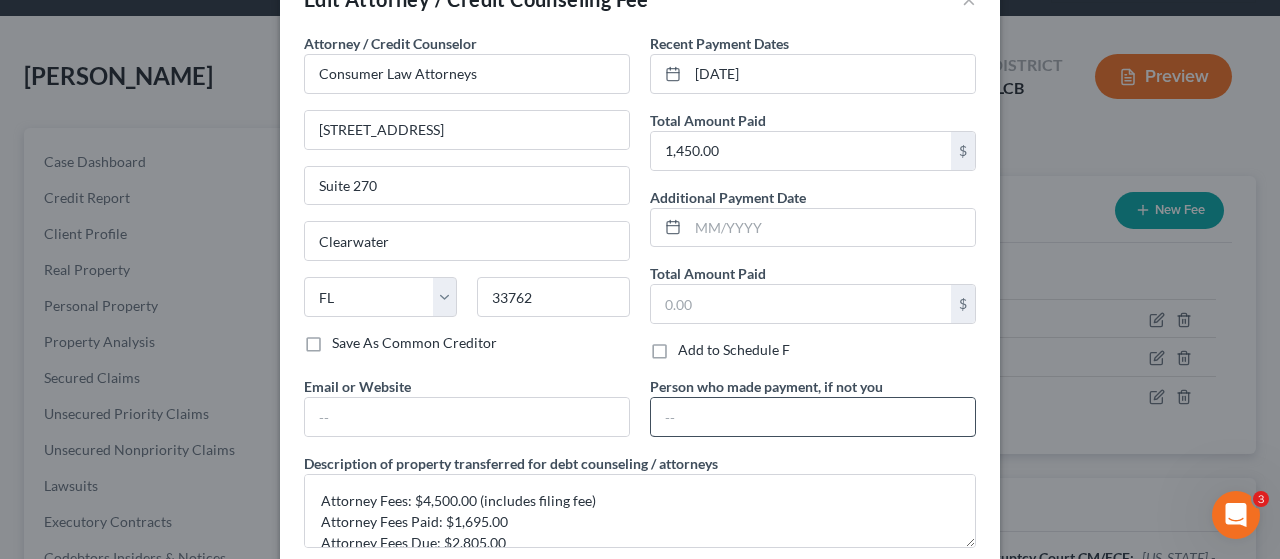 scroll, scrollTop: 169, scrollLeft: 0, axis: vertical 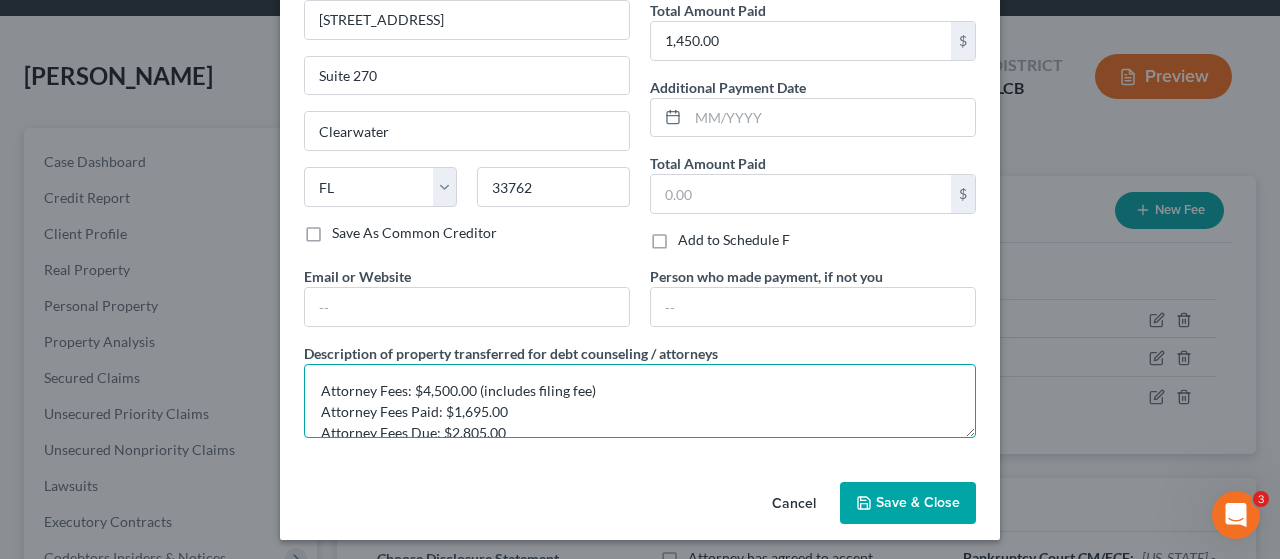 drag, startPoint x: 444, startPoint y: 405, endPoint x: 508, endPoint y: 408, distance: 64.070274 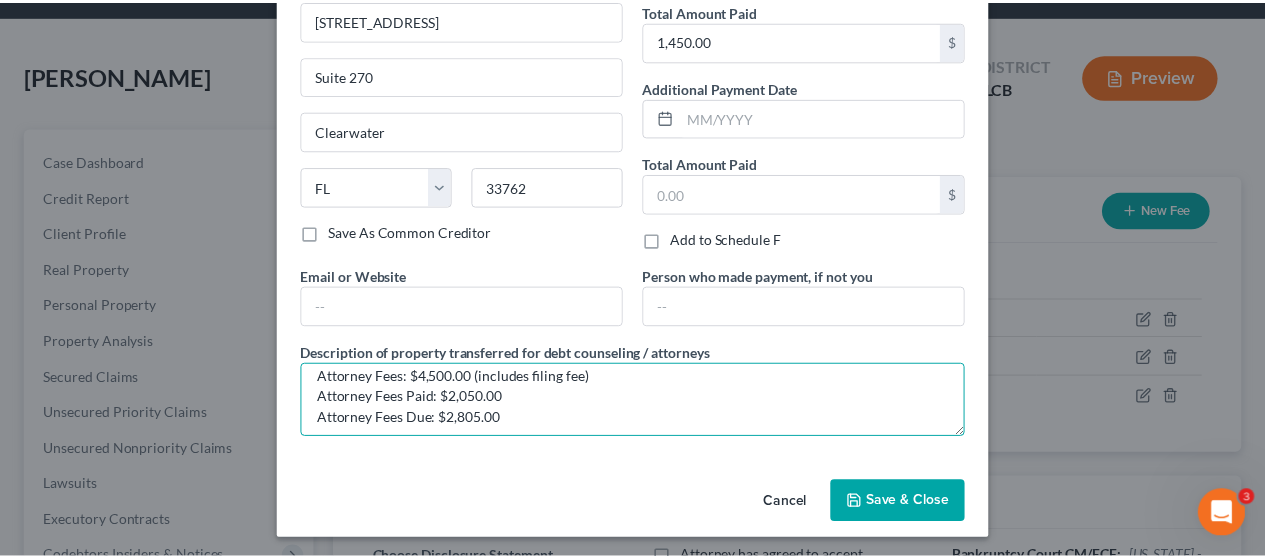 scroll, scrollTop: 21, scrollLeft: 0, axis: vertical 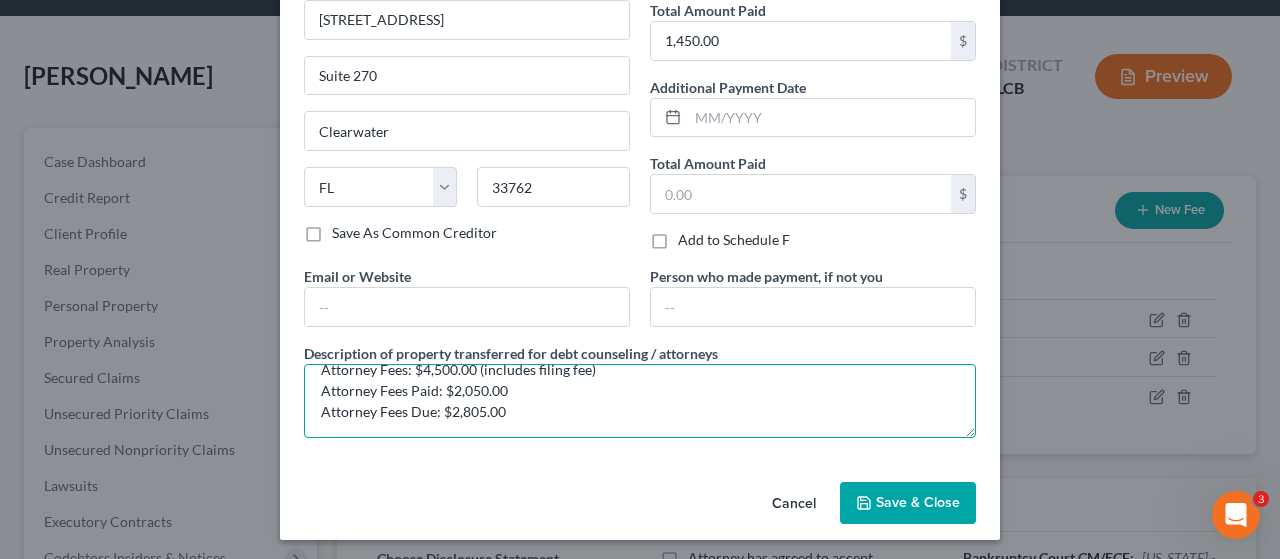 drag, startPoint x: 452, startPoint y: 407, endPoint x: 498, endPoint y: 409, distance: 46.043457 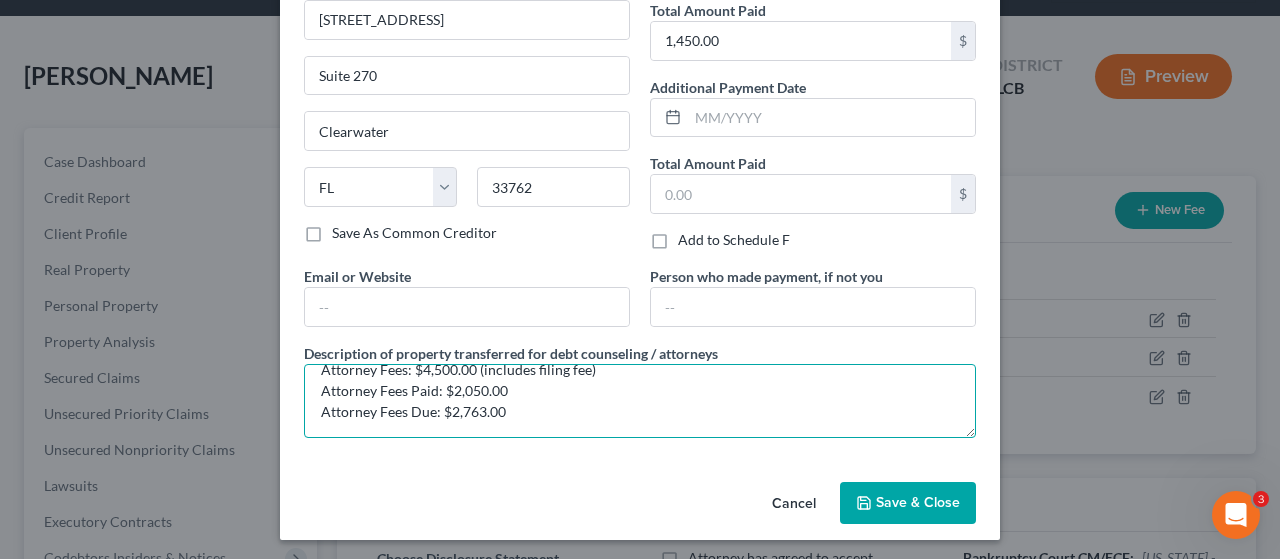 drag, startPoint x: 453, startPoint y: 403, endPoint x: 510, endPoint y: 407, distance: 57.14018 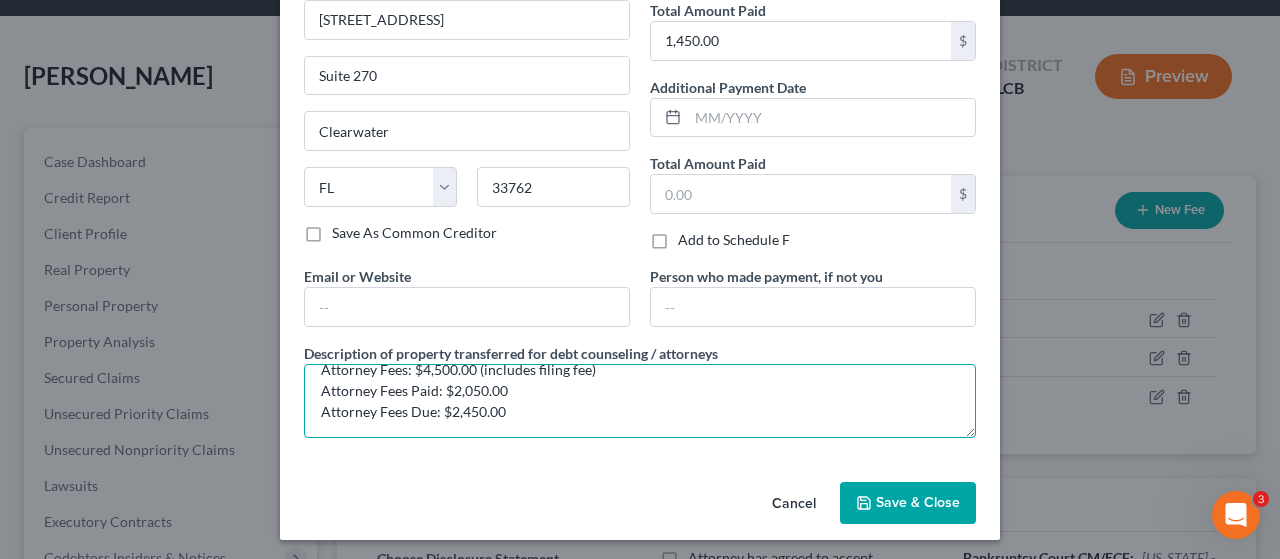 type on "Attorney Fees: $4,500.00 (includes filing fee)
Attorney Fees Paid: $2,050.00
Attorney Fees Due: $2,450.00" 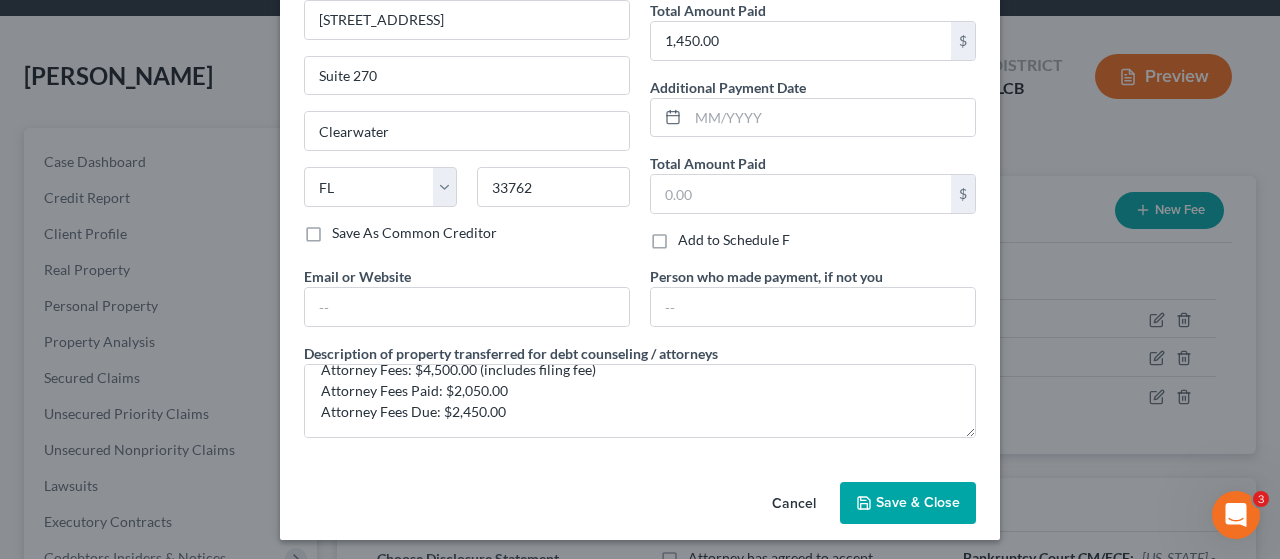 click on "Save & Close" at bounding box center (918, 502) 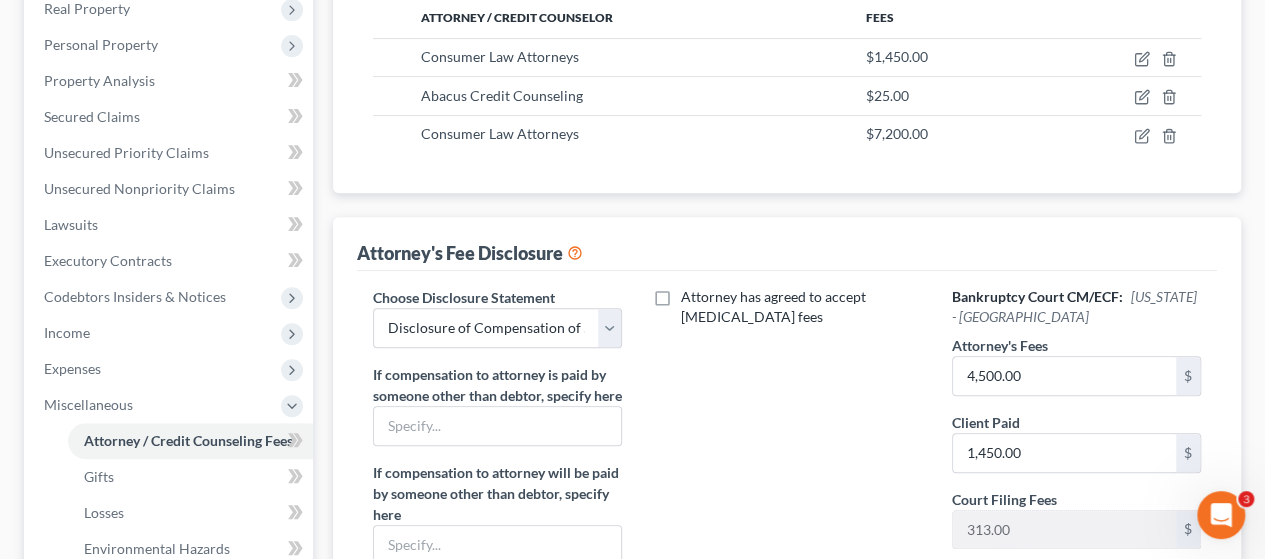 scroll, scrollTop: 400, scrollLeft: 0, axis: vertical 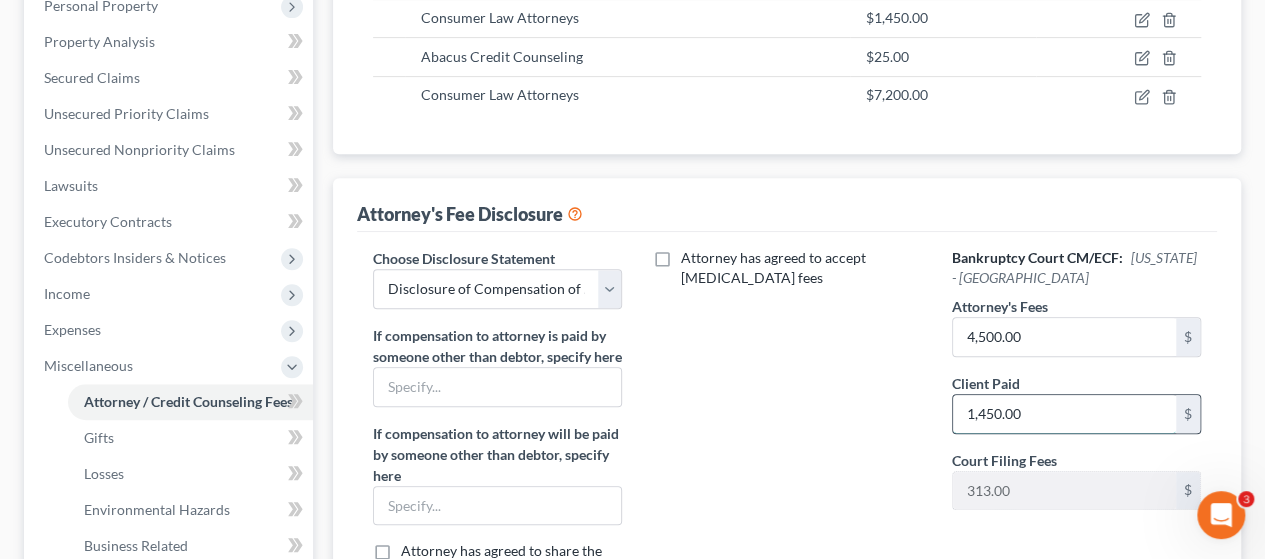 click on "1,450.00" at bounding box center (1064, 414) 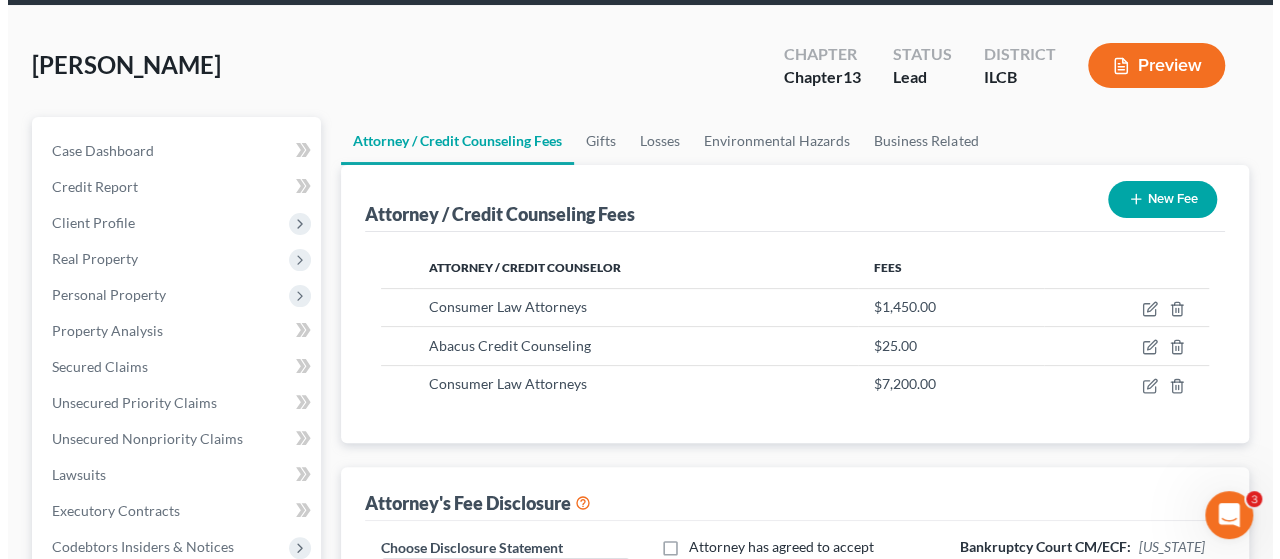 scroll, scrollTop: 100, scrollLeft: 0, axis: vertical 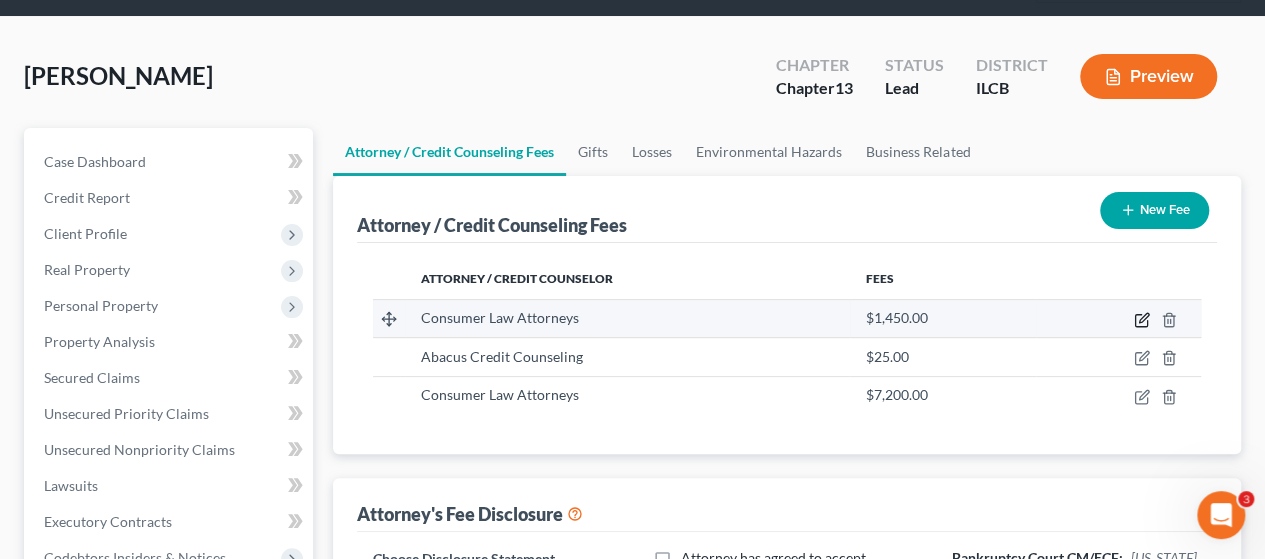 click 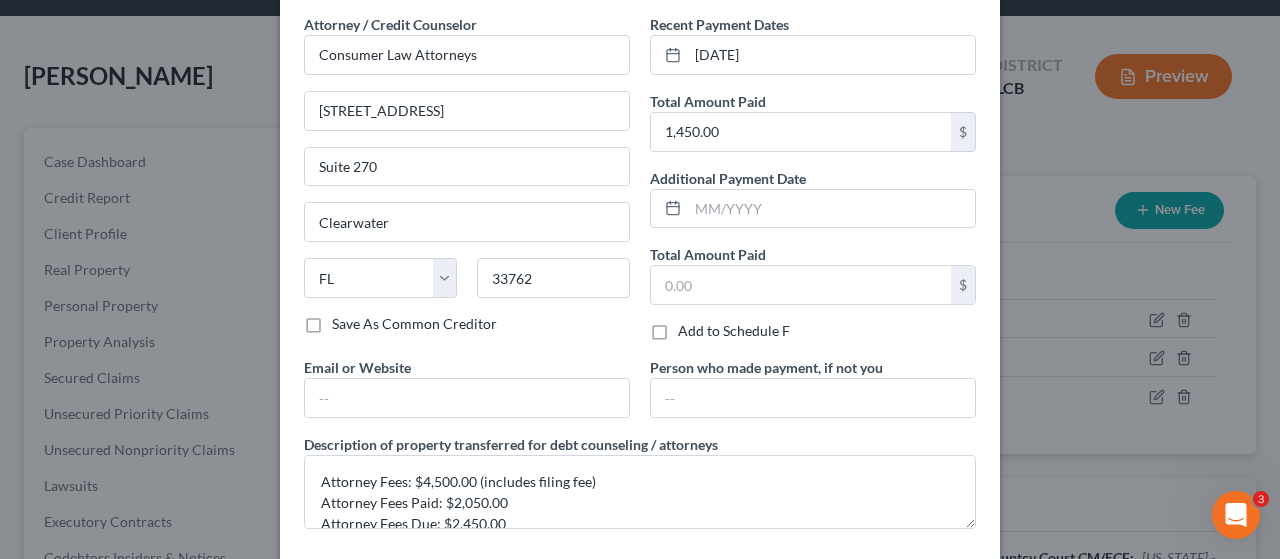 scroll, scrollTop: 169, scrollLeft: 0, axis: vertical 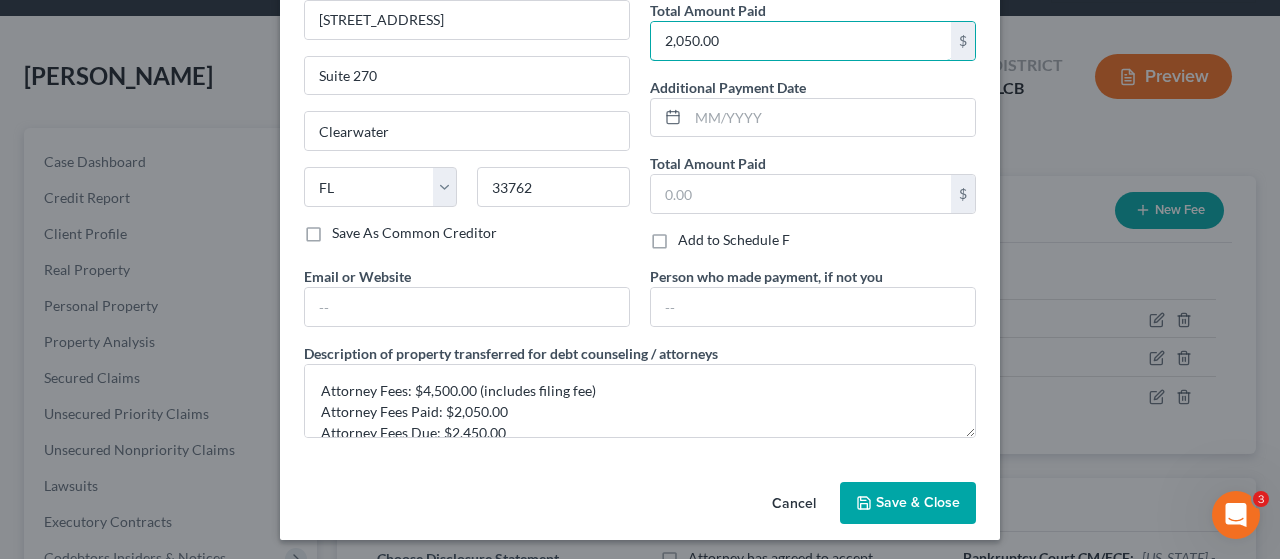type on "2,050.00" 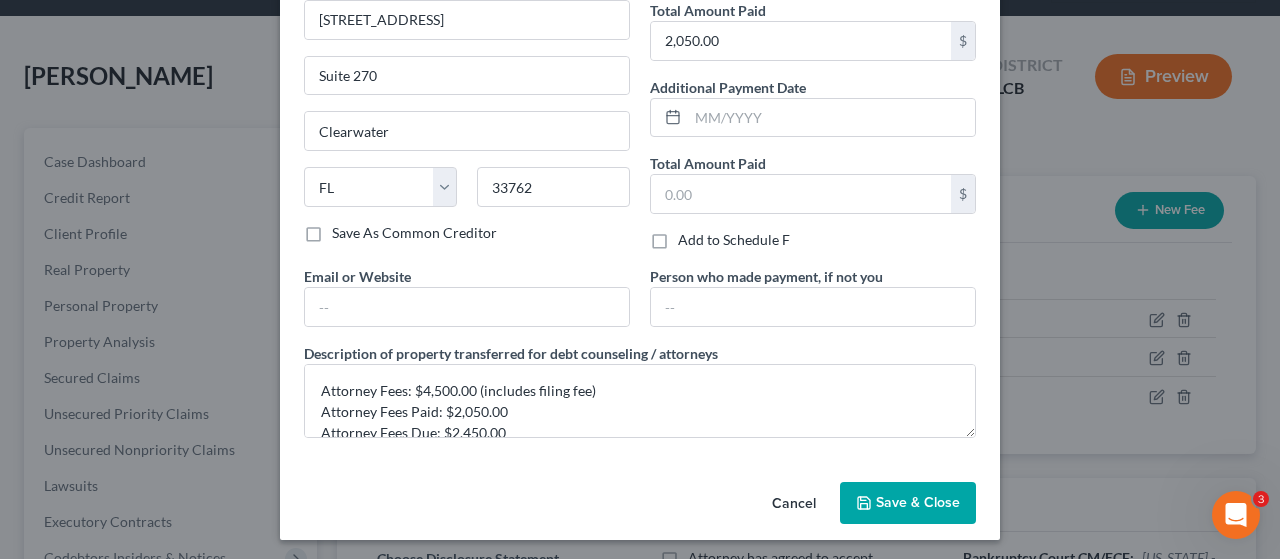 click on "Save & Close" at bounding box center [918, 502] 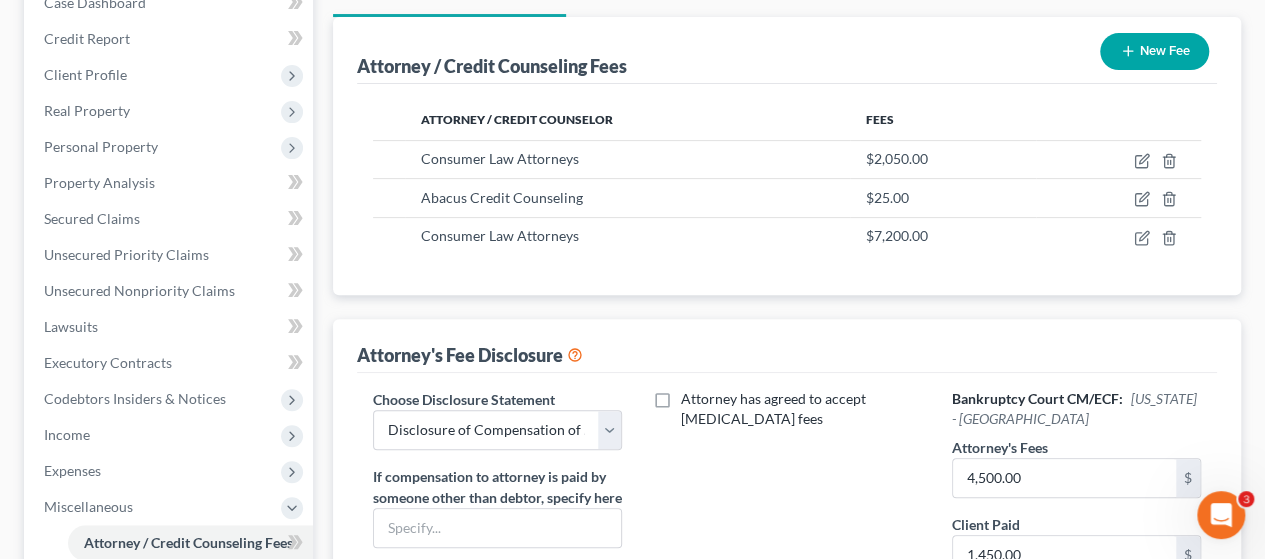 scroll, scrollTop: 300, scrollLeft: 0, axis: vertical 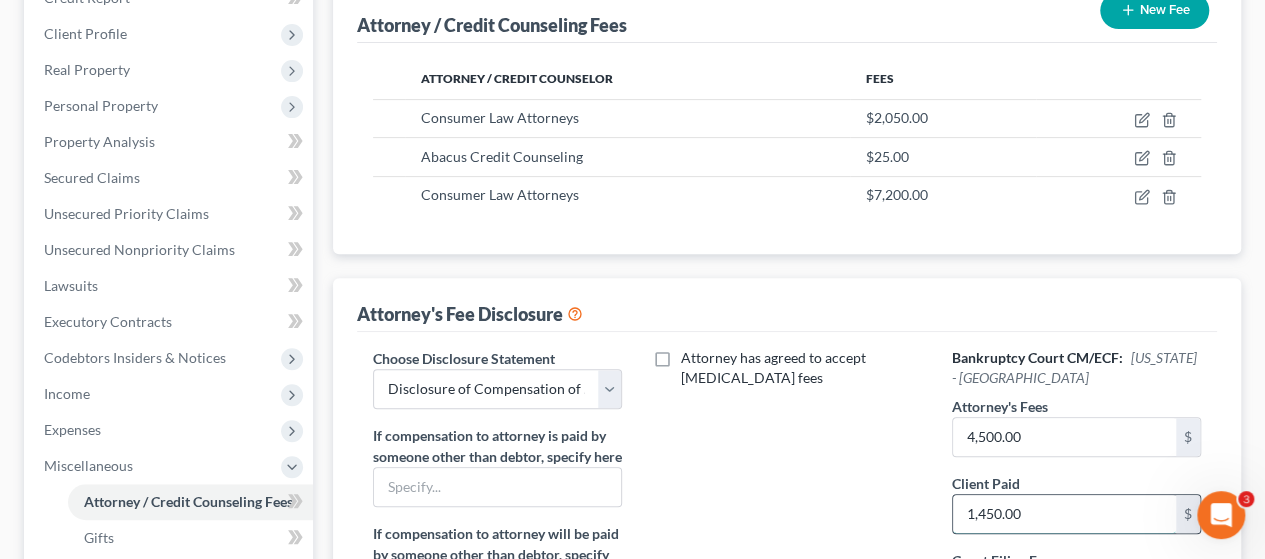 click on "1,450.00" at bounding box center (1064, 514) 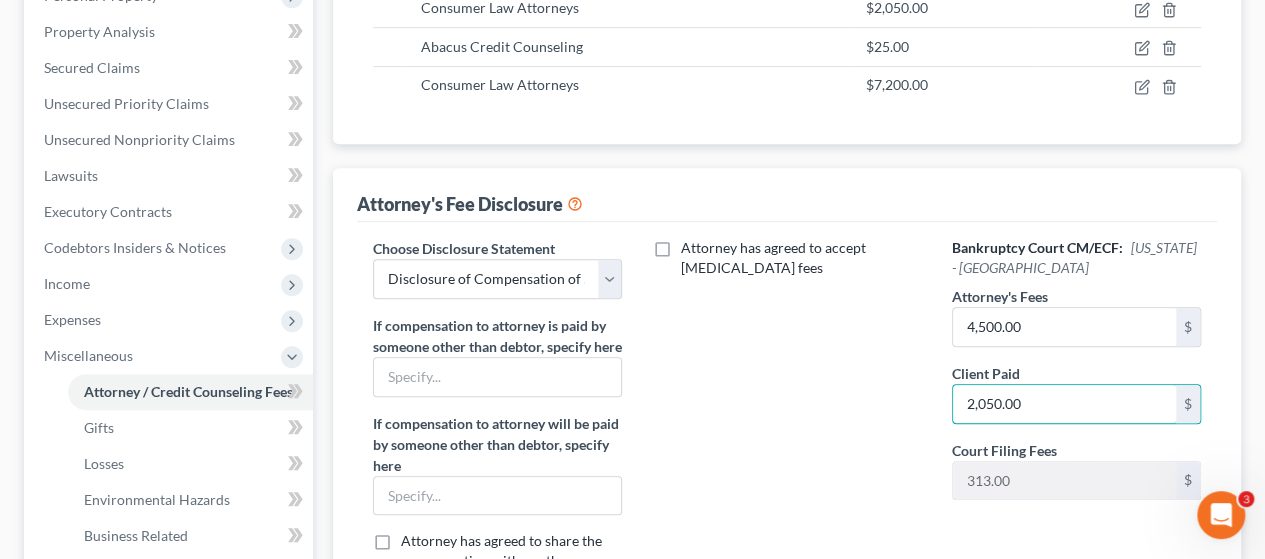 scroll, scrollTop: 752, scrollLeft: 0, axis: vertical 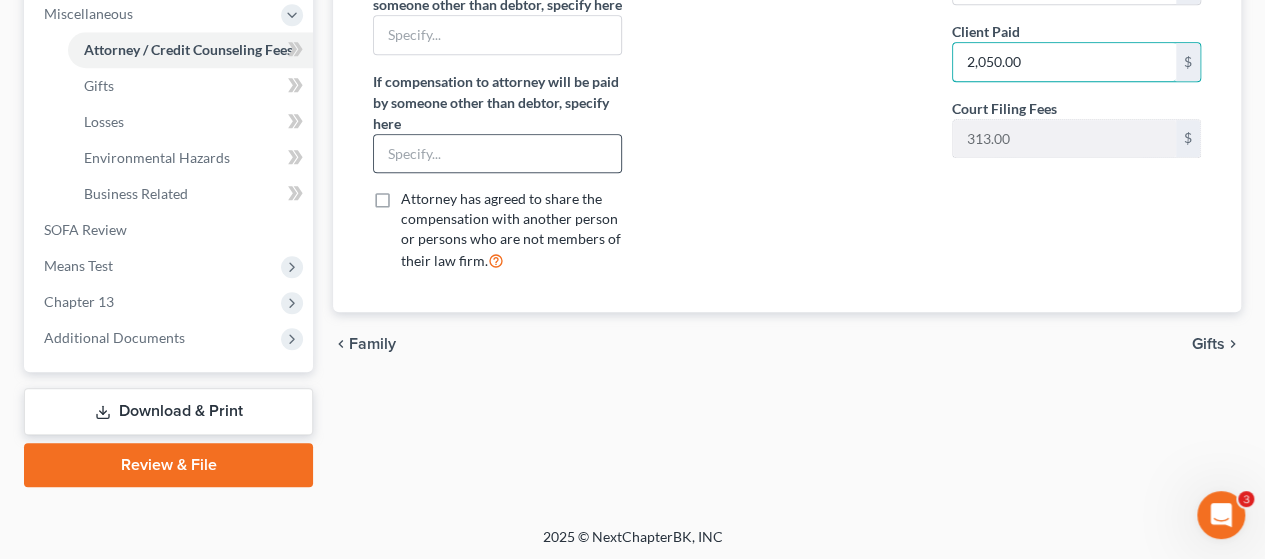 type on "2,050.00" 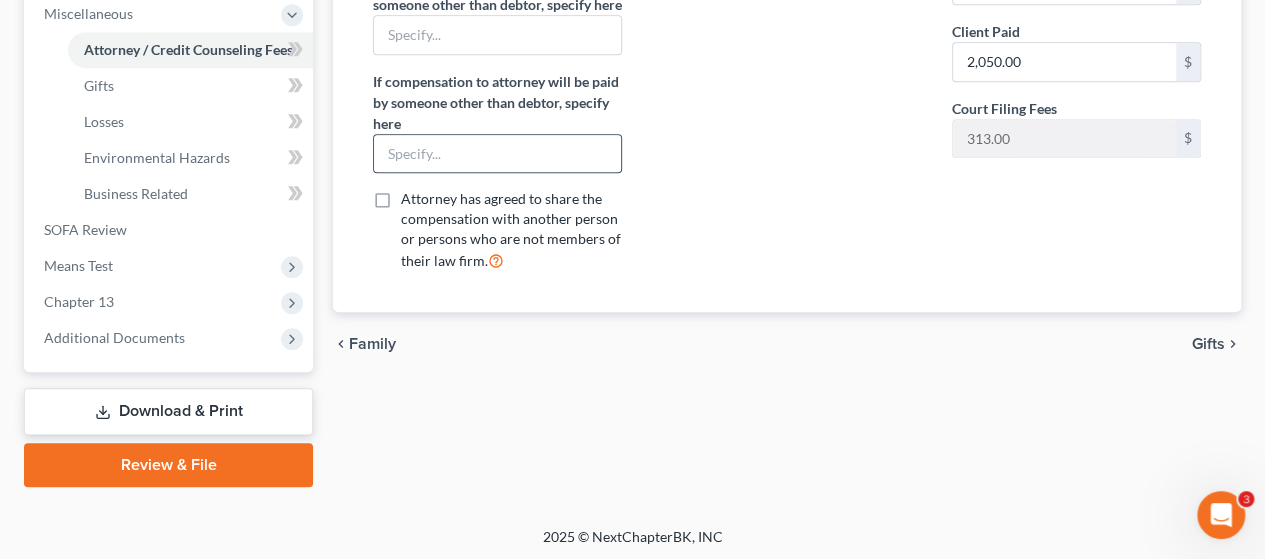 click on "Choose Disclosure Statement Select [GEOGRAPHIC_DATA] [GEOGRAPHIC_DATA] Northern Disclosure of Compensation of Attorney for Debtor If compensation to attorney is paid by someone other than debtor, specify here If compensation to attorney will be paid by someone other than debtor, specify here Attorney has agreed to share the compensation with another person or persons who are not members of their law firm." at bounding box center (497, 92) 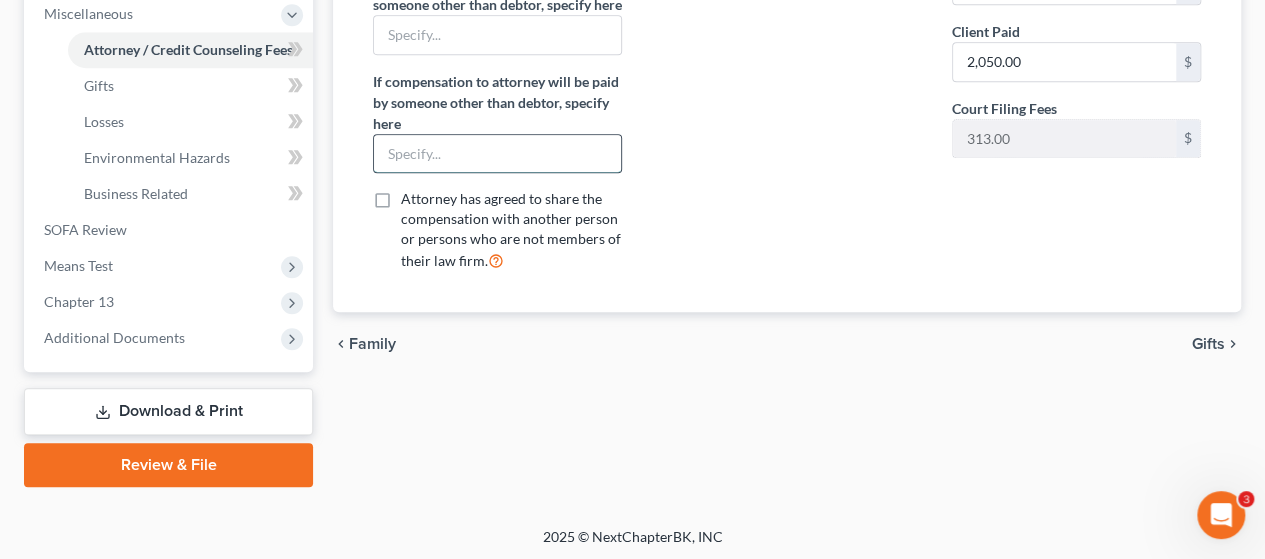 click at bounding box center (497, 154) 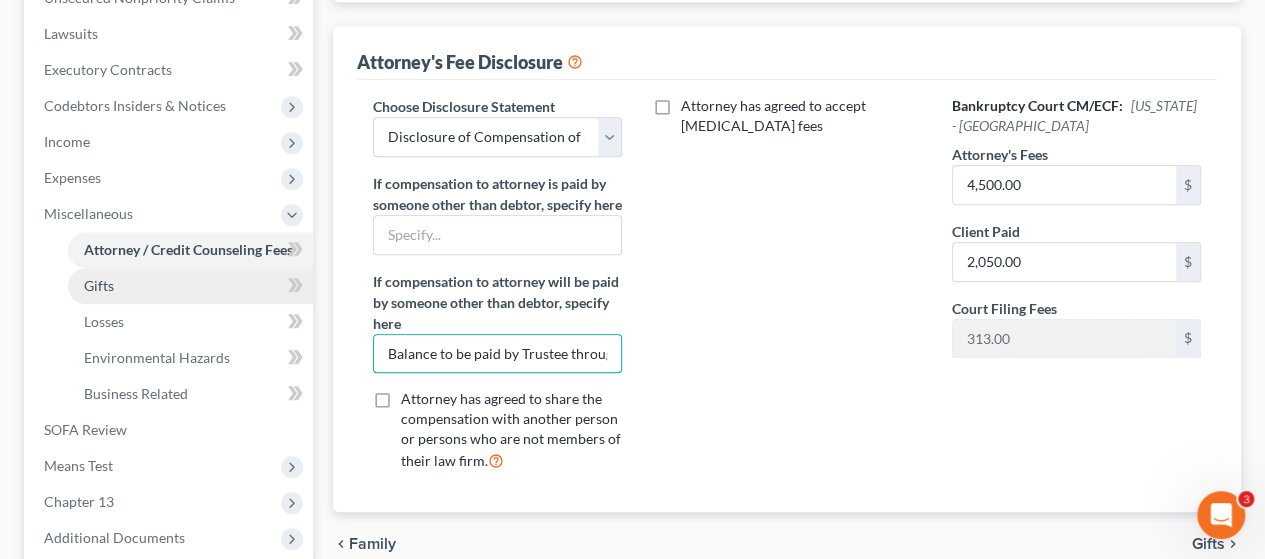 scroll, scrollTop: 652, scrollLeft: 0, axis: vertical 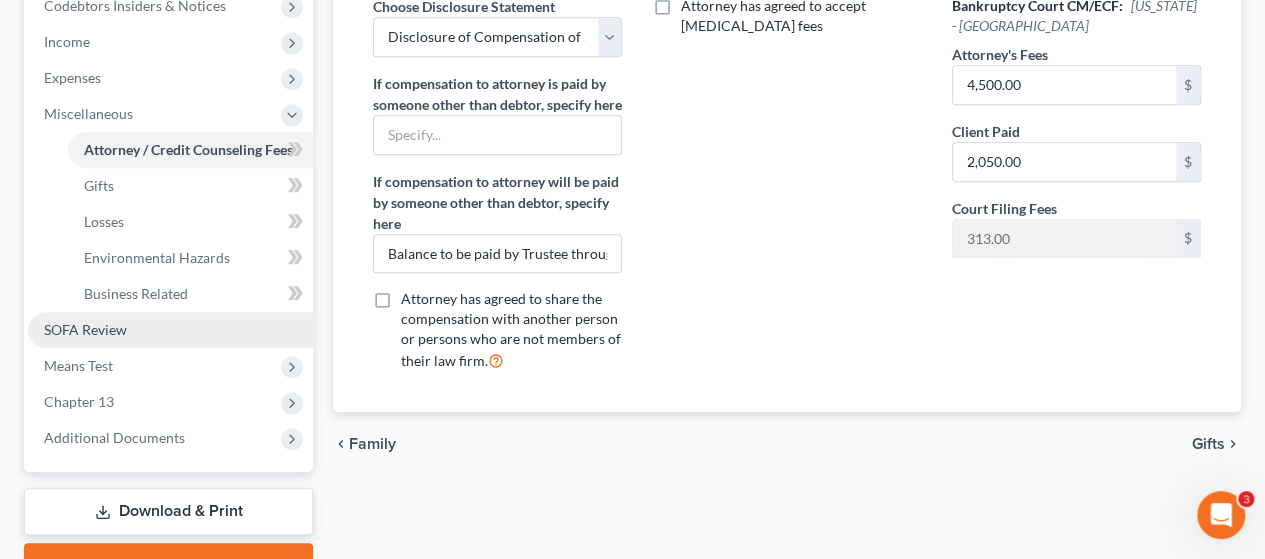 click on "SOFA Review" at bounding box center [85, 329] 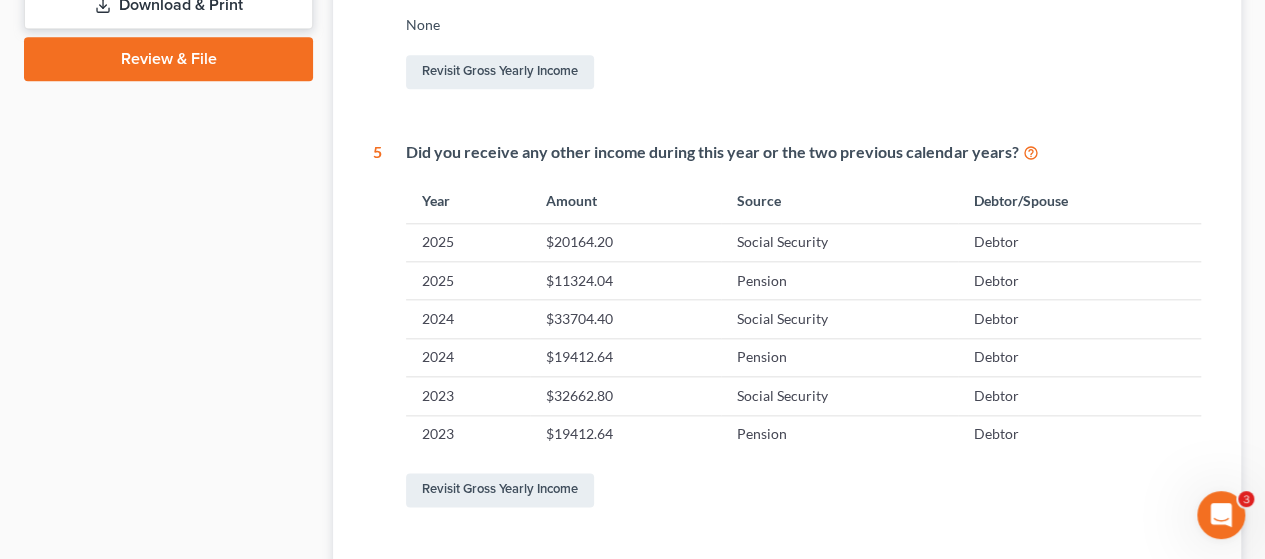 scroll, scrollTop: 1000, scrollLeft: 0, axis: vertical 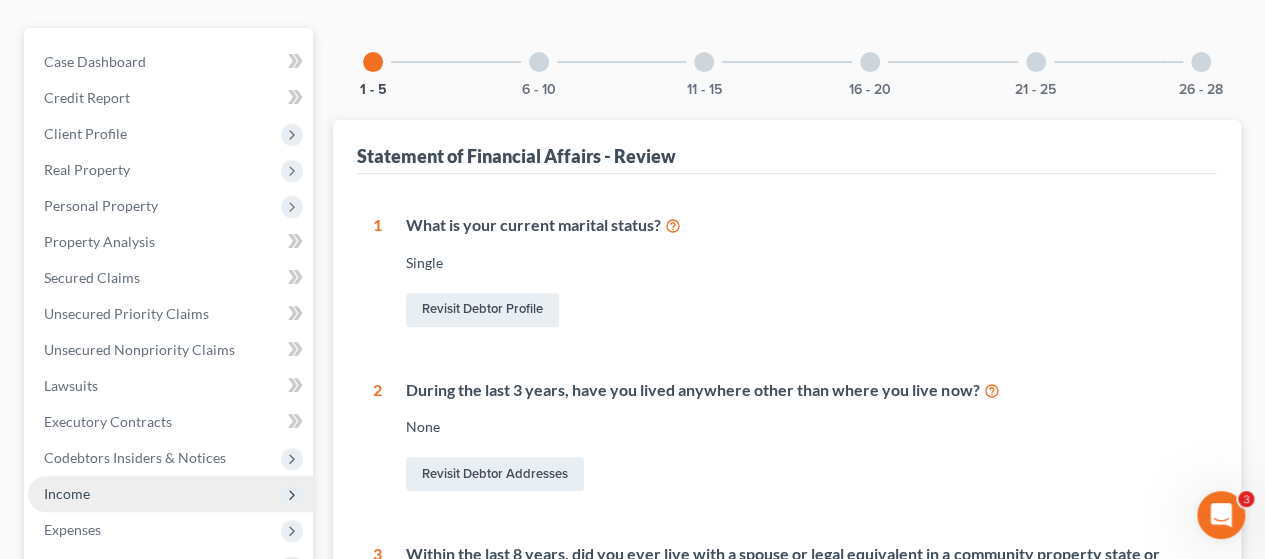 click on "Income" at bounding box center [67, 493] 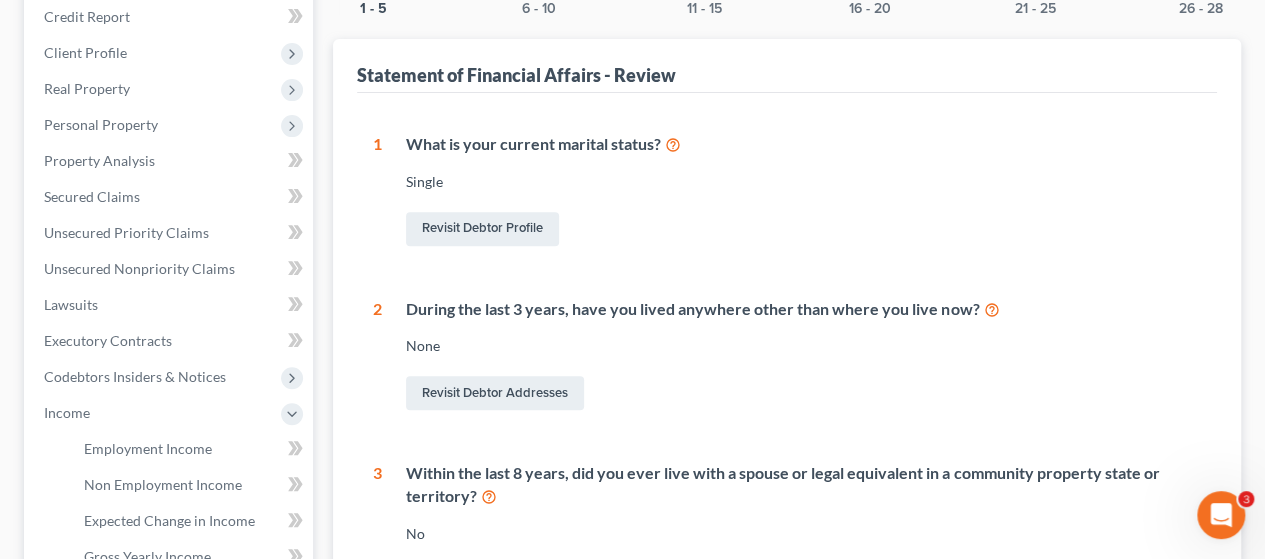 scroll, scrollTop: 400, scrollLeft: 0, axis: vertical 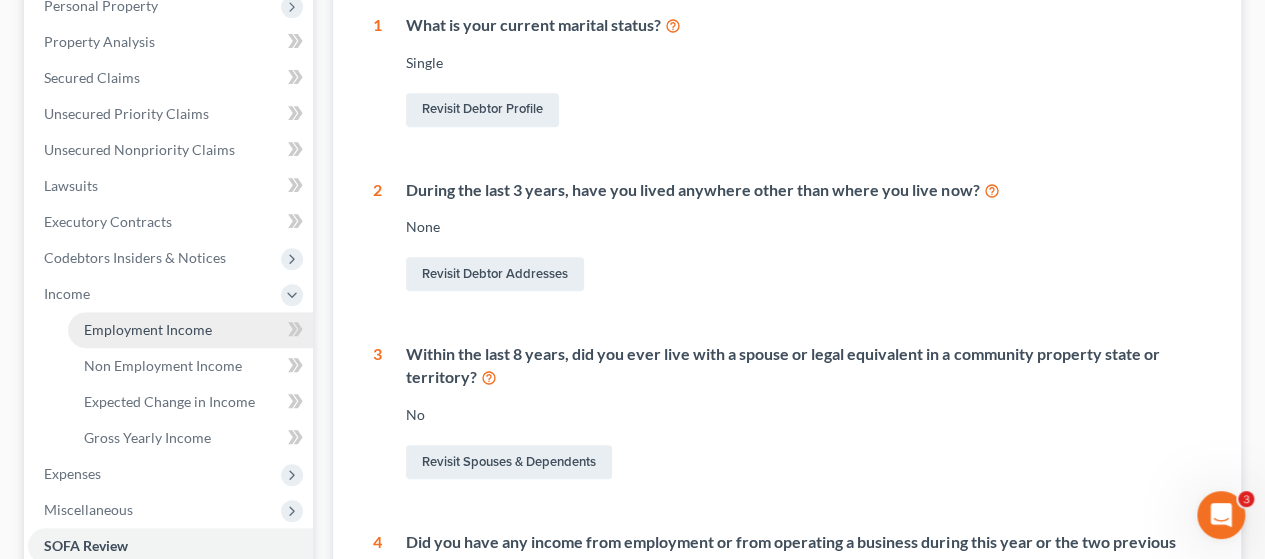 click on "Employment Income" at bounding box center [148, 329] 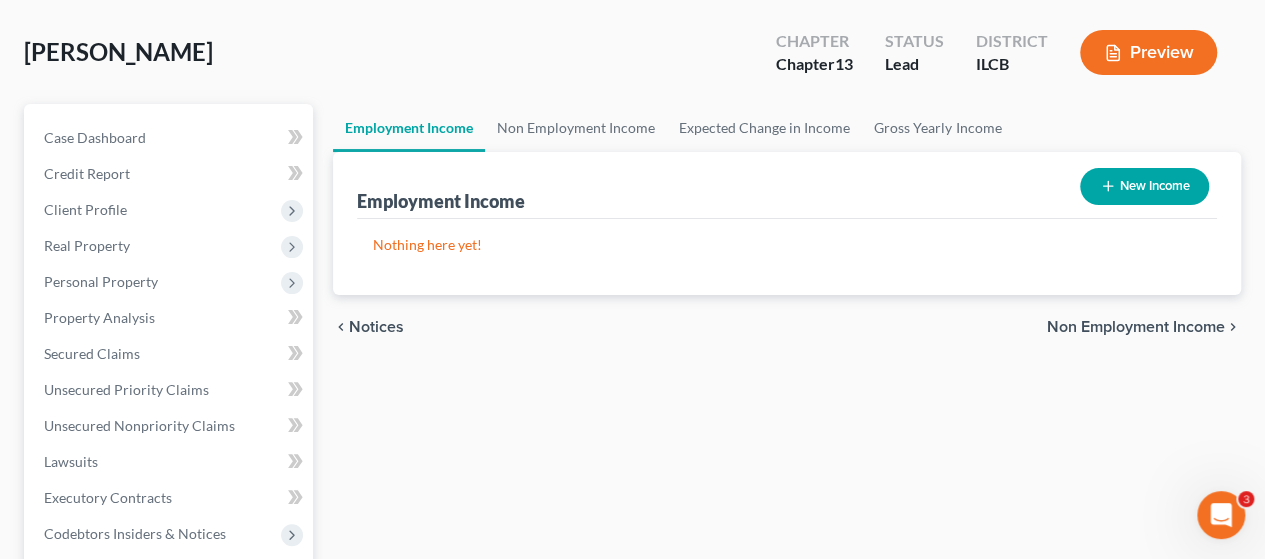 scroll, scrollTop: 400, scrollLeft: 0, axis: vertical 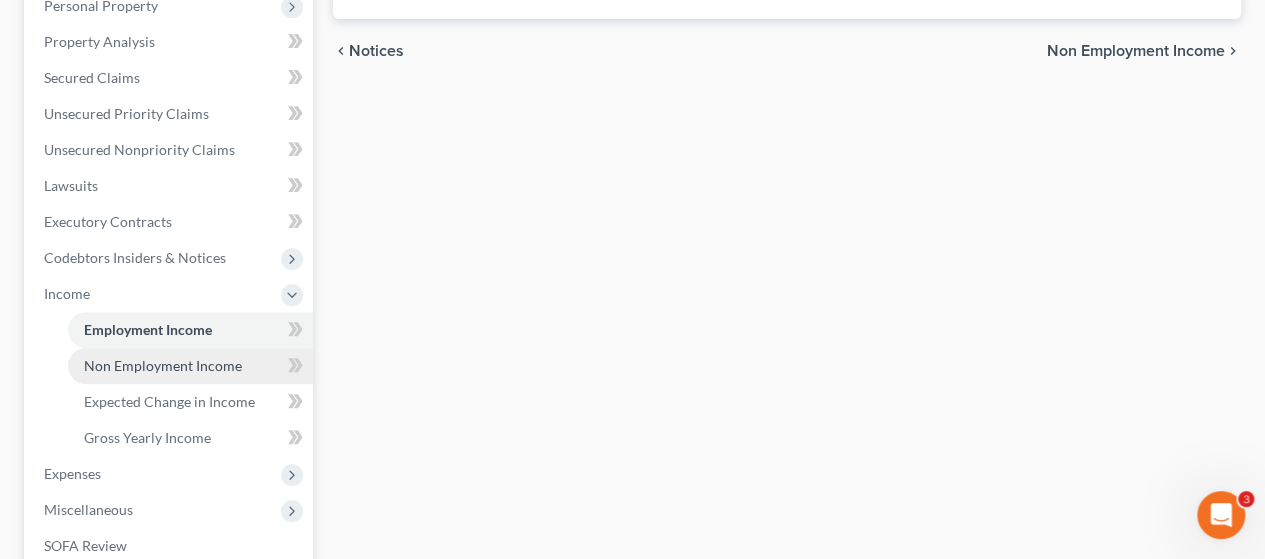 click on "Non Employment Income" at bounding box center [163, 365] 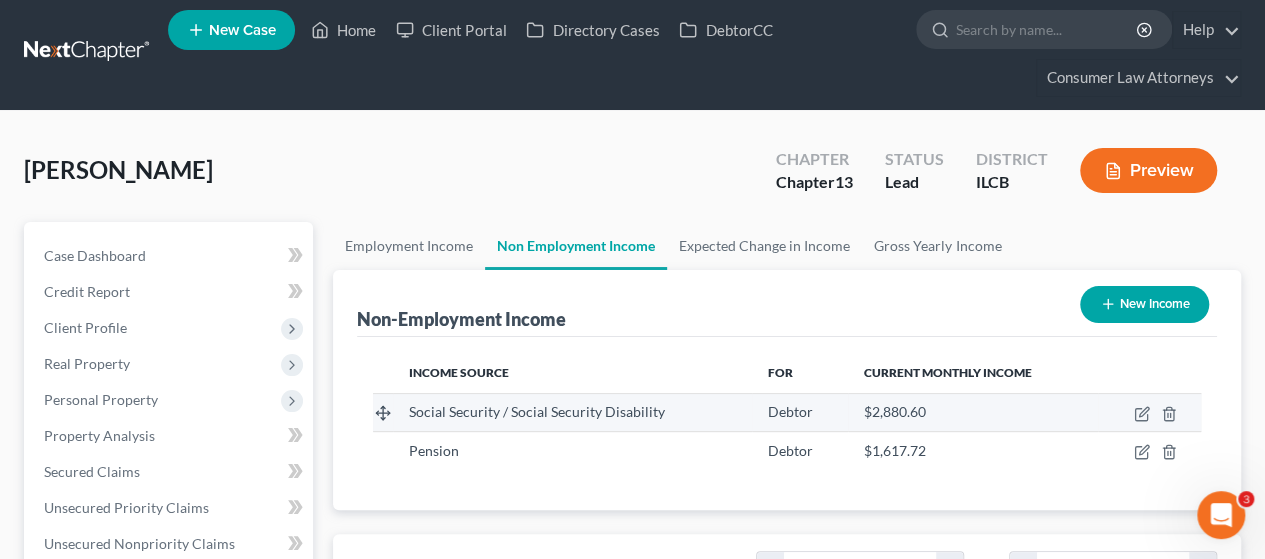 scroll, scrollTop: 0, scrollLeft: 0, axis: both 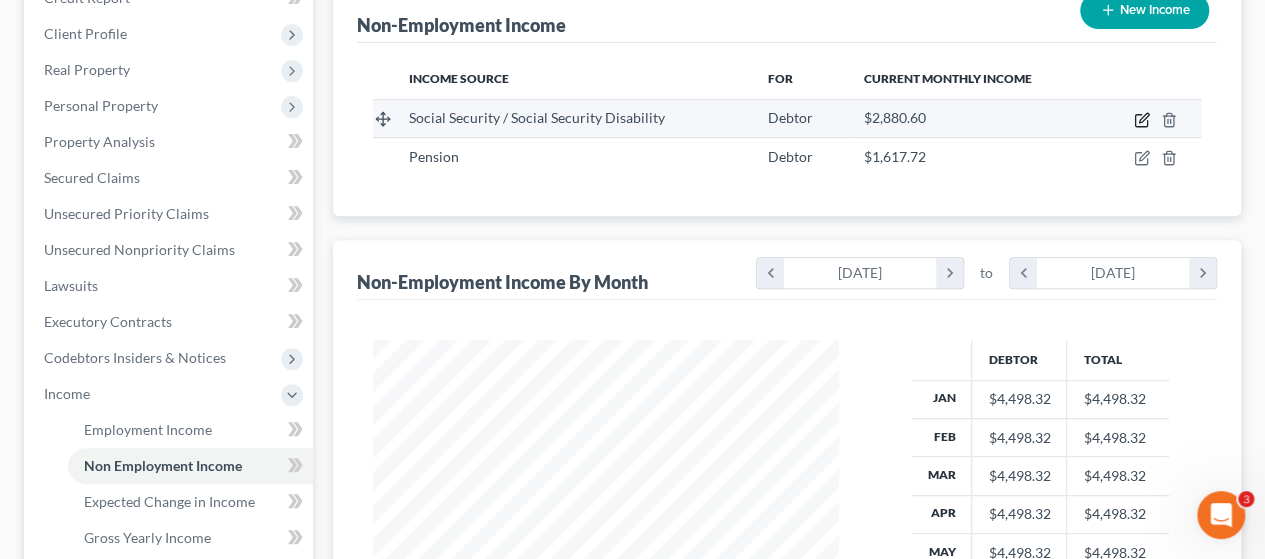 click 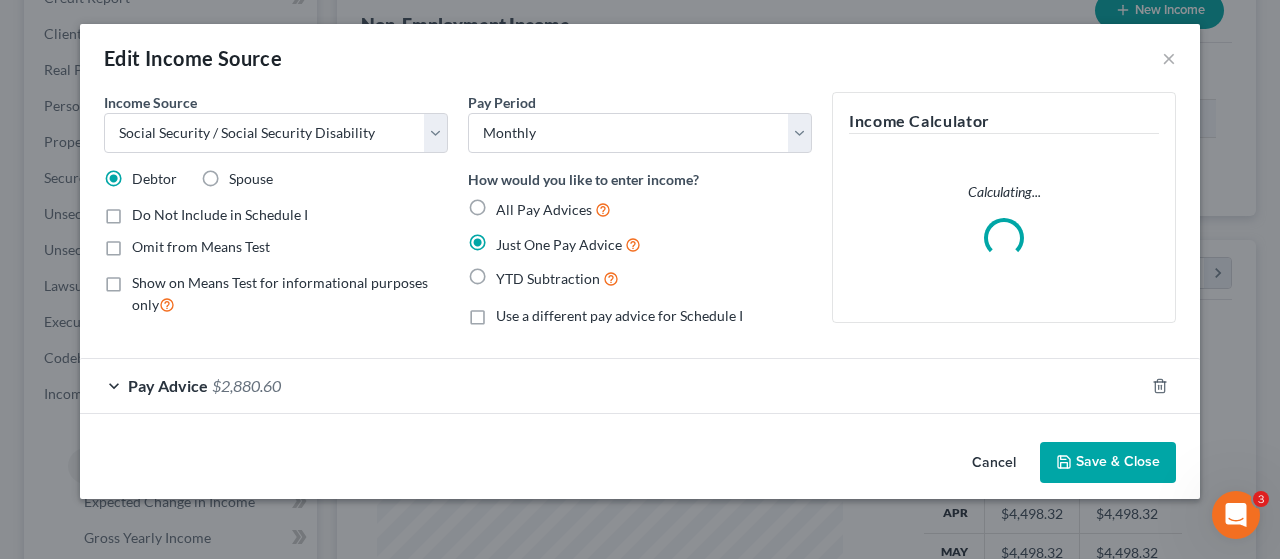 scroll, scrollTop: 999644, scrollLeft: 999487, axis: both 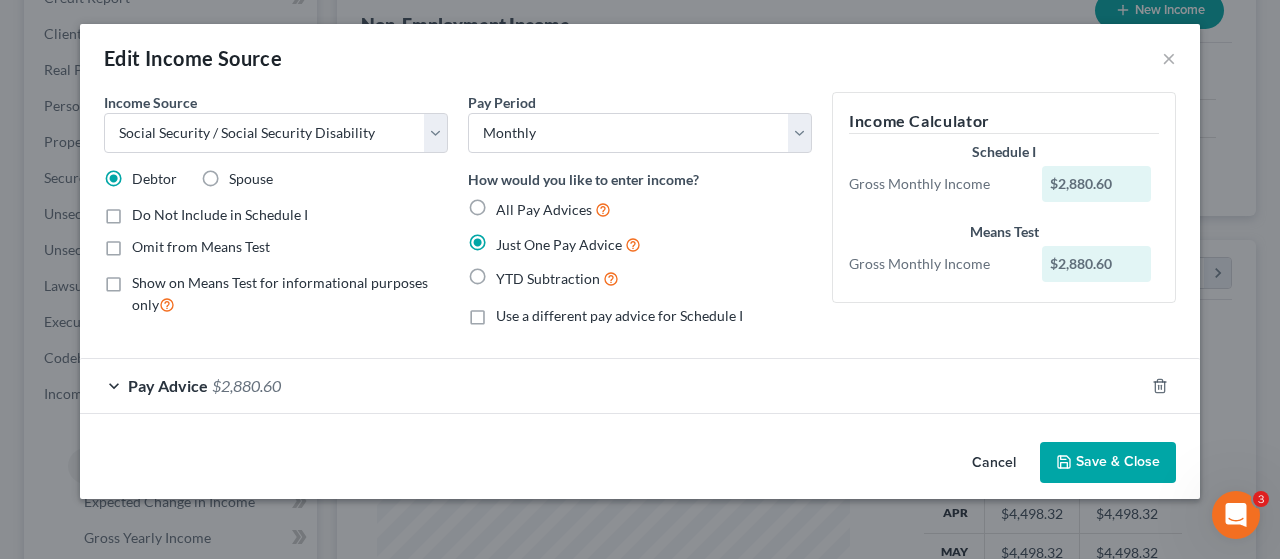 click on "Pay Advice" at bounding box center [168, 385] 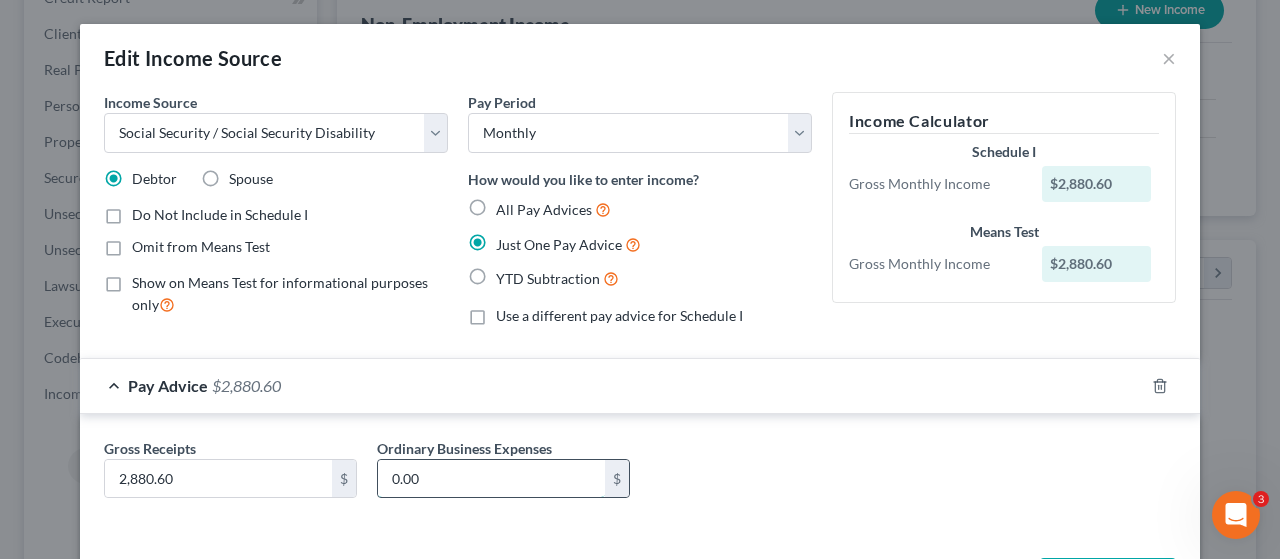 click on "0.00" at bounding box center [491, 479] 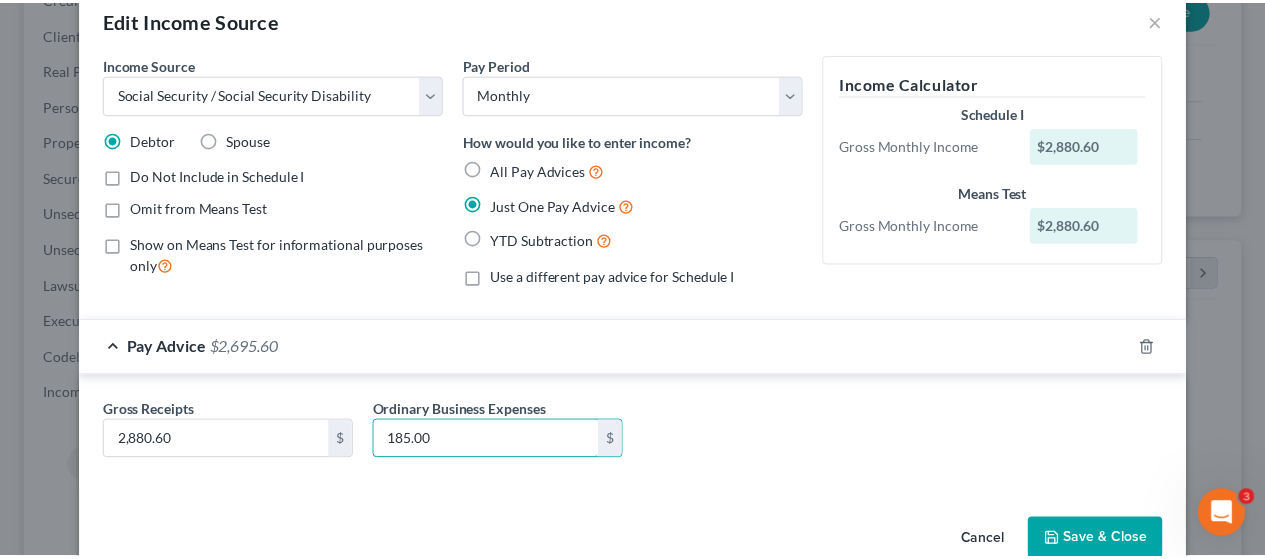 scroll, scrollTop: 78, scrollLeft: 0, axis: vertical 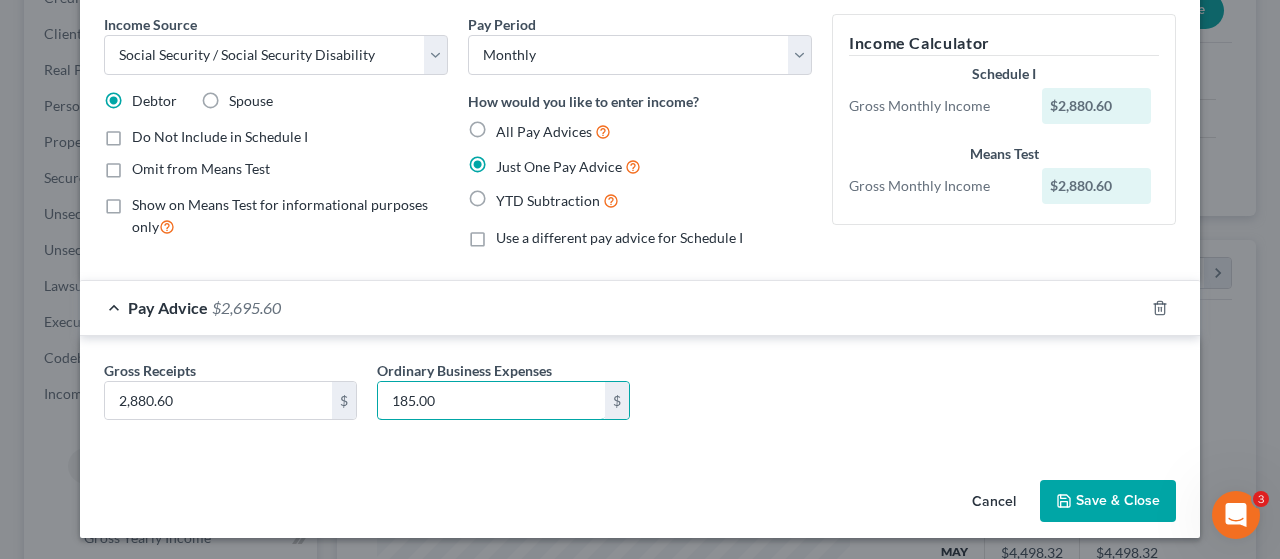 type on "185.00" 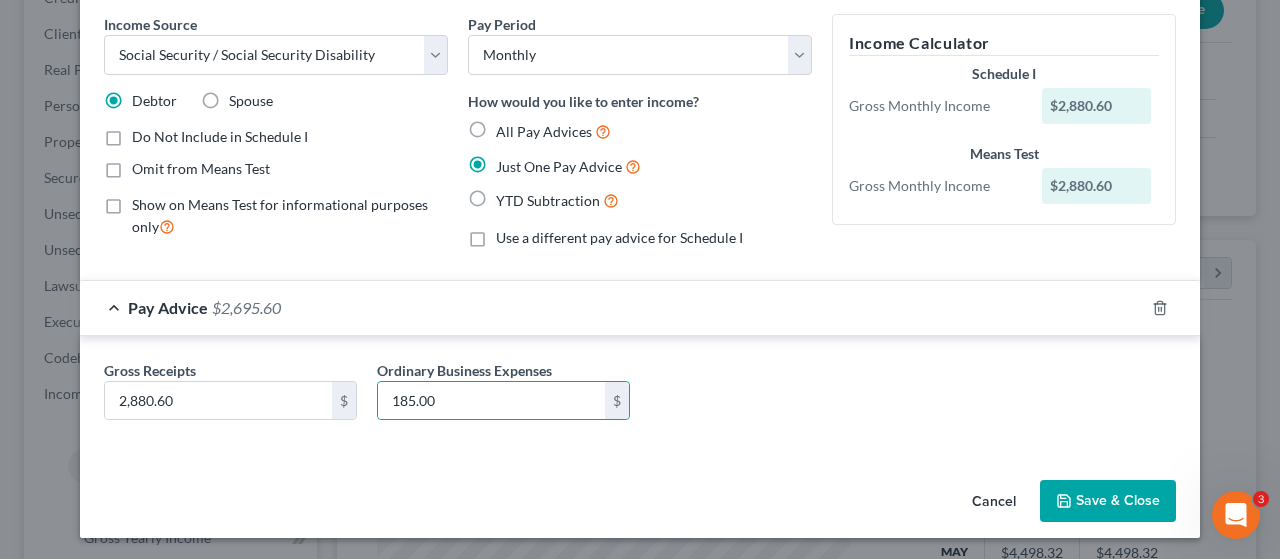 click on "Save & Close" at bounding box center (1108, 501) 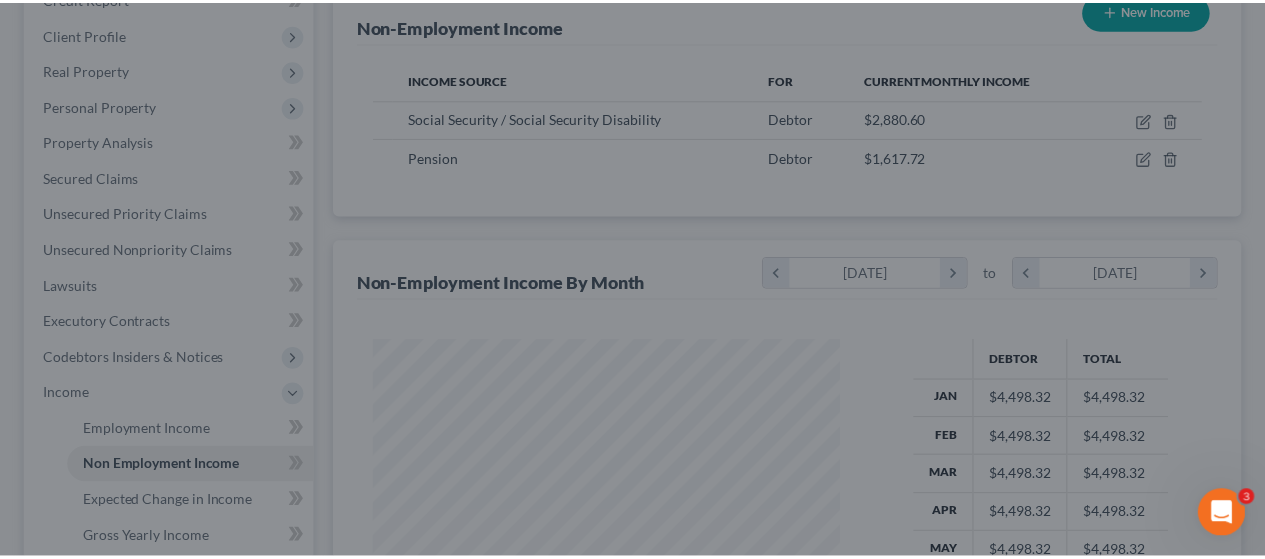 scroll, scrollTop: 356, scrollLeft: 506, axis: both 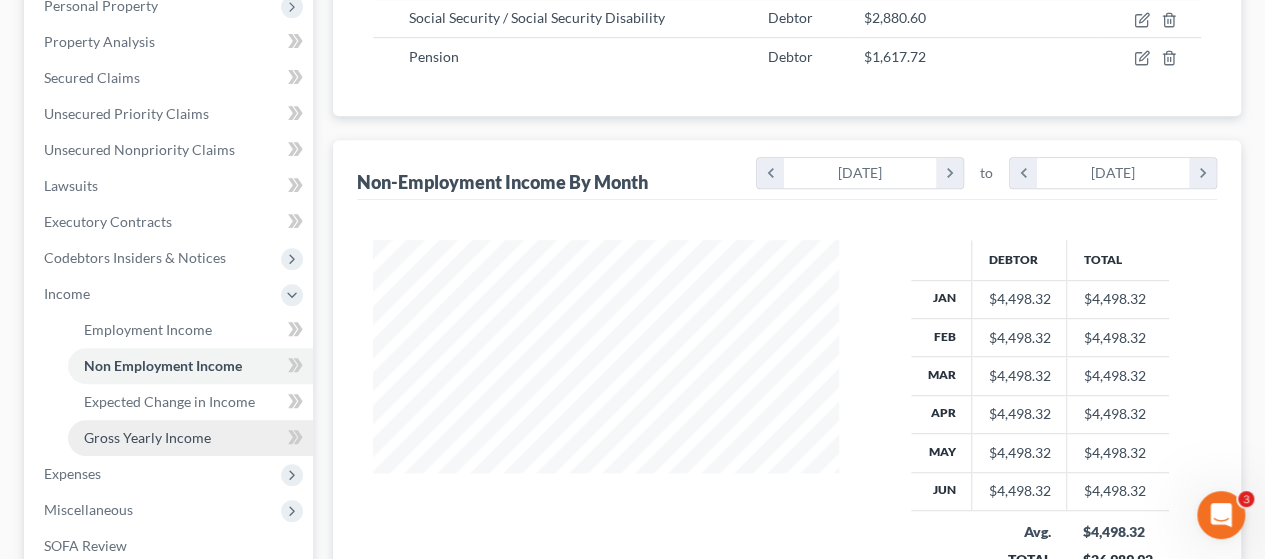 click on "Gross Yearly Income" at bounding box center [147, 437] 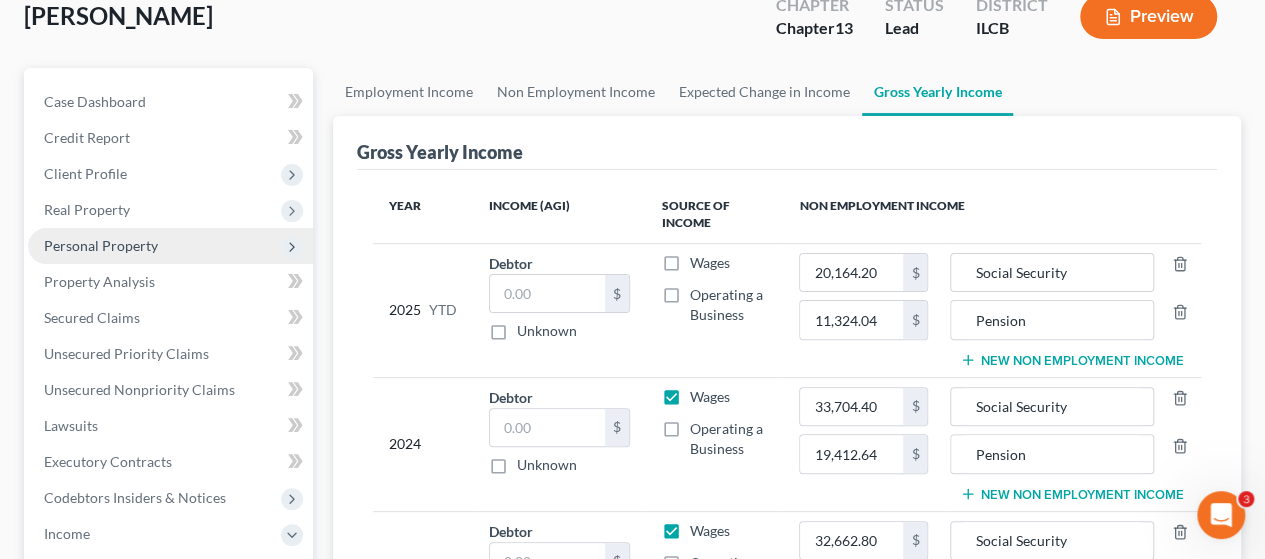 scroll, scrollTop: 200, scrollLeft: 0, axis: vertical 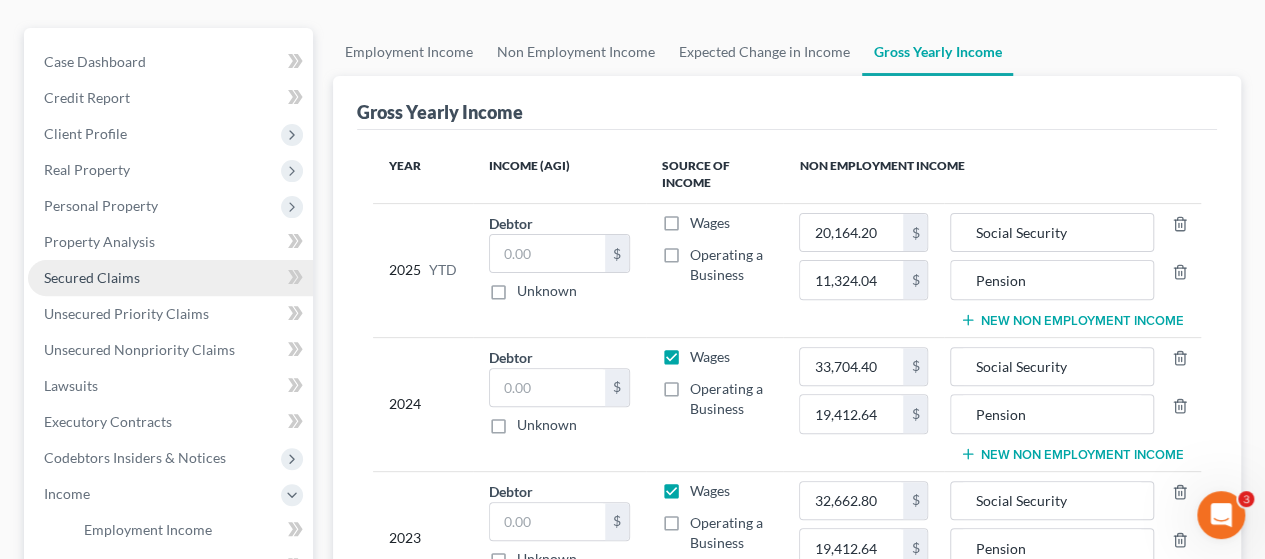 click on "Secured Claims" at bounding box center (92, 277) 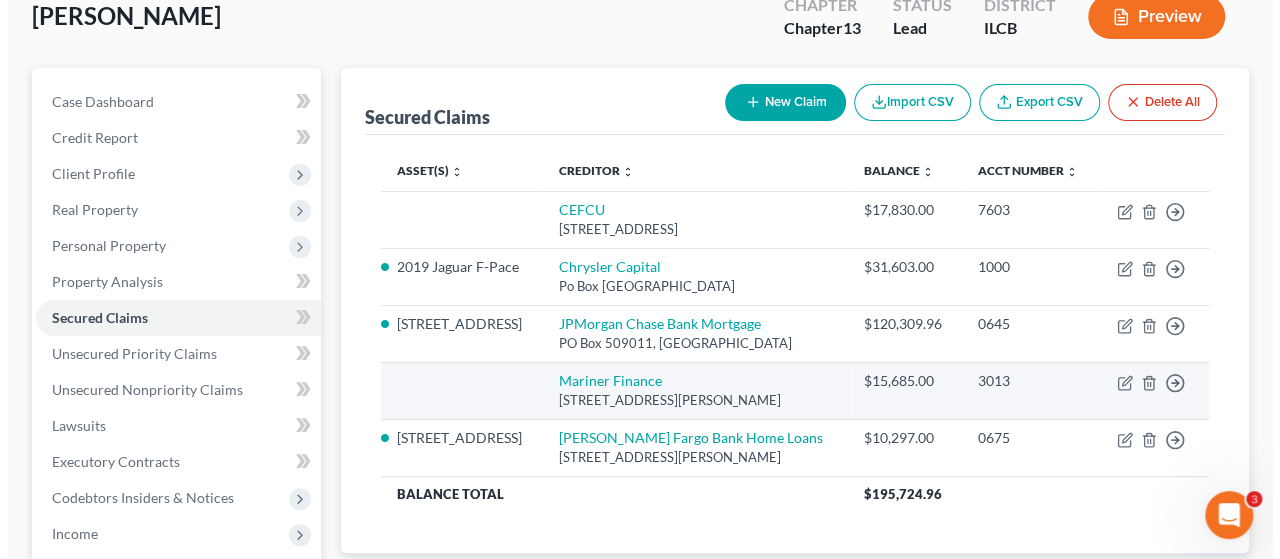scroll, scrollTop: 200, scrollLeft: 0, axis: vertical 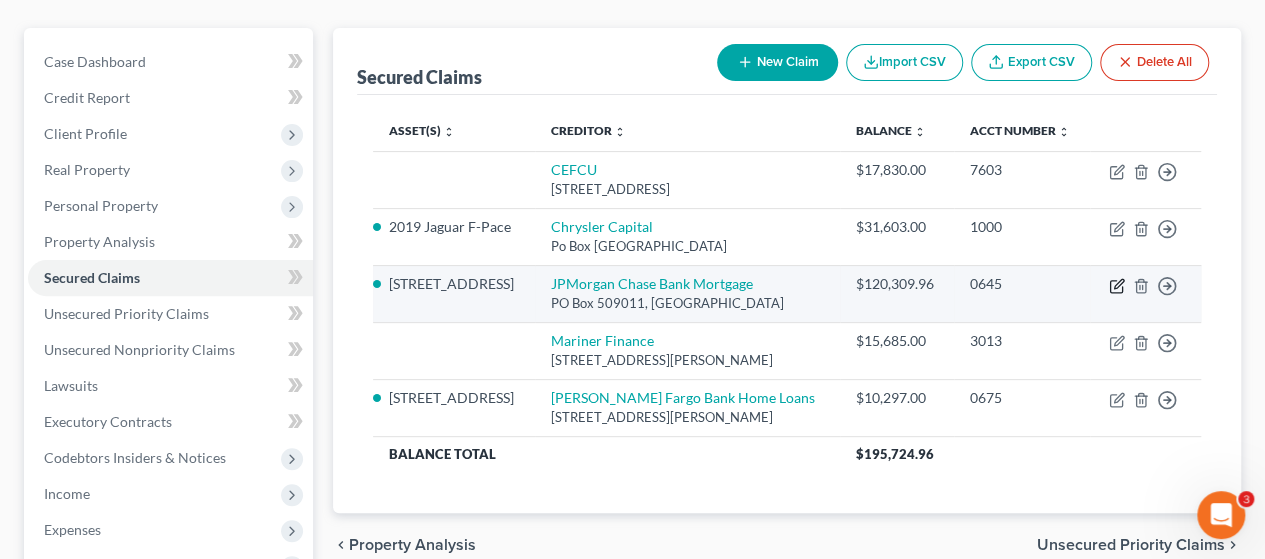 click 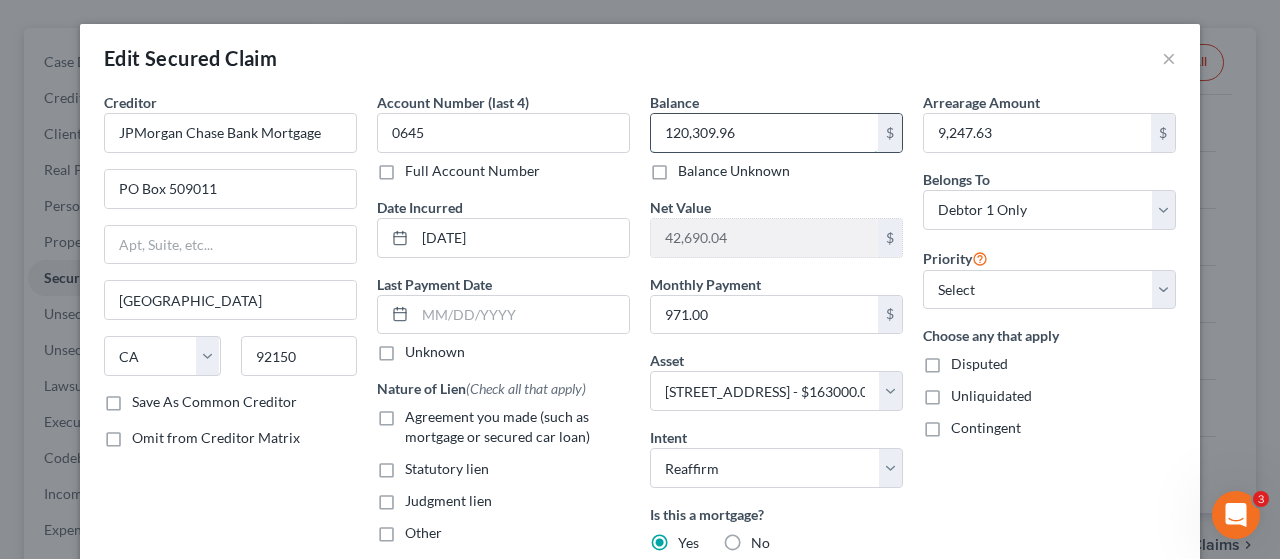 click on "120,309.96" at bounding box center (764, 133) 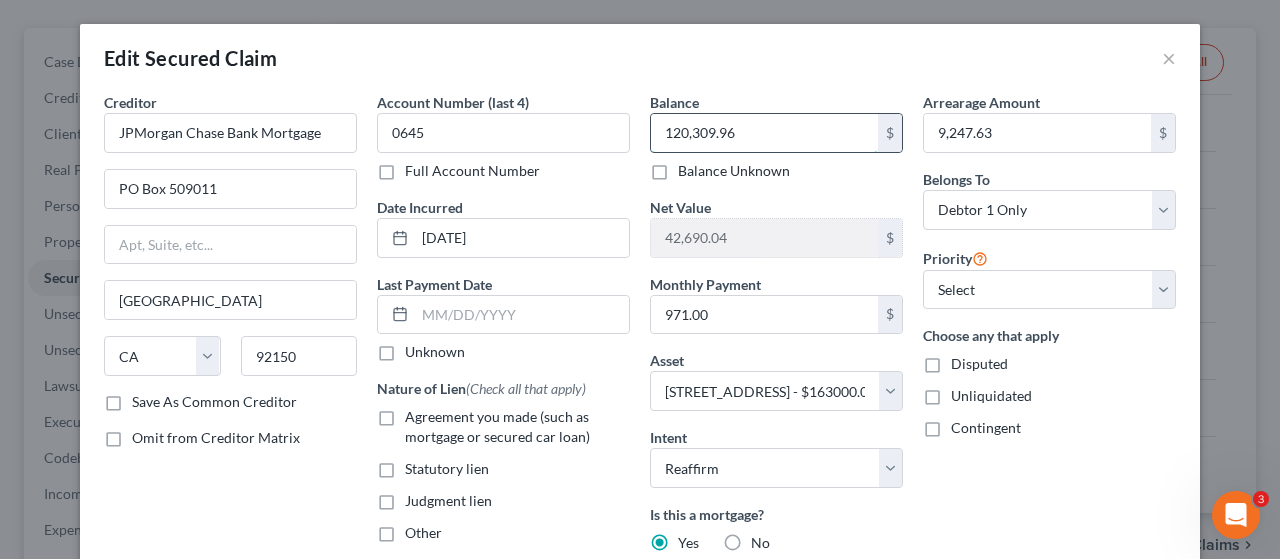 click on "120,309.96" at bounding box center [764, 133] 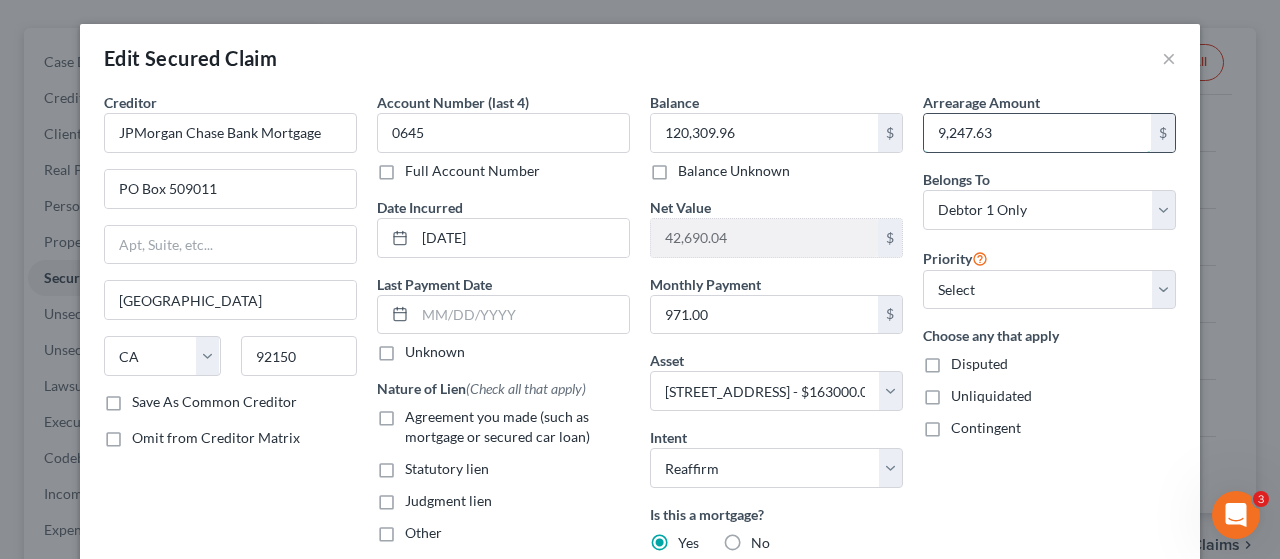 click on "9,247.63" at bounding box center [1037, 133] 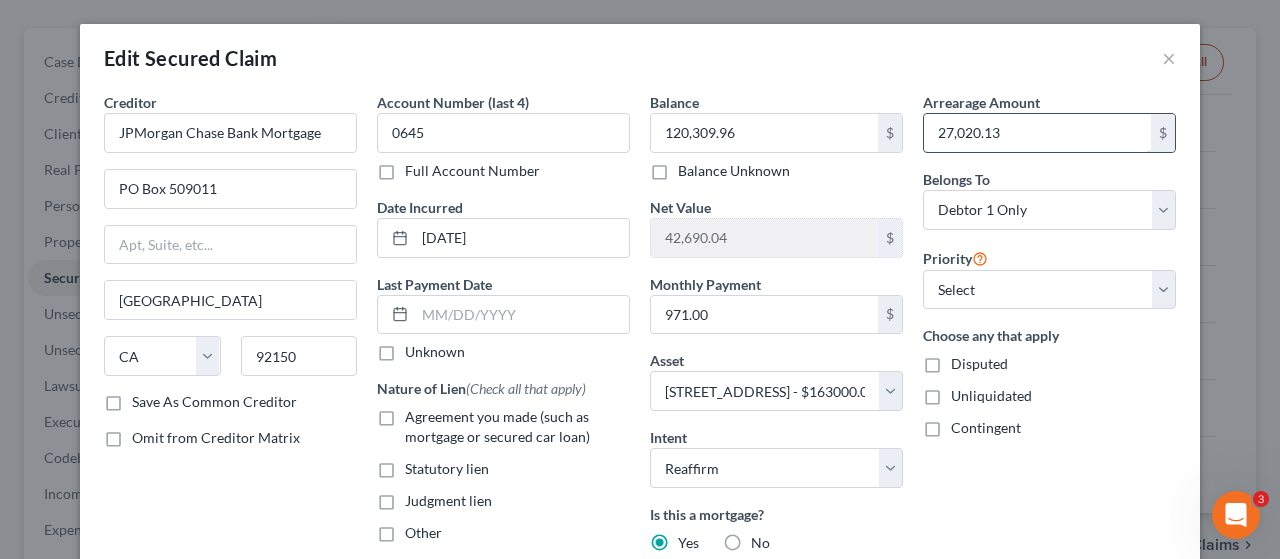 drag, startPoint x: 1018, startPoint y: 134, endPoint x: 920, endPoint y: 131, distance: 98.045906 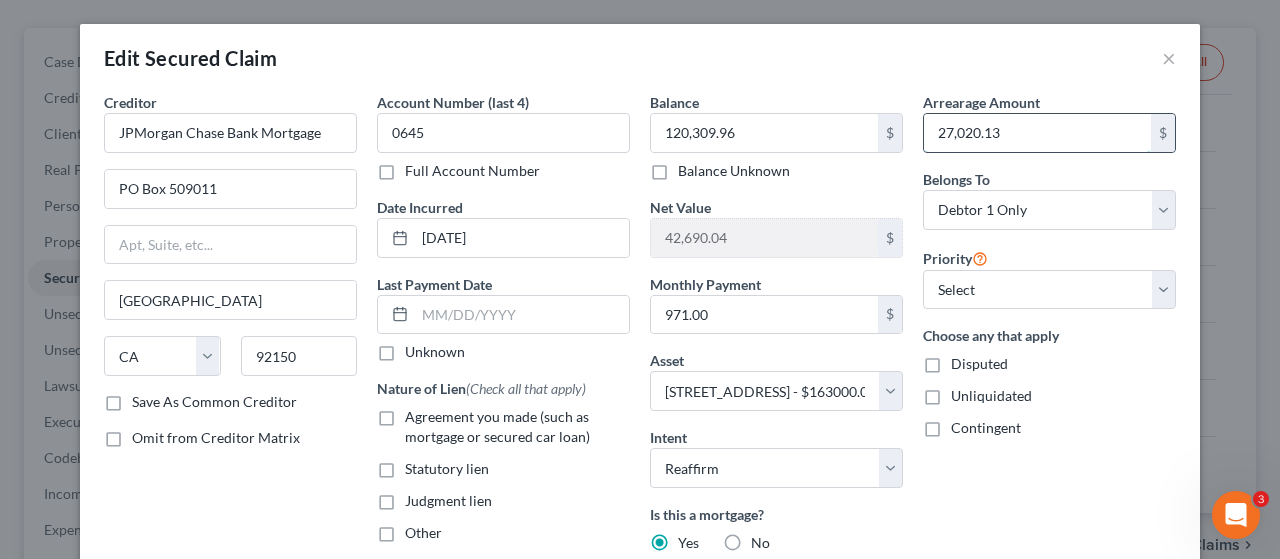 click on "27,020.13" at bounding box center (1037, 133) 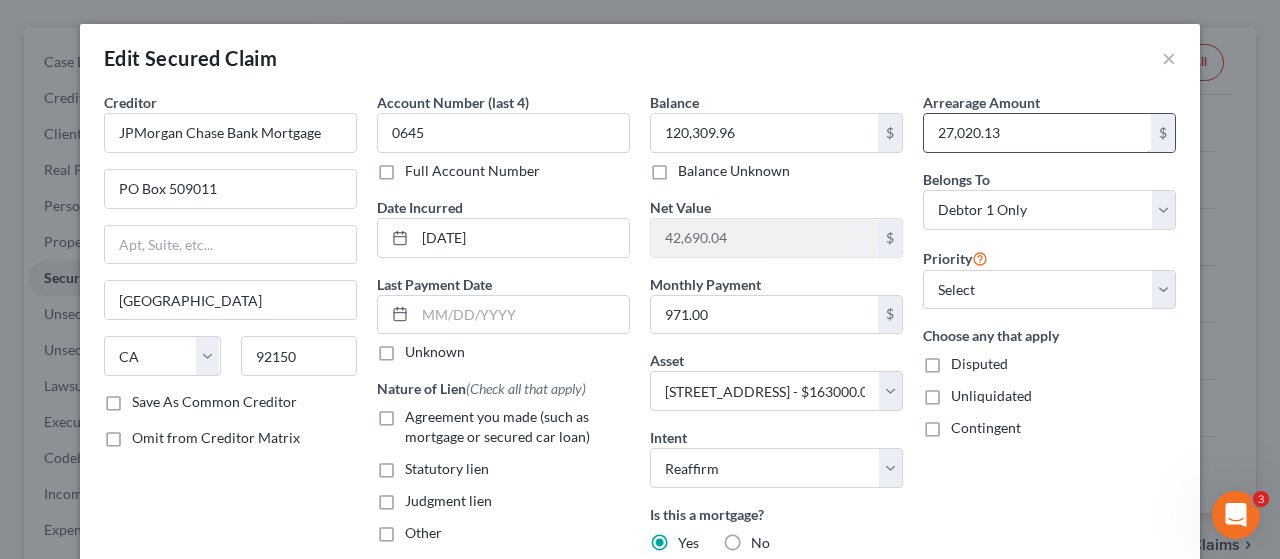 drag, startPoint x: 1011, startPoint y: 130, endPoint x: 920, endPoint y: 128, distance: 91.02197 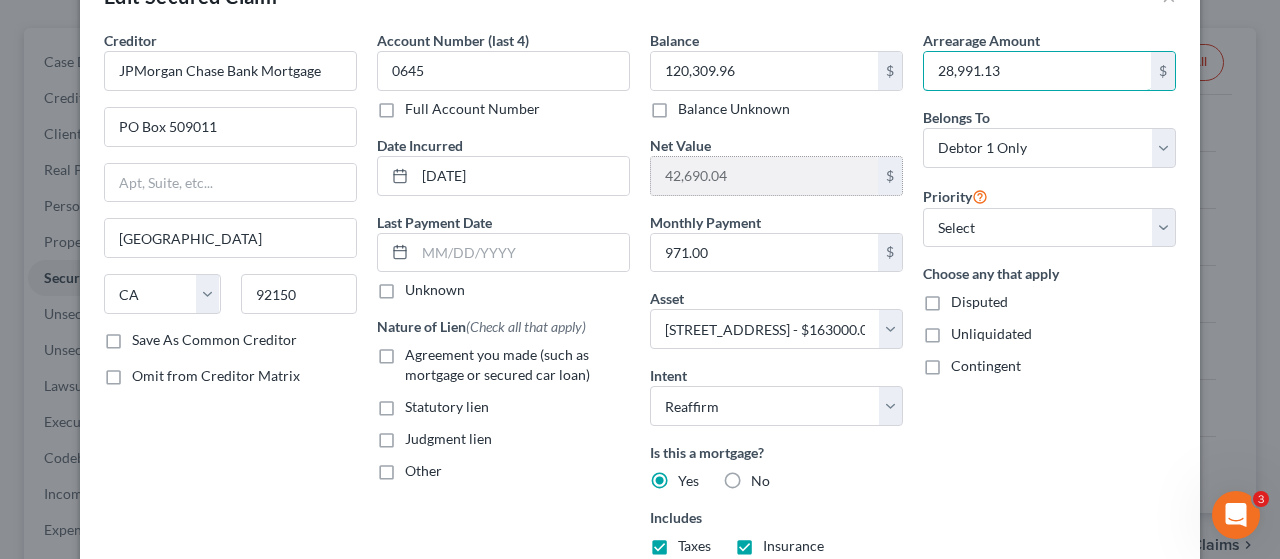 scroll, scrollTop: 386, scrollLeft: 0, axis: vertical 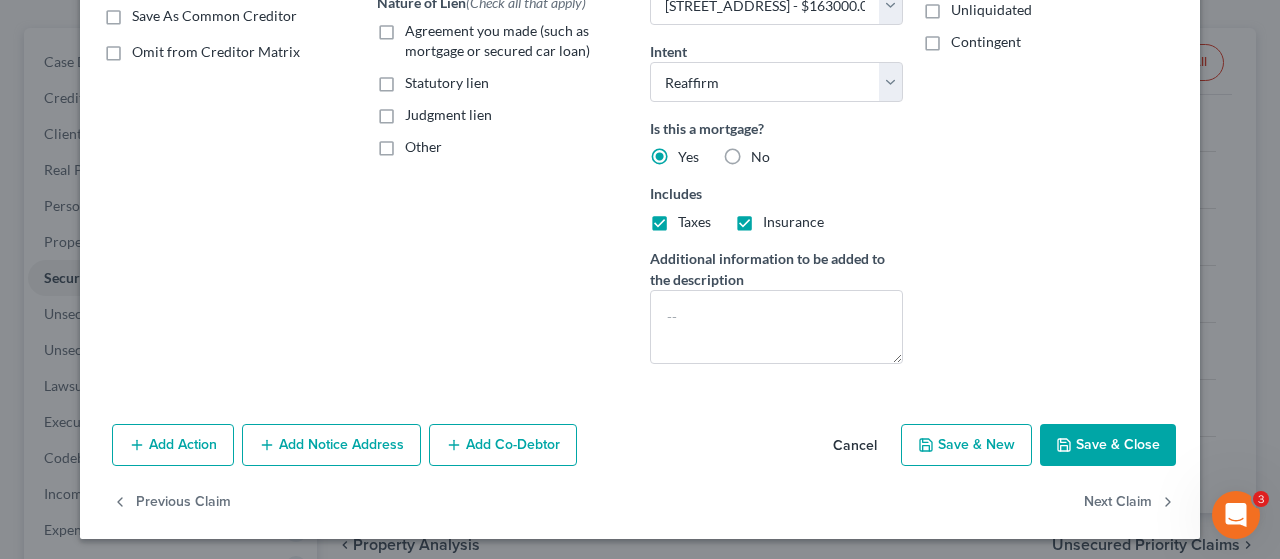type on "28,991.13" 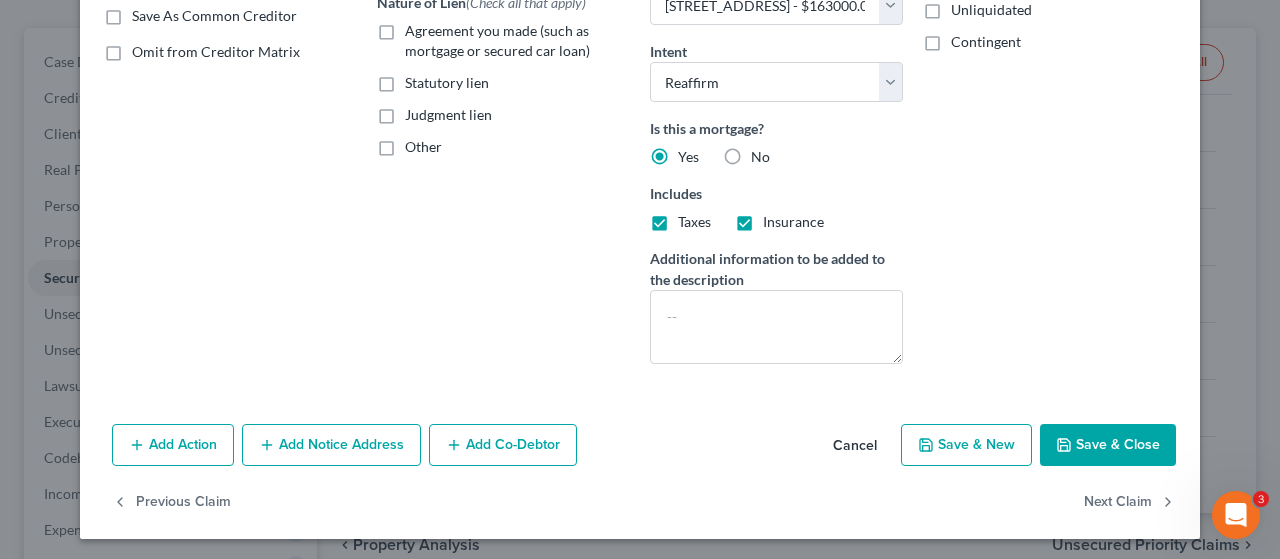 click on "Agreement you made (such as mortgage or secured car loan)" at bounding box center [517, 41] 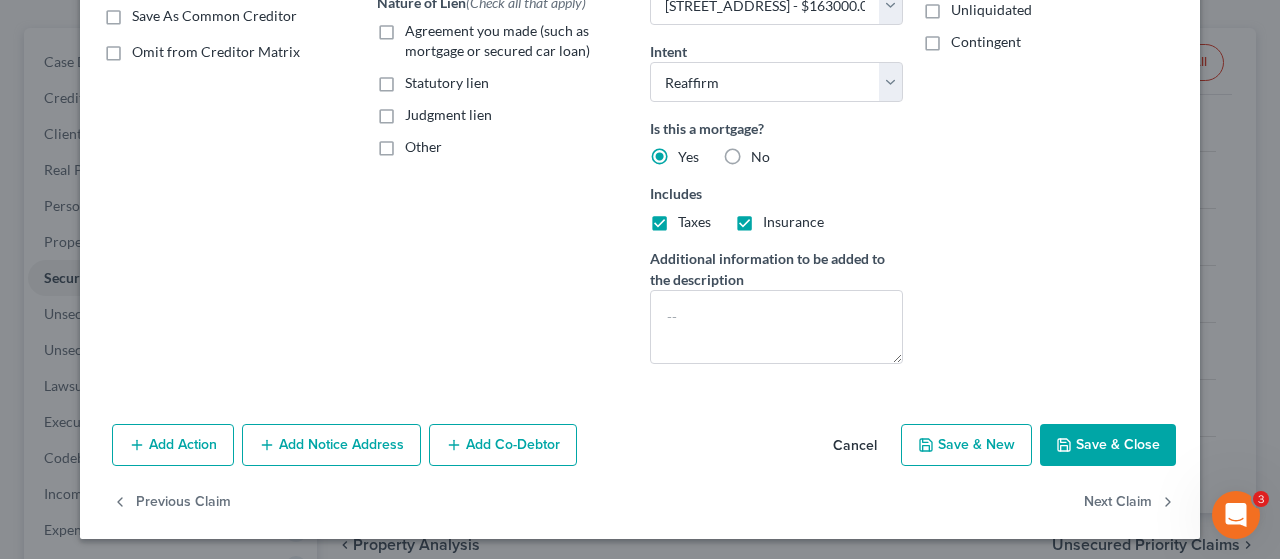 click on "Agreement you made (such as mortgage or secured car loan)" at bounding box center [419, 27] 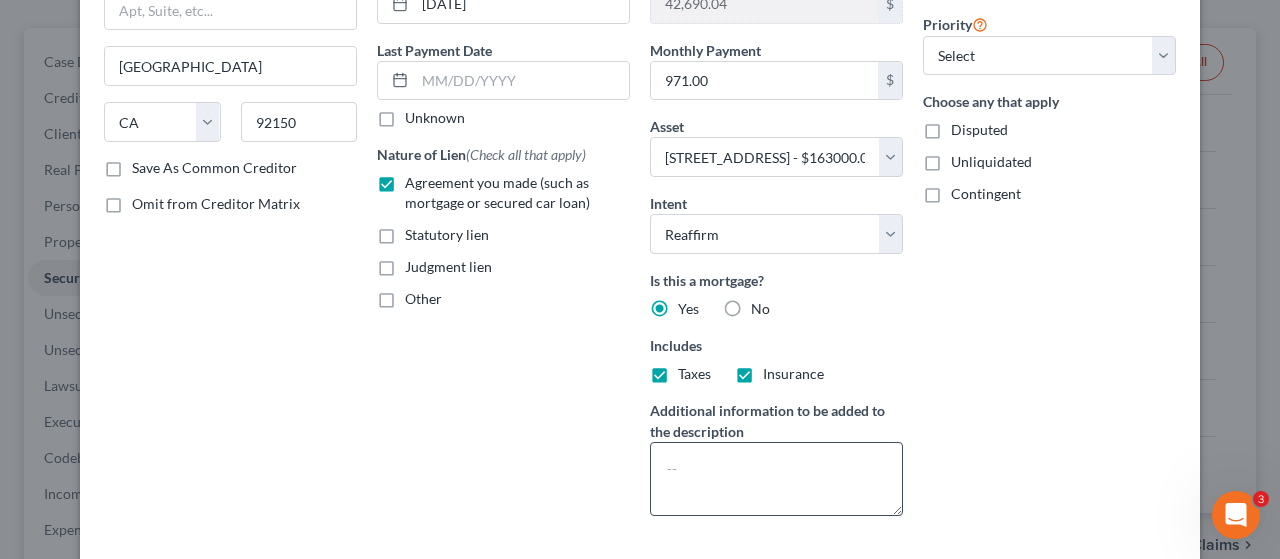 scroll, scrollTop: 286, scrollLeft: 0, axis: vertical 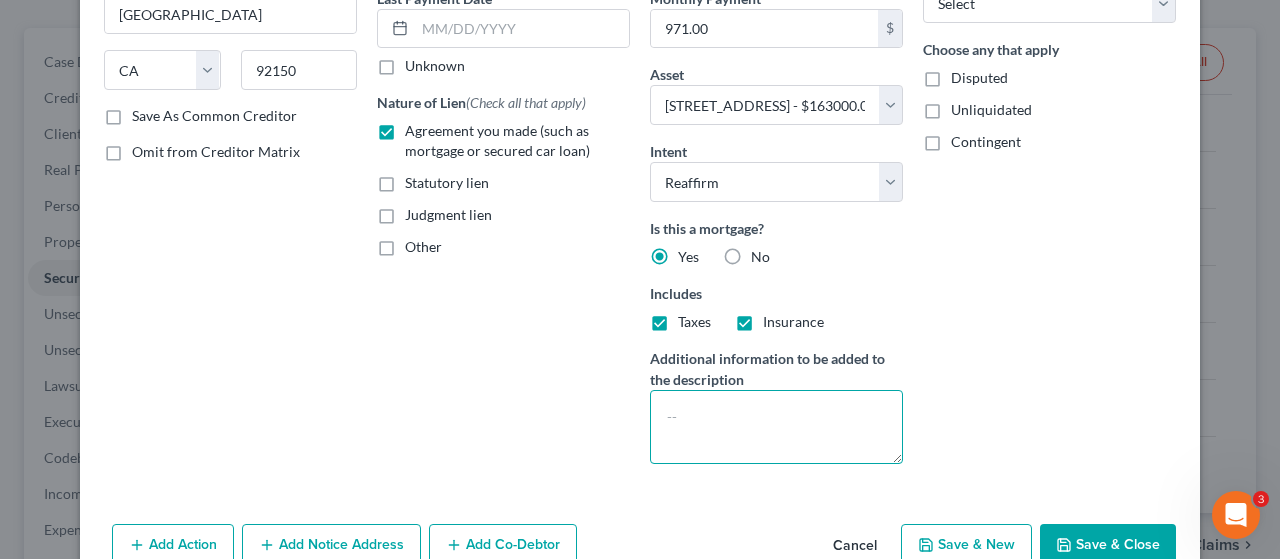 click at bounding box center [776, 427] 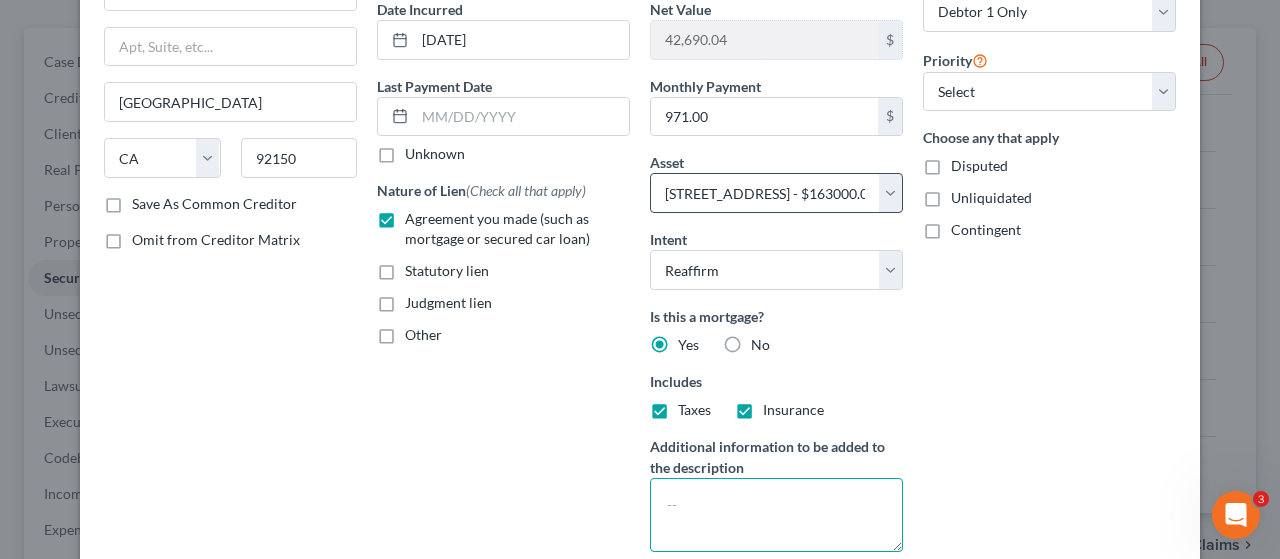 scroll, scrollTop: 200, scrollLeft: 0, axis: vertical 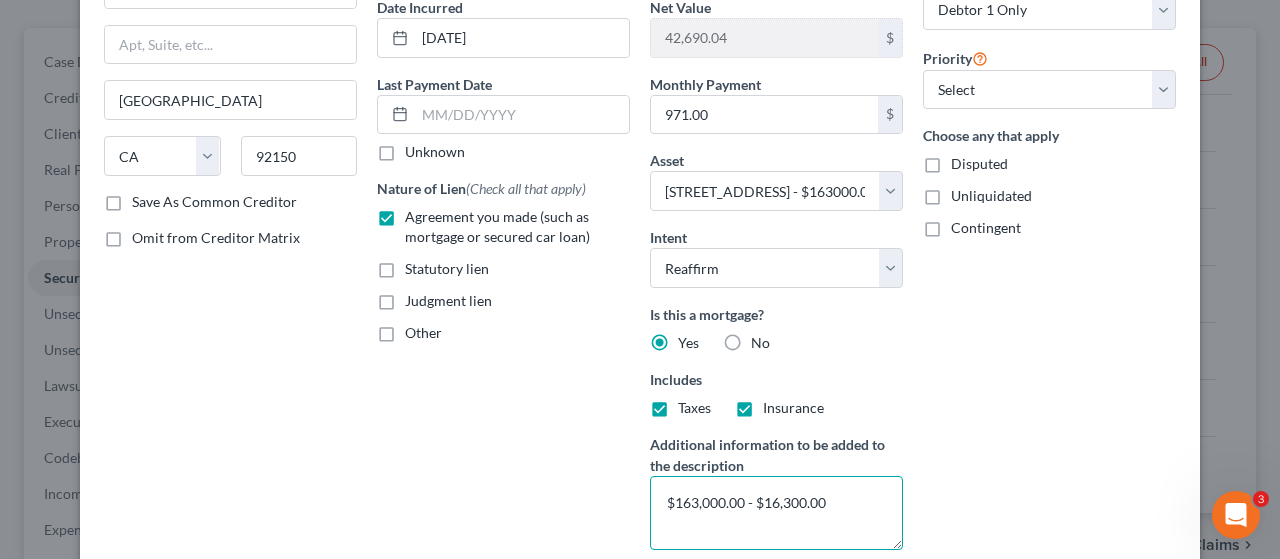 click on "$163,000.00 - $16,300.00" at bounding box center (776, 513) 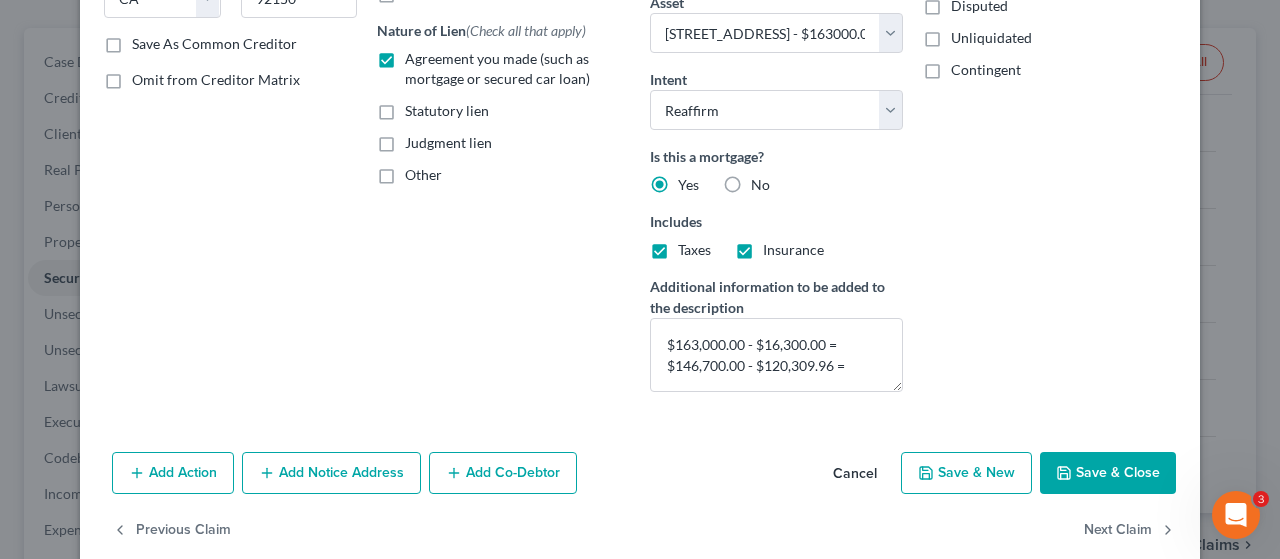 scroll, scrollTop: 386, scrollLeft: 0, axis: vertical 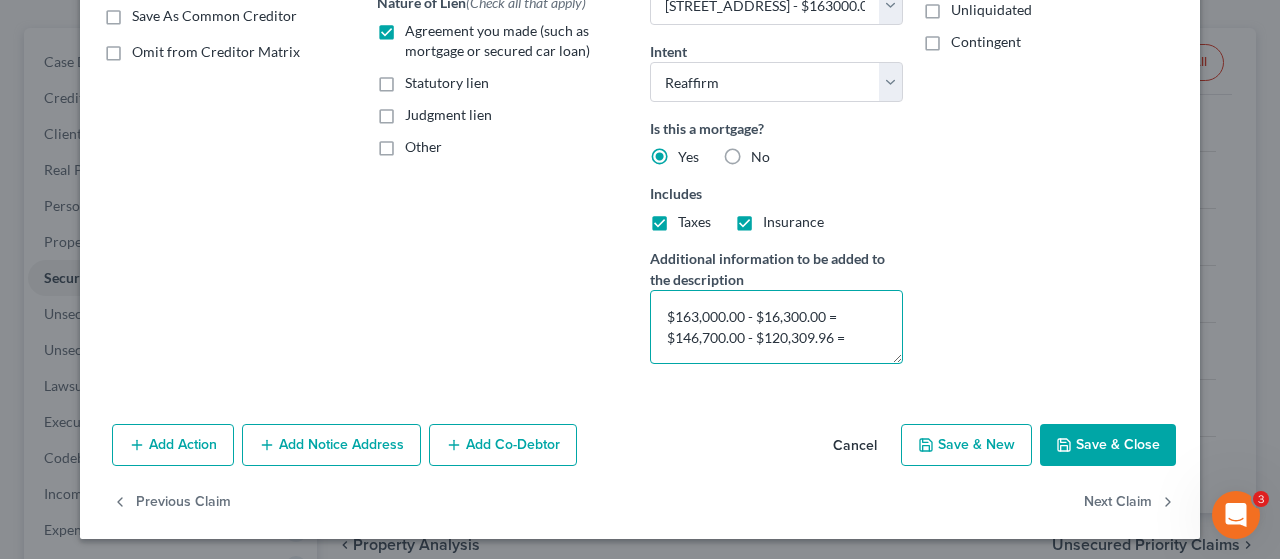 click on "$163,000.00 - $16,300.00 = $146,700.00 - $120,309.96 =" at bounding box center (776, 327) 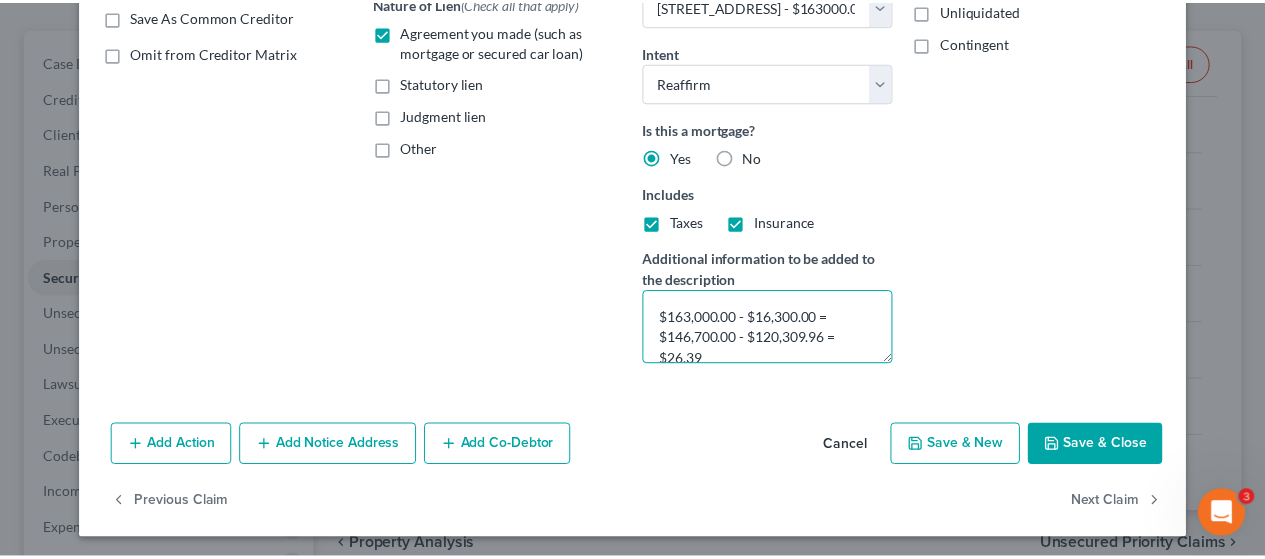 scroll, scrollTop: 4, scrollLeft: 0, axis: vertical 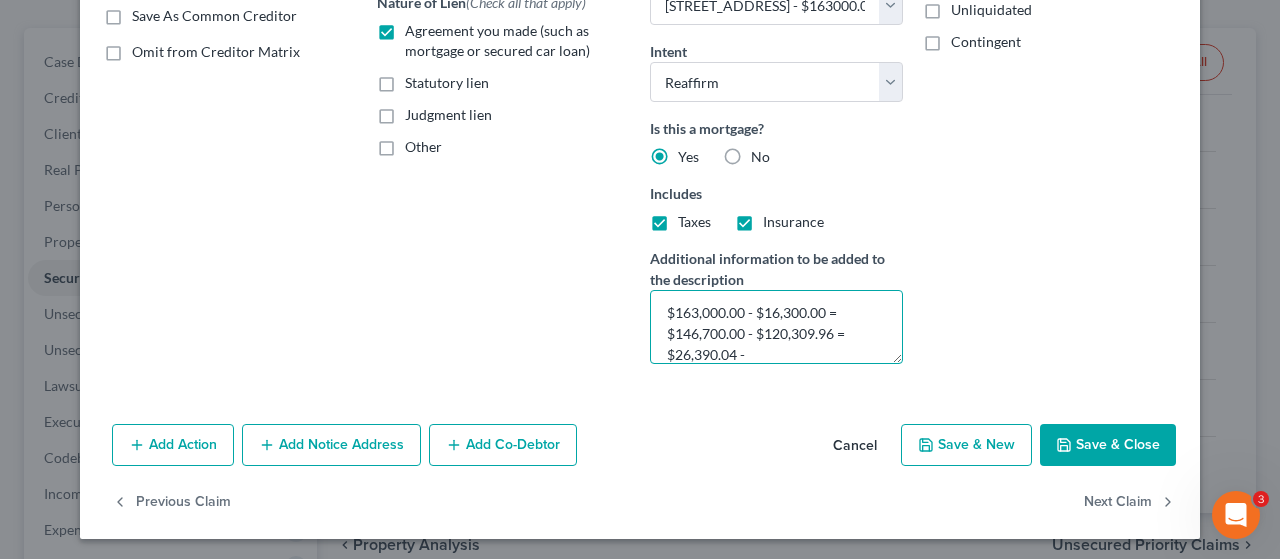 type on "$163,000.00 - $16,300.00 = $146,700.00 - $120,309.96 = $26,390.04 -" 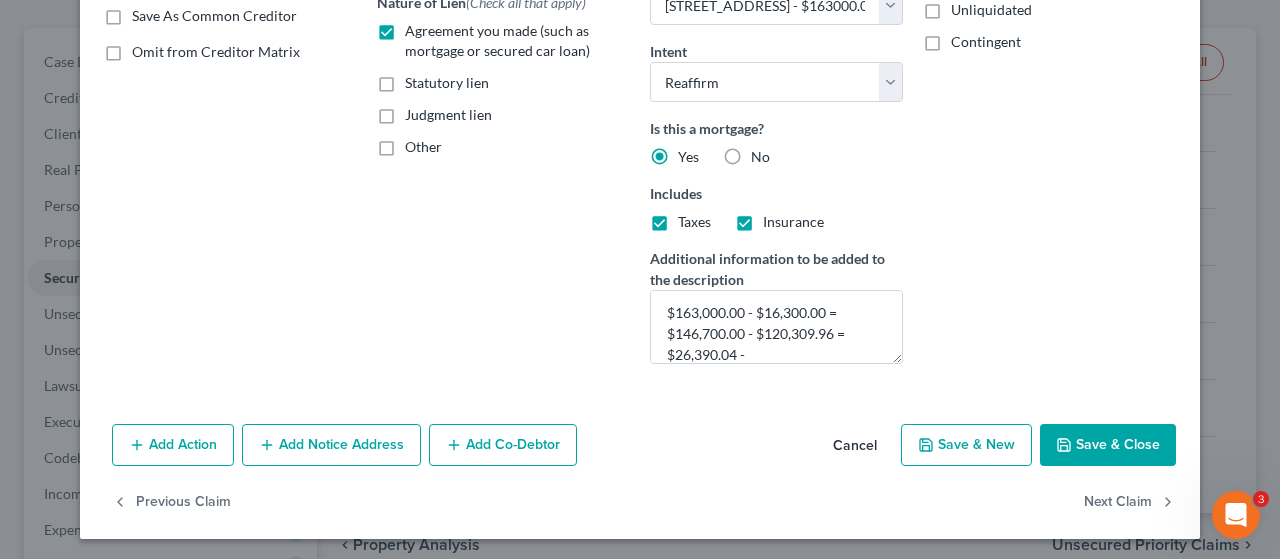 click on "Save & Close" at bounding box center (1108, 445) 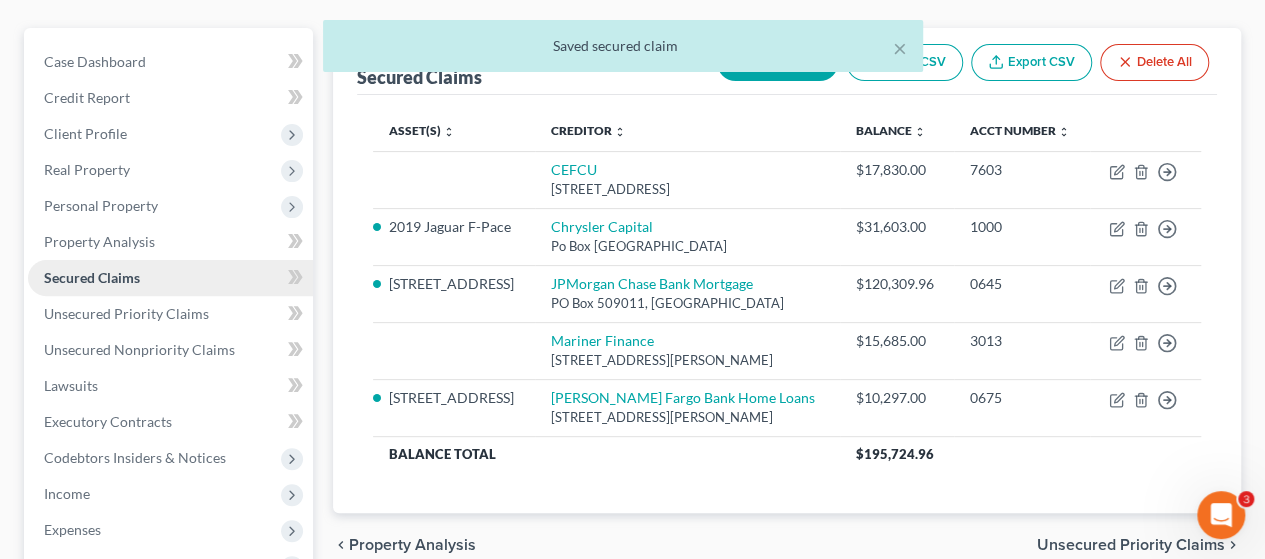 click on "Secured Claims" at bounding box center [92, 277] 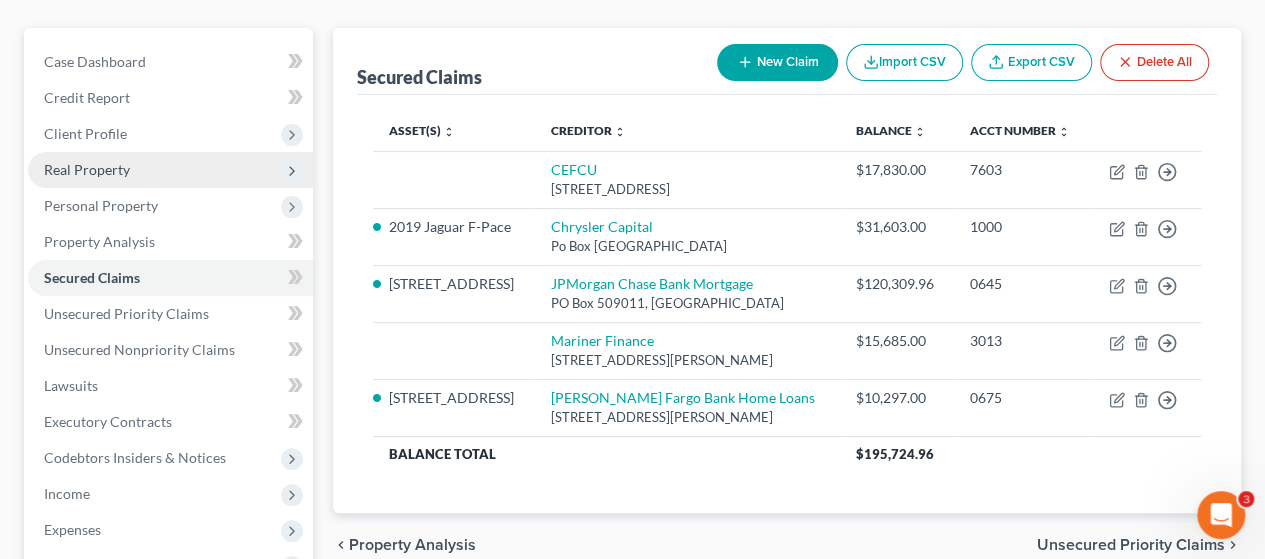 click on "Real Property" at bounding box center [87, 169] 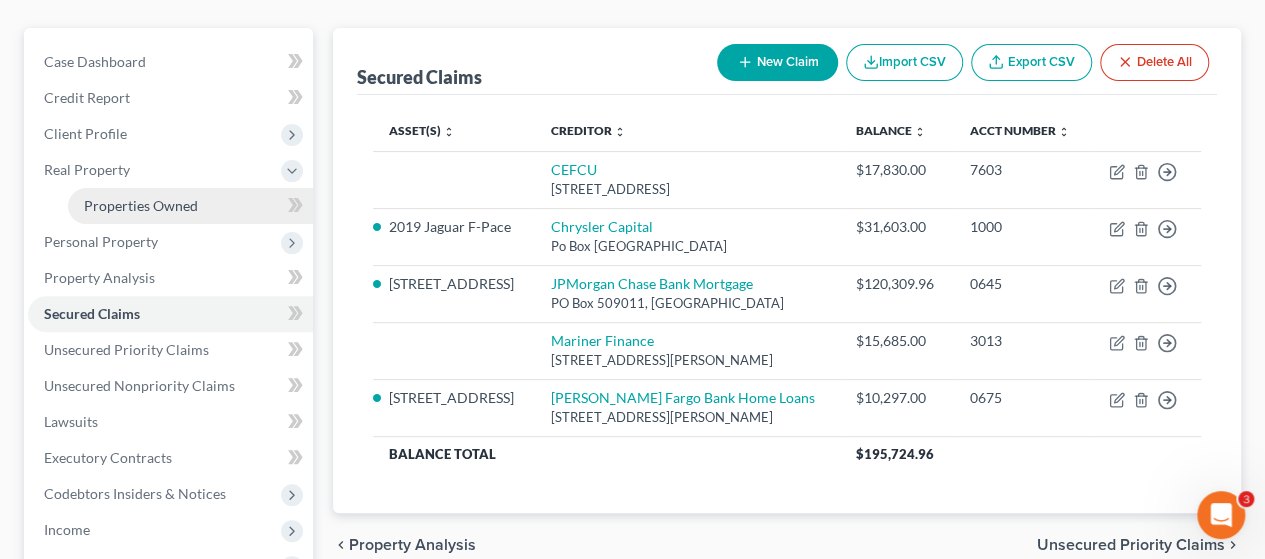 click on "Properties Owned" at bounding box center (141, 205) 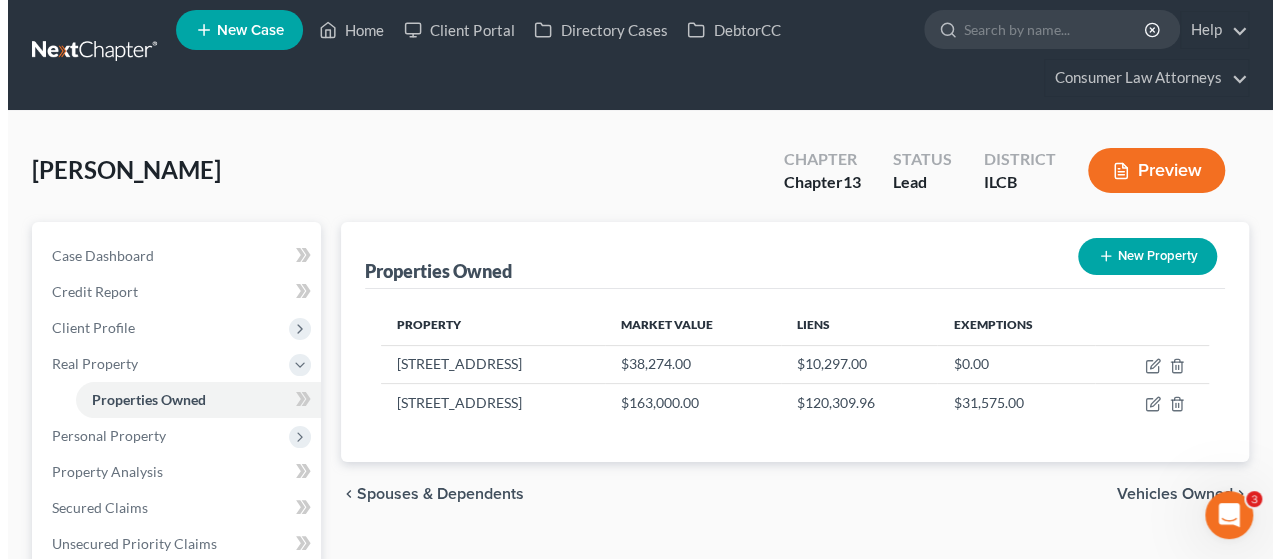 scroll, scrollTop: 0, scrollLeft: 0, axis: both 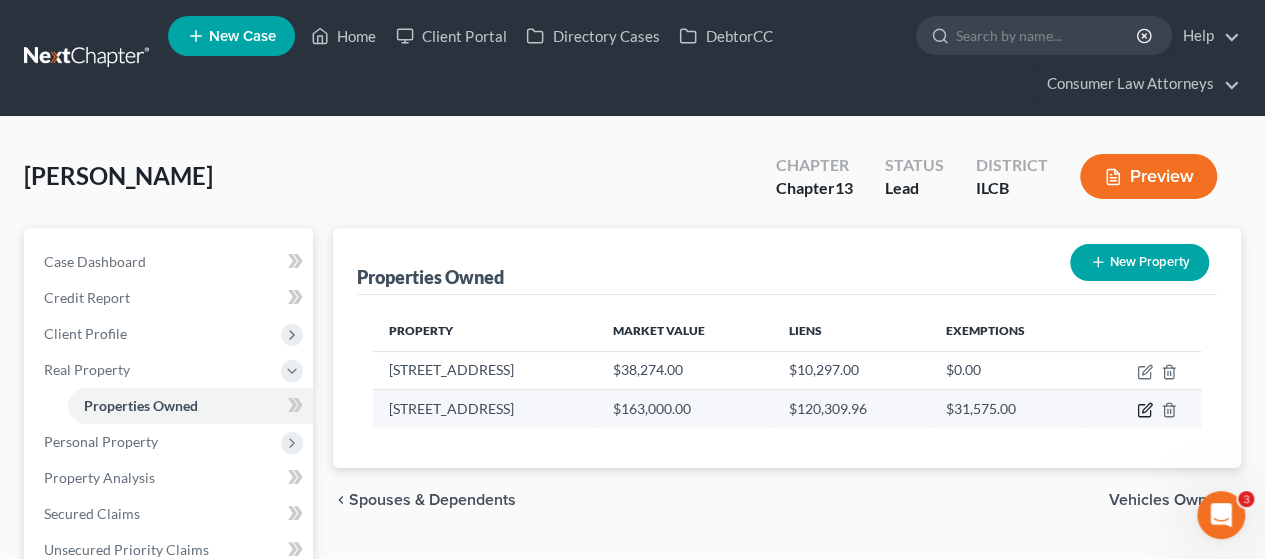 click 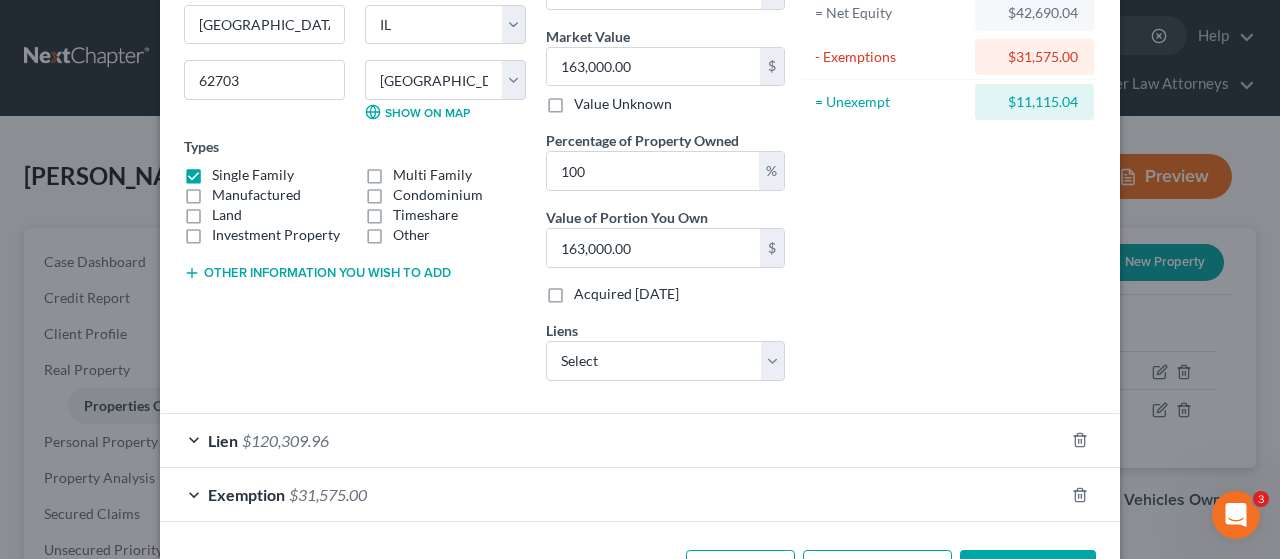 scroll, scrollTop: 0, scrollLeft: 0, axis: both 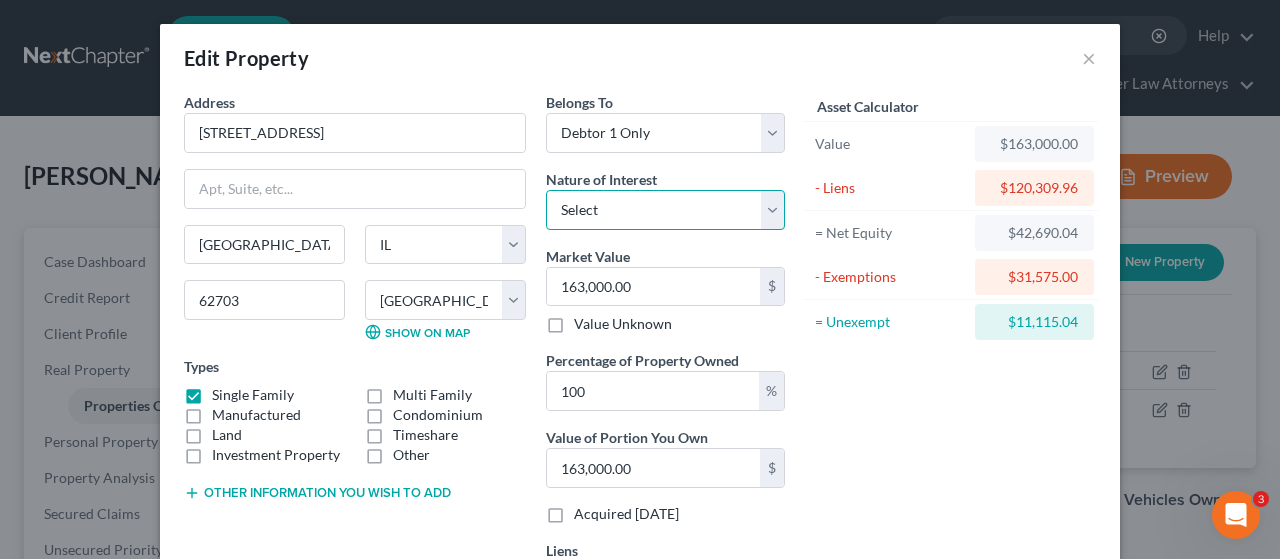 click on "Select Fee Simple Joint Tenant Life Estate Equitable Interest Future Interest Tenancy By The Entireties Tenants In Common Other" at bounding box center (665, 210) 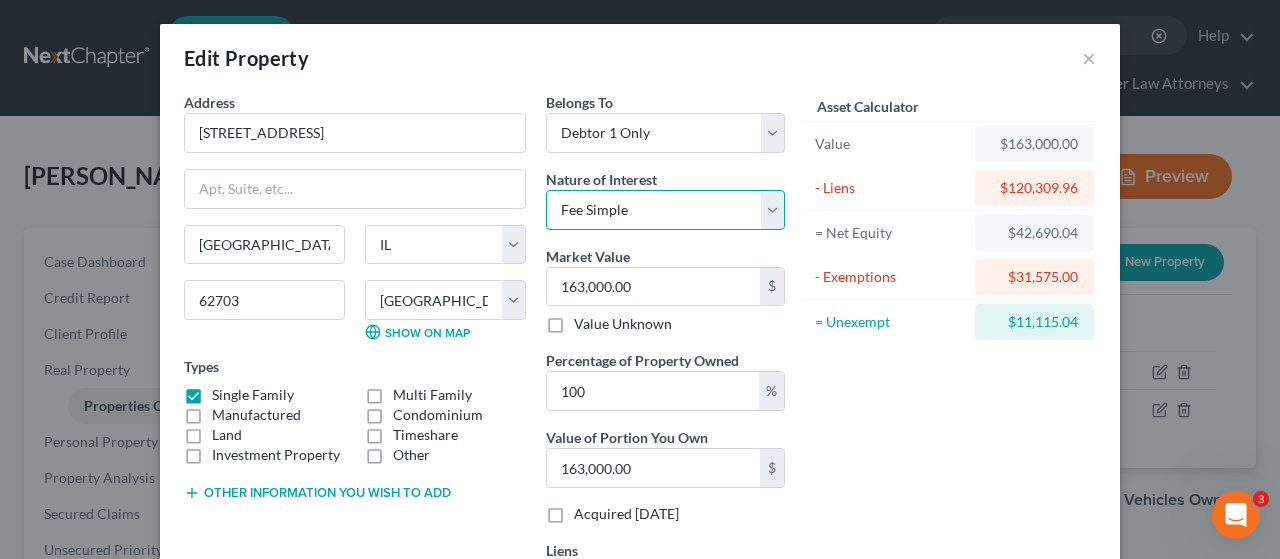 click on "Select Fee Simple Joint Tenant Life Estate Equitable Interest Future Interest Tenancy By The Entireties Tenants In Common Other" at bounding box center [665, 210] 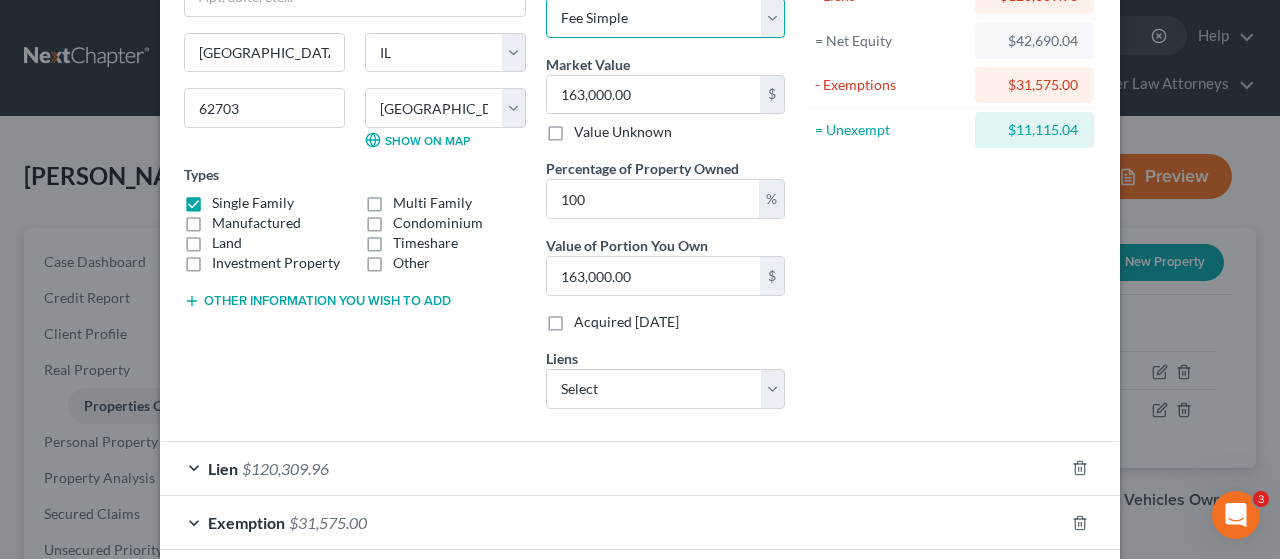 scroll, scrollTop: 288, scrollLeft: 0, axis: vertical 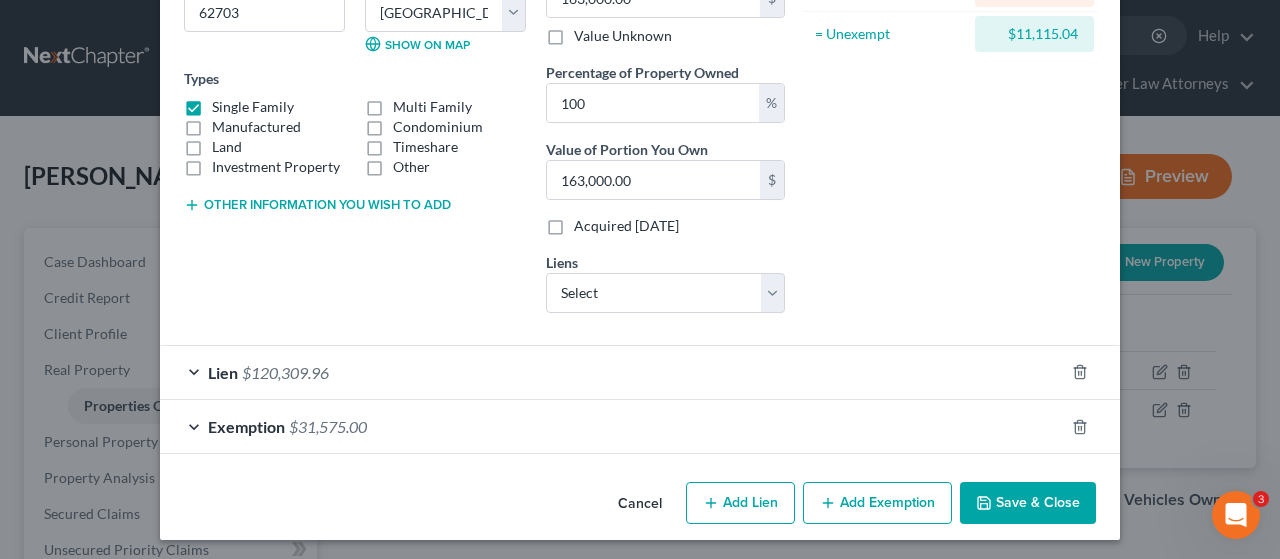 click on "Save & Close" at bounding box center [1028, 503] 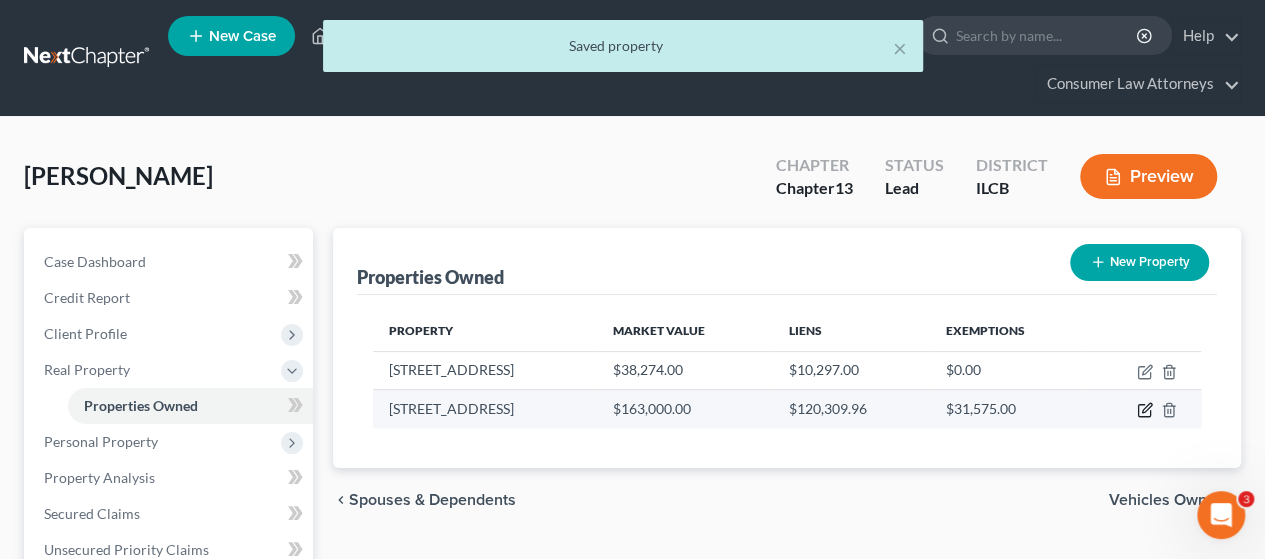 click 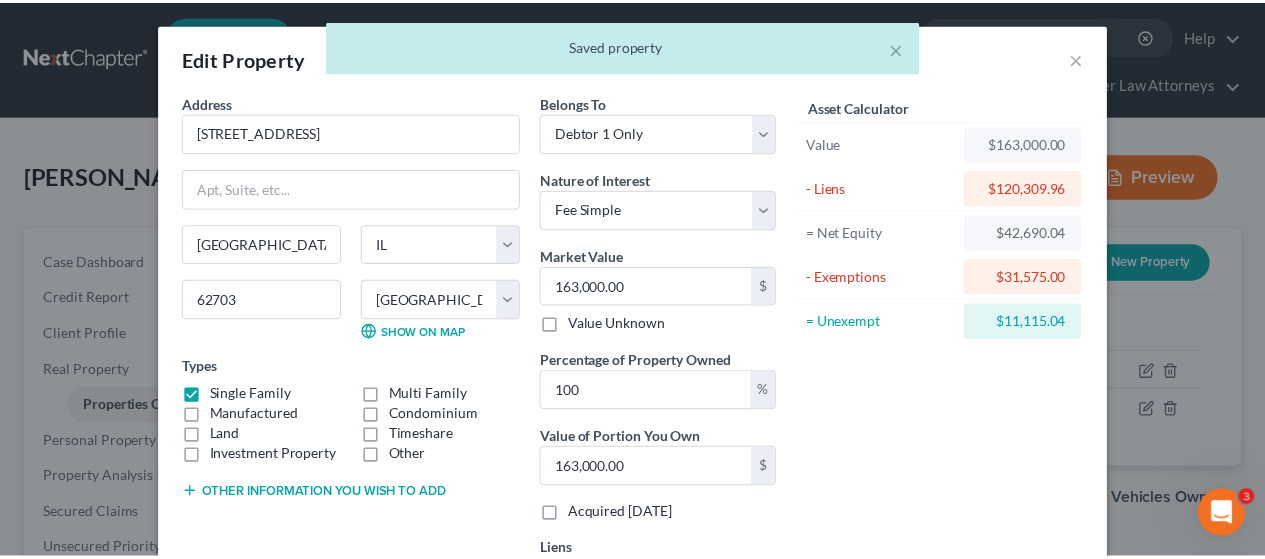 scroll, scrollTop: 288, scrollLeft: 0, axis: vertical 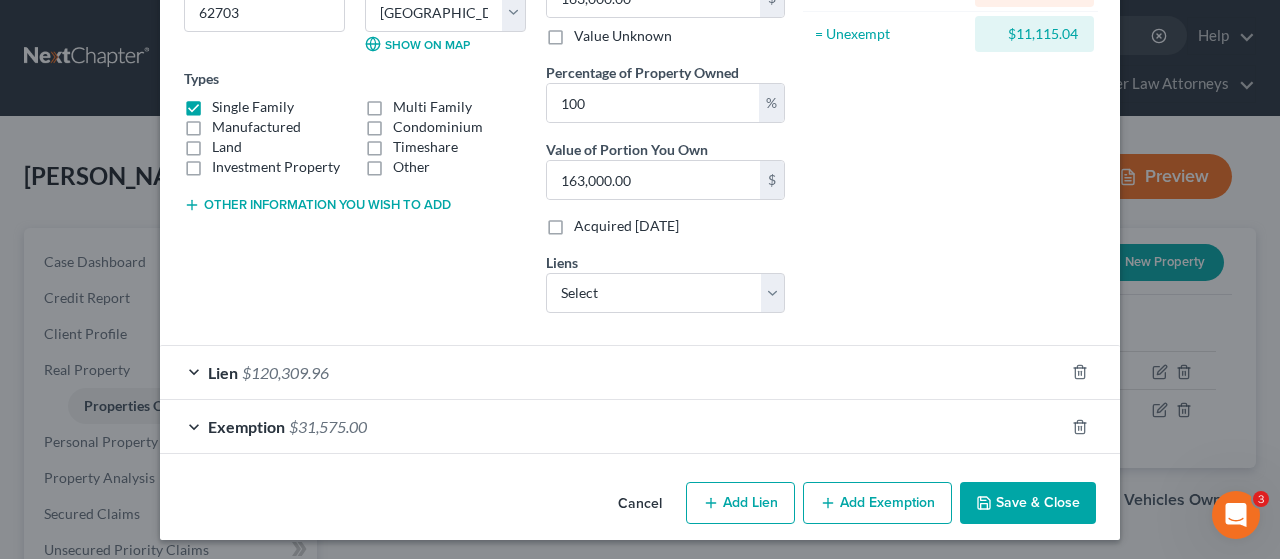 click on "Save & Close" at bounding box center [1028, 503] 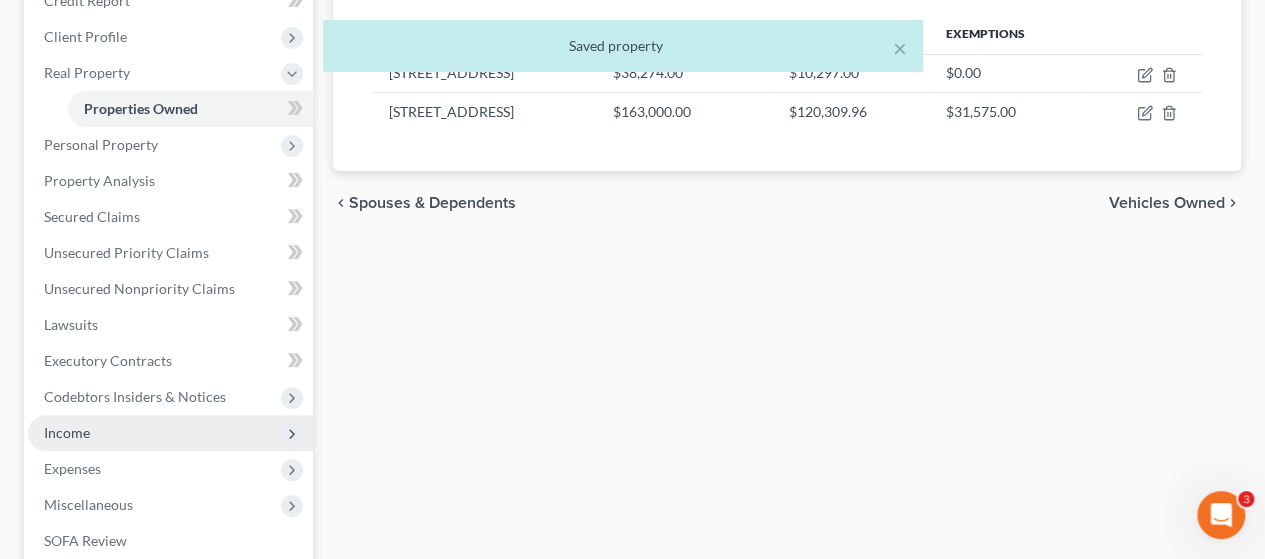 scroll, scrollTop: 300, scrollLeft: 0, axis: vertical 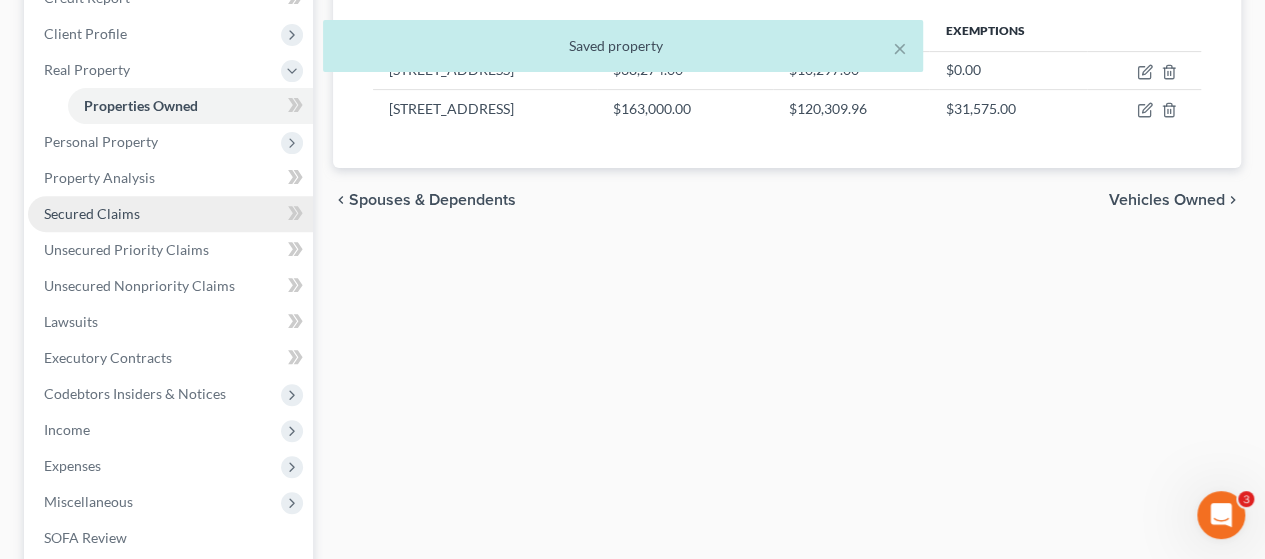 click on "Secured Claims" at bounding box center [92, 213] 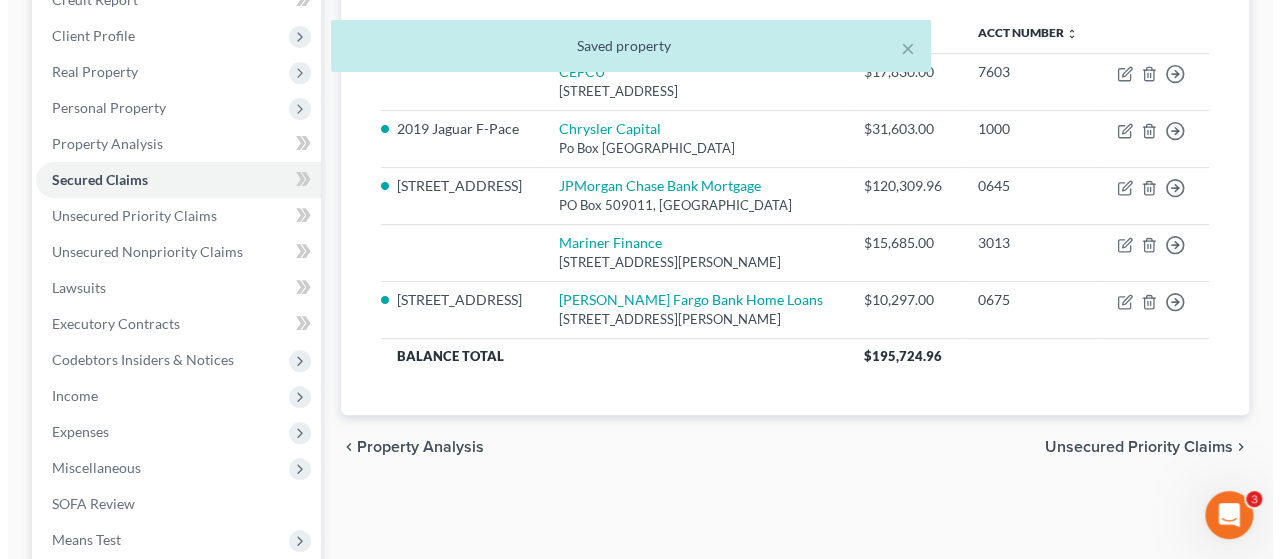 scroll, scrollTop: 300, scrollLeft: 0, axis: vertical 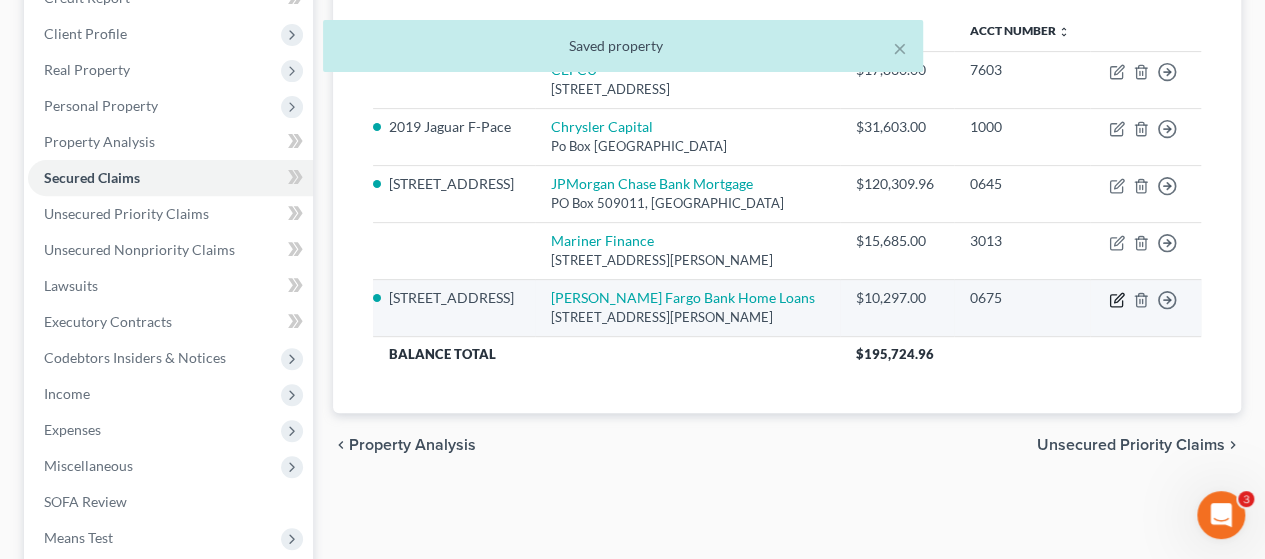 click 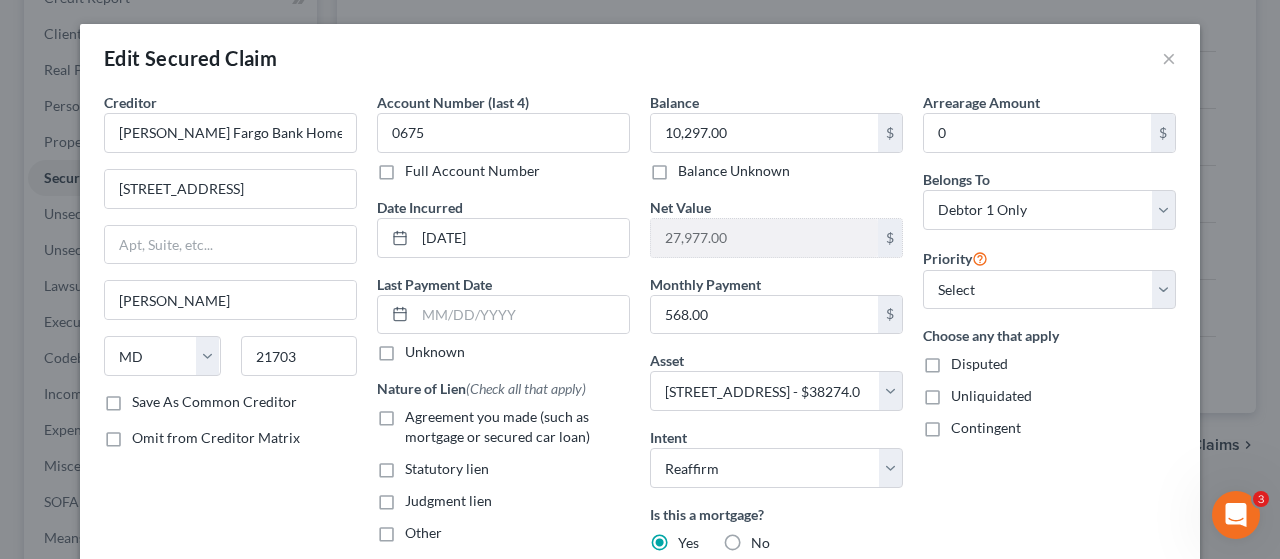 scroll, scrollTop: 386, scrollLeft: 0, axis: vertical 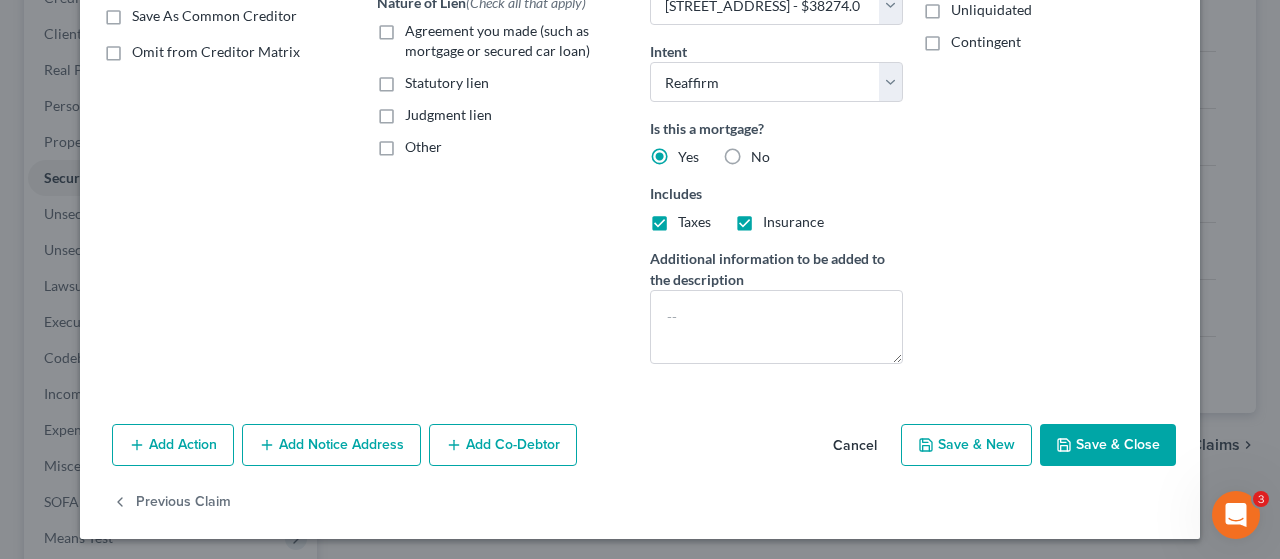 click on "Save & Close" at bounding box center [1108, 445] 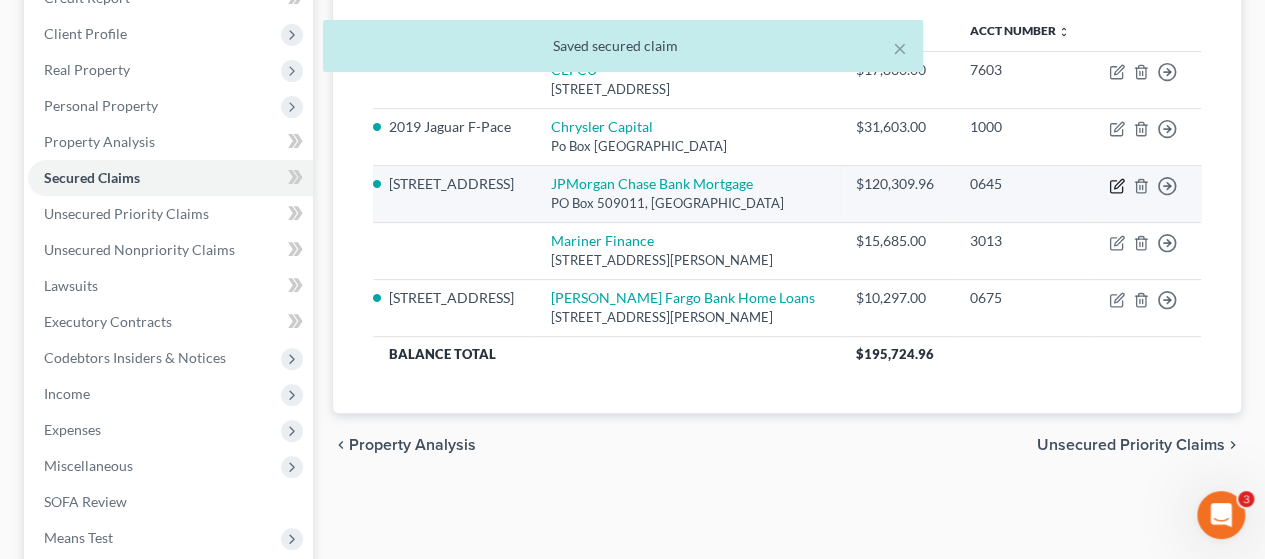 click 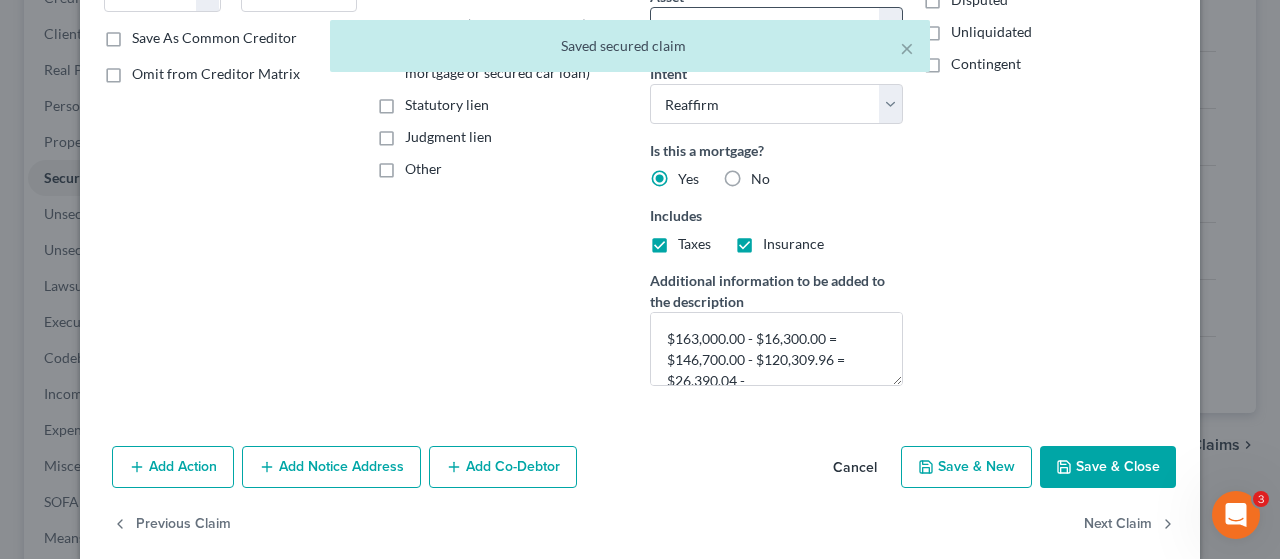 scroll, scrollTop: 386, scrollLeft: 0, axis: vertical 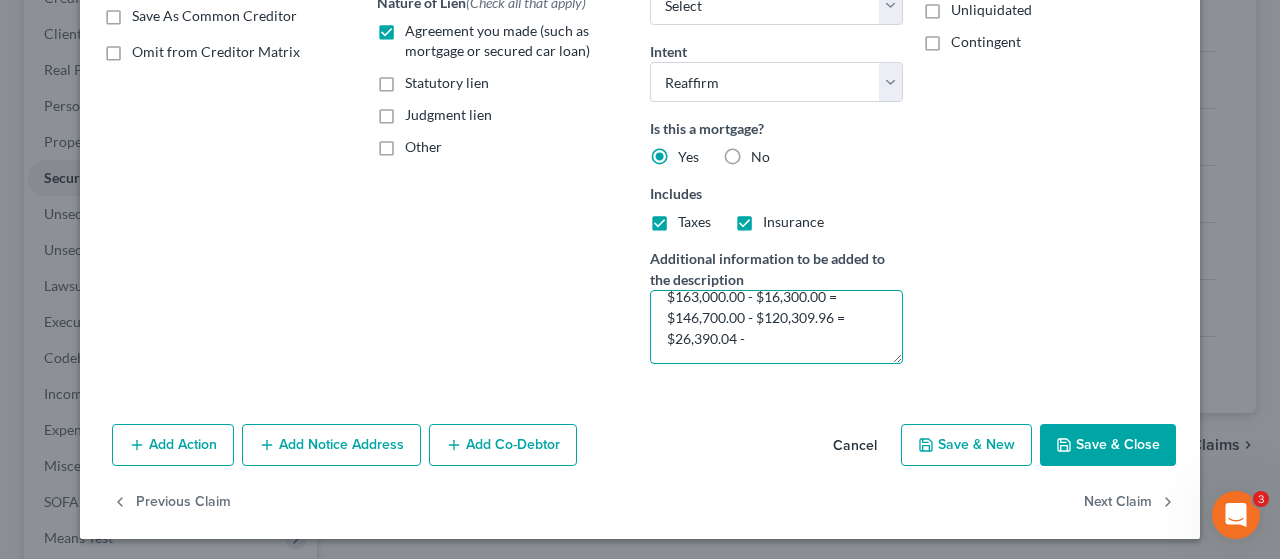 click on "$163,000.00 - $16,300.00 = $146,700.00 - $120,309.96 = $26,390.04 -" at bounding box center (776, 327) 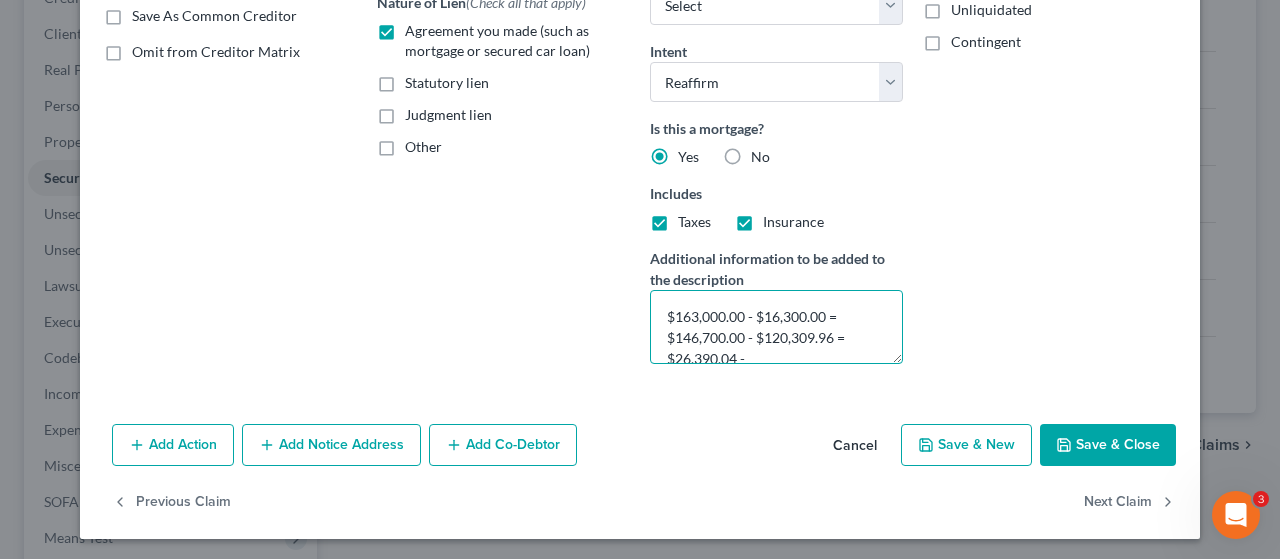 drag, startPoint x: 750, startPoint y: 309, endPoint x: 846, endPoint y: 313, distance: 96.0833 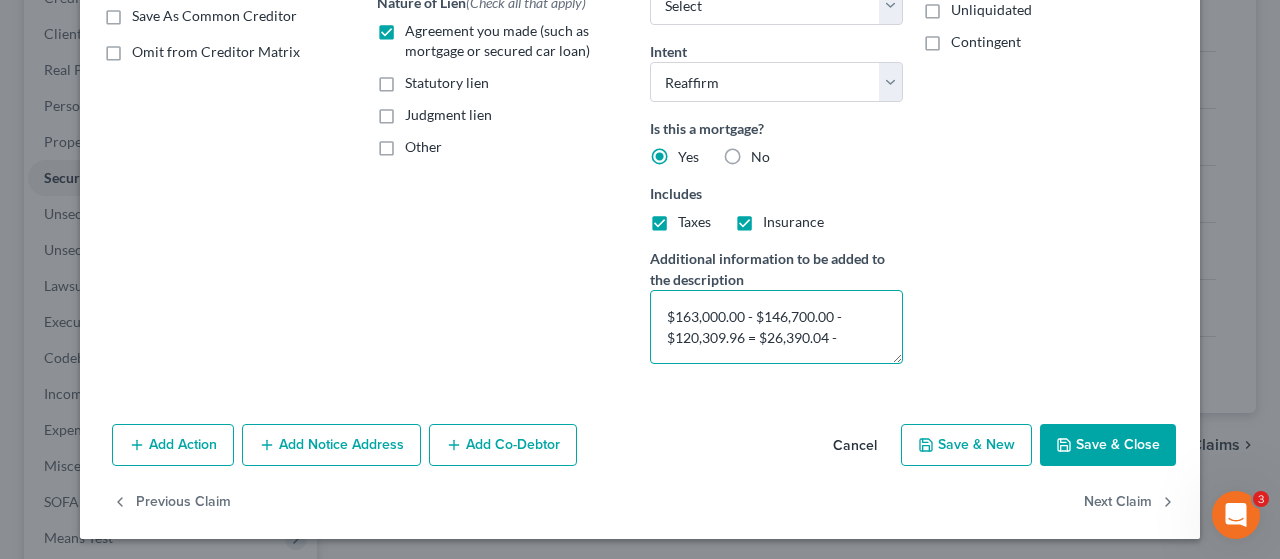 drag, startPoint x: 656, startPoint y: 309, endPoint x: 850, endPoint y: 338, distance: 196.15555 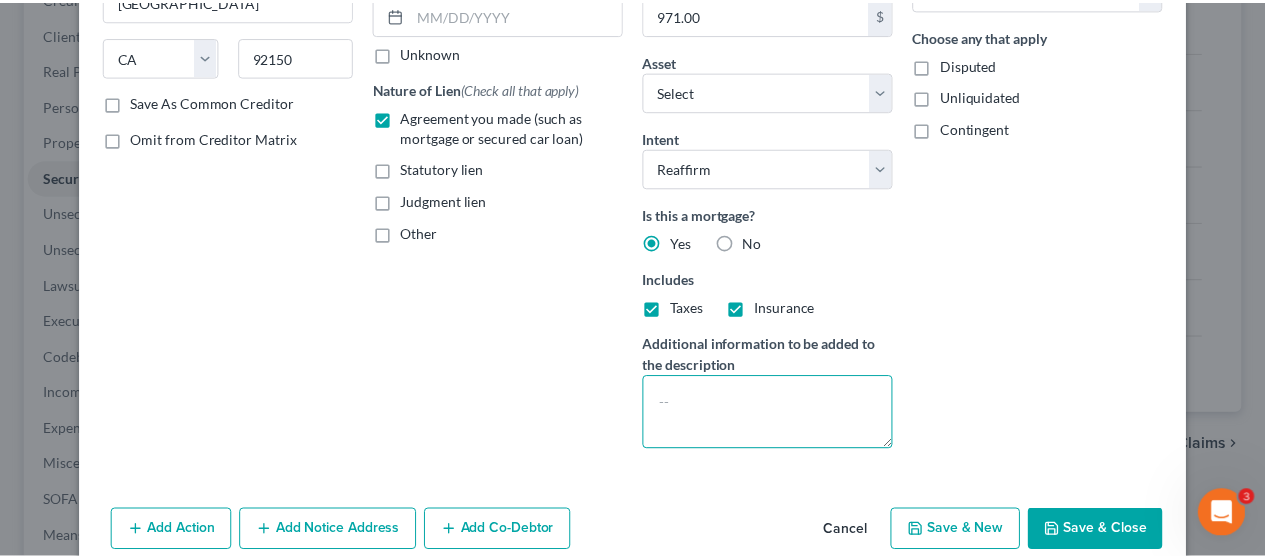 scroll, scrollTop: 386, scrollLeft: 0, axis: vertical 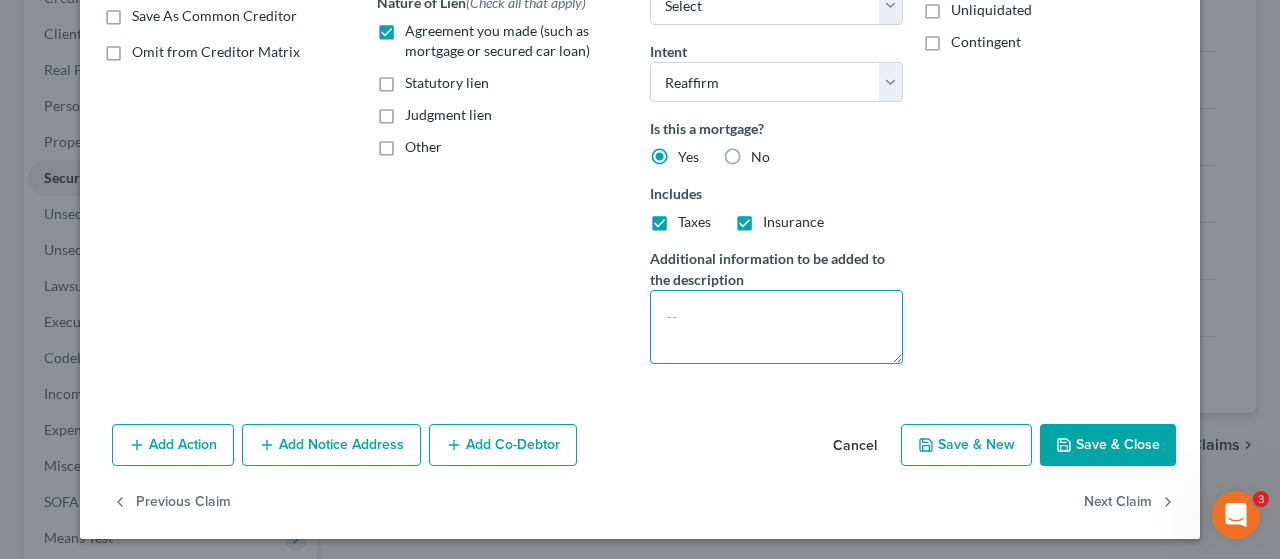 type 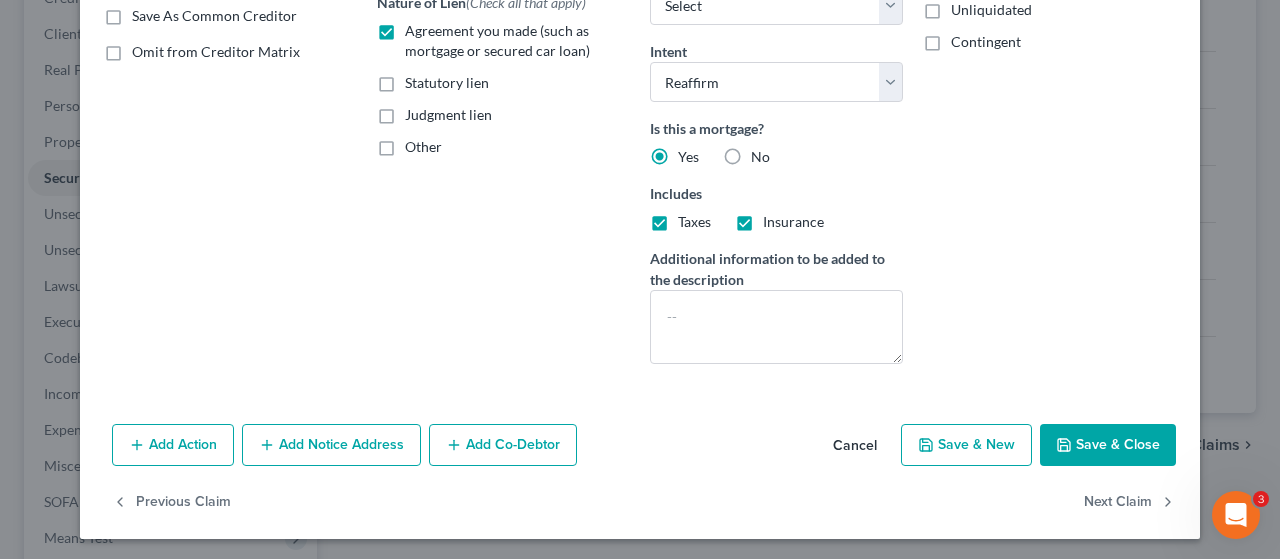 click on "Save & Close" at bounding box center [1108, 445] 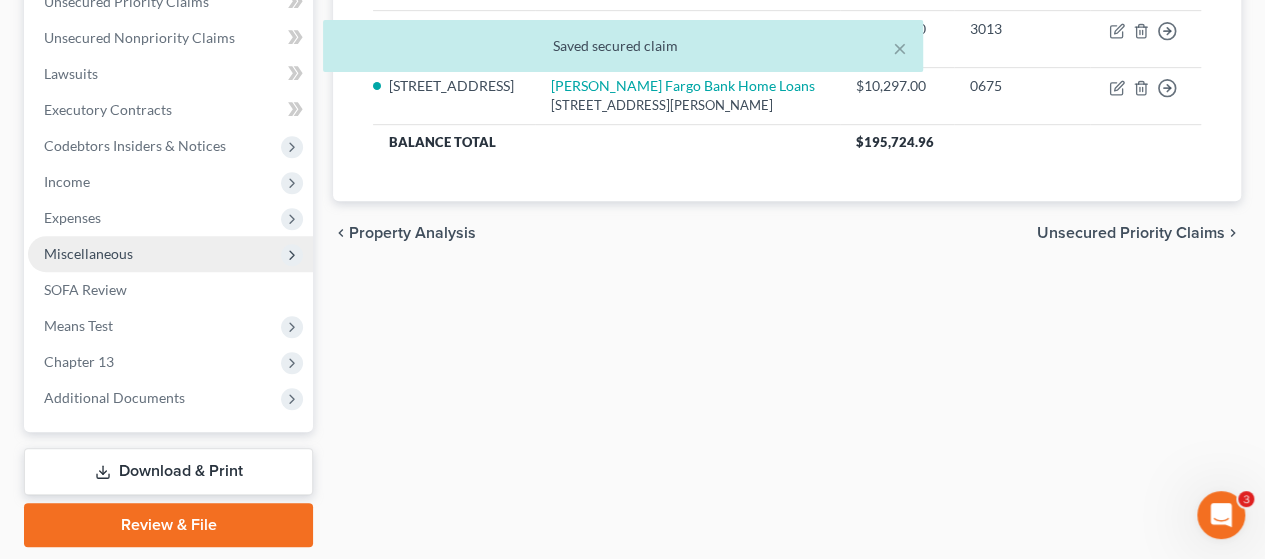 scroll, scrollTop: 472, scrollLeft: 0, axis: vertical 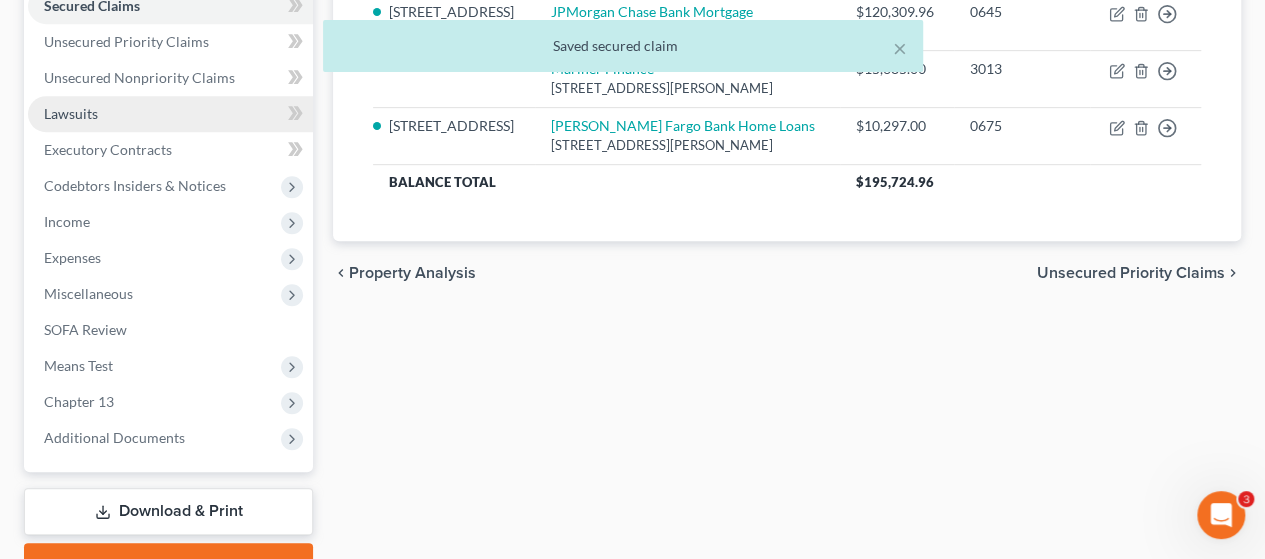 click on "Lawsuits" at bounding box center [170, 114] 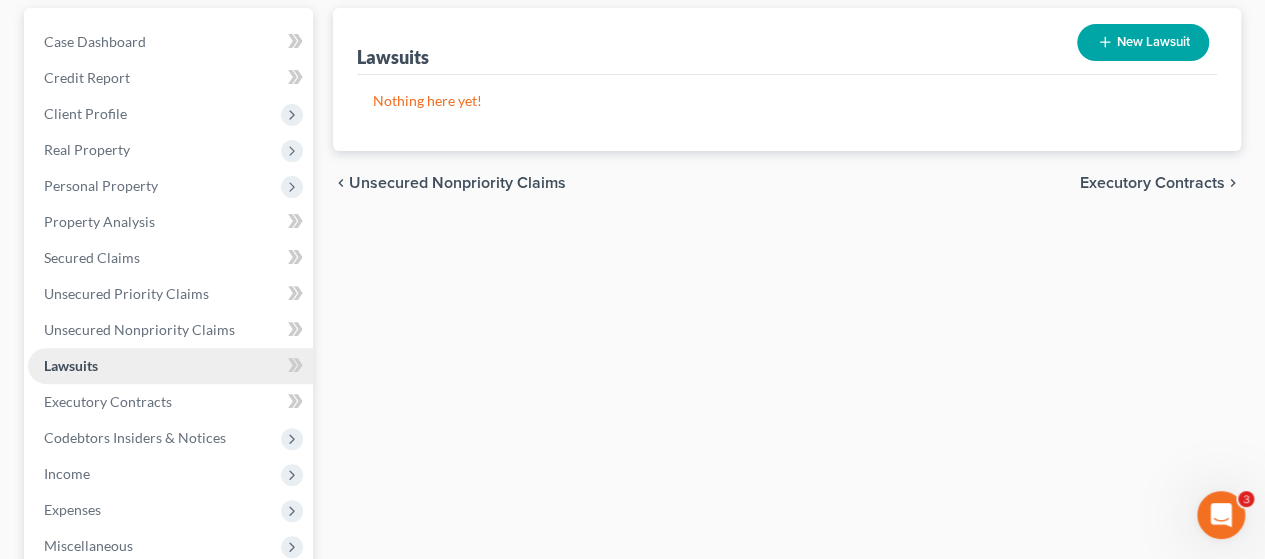 scroll, scrollTop: 300, scrollLeft: 0, axis: vertical 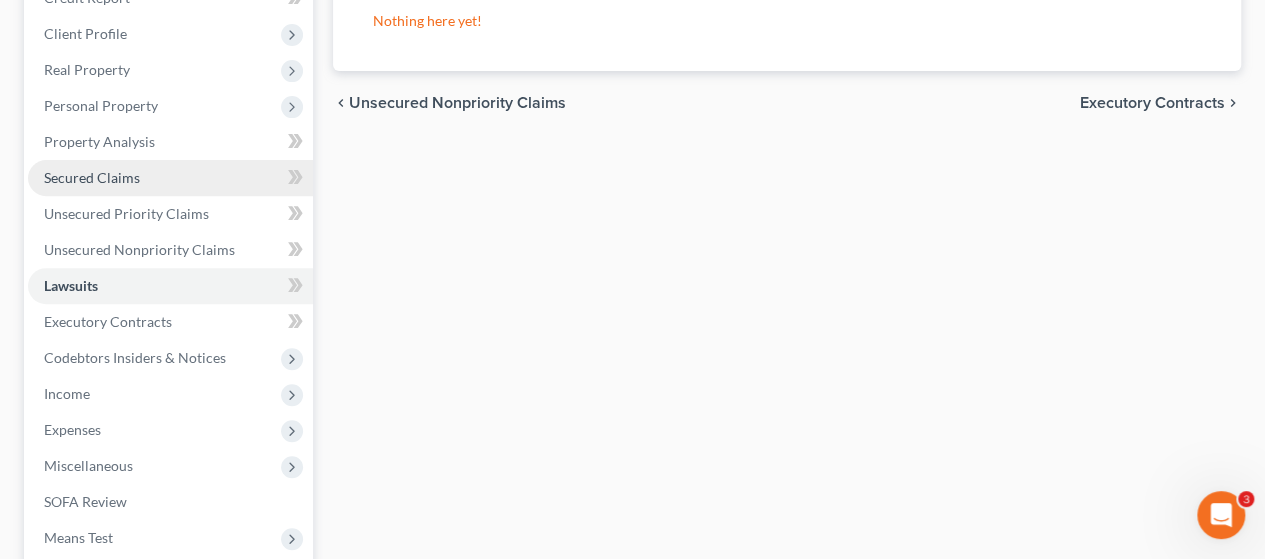 click on "Secured Claims" at bounding box center [92, 177] 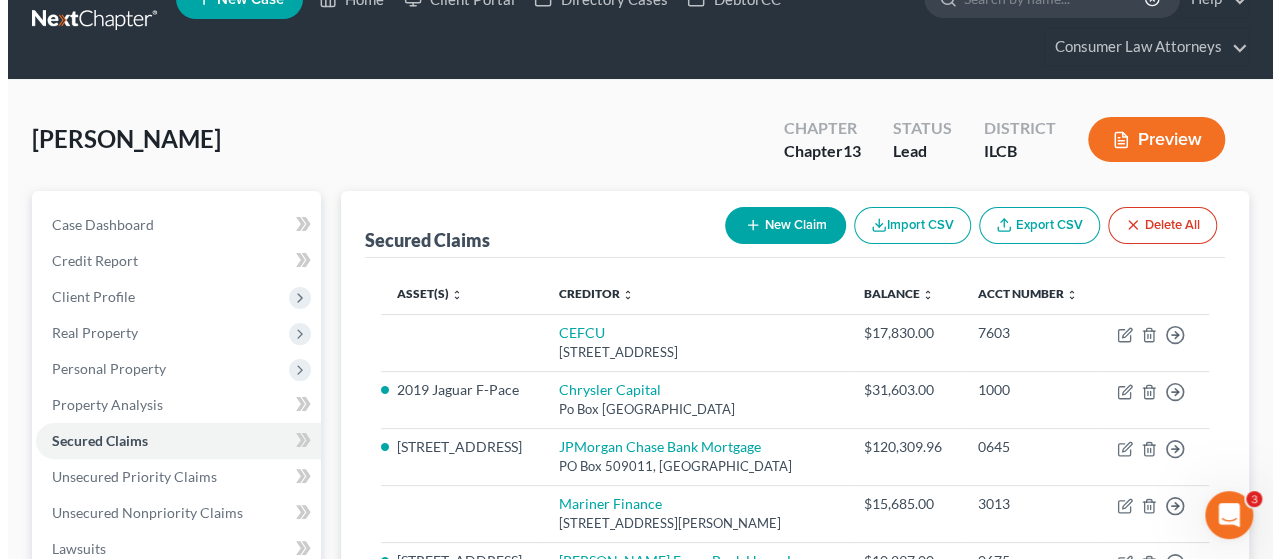 scroll, scrollTop: 0, scrollLeft: 0, axis: both 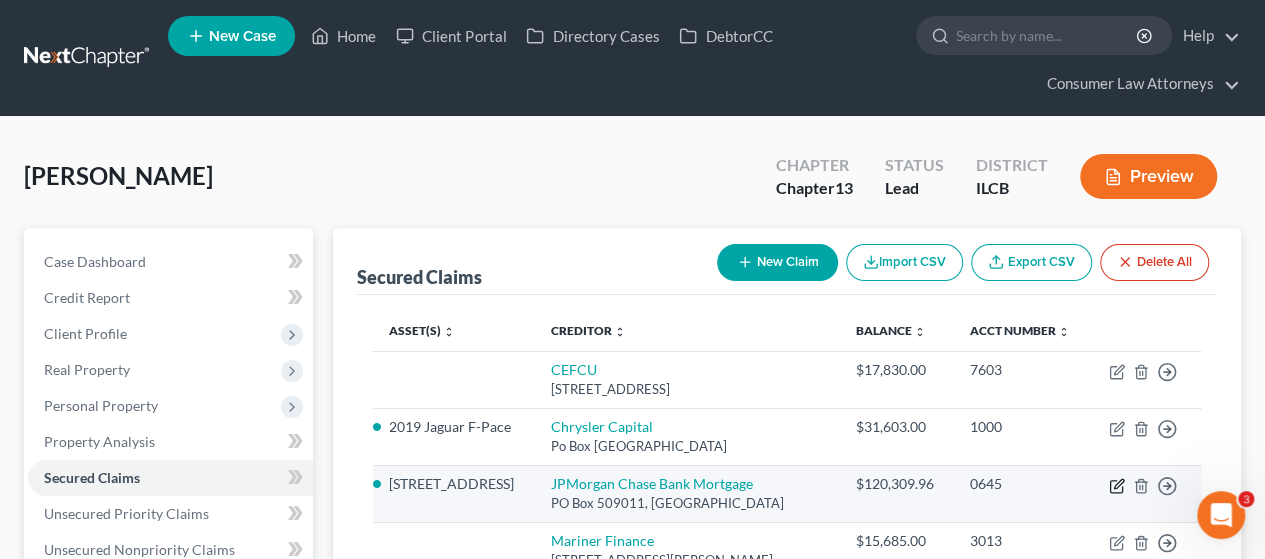 click 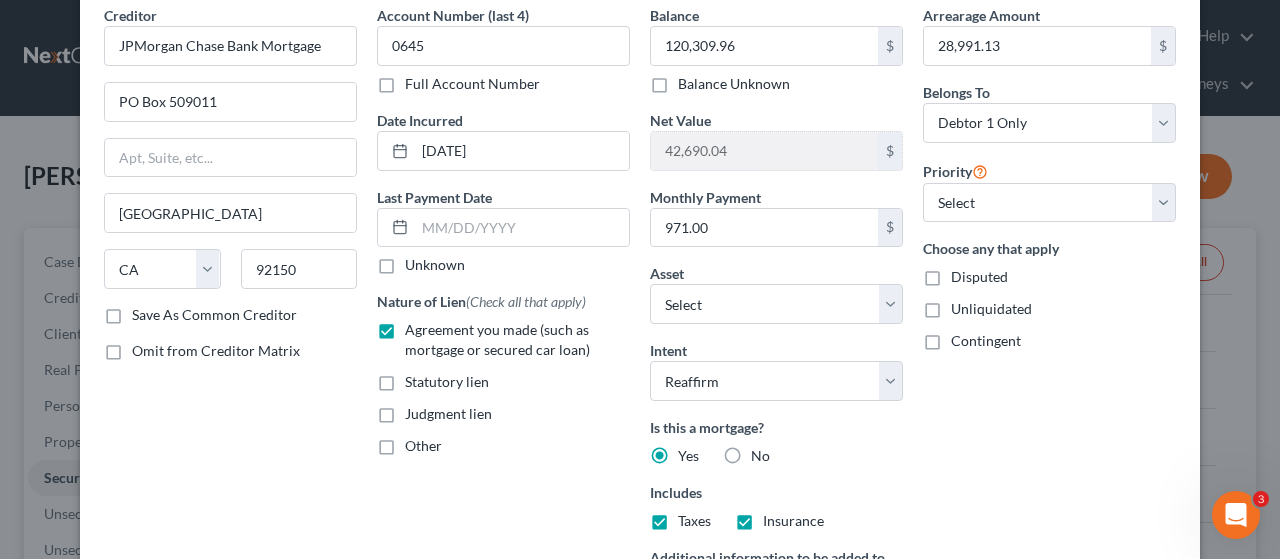 scroll, scrollTop: 386, scrollLeft: 0, axis: vertical 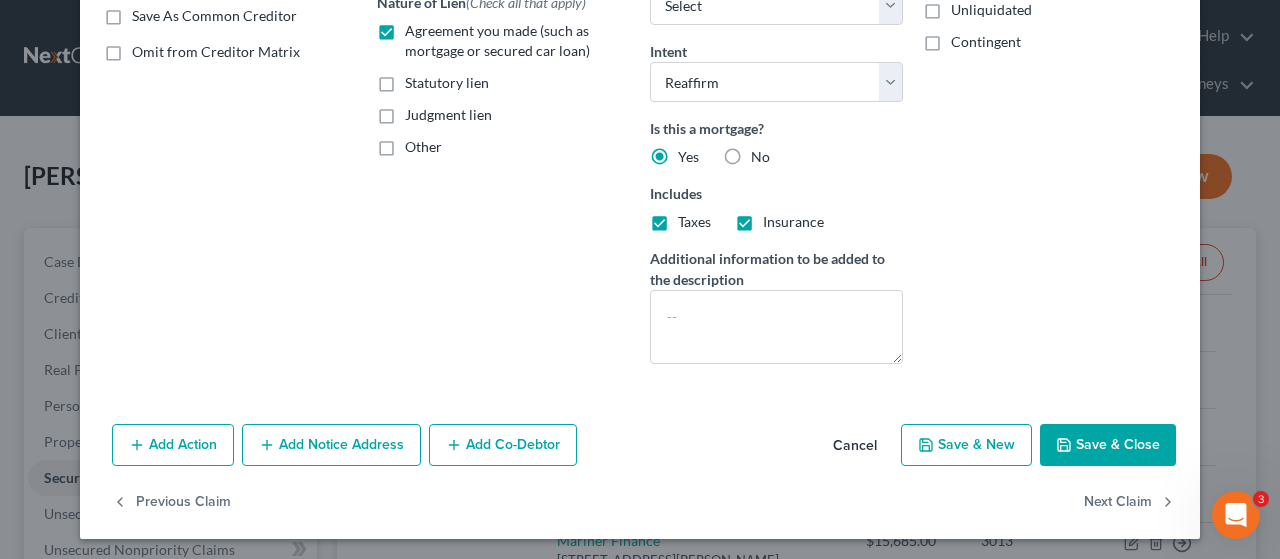 click on "Add Notice Address" at bounding box center [331, 445] 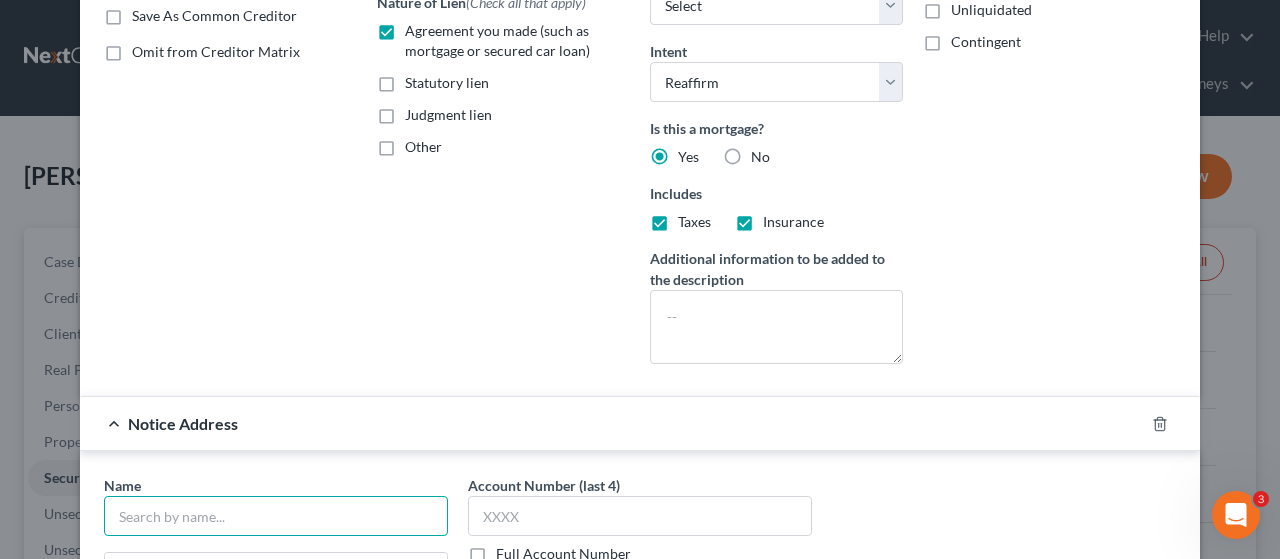 click at bounding box center [276, 516] 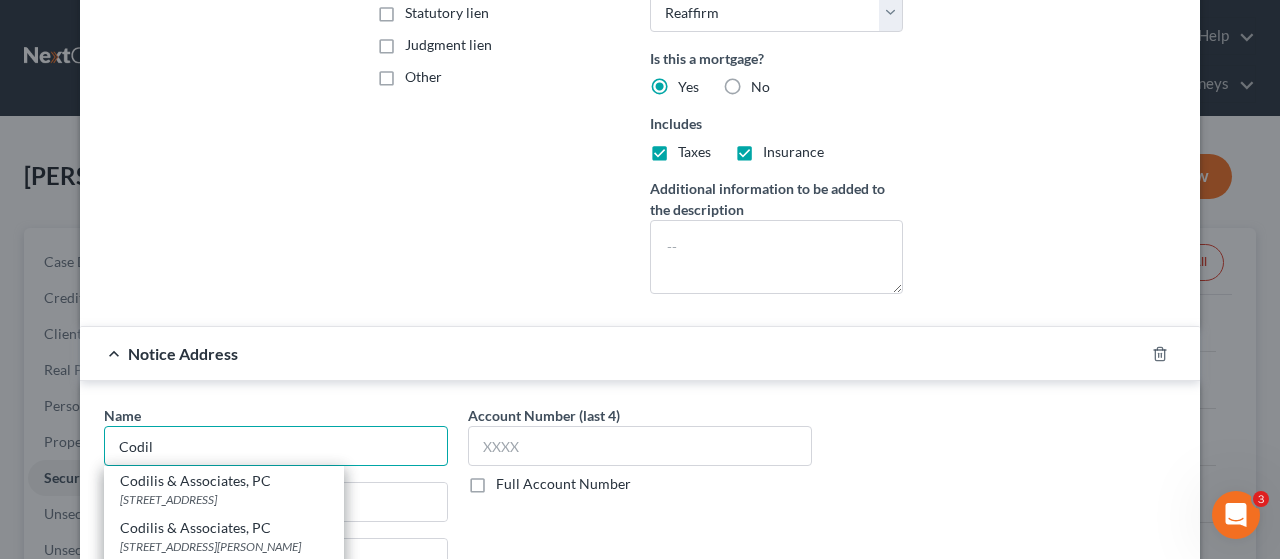 scroll, scrollTop: 586, scrollLeft: 0, axis: vertical 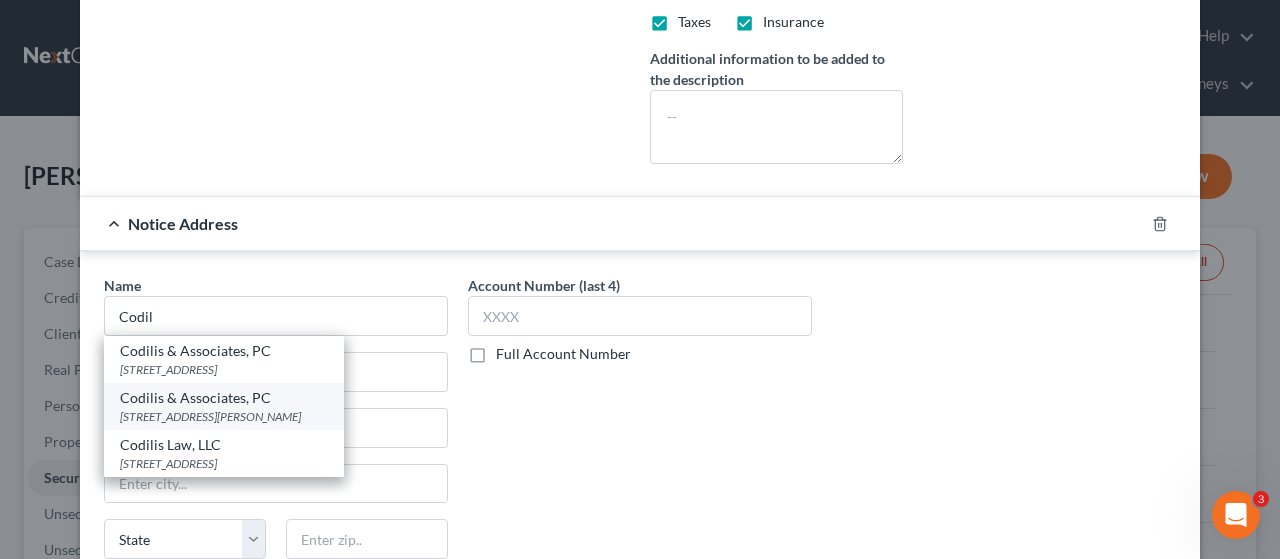 click on "[STREET_ADDRESS][PERSON_NAME]" at bounding box center [224, 416] 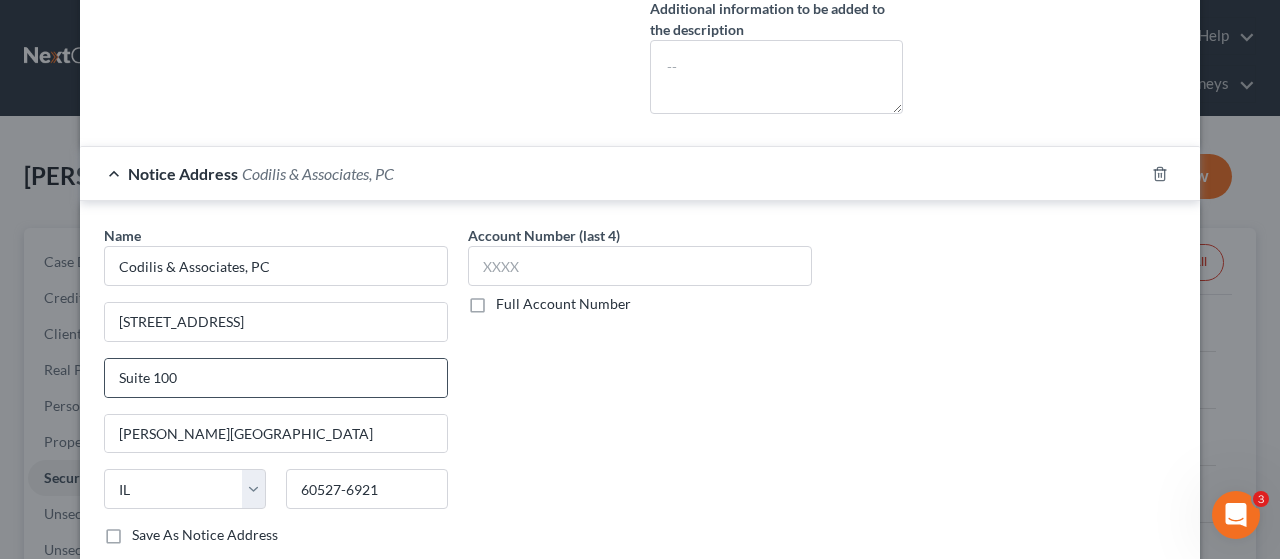 scroll, scrollTop: 786, scrollLeft: 0, axis: vertical 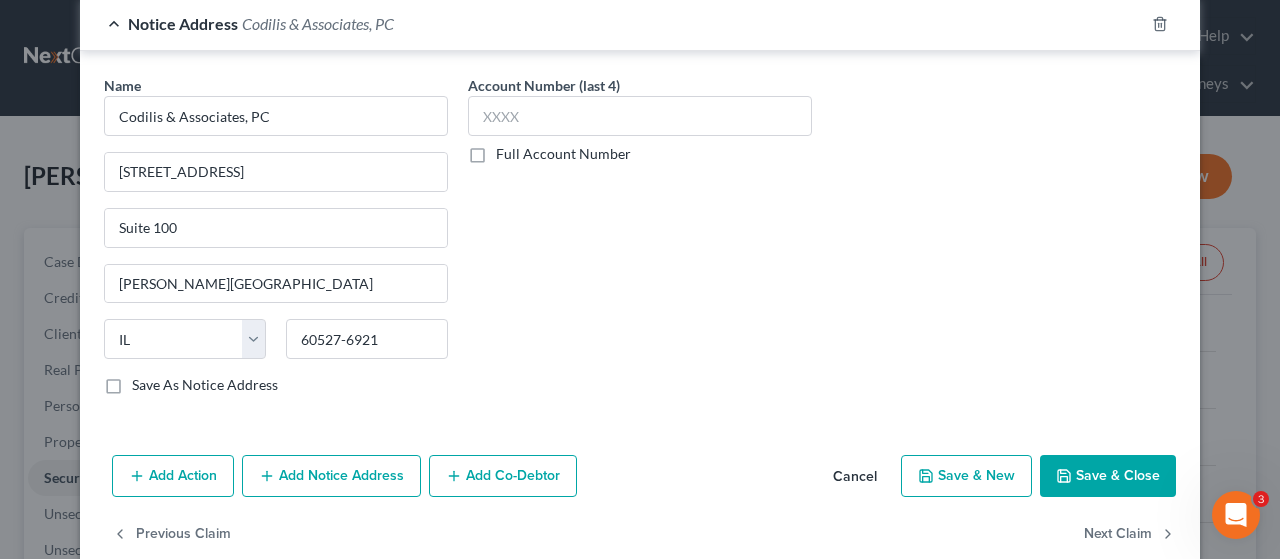 click on "Full Account Number" at bounding box center [563, 154] 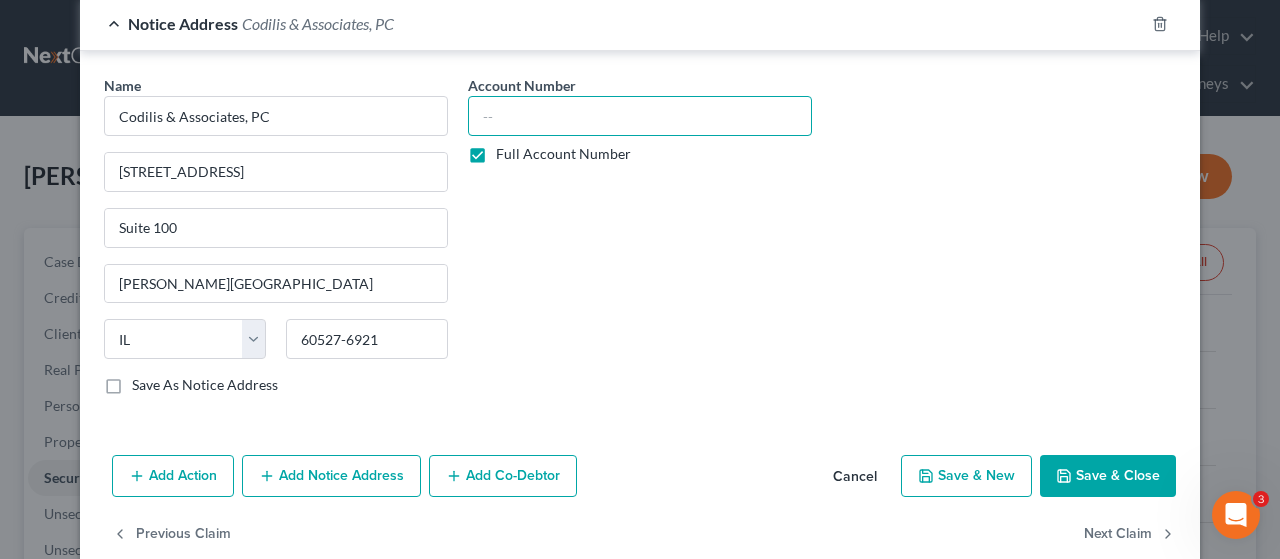 click at bounding box center [640, 116] 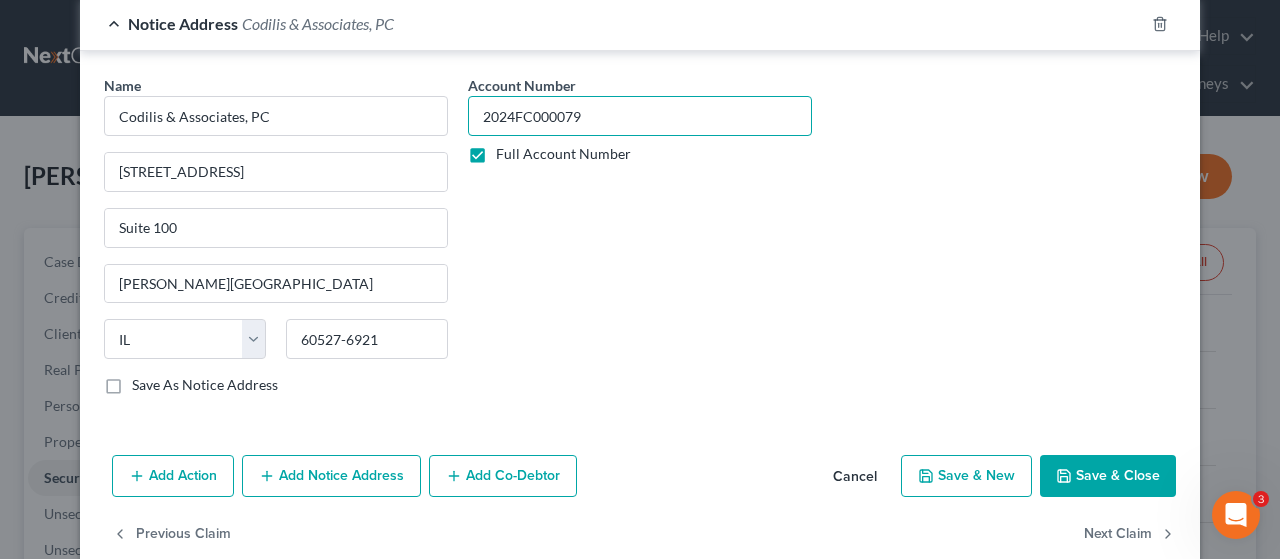 type on "2024FC000079" 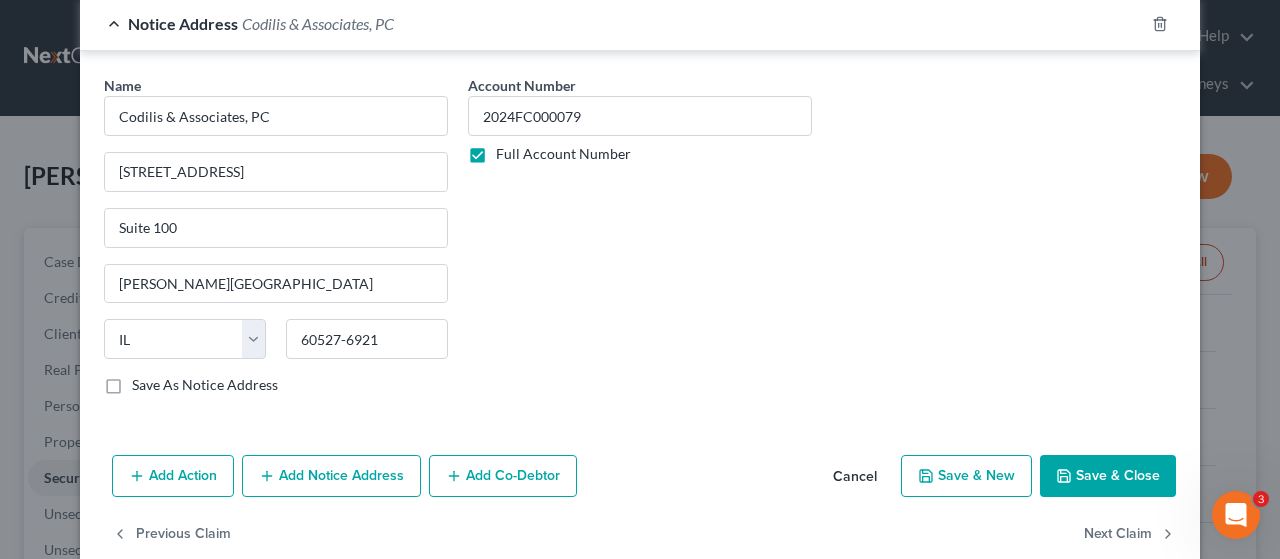 click on "Add Action" at bounding box center [173, 476] 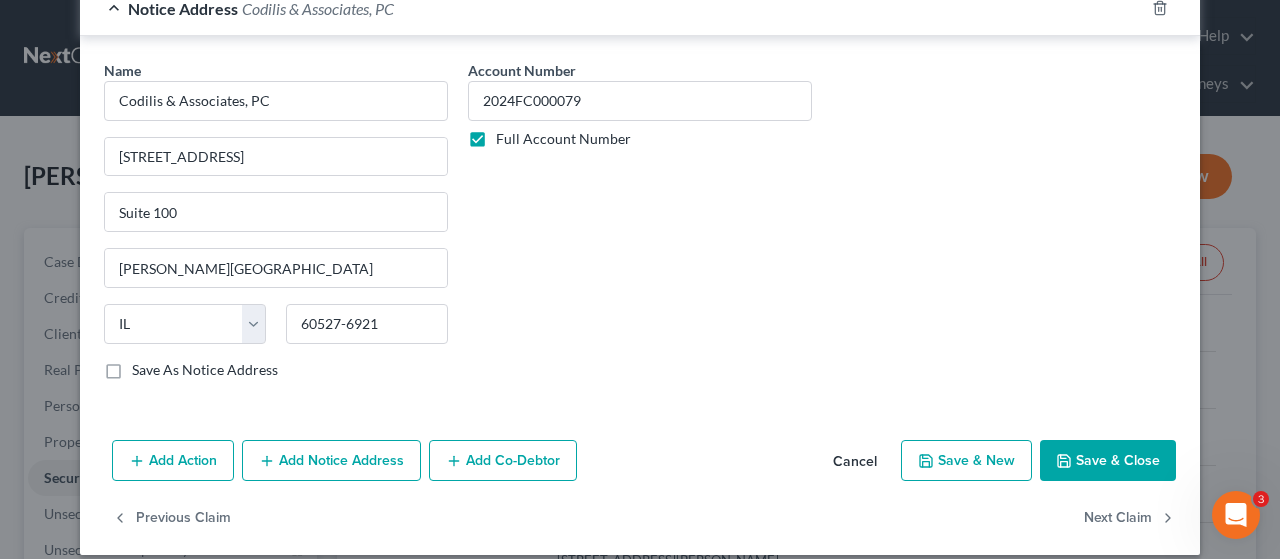 scroll, scrollTop: 1406, scrollLeft: 0, axis: vertical 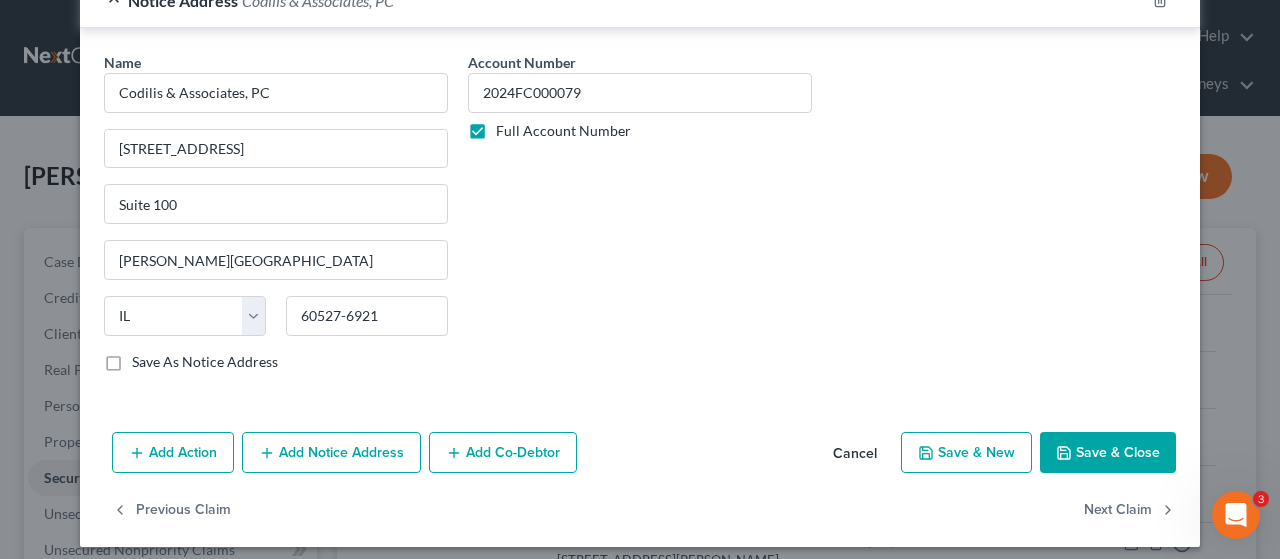 click on "Add Action" at bounding box center (173, 453) 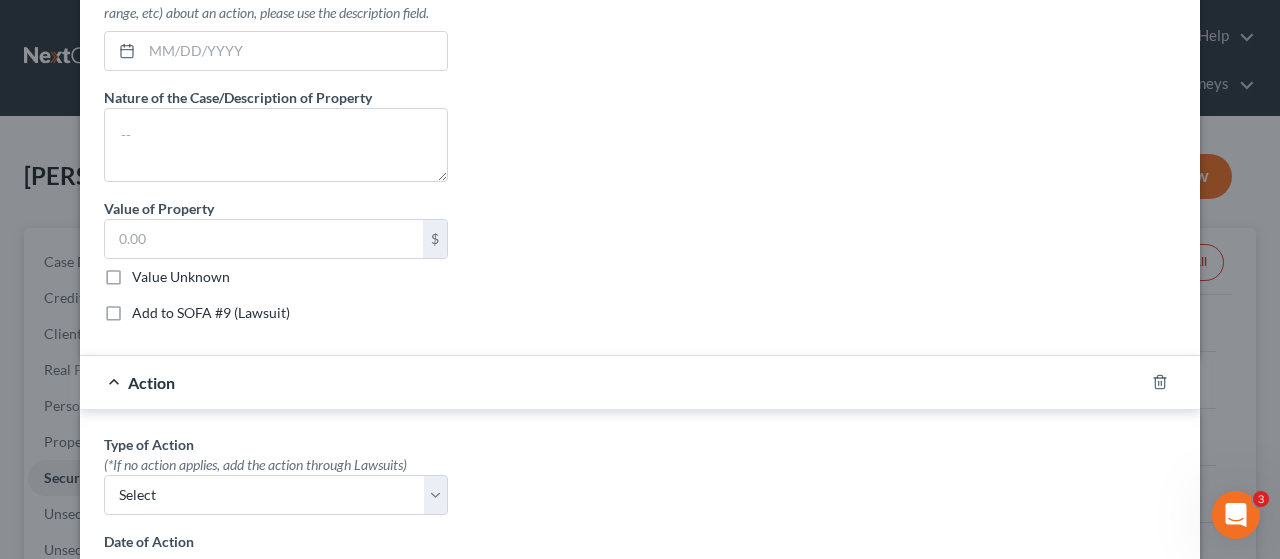 scroll, scrollTop: 1300, scrollLeft: 0, axis: vertical 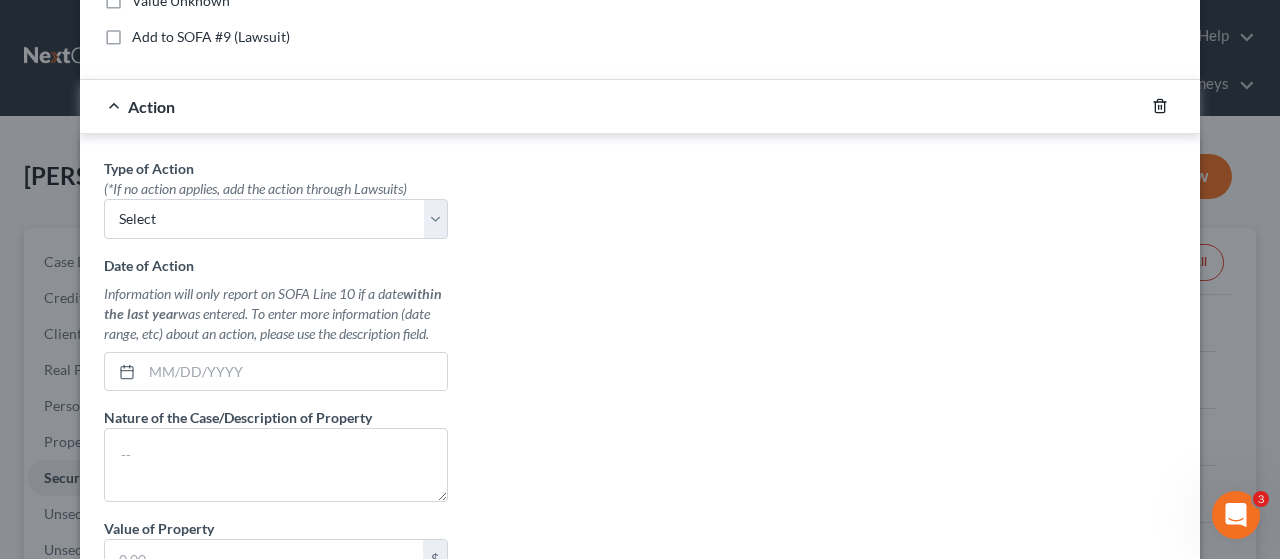 click 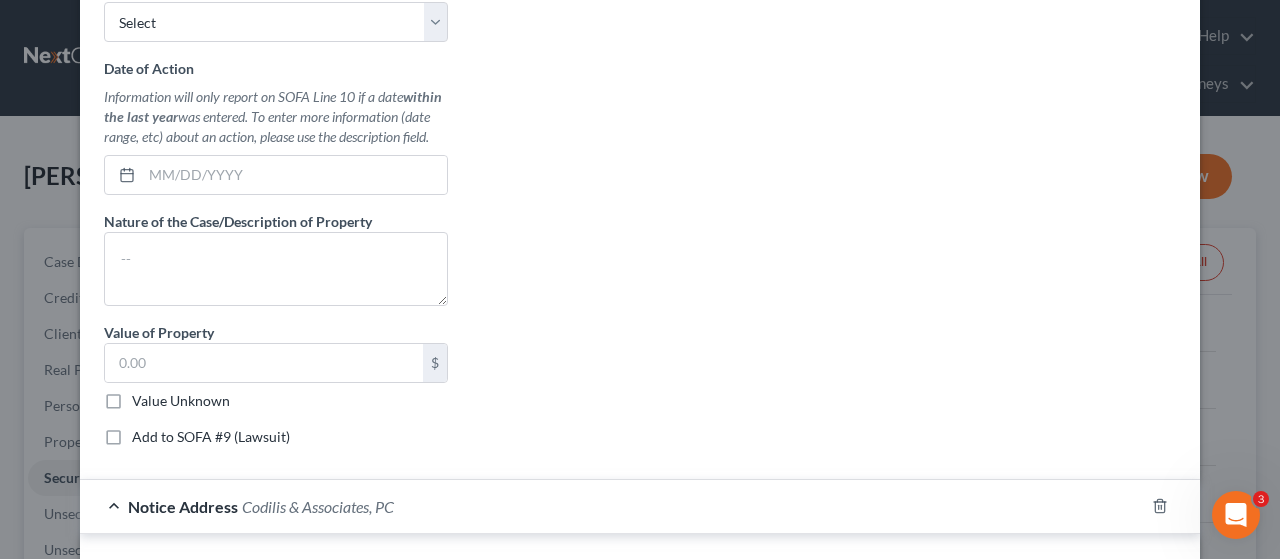 scroll, scrollTop: 800, scrollLeft: 0, axis: vertical 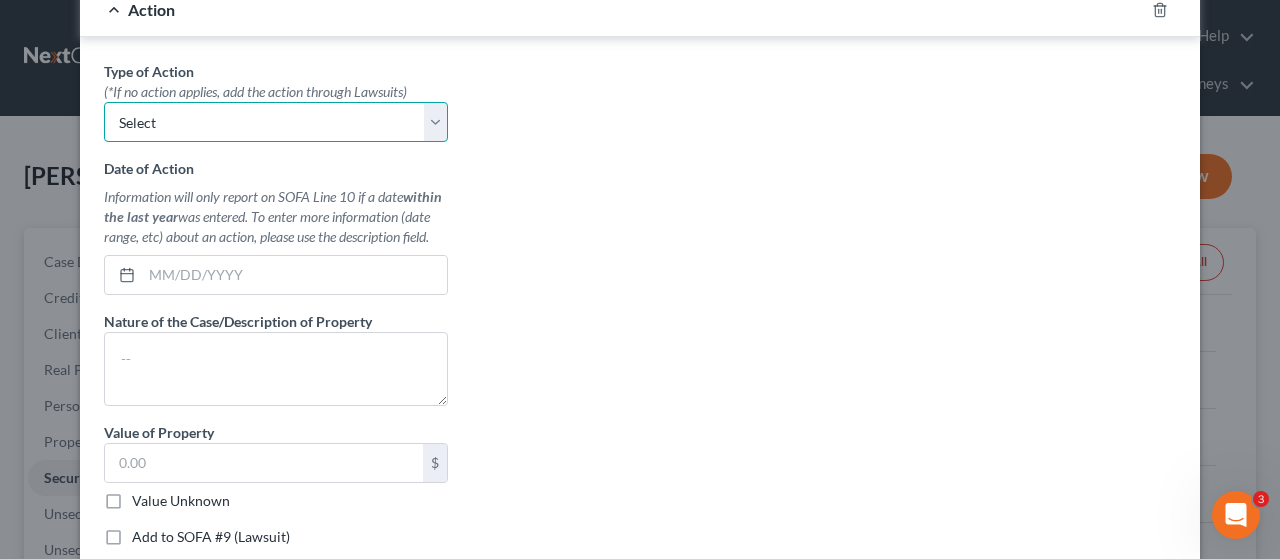 click on "Select Repossession Garnishment Foreclosure Personal Injury Attached, Seized, Or Levied" at bounding box center [276, 122] 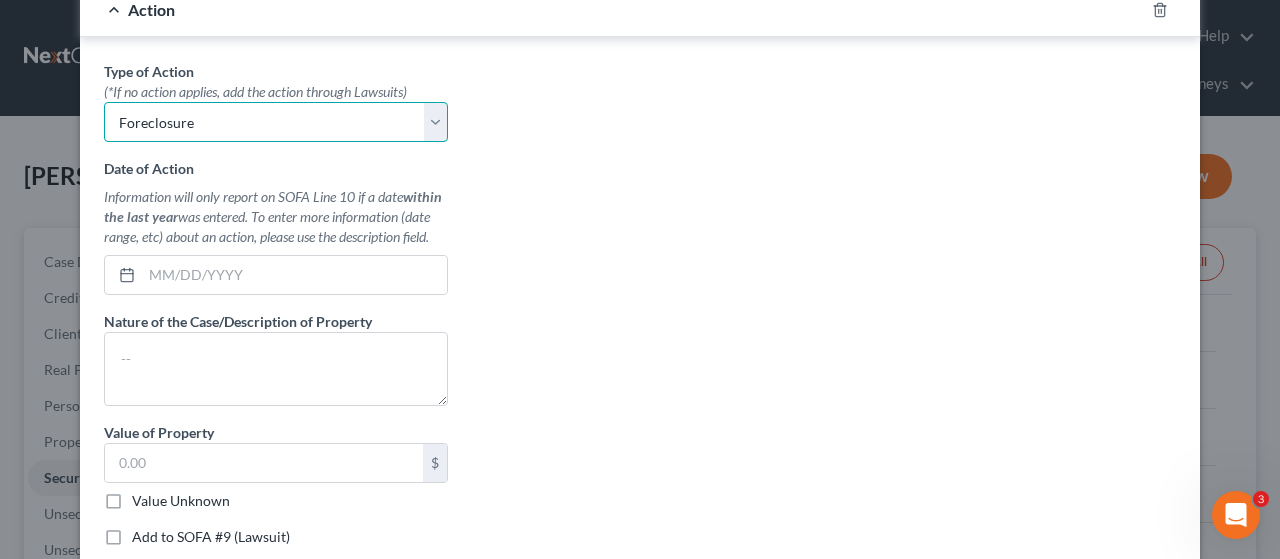 click on "Select Repossession Garnishment Foreclosure Personal Injury Attached, Seized, Or Levied" at bounding box center (276, 122) 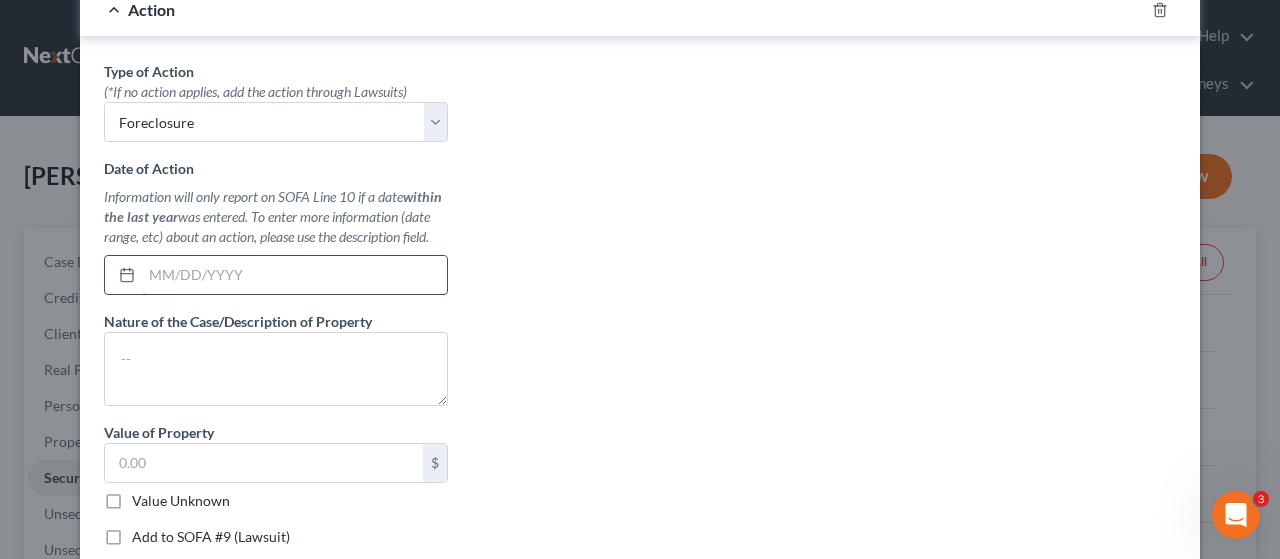 click at bounding box center [294, 275] 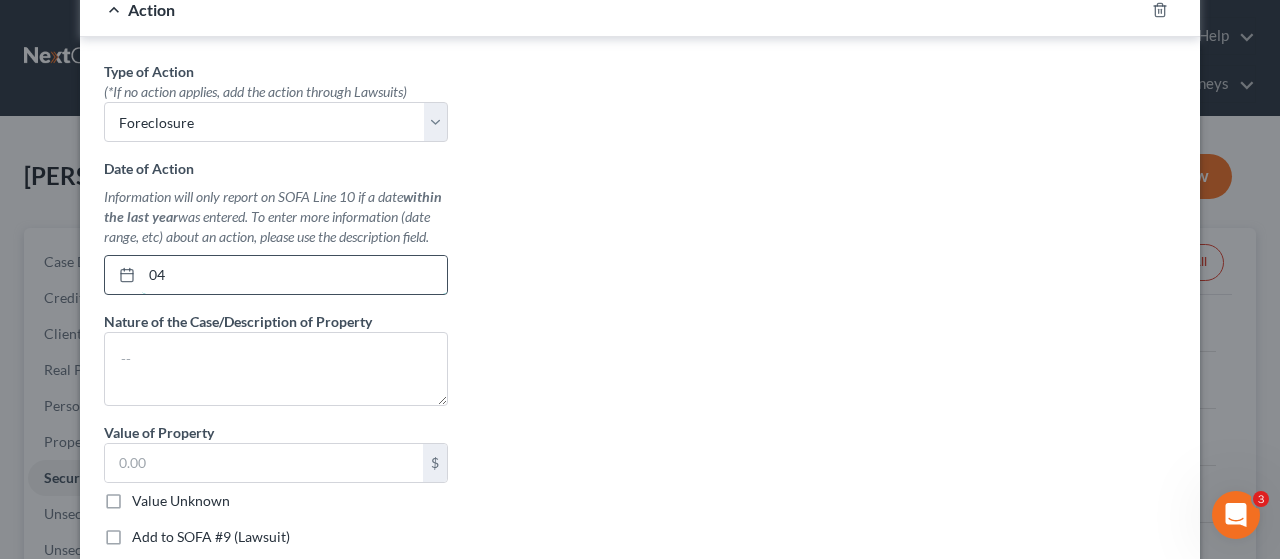 type on "0" 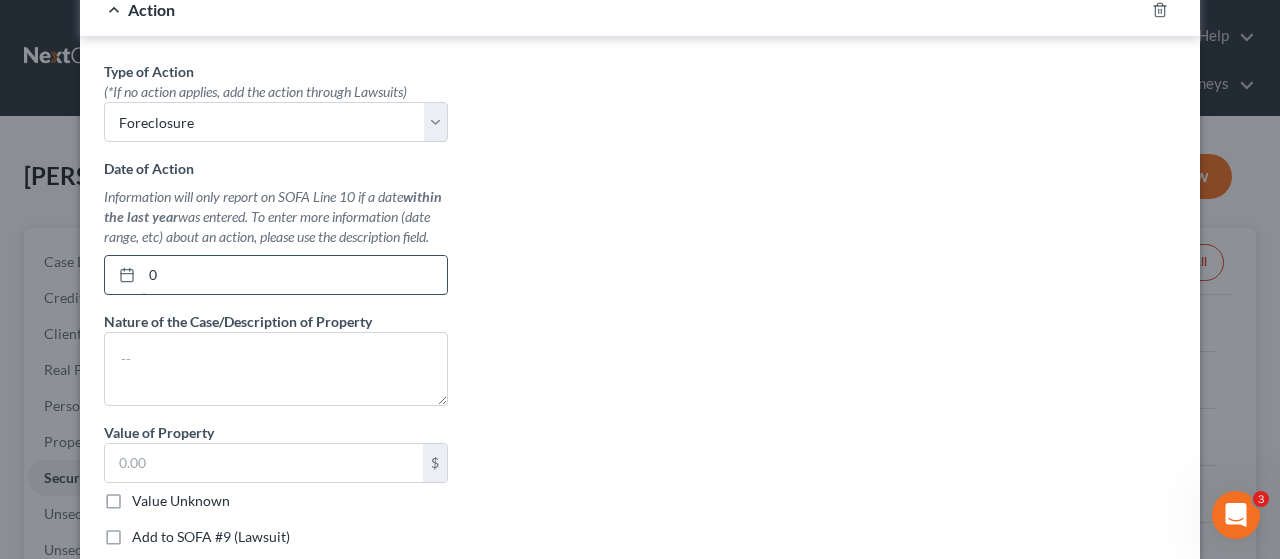 type 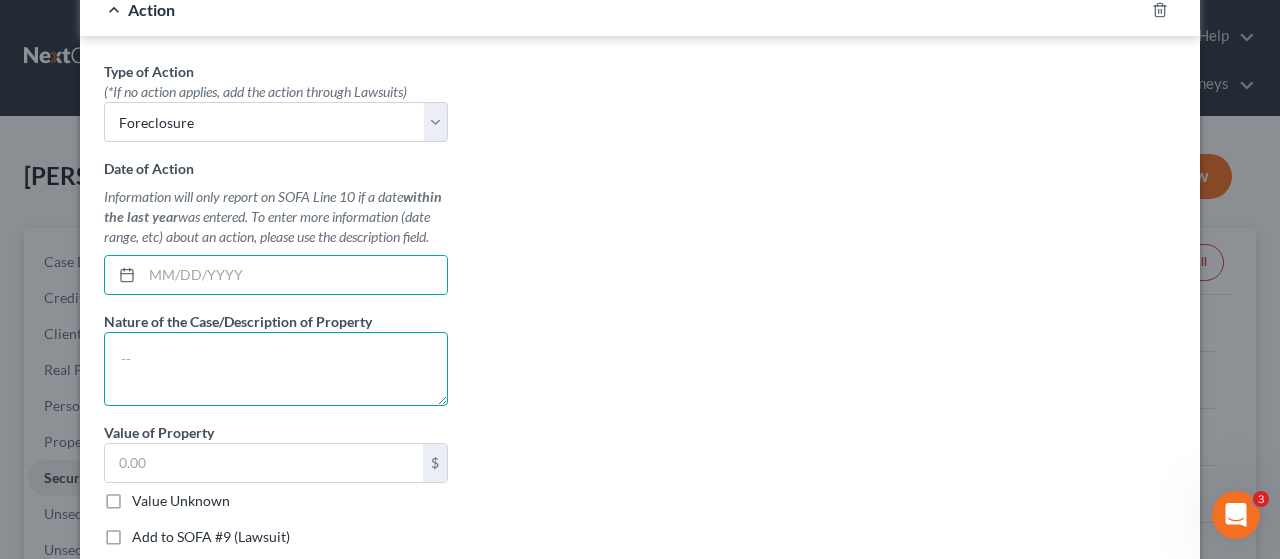 click at bounding box center [276, 369] 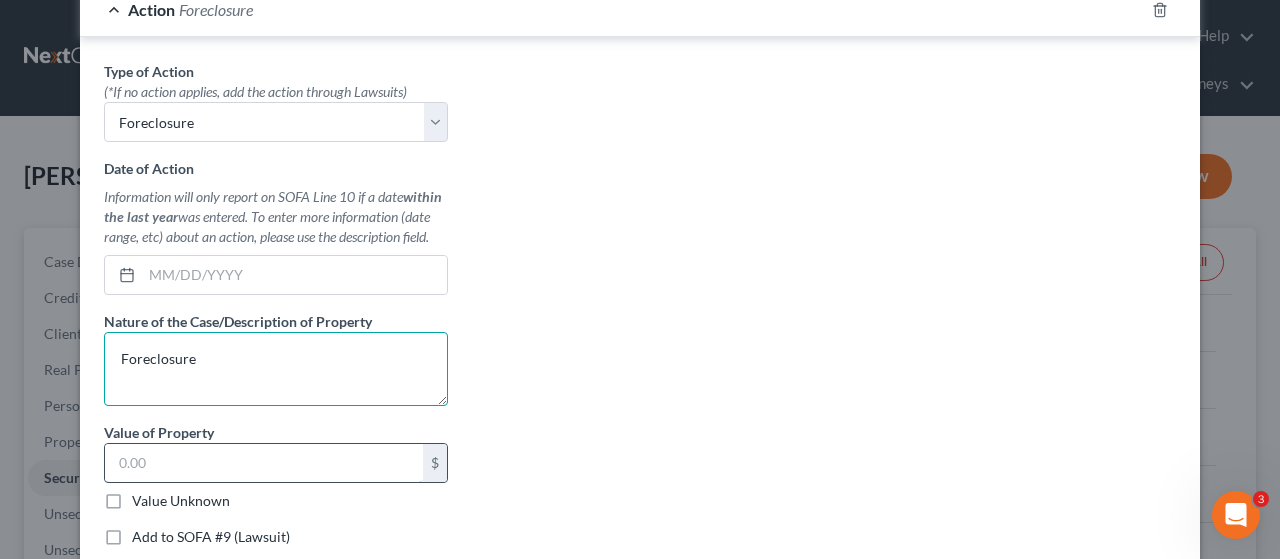 type on "Foreclosure" 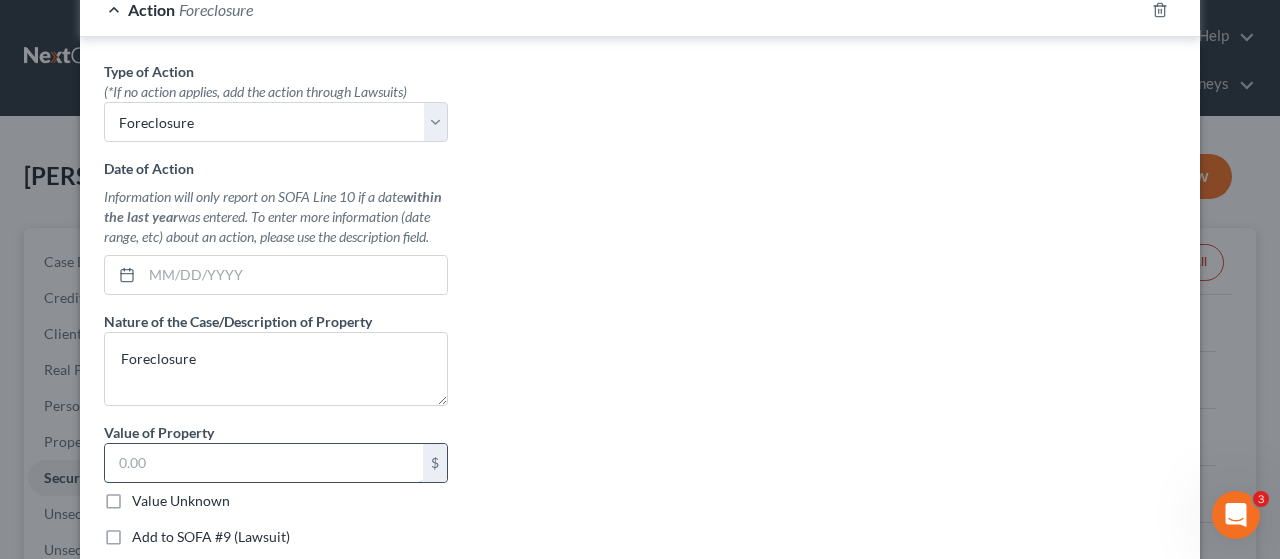 click at bounding box center (264, 463) 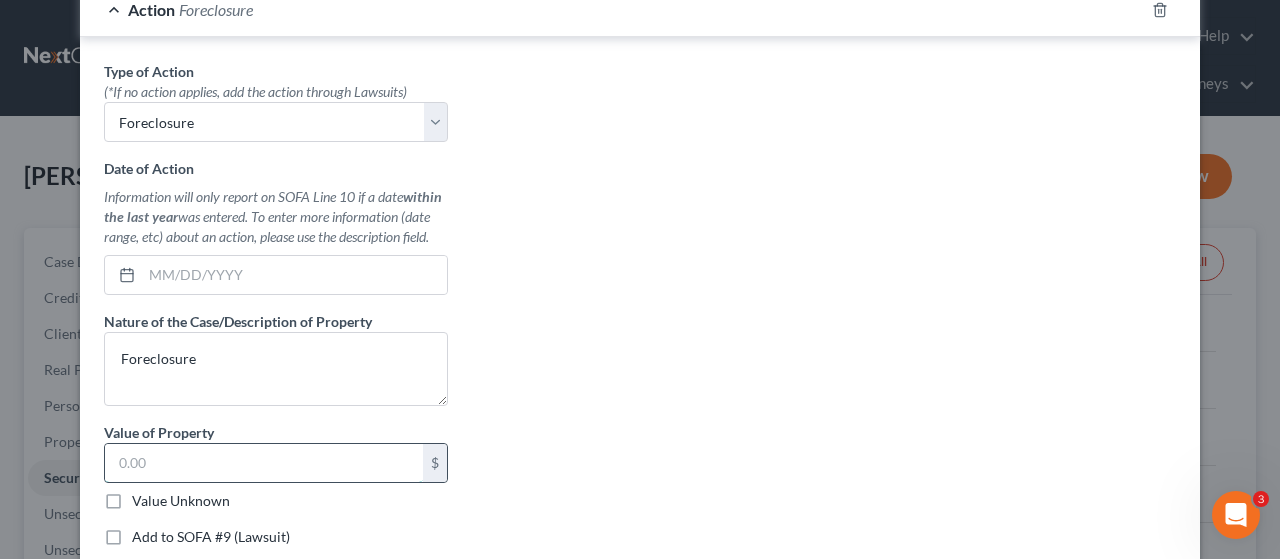 click at bounding box center (264, 463) 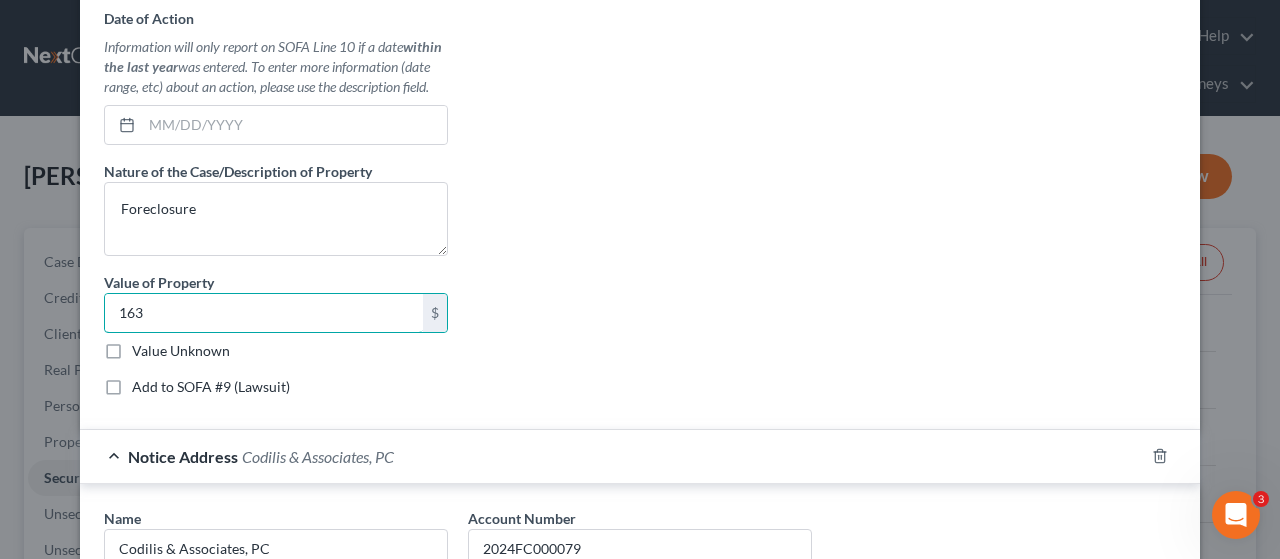 scroll, scrollTop: 1000, scrollLeft: 0, axis: vertical 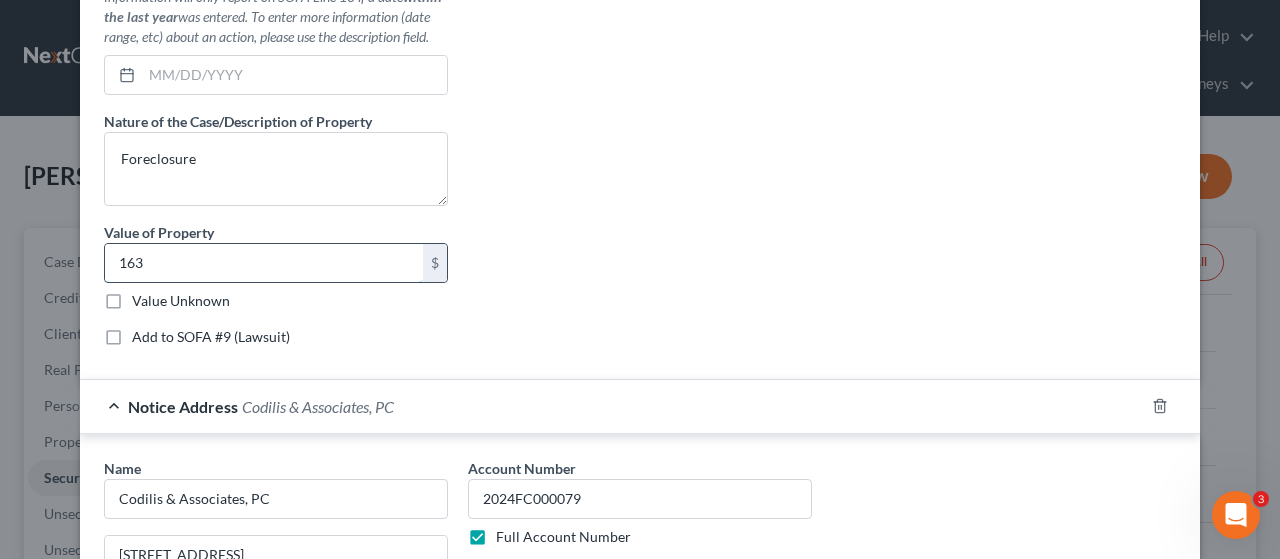click on "163" at bounding box center [264, 263] 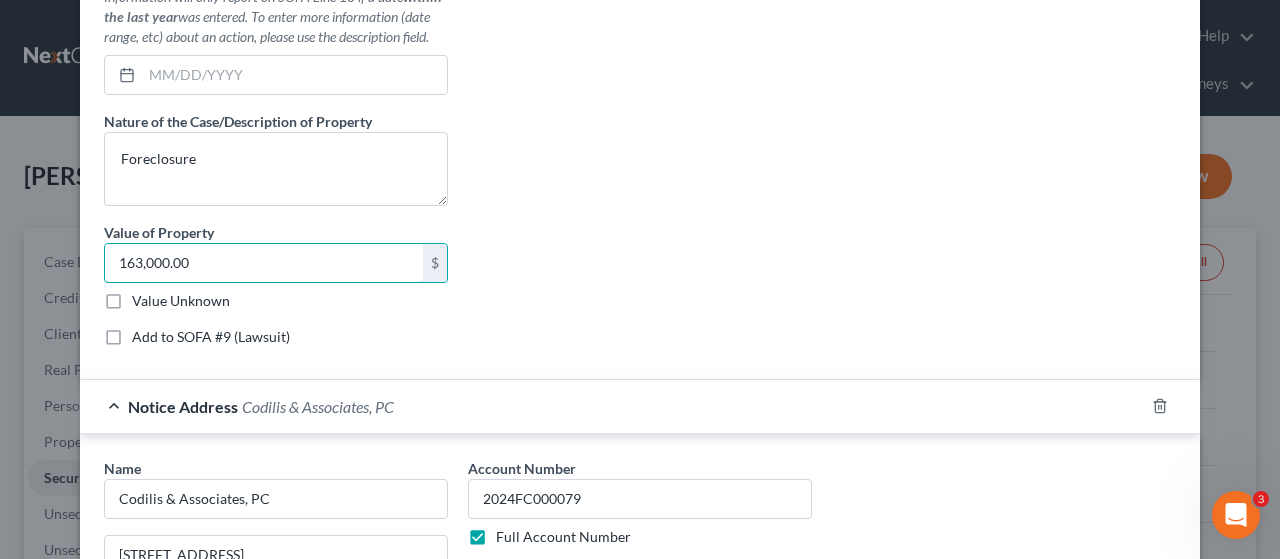 type on "163,000.00" 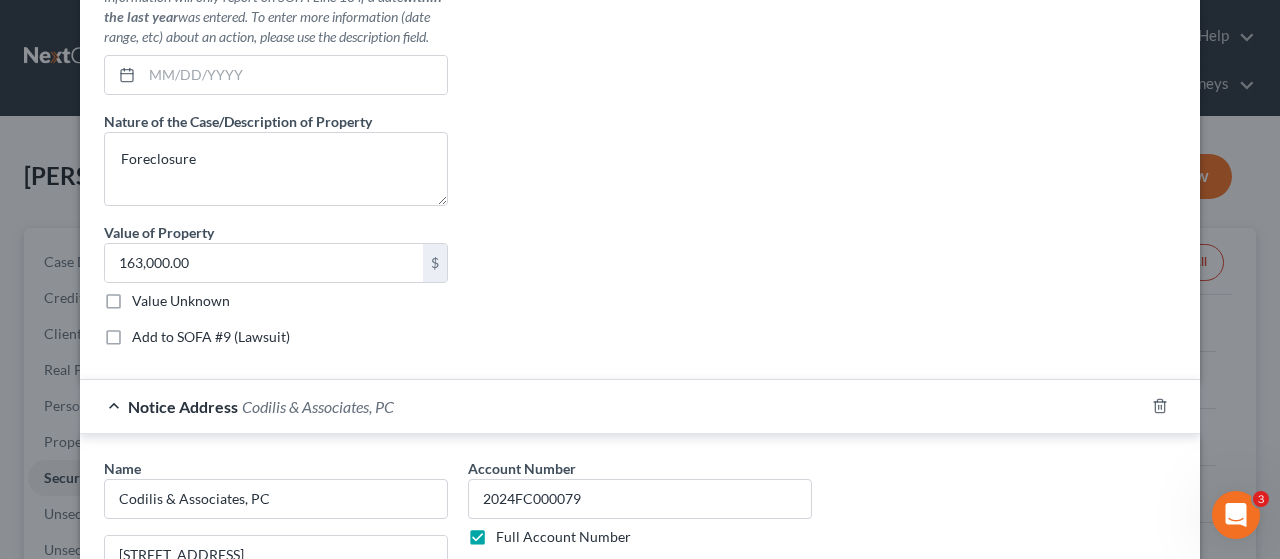 click on "Add to SOFA #9 (Lawsuit)" at bounding box center (211, 337) 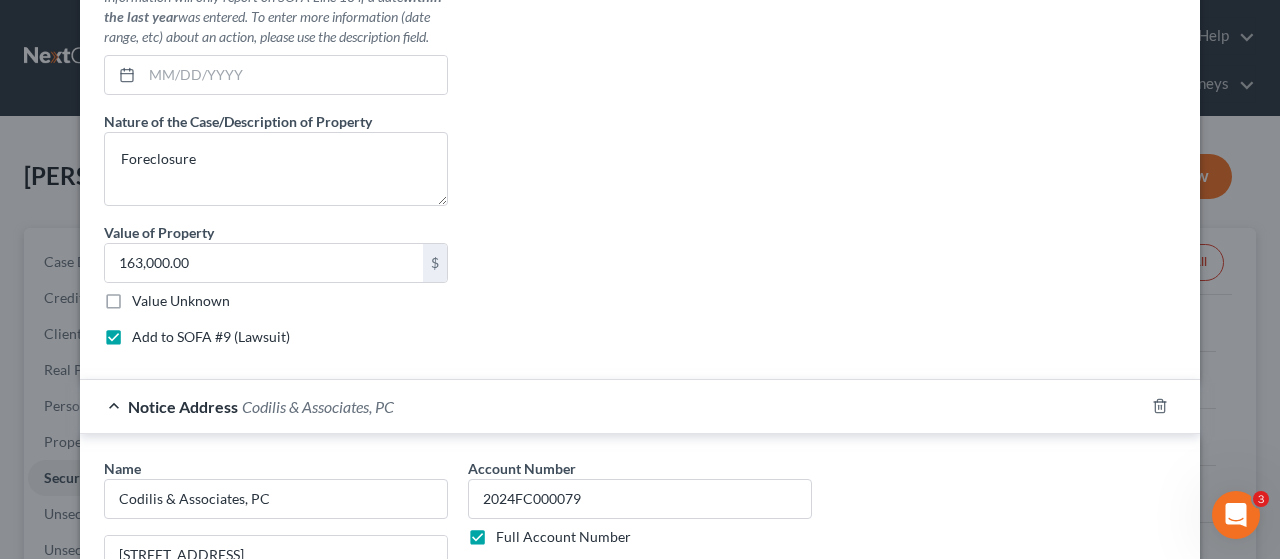 select on "0" 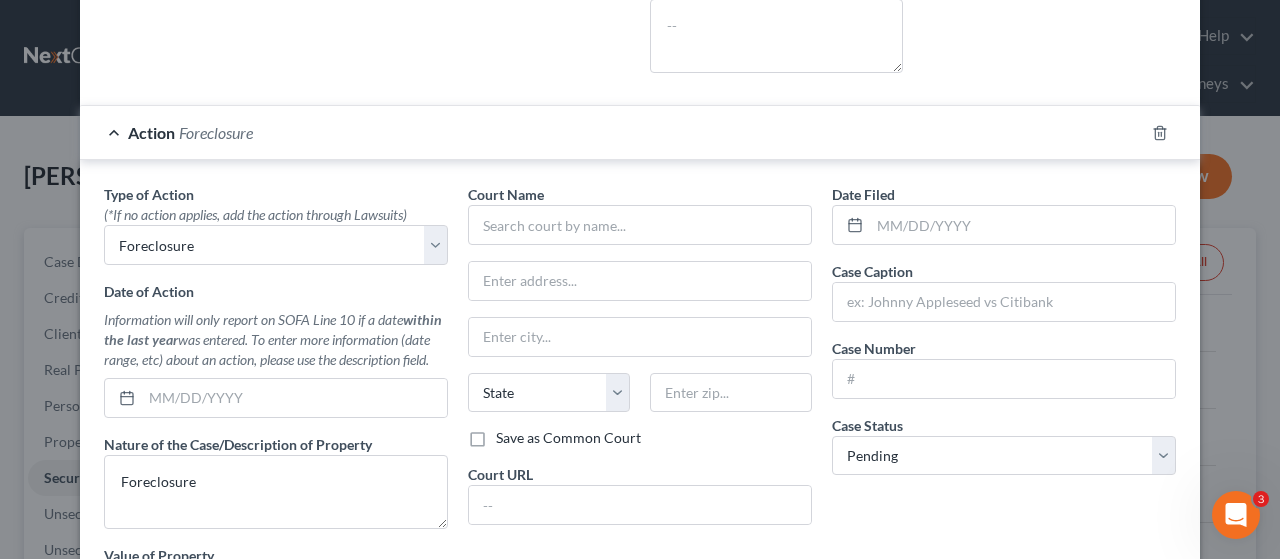 scroll, scrollTop: 600, scrollLeft: 0, axis: vertical 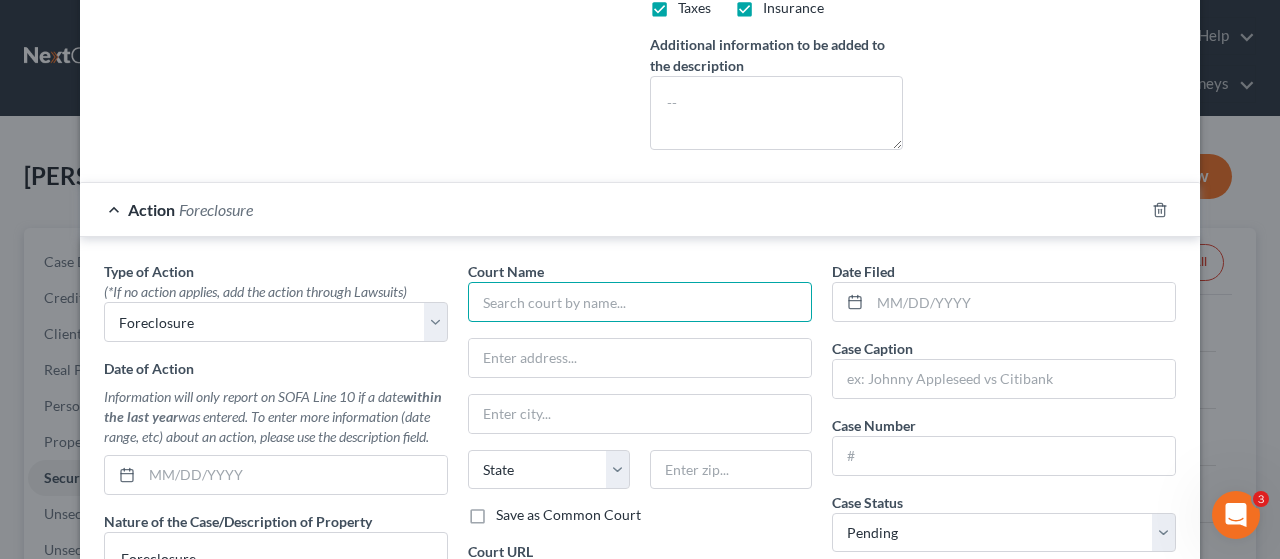 click at bounding box center (640, 302) 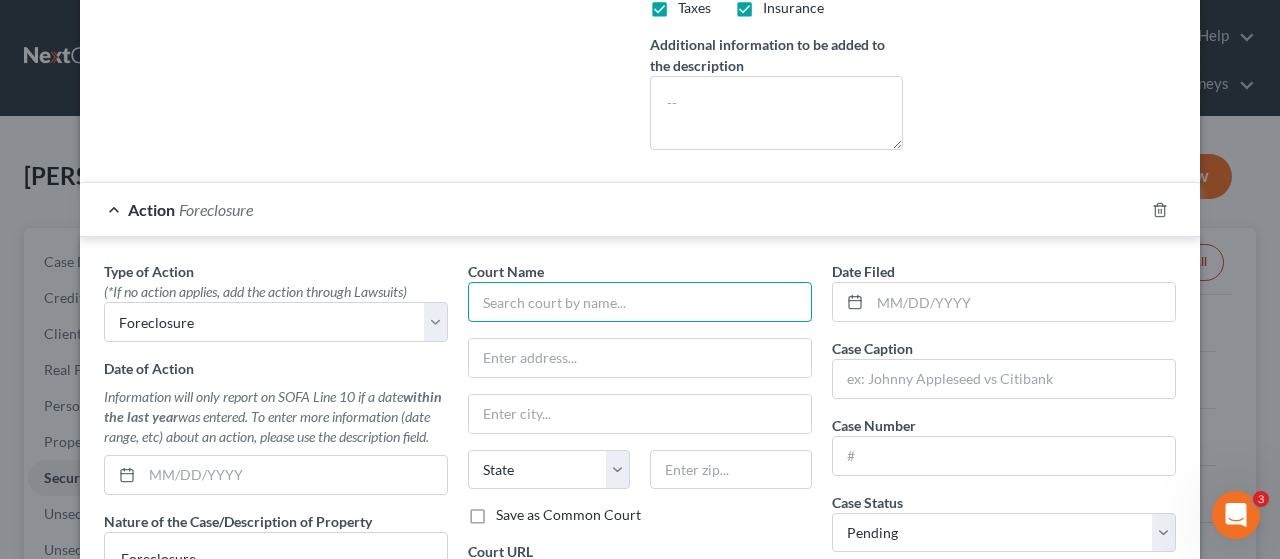 click at bounding box center [640, 302] 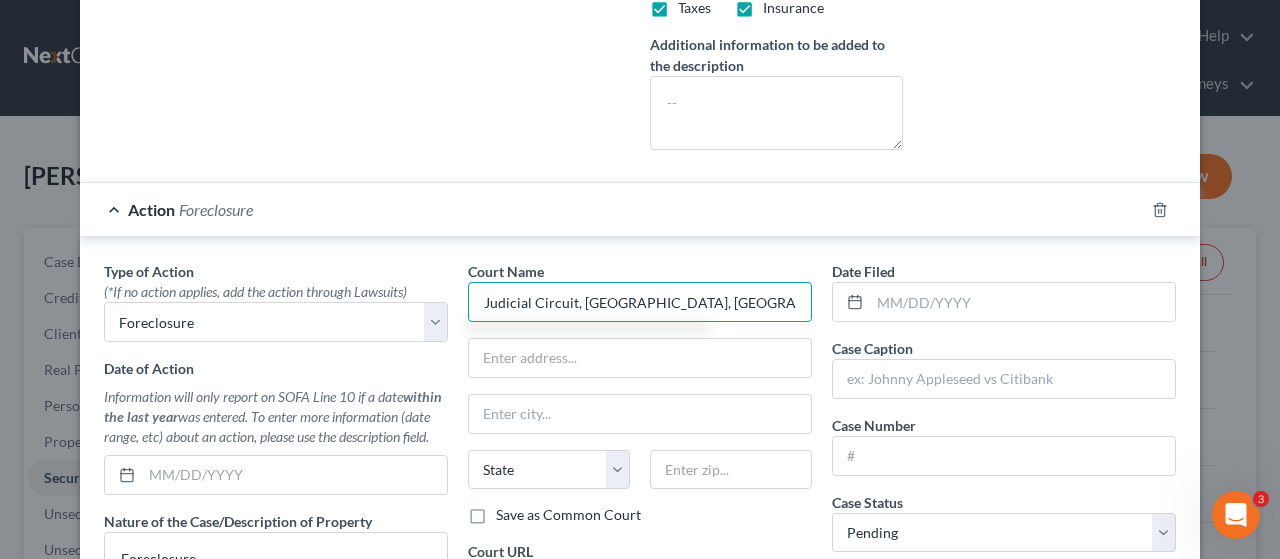 scroll, scrollTop: 0, scrollLeft: 202, axis: horizontal 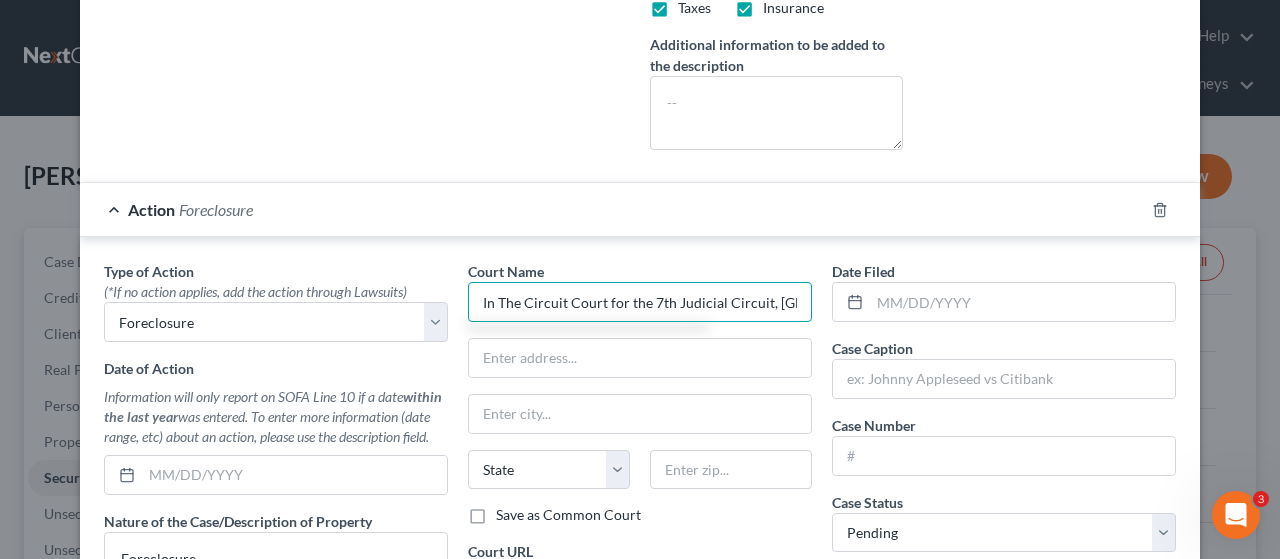 drag, startPoint x: 790, startPoint y: 299, endPoint x: 542, endPoint y: 309, distance: 248.20154 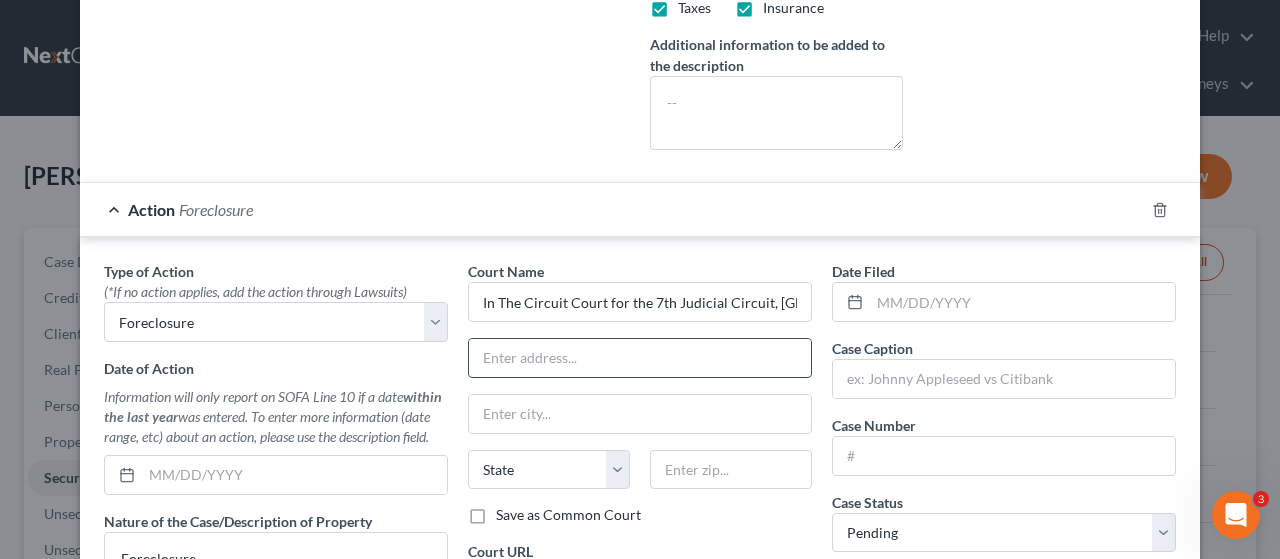 click at bounding box center [640, 358] 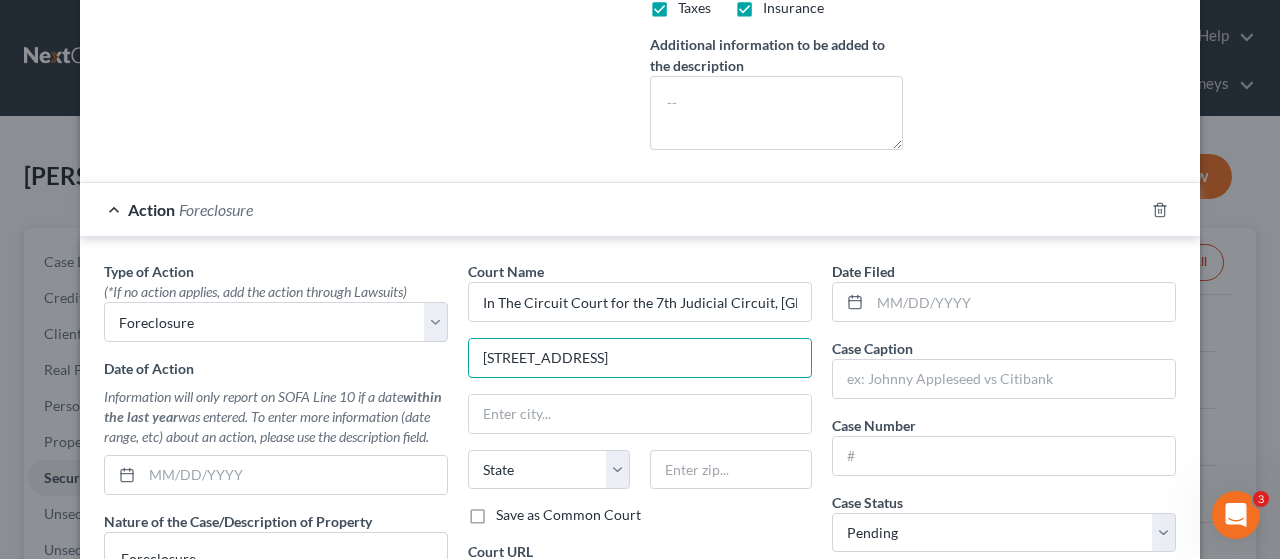 type on "[STREET_ADDRESS]" 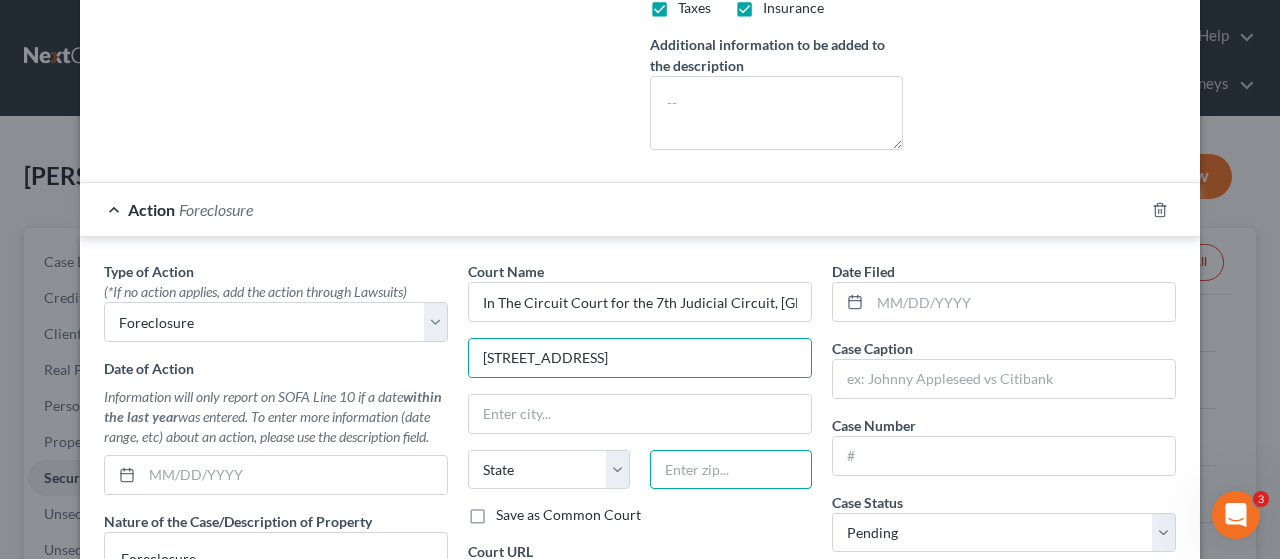 click at bounding box center [731, 470] 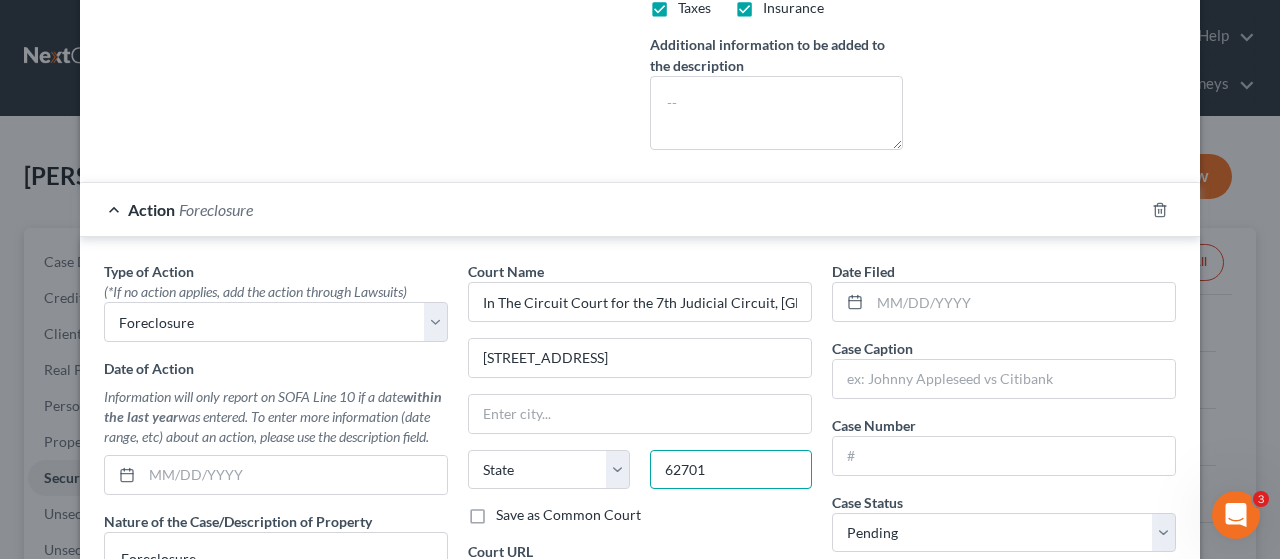 type on "62701" 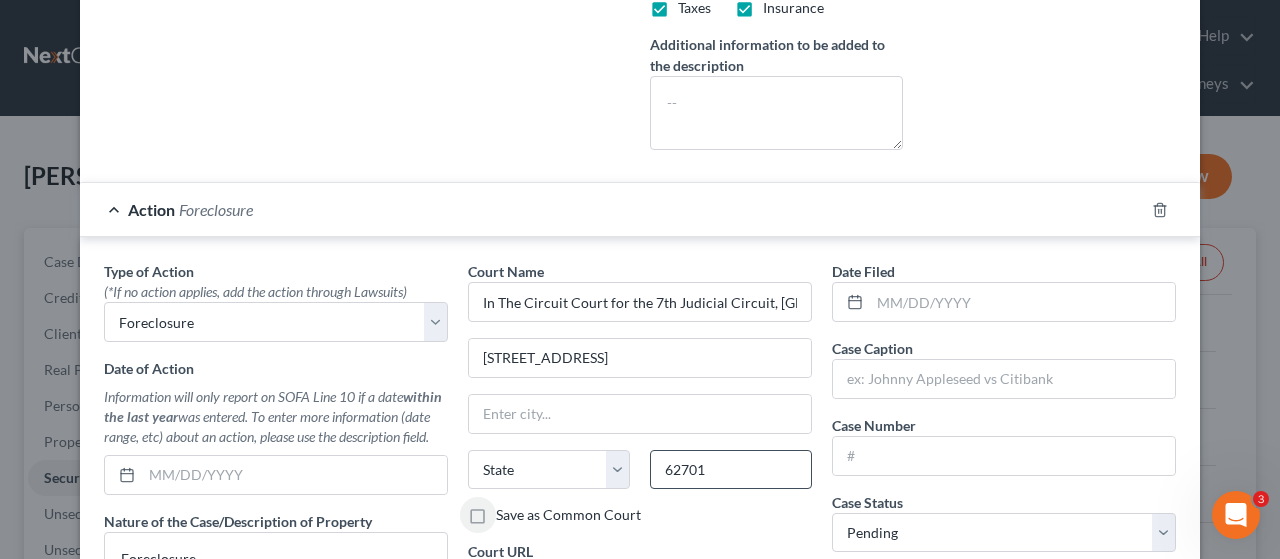 type on "[GEOGRAPHIC_DATA]" 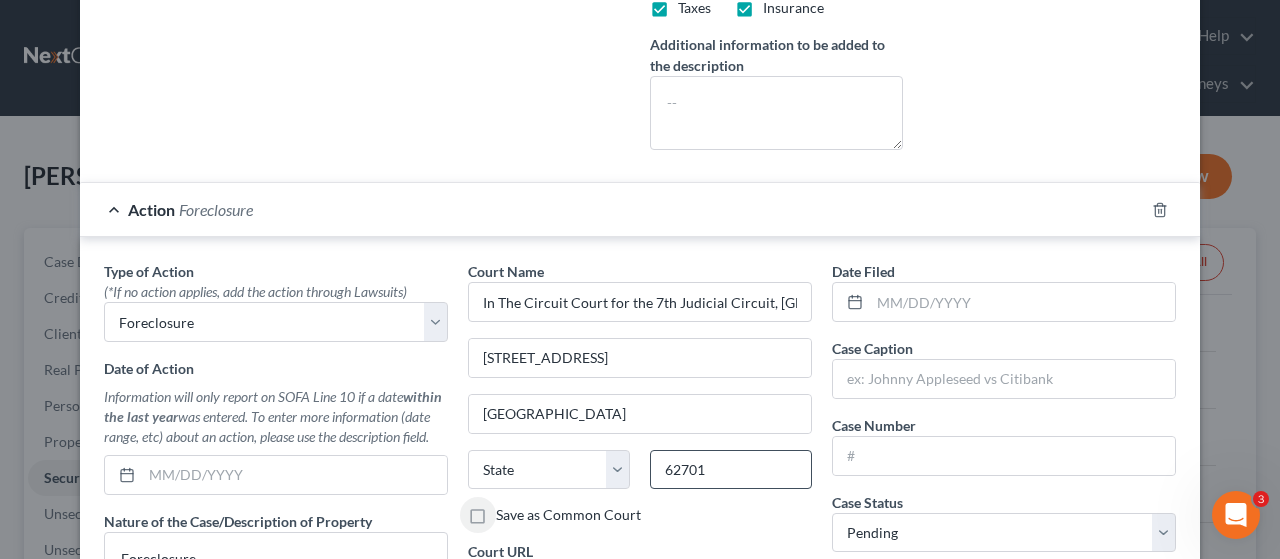 select on "14" 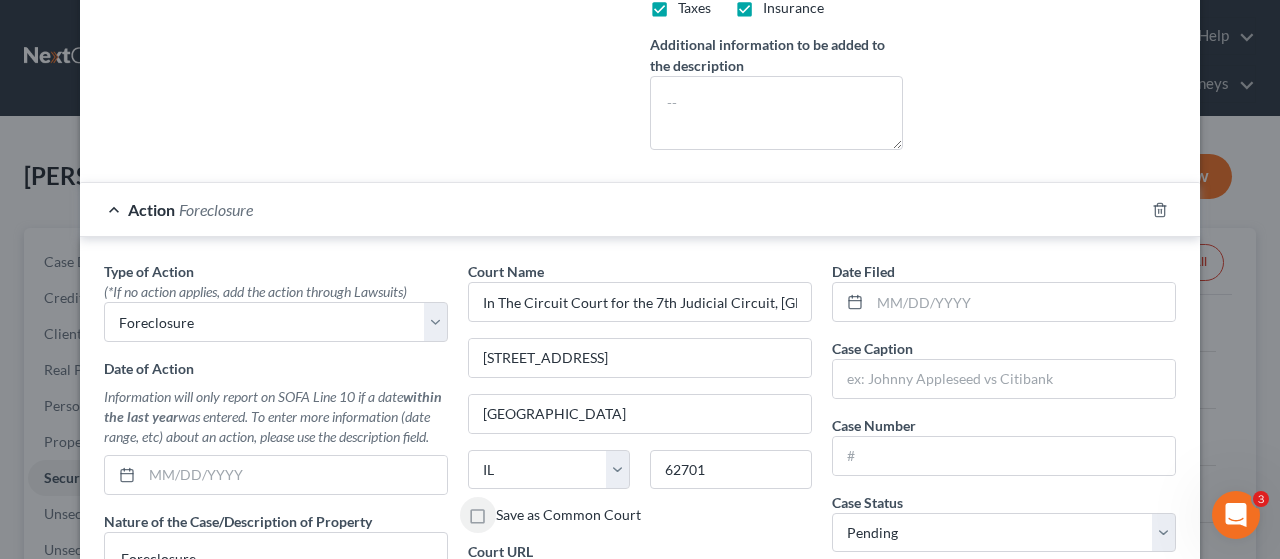 click on "Save as Common Court" at bounding box center (568, 515) 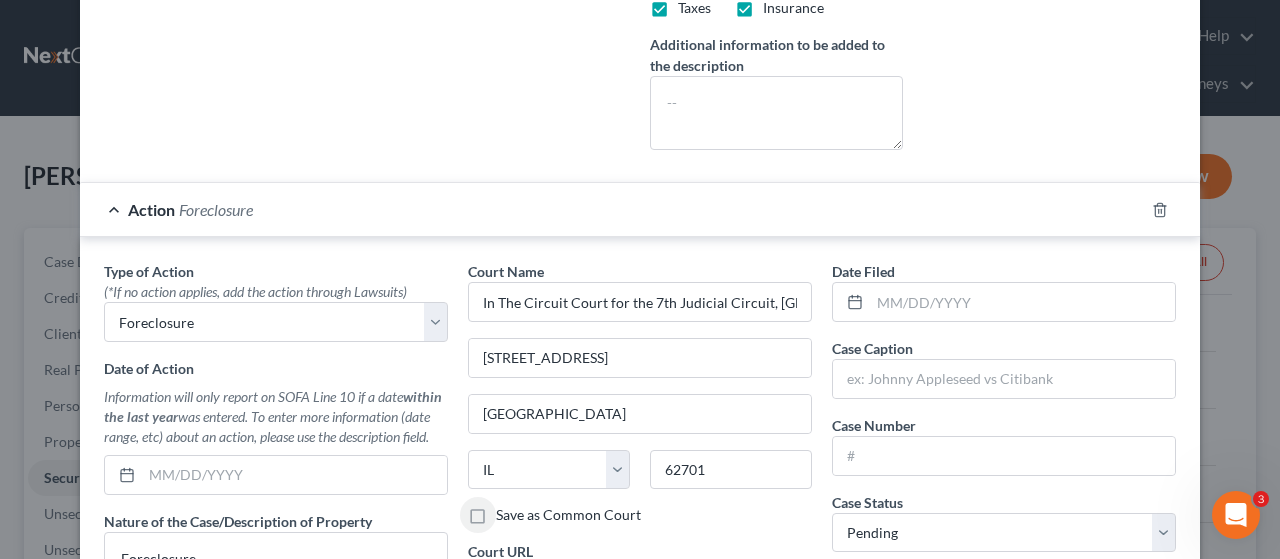 click on "Save as Common Court" at bounding box center (510, 511) 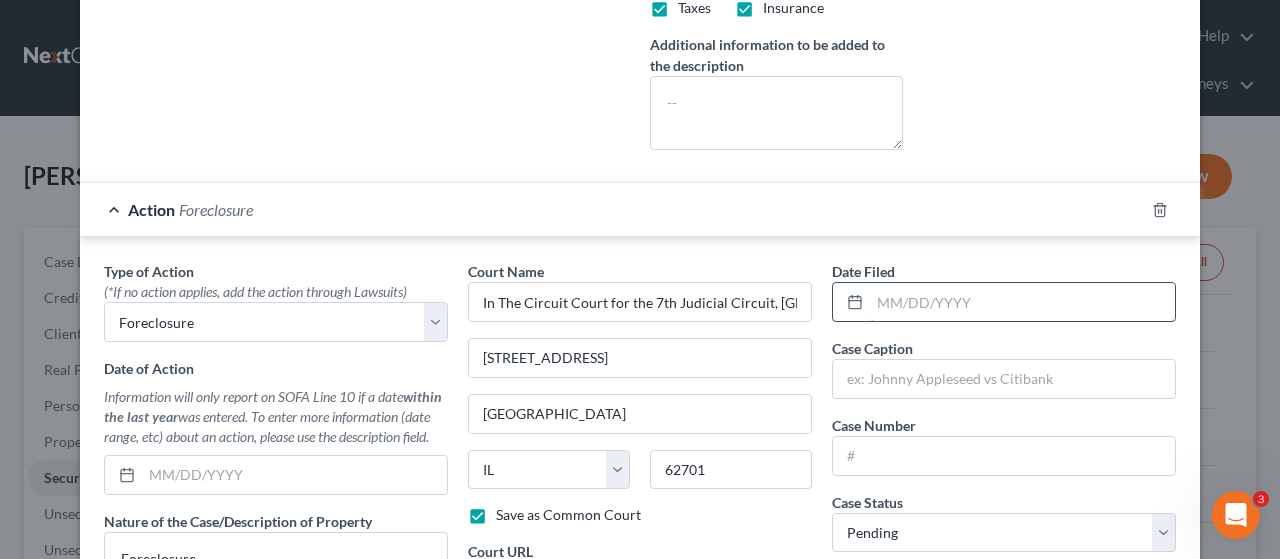 click at bounding box center [1022, 302] 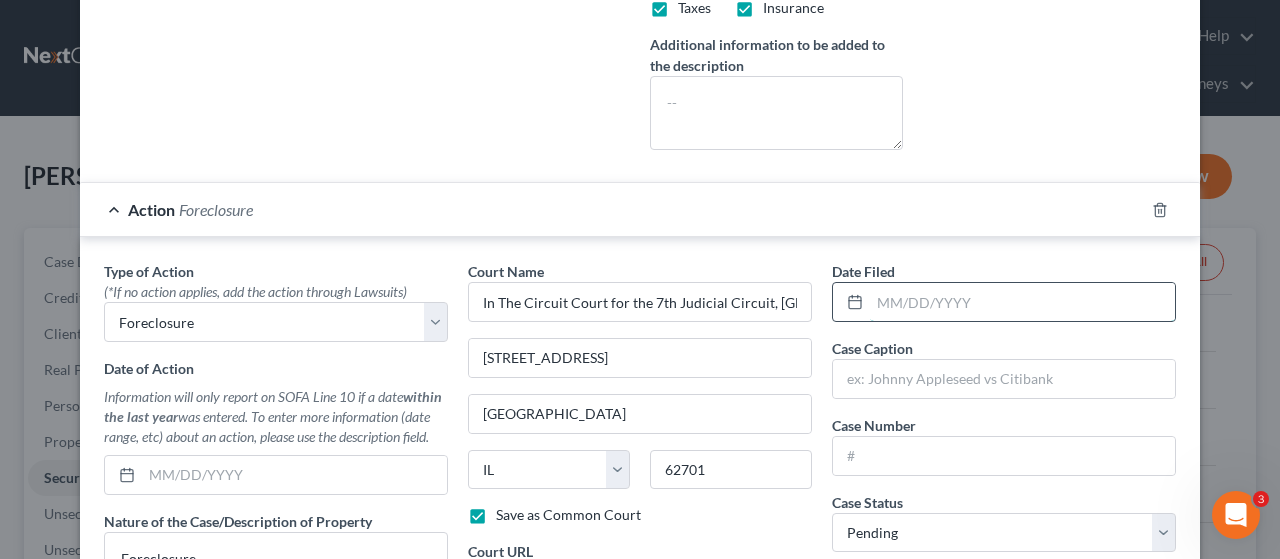 click at bounding box center (1022, 302) 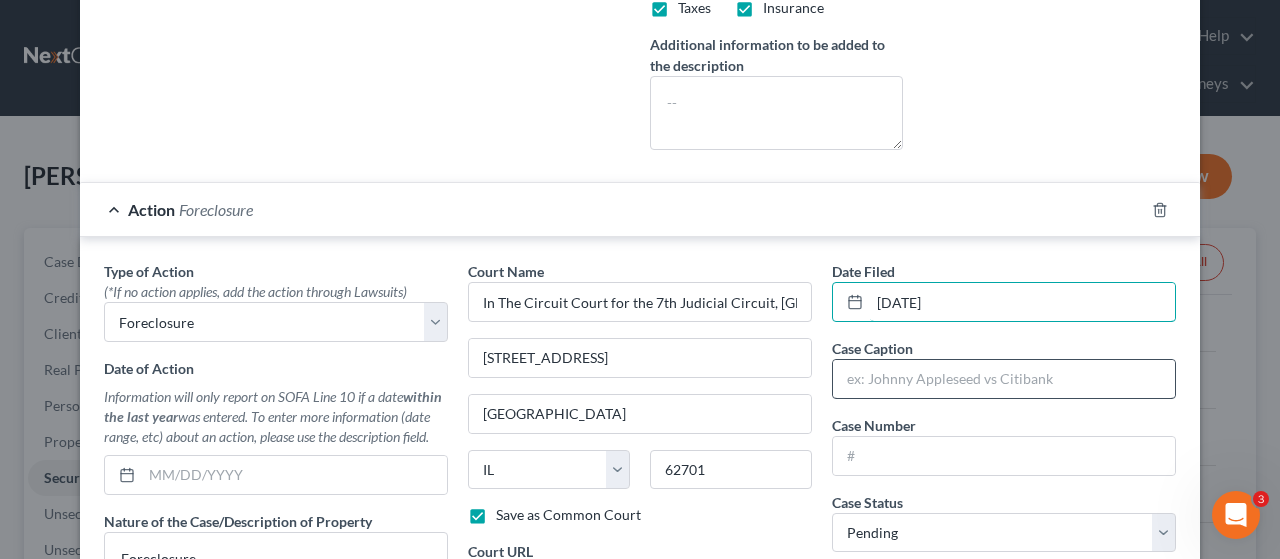 type on "[DATE]" 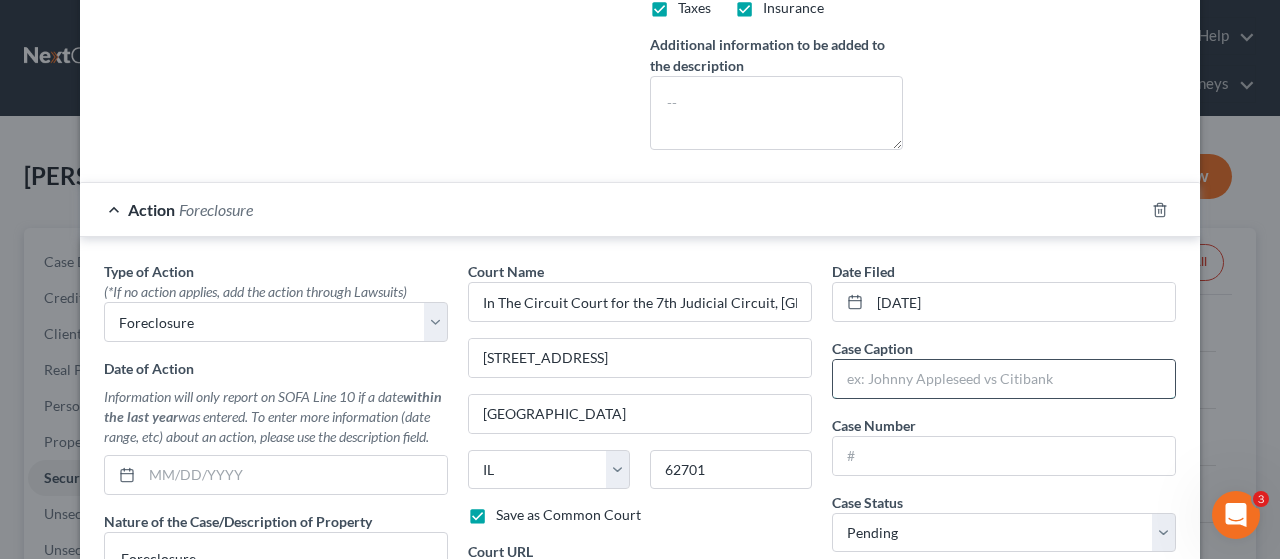 click at bounding box center (1004, 379) 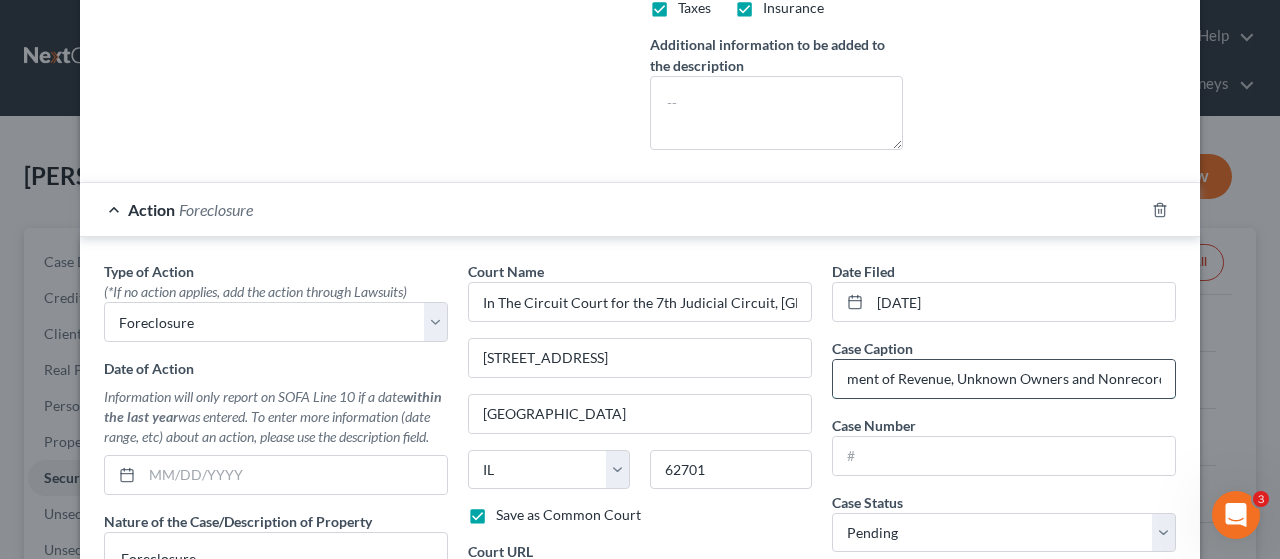 scroll, scrollTop: 0, scrollLeft: 712, axis: horizontal 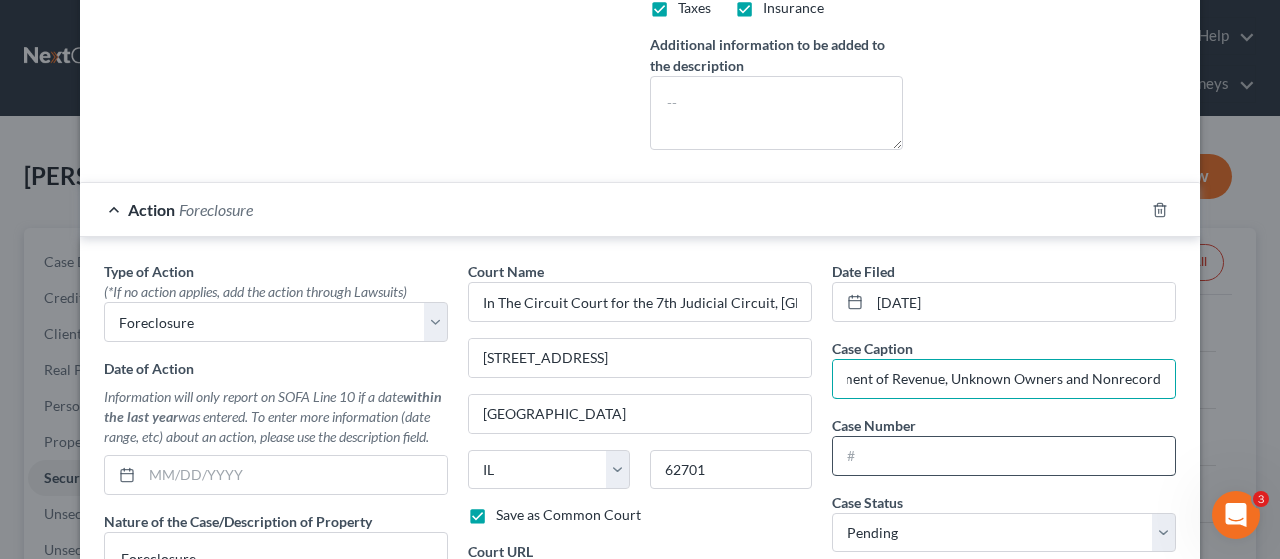 type on "JPMorgan Chase Bank, National Association vs. [PERSON_NAME], [PERSON_NAME], State of [US_STATE] - Department of Revenue, Unknown Owners and Nonrecord Claimants" 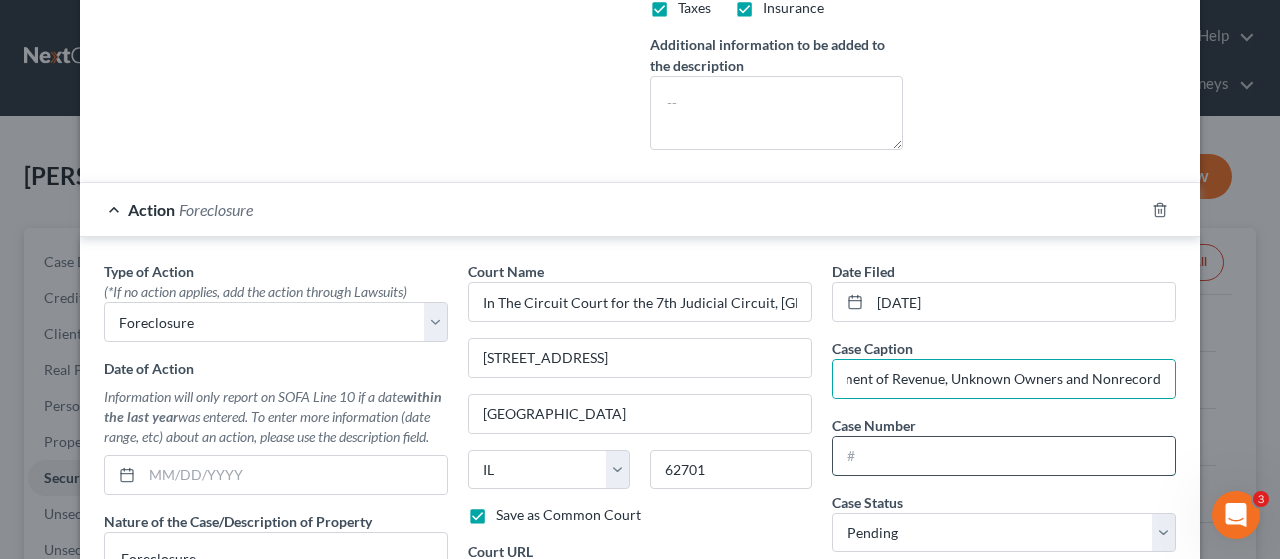 scroll, scrollTop: 0, scrollLeft: 0, axis: both 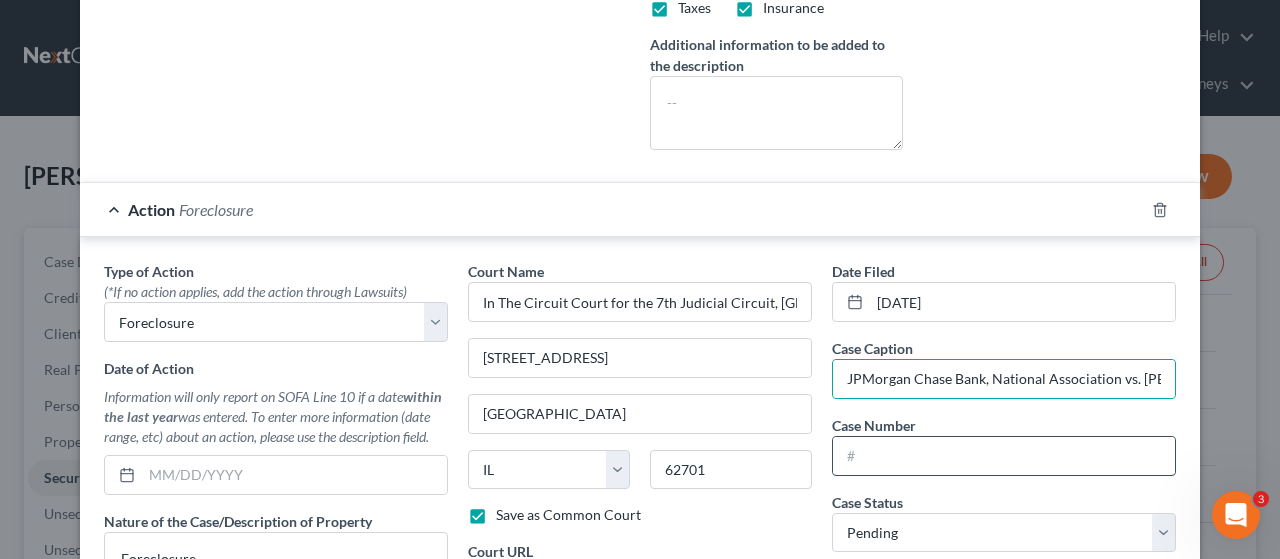 click at bounding box center [1004, 456] 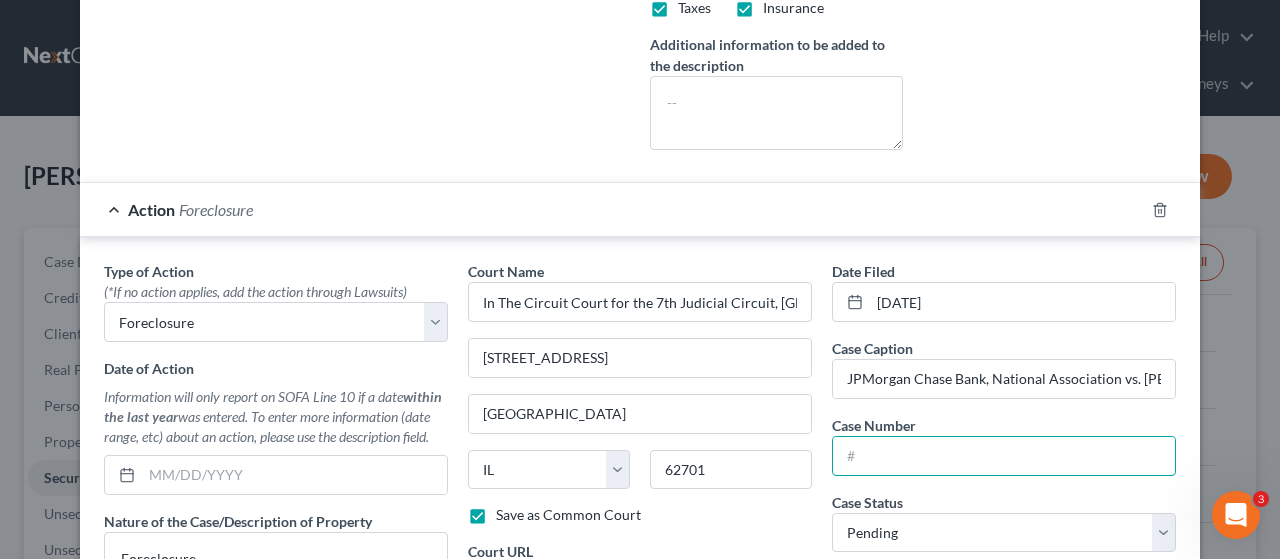scroll, scrollTop: 700, scrollLeft: 0, axis: vertical 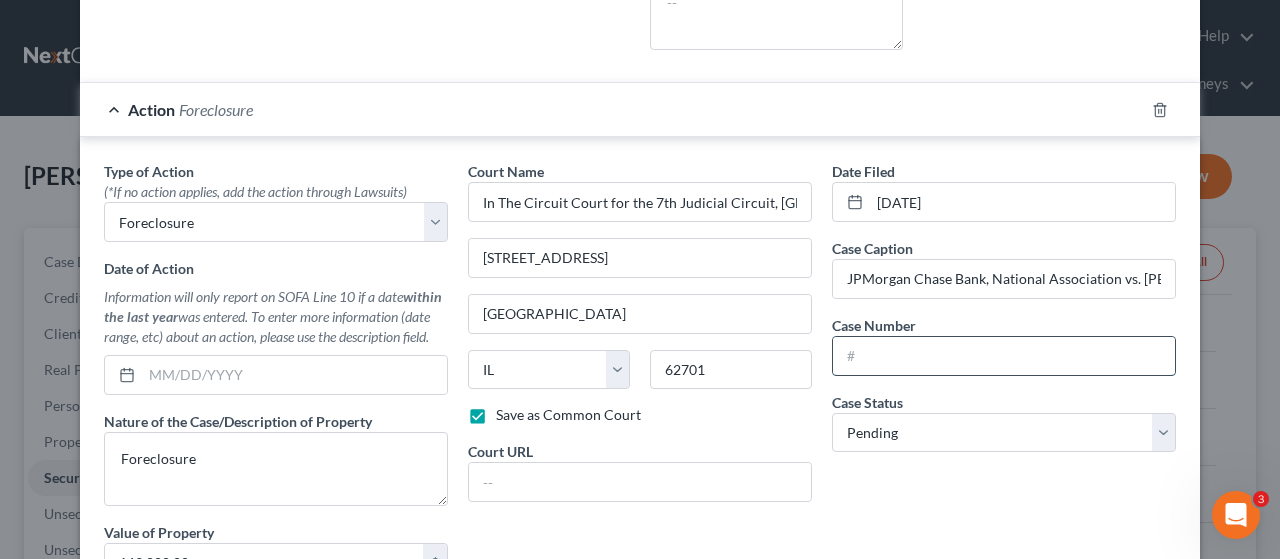 click at bounding box center [1004, 356] 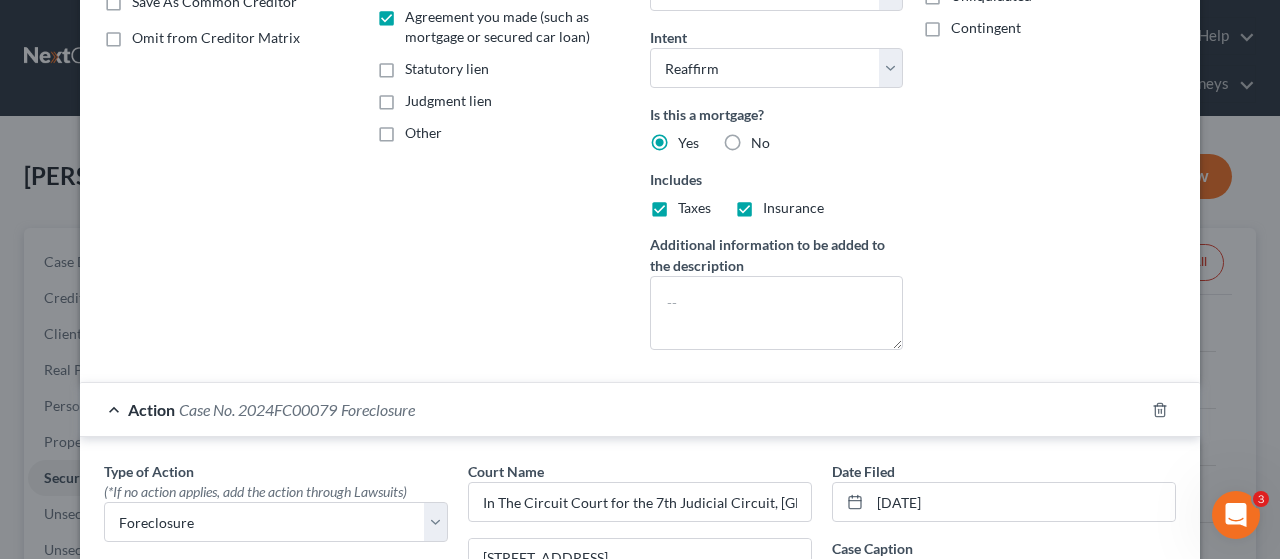 scroll, scrollTop: 700, scrollLeft: 0, axis: vertical 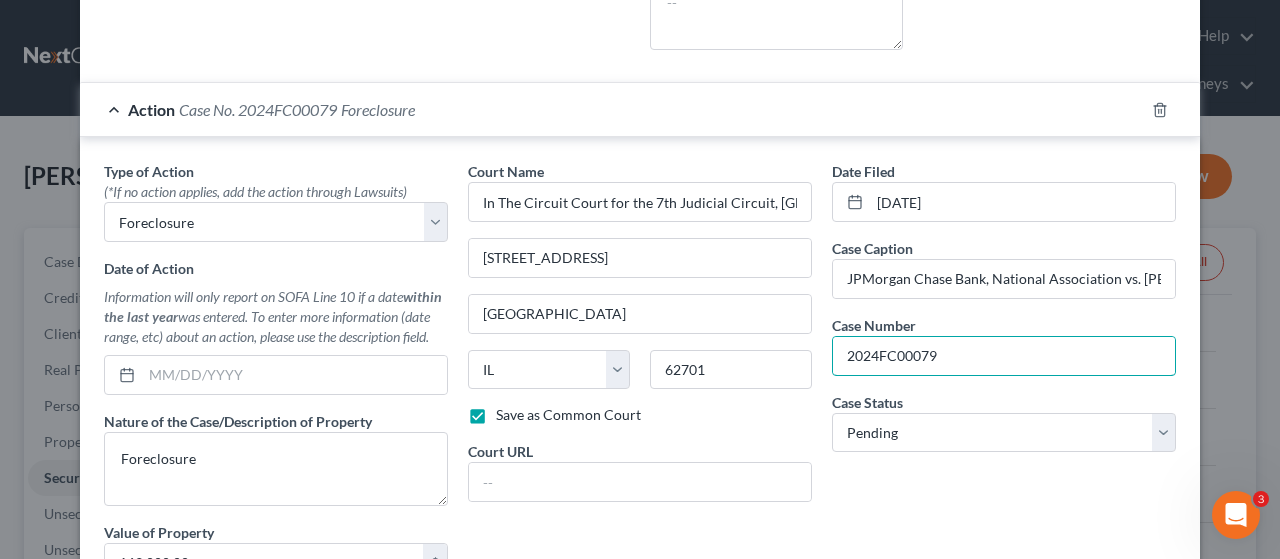 type on "2024FC00079" 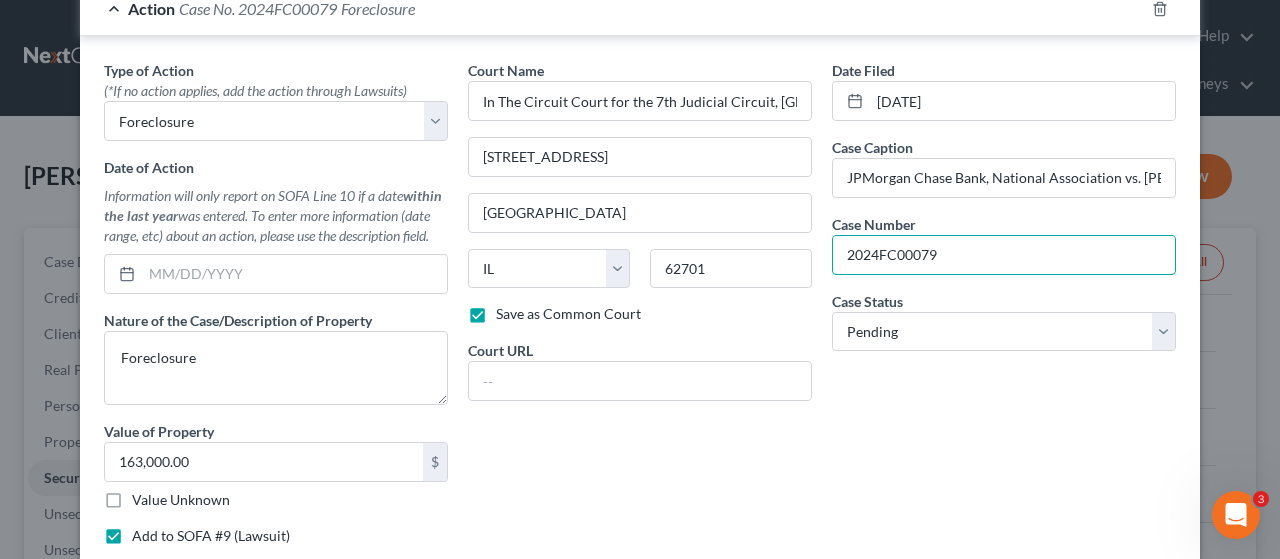 scroll, scrollTop: 800, scrollLeft: 0, axis: vertical 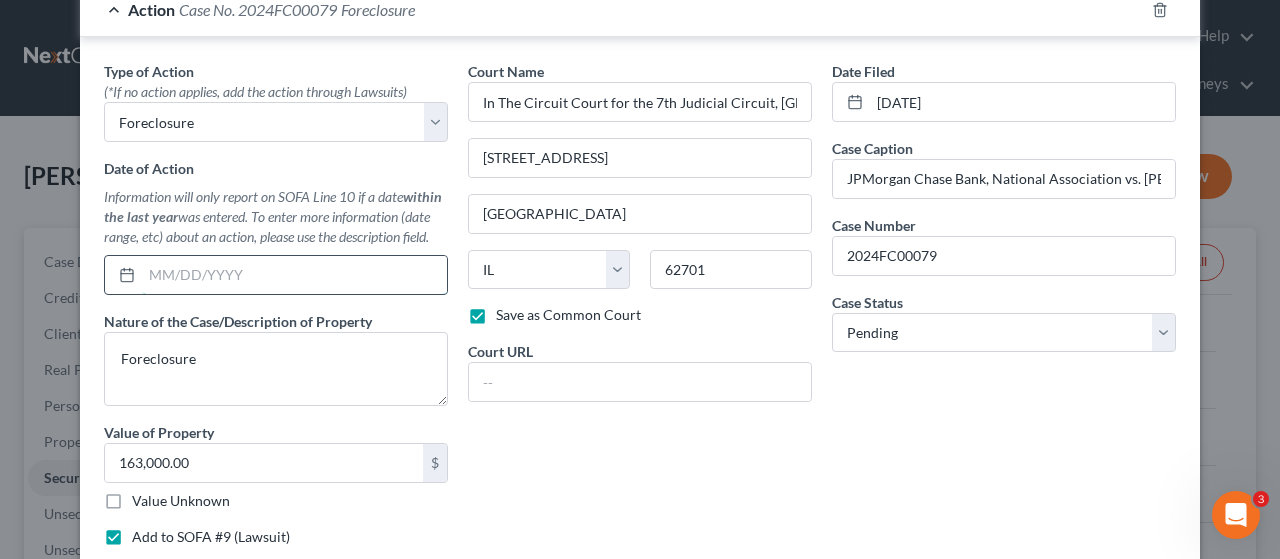 click at bounding box center (294, 275) 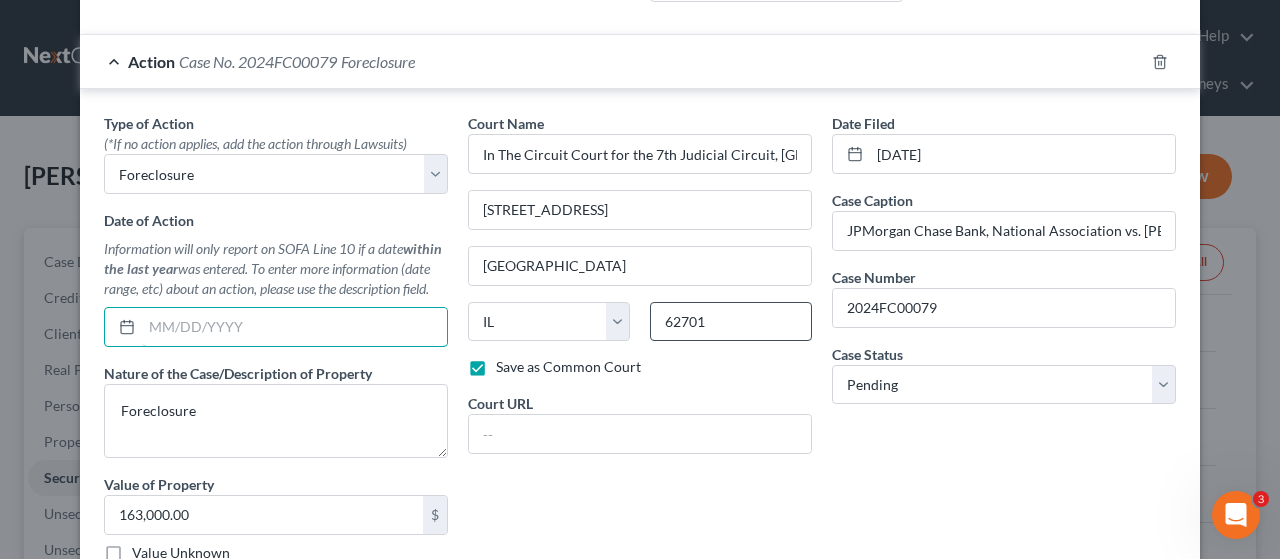 scroll, scrollTop: 800, scrollLeft: 0, axis: vertical 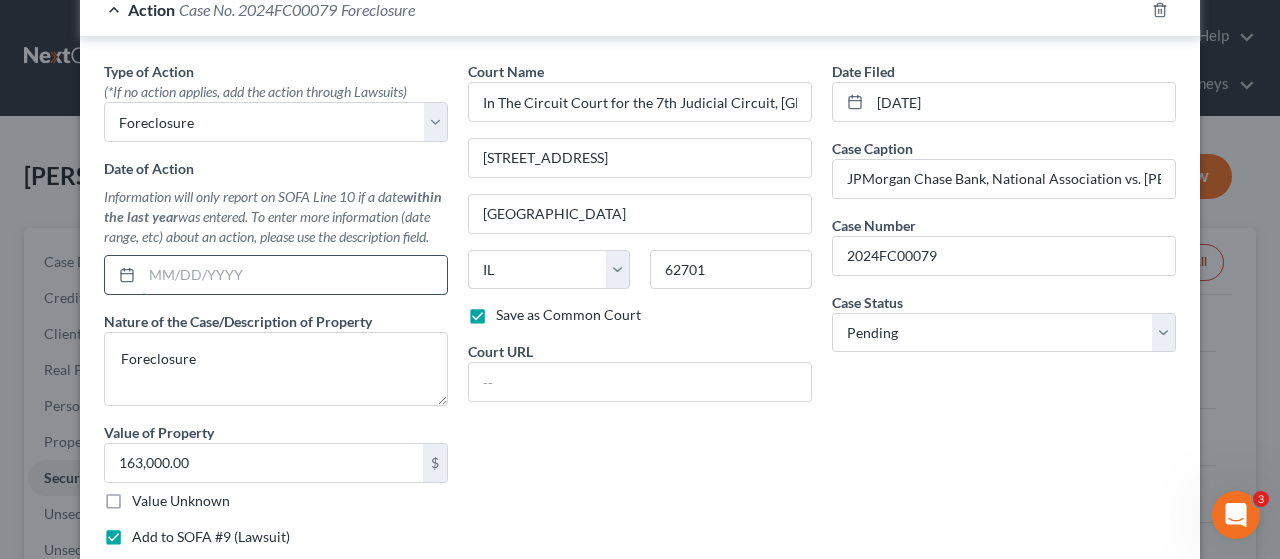 click at bounding box center (294, 275) 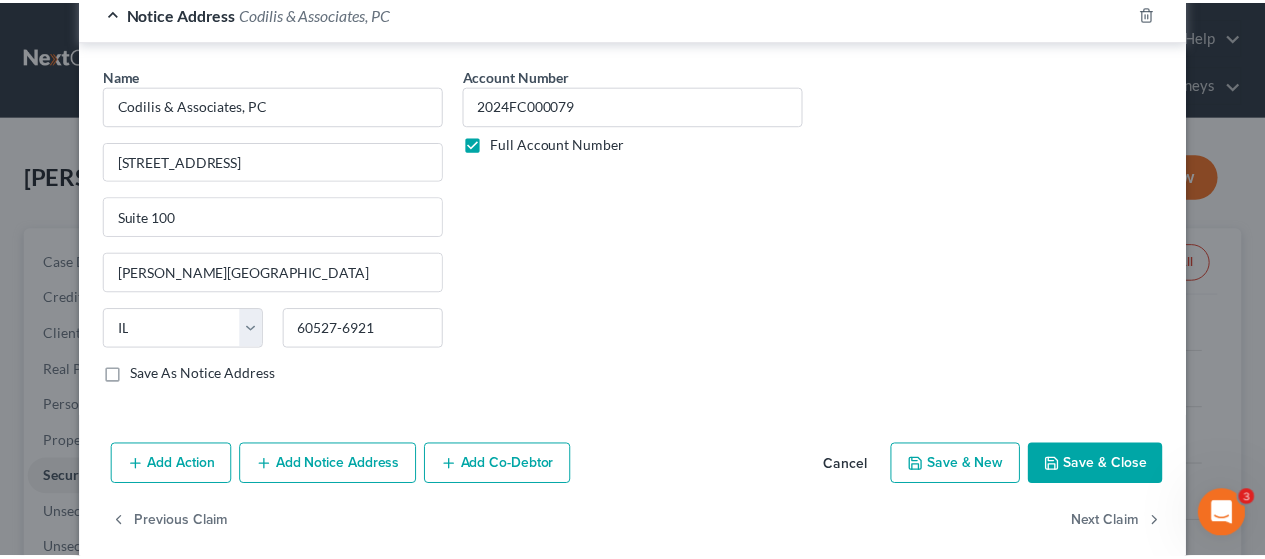 scroll, scrollTop: 1406, scrollLeft: 0, axis: vertical 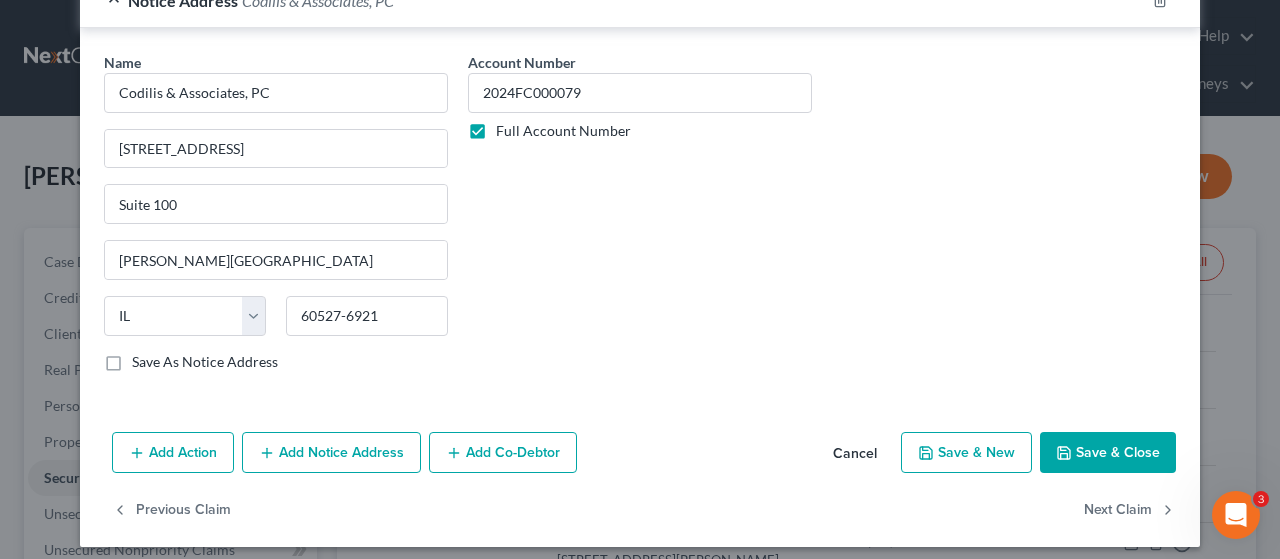 type on "[DATE]" 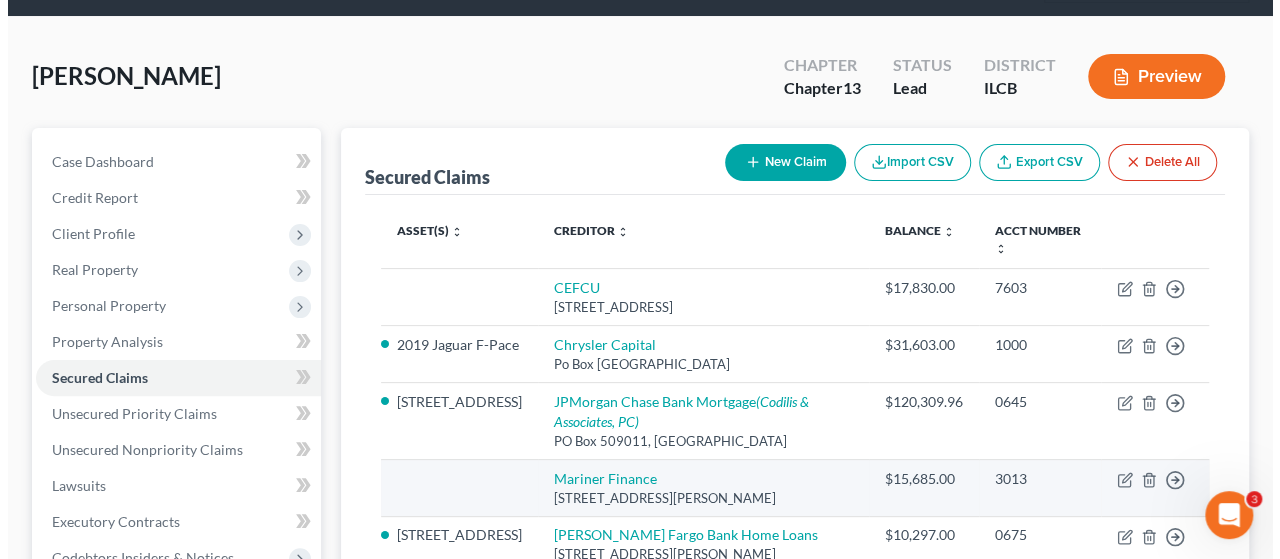 scroll, scrollTop: 100, scrollLeft: 0, axis: vertical 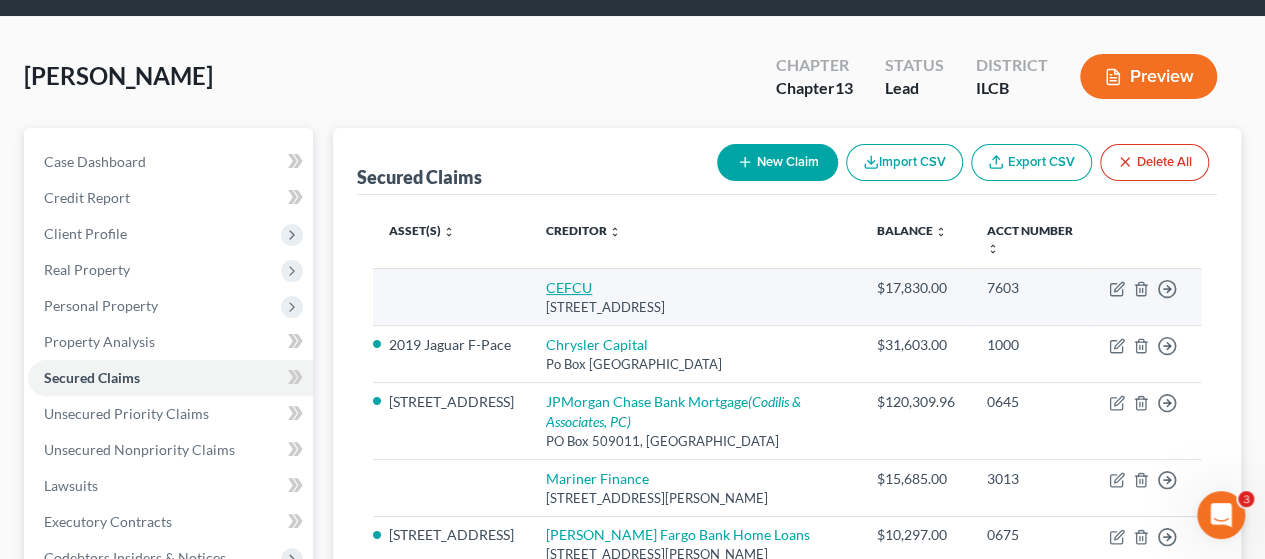 click on "CEFCU" at bounding box center (569, 287) 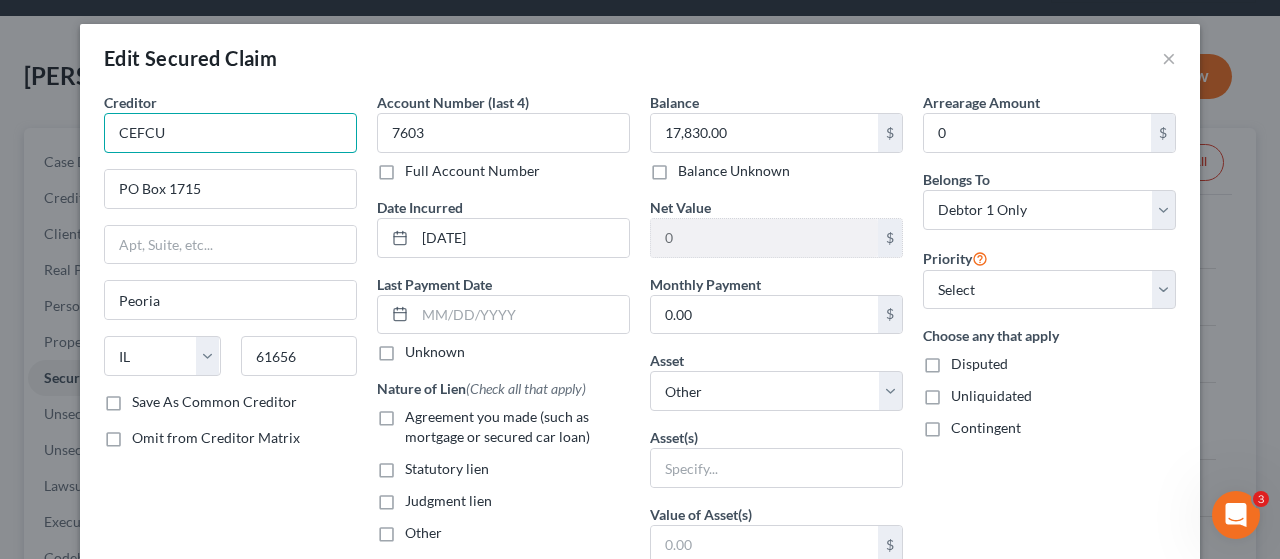 drag, startPoint x: 201, startPoint y: 135, endPoint x: 94, endPoint y: 132, distance: 107.042046 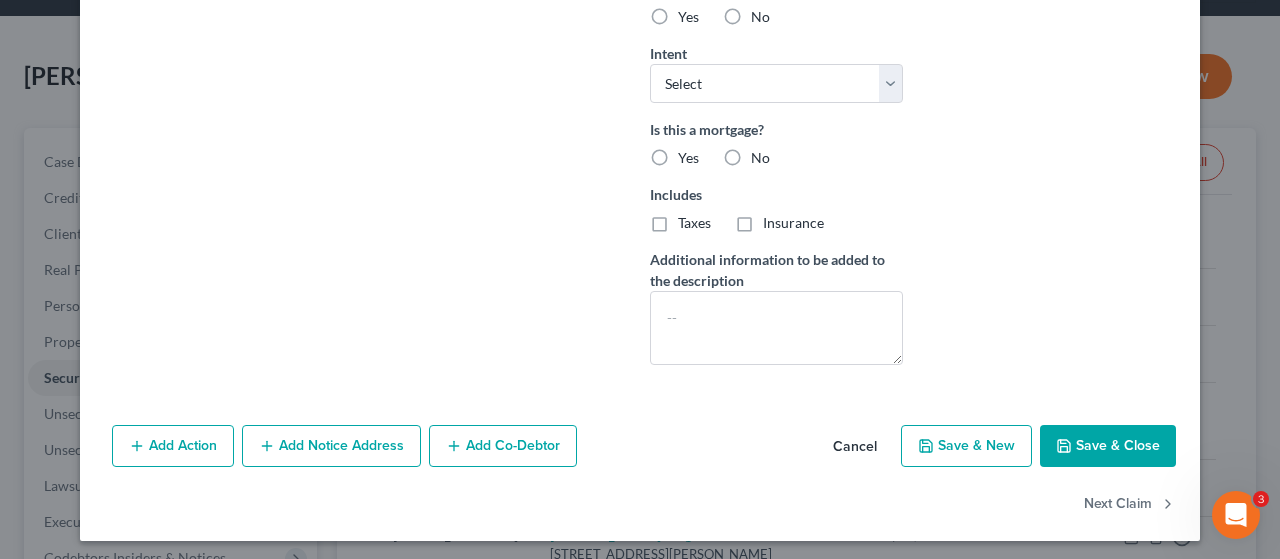click on "Save & Close" at bounding box center (1108, 446) 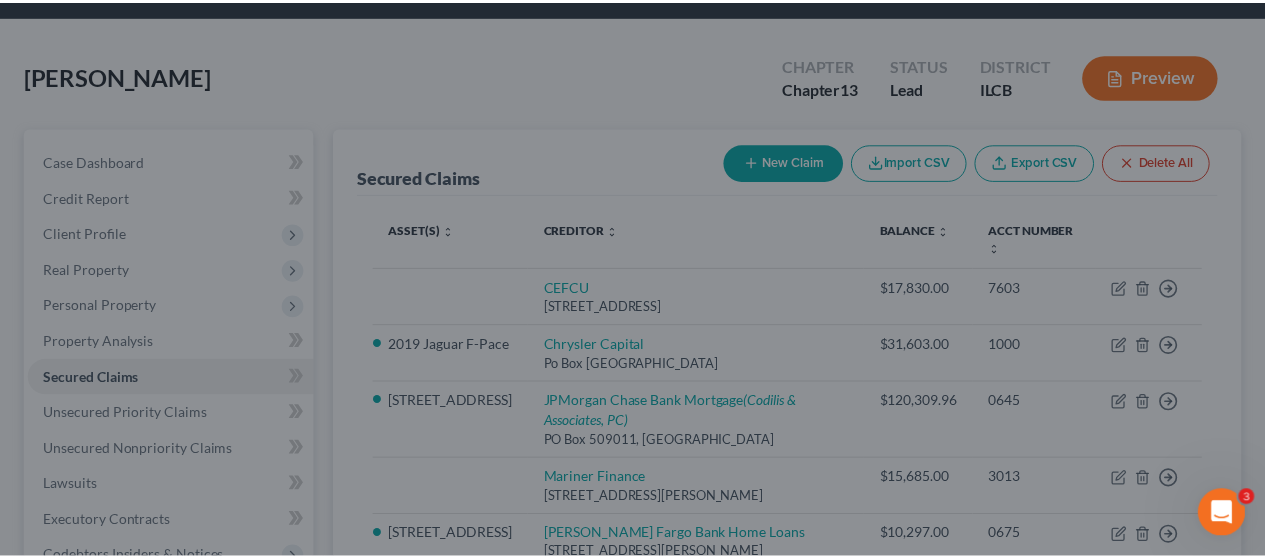 scroll, scrollTop: 386, scrollLeft: 0, axis: vertical 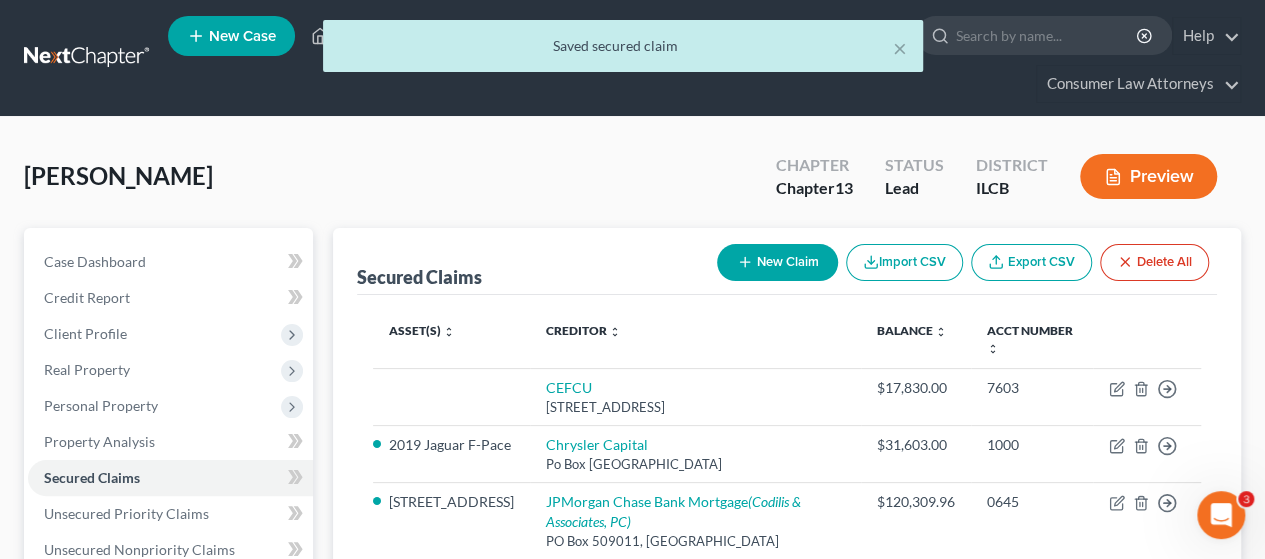 click on "×                     Saved secured claim" at bounding box center (622, 51) 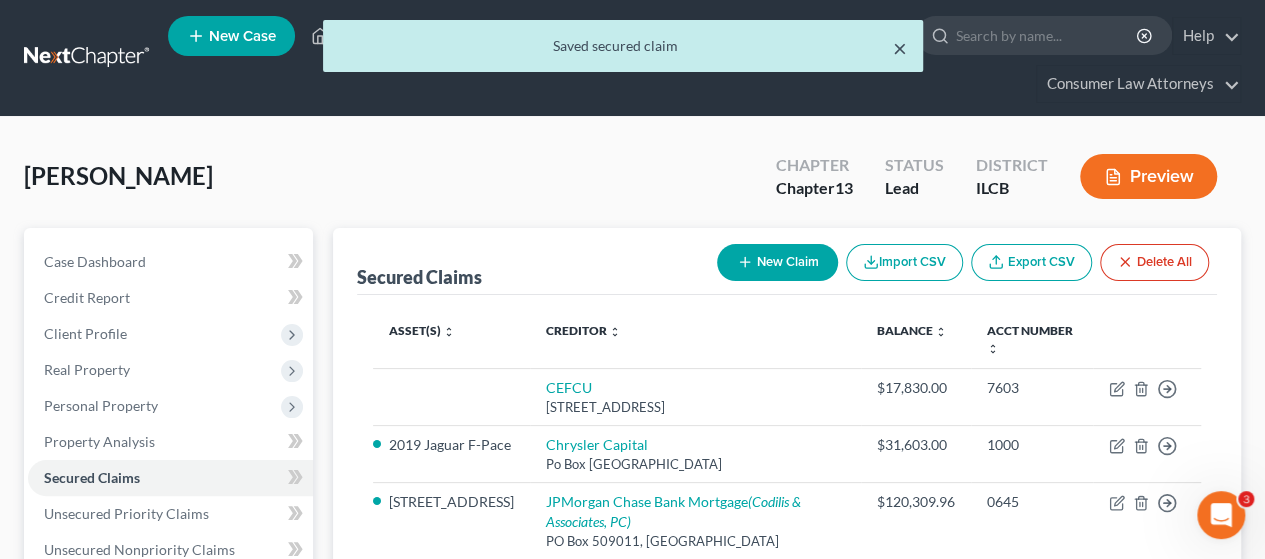 click on "×" at bounding box center (900, 48) 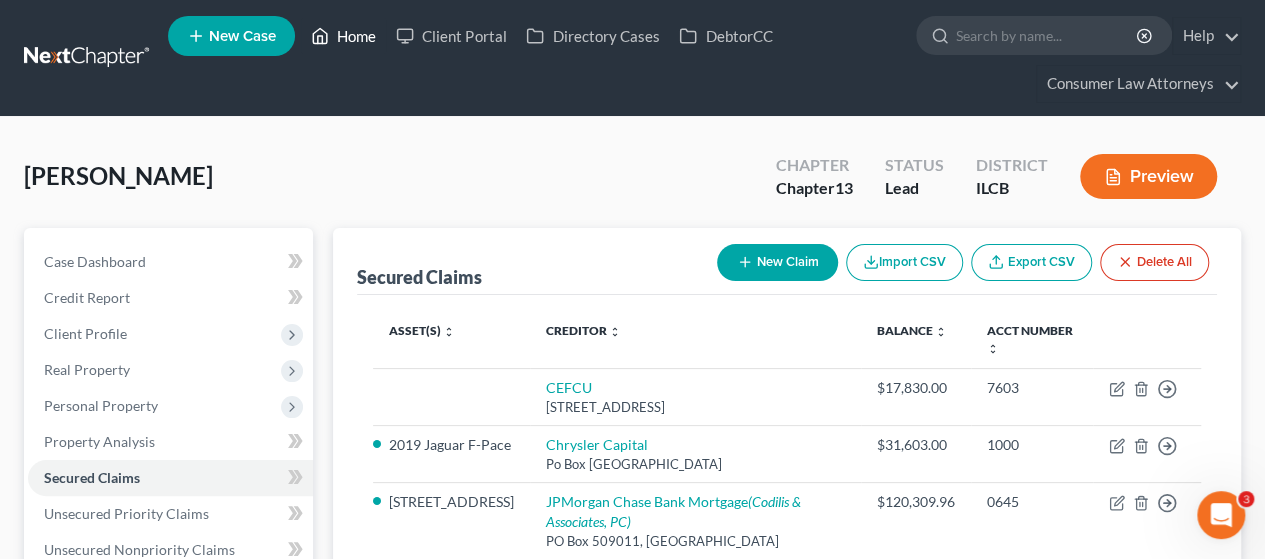 click on "Home" at bounding box center [343, 36] 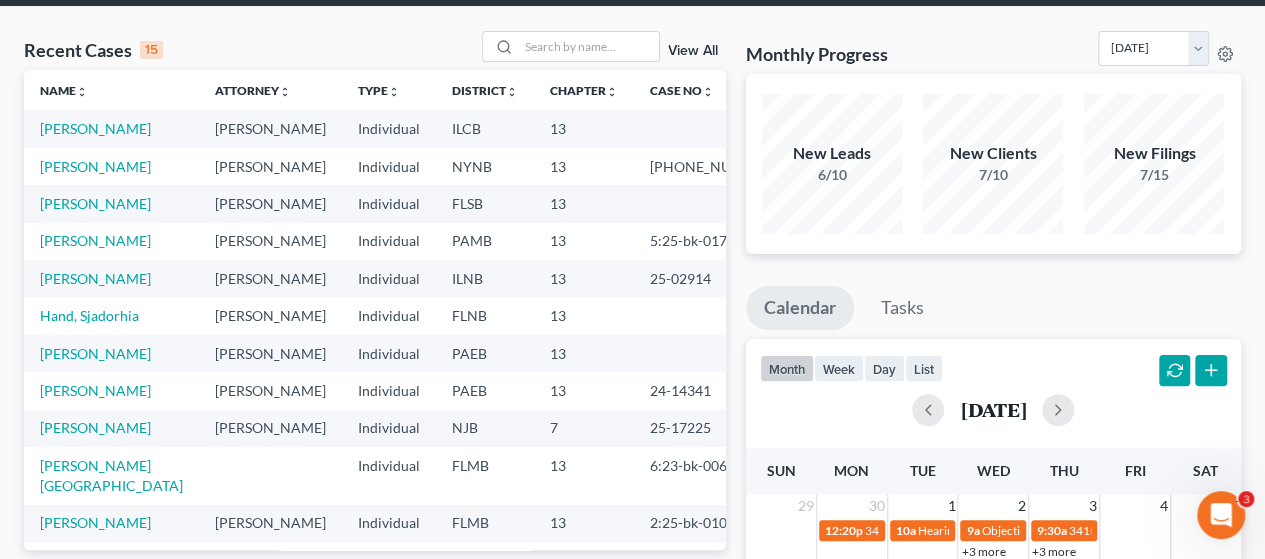 scroll, scrollTop: 300, scrollLeft: 0, axis: vertical 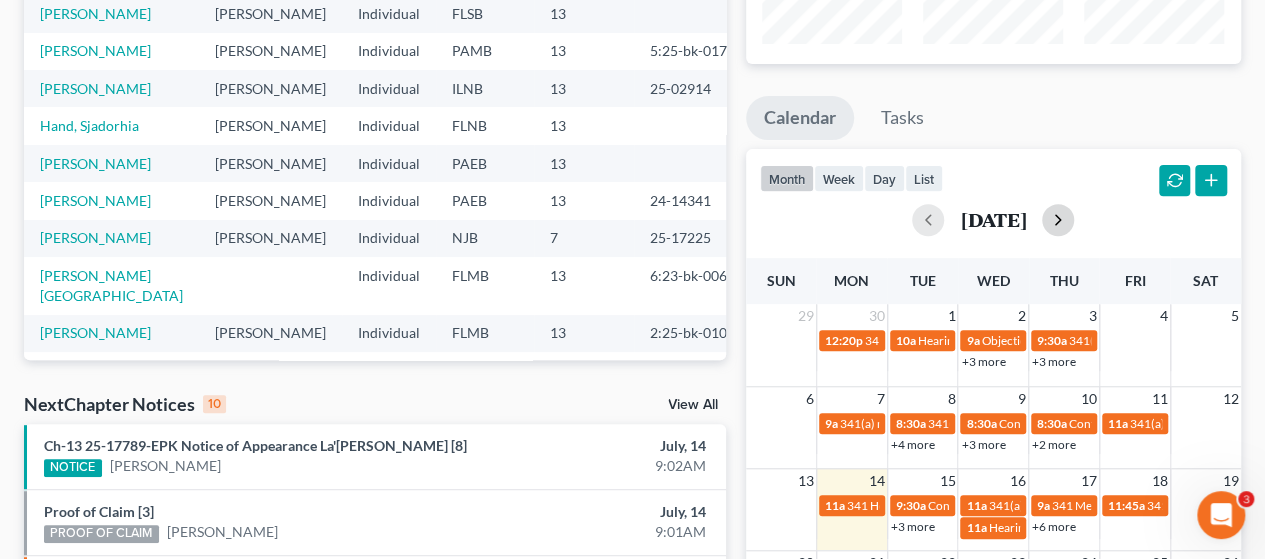 click at bounding box center (1058, 220) 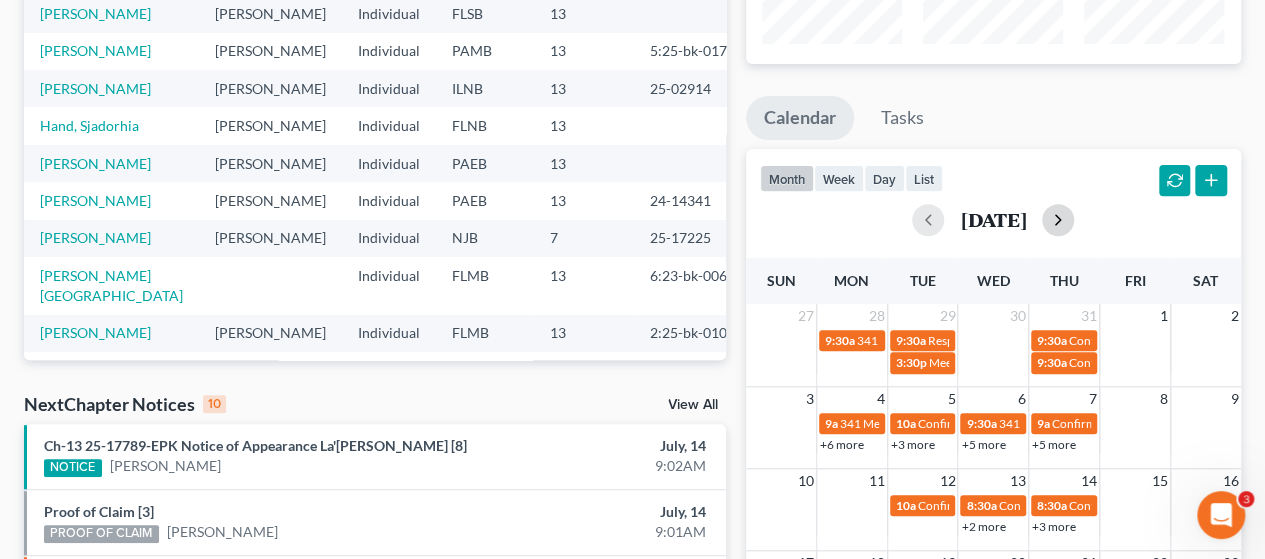 click on "[DATE]" at bounding box center (993, 220) 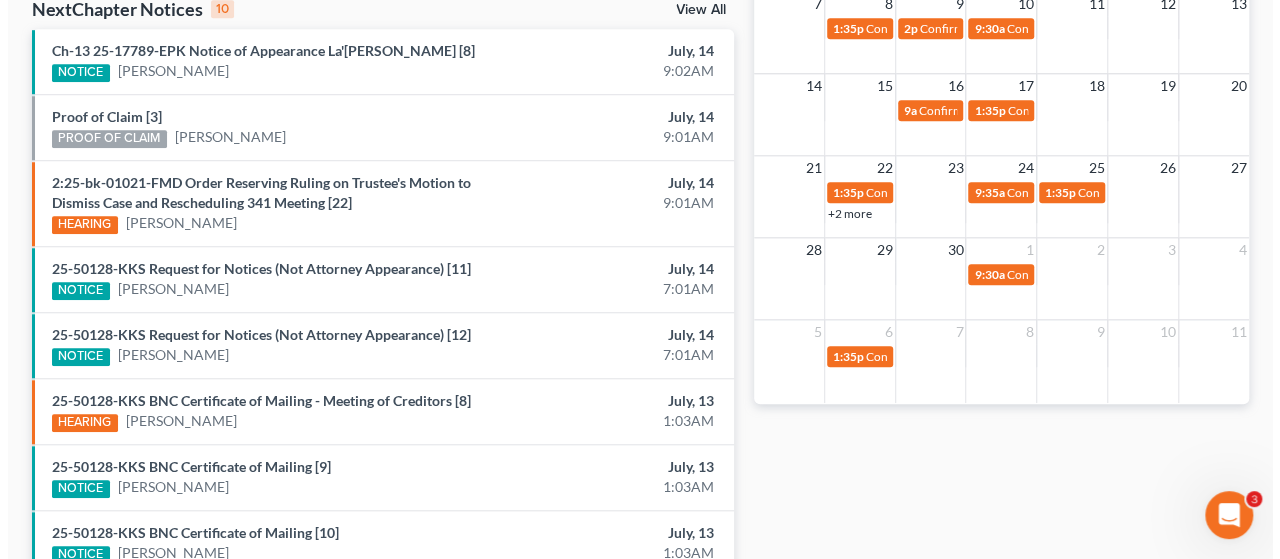 scroll, scrollTop: 700, scrollLeft: 0, axis: vertical 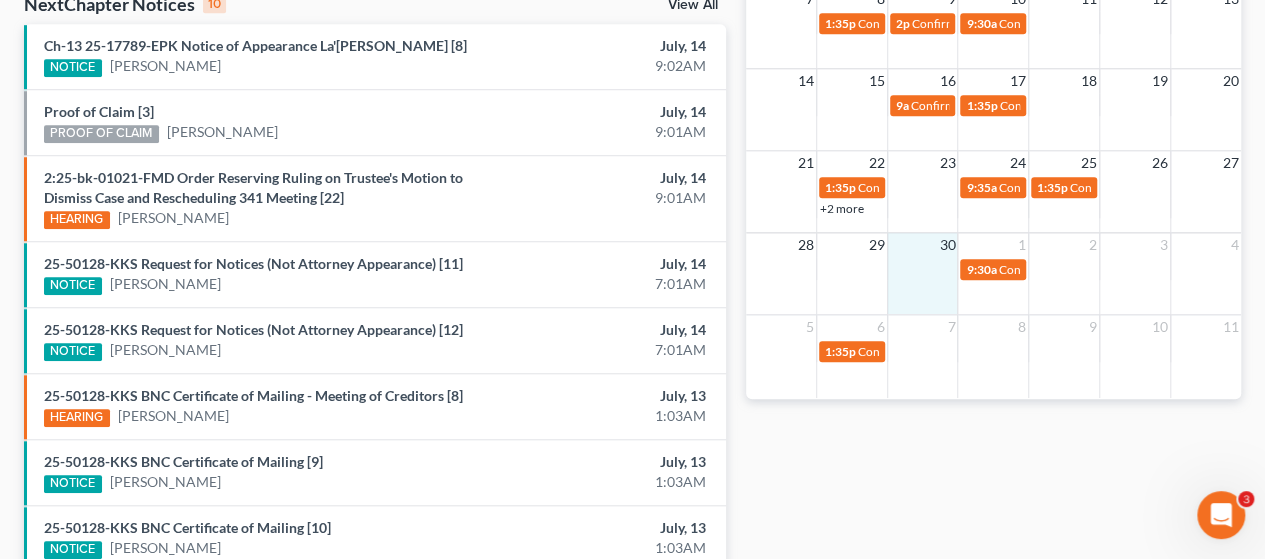 click at bounding box center [922, 268] 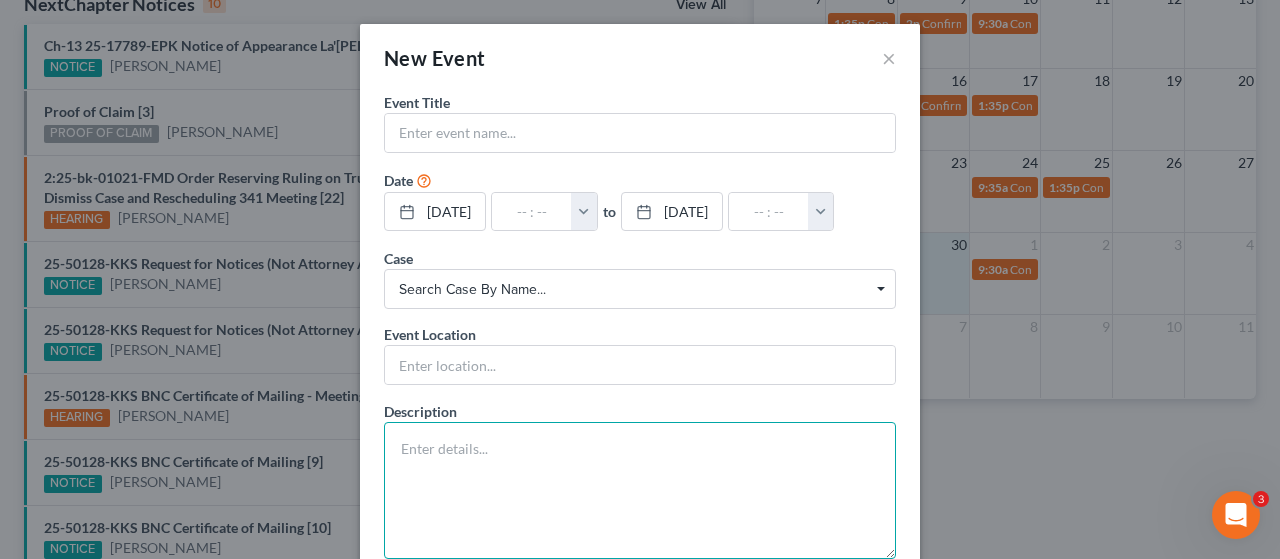 paste on "Official Court Notice Setting Hearing on Objection to Motion to Dismiss Case (re: Doc # [47]). Hearing to be held on [DATE] 01:00 PM Eastern in Rm [STREET_ADDRESS] ([PERSON_NAME])" 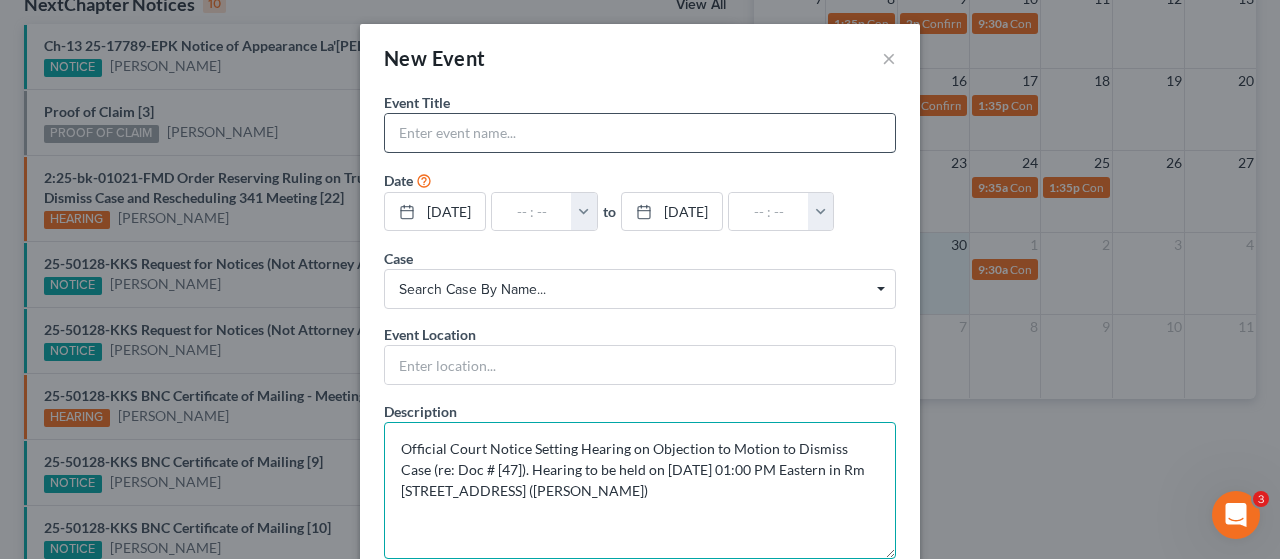 type on "Official Court Notice Setting Hearing on Objection to Motion to Dismiss Case (re: Doc # [47]). Hearing to be held on [DATE] 01:00 PM Eastern in Rm [STREET_ADDRESS] ([PERSON_NAME])" 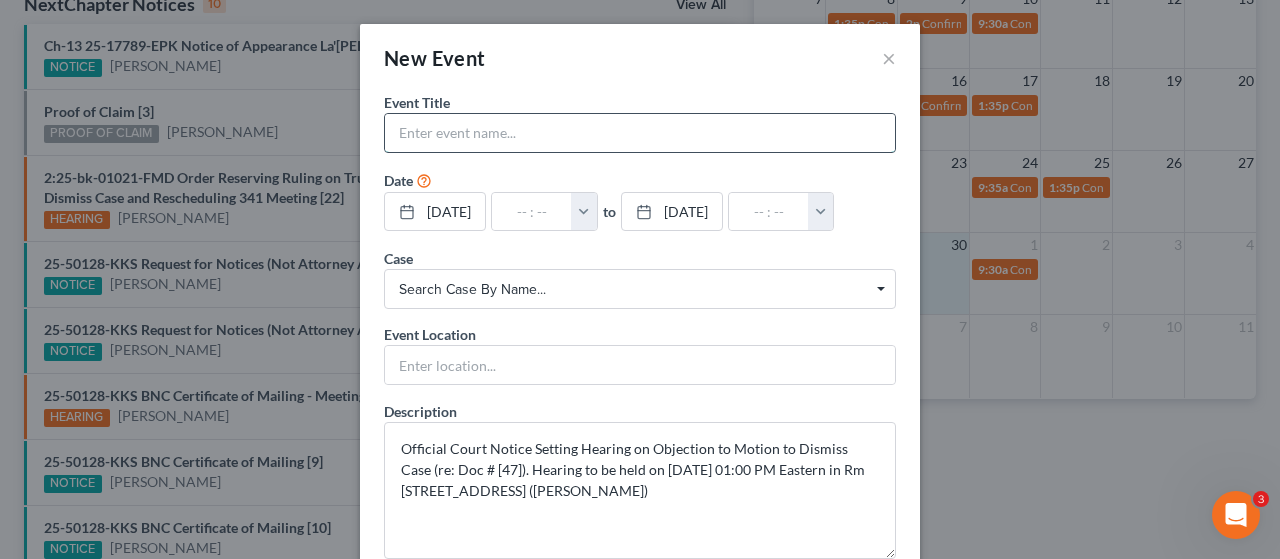 click at bounding box center (640, 133) 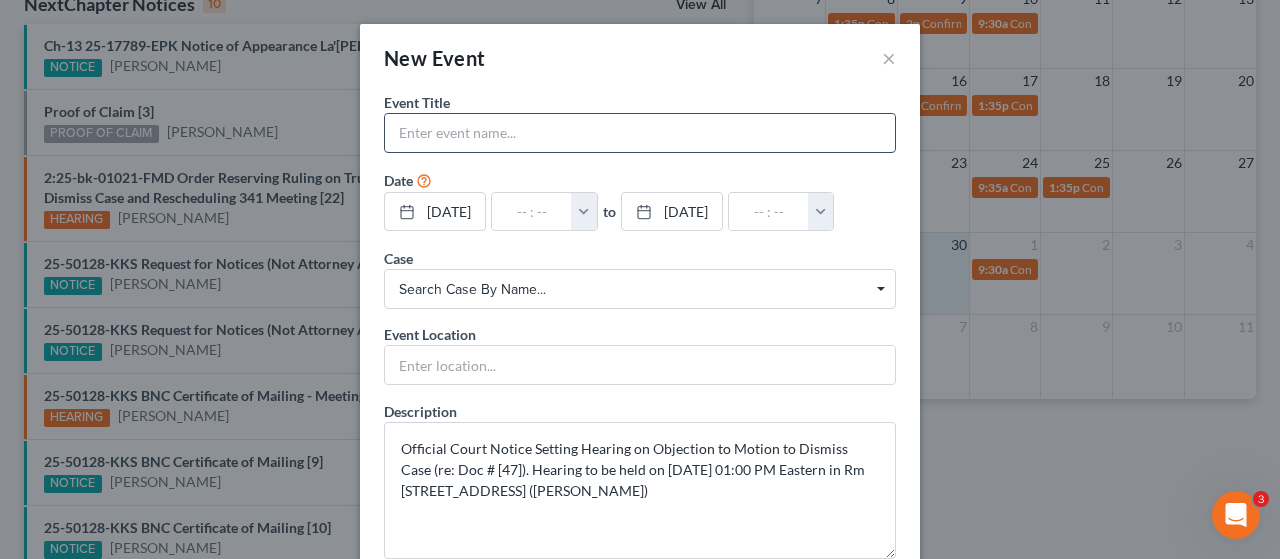 type on "H" 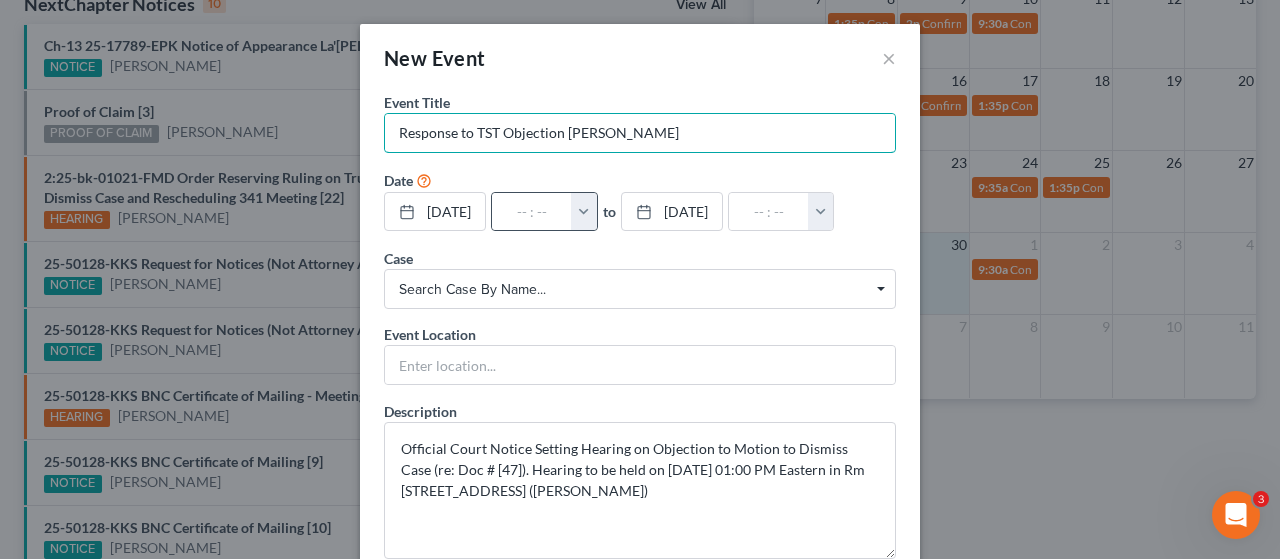 type on "Response to TST Objection [PERSON_NAME]" 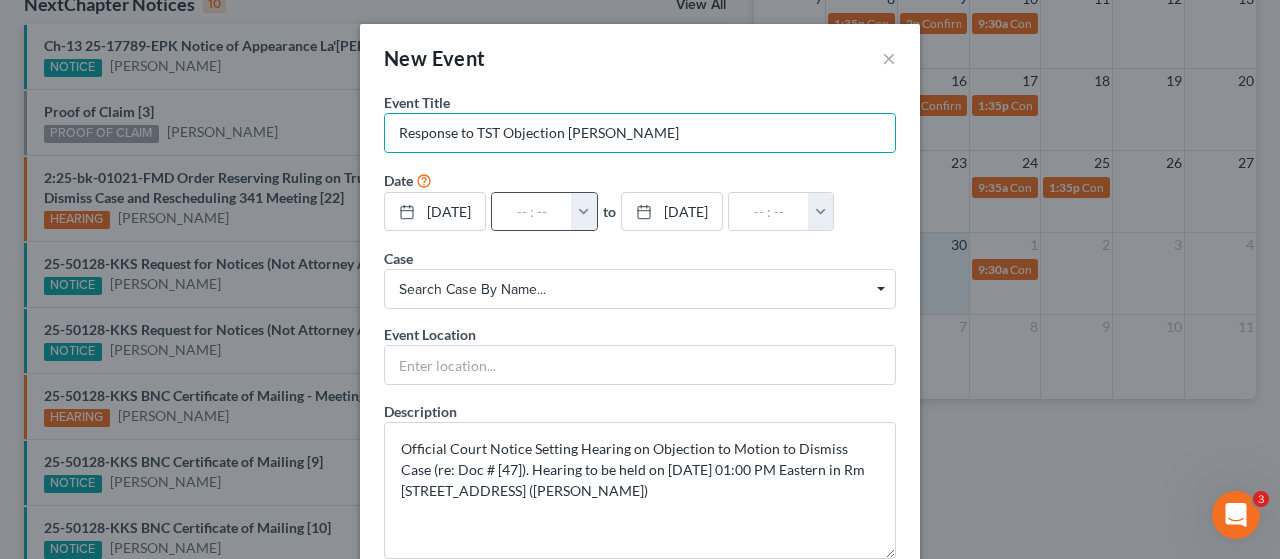 click at bounding box center [584, 212] 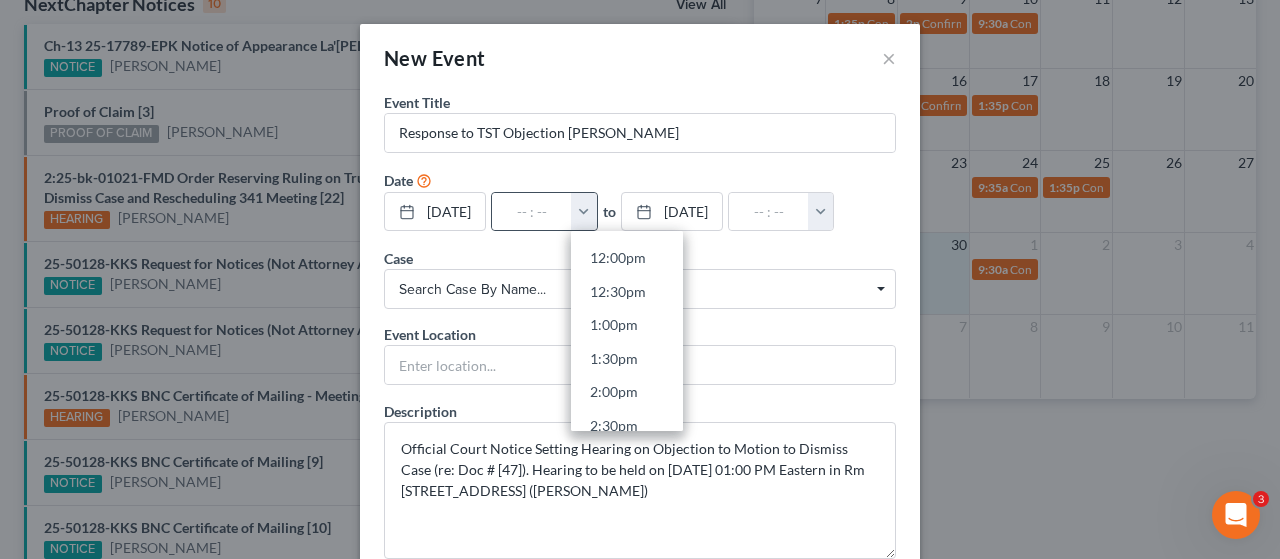 scroll, scrollTop: 800, scrollLeft: 0, axis: vertical 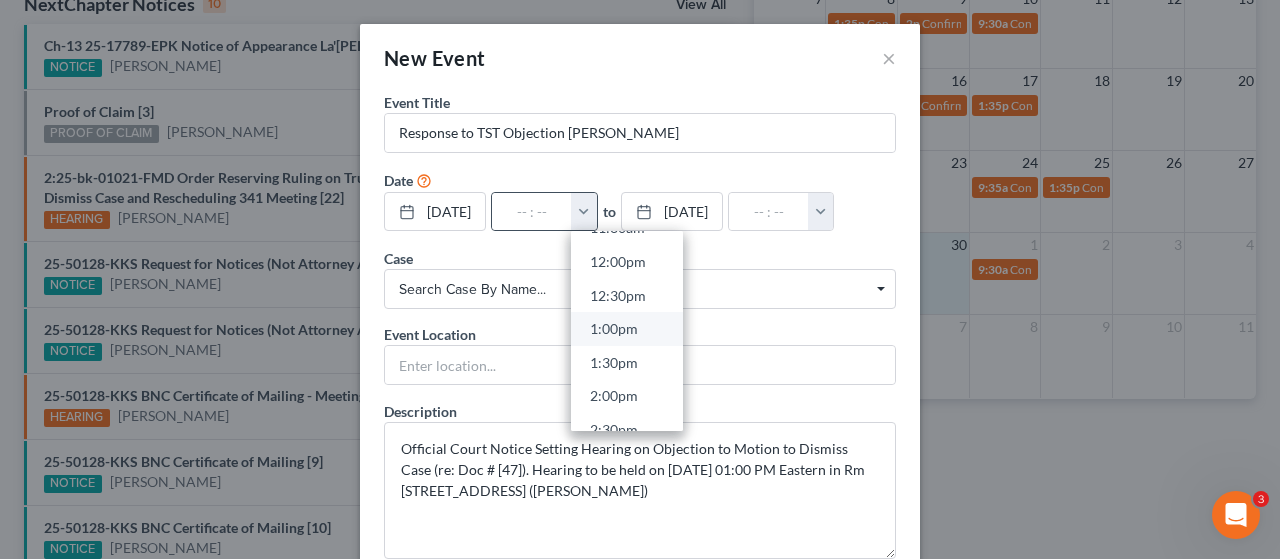 click on "1:00pm" at bounding box center (627, 329) 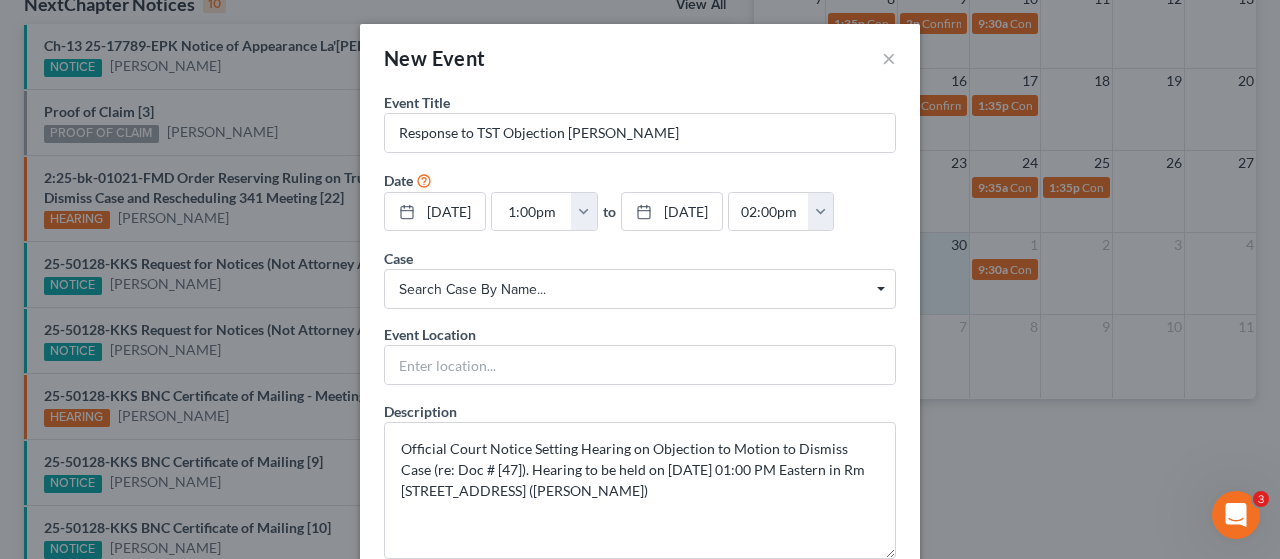 click on "Search case by name..." at bounding box center (640, 289) 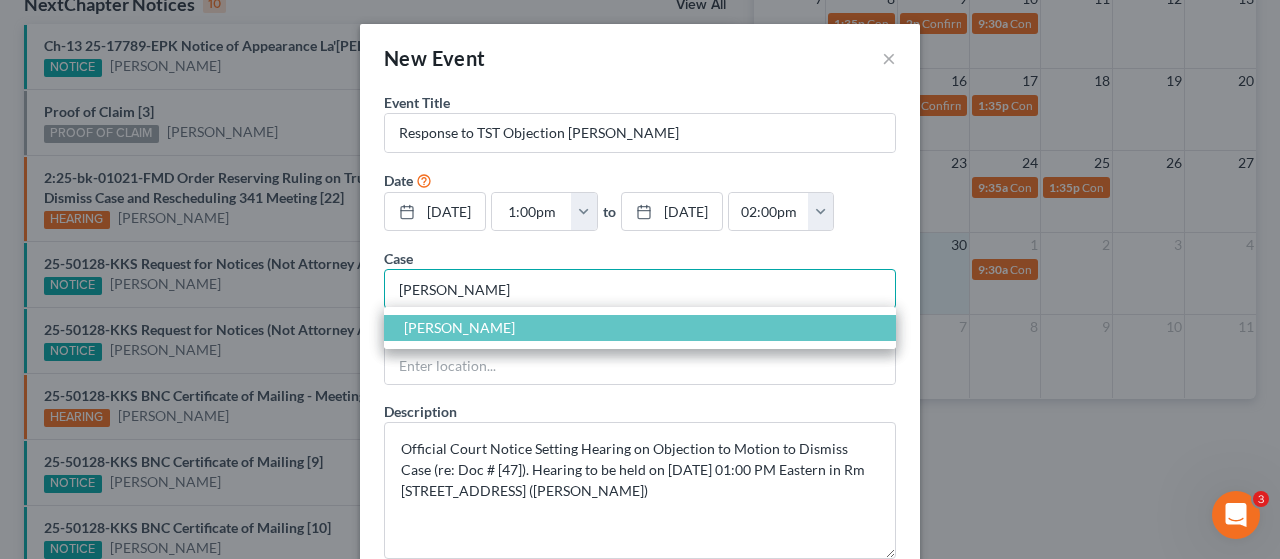 type on "[PERSON_NAME]" 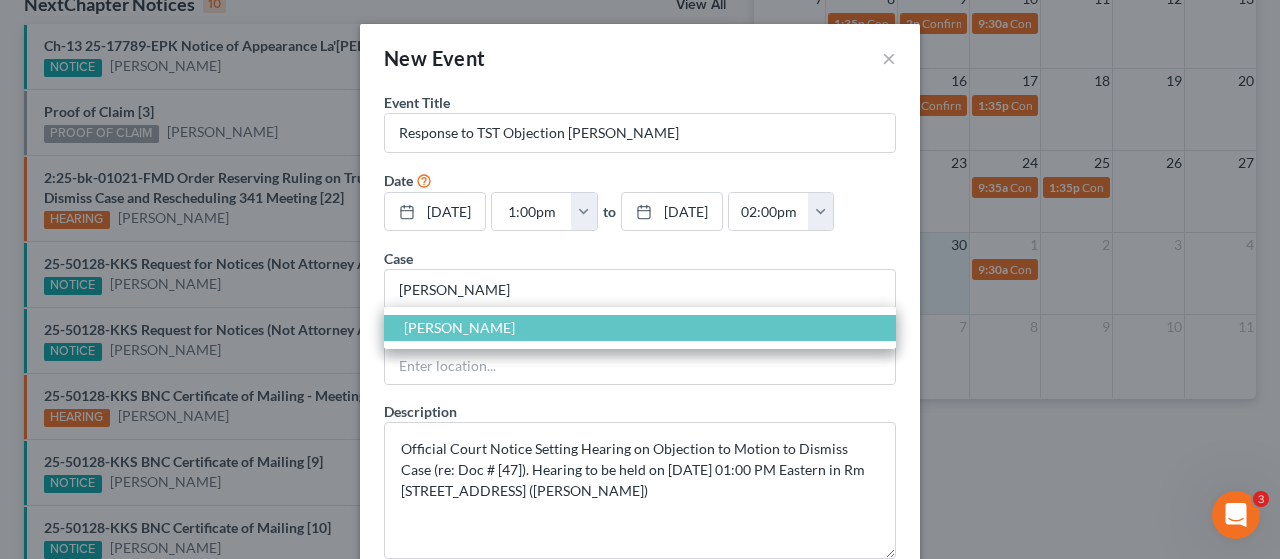 click on "[PERSON_NAME]" at bounding box center (459, 327) 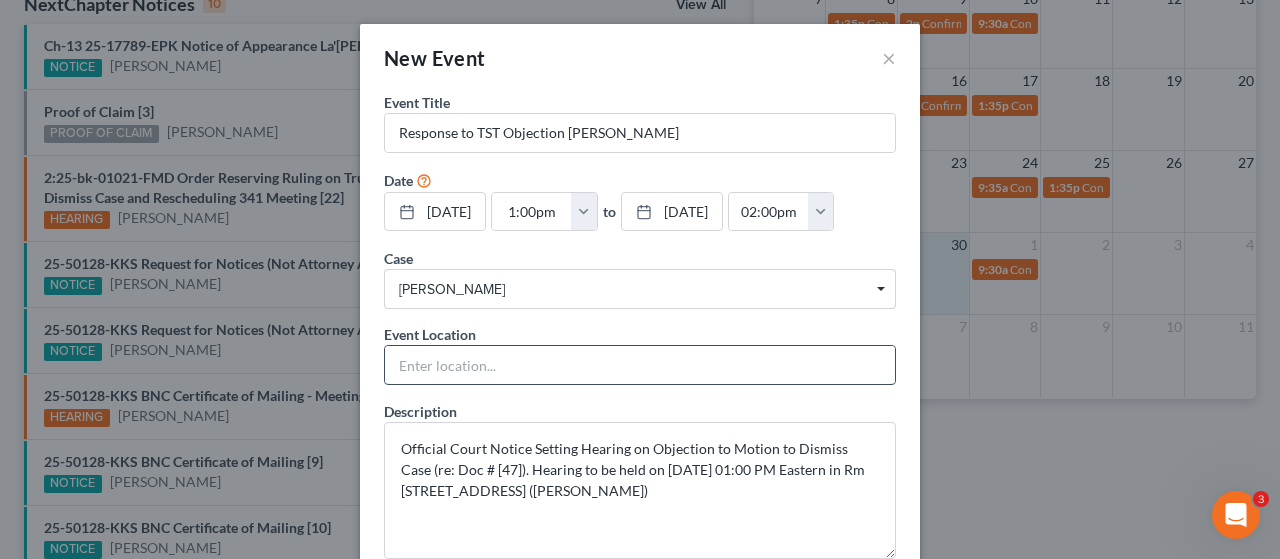 click at bounding box center (640, 365) 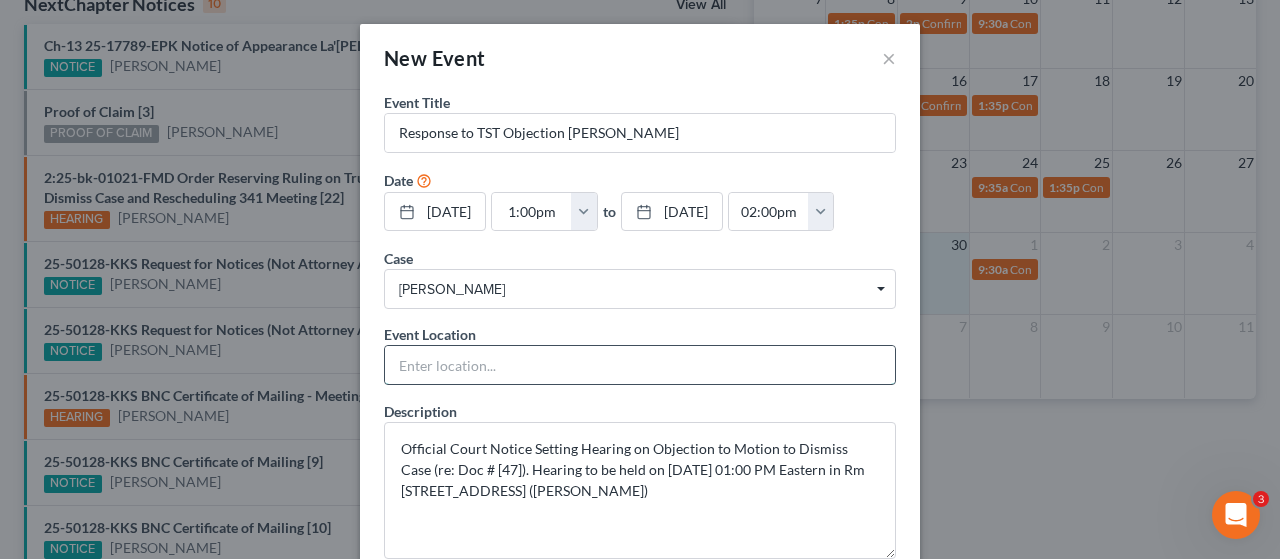 type on "In Person" 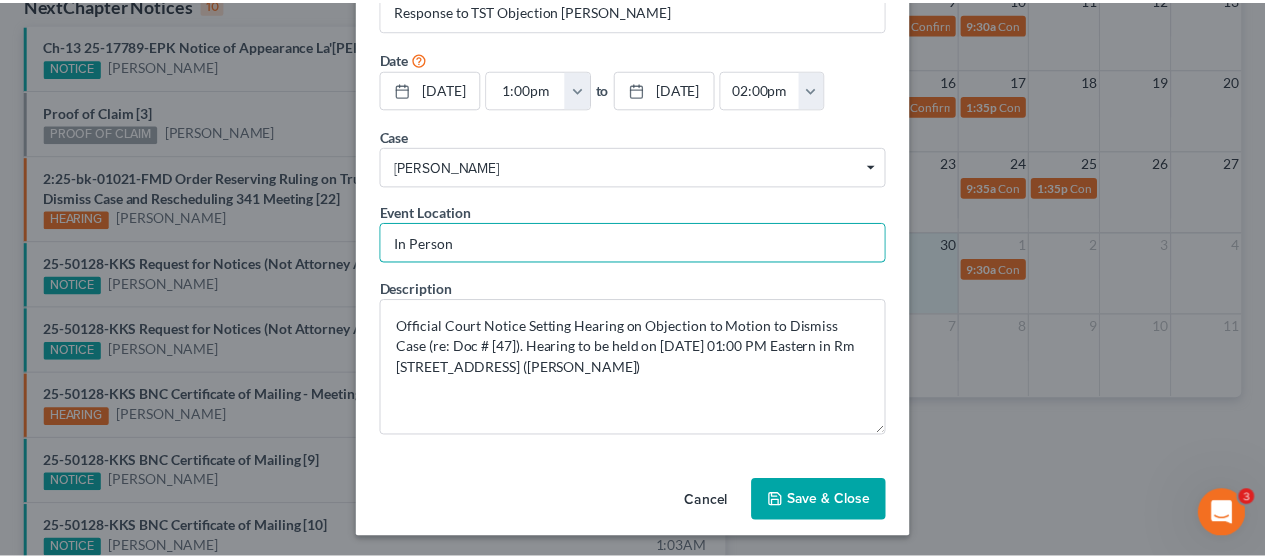 scroll, scrollTop: 122, scrollLeft: 0, axis: vertical 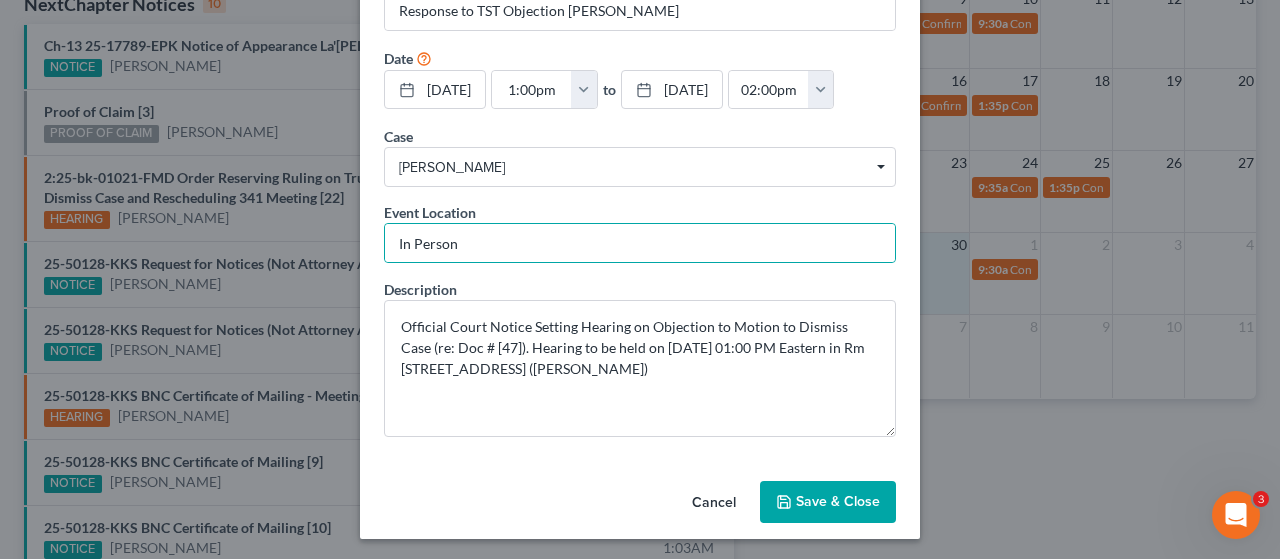 click on "Save & Close" at bounding box center (828, 502) 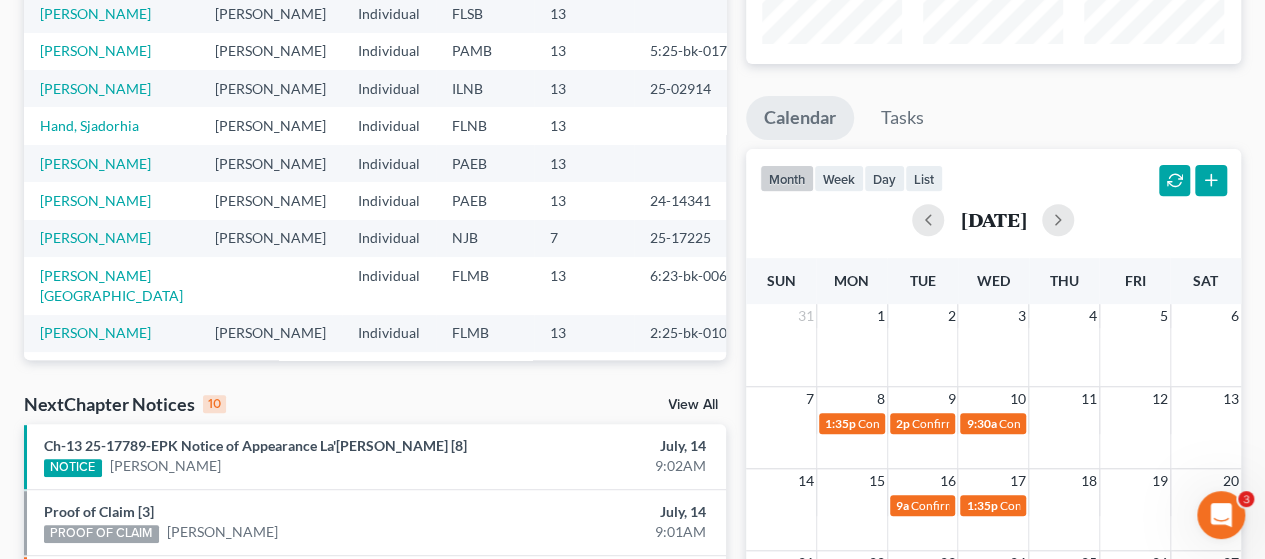 scroll, scrollTop: 0, scrollLeft: 0, axis: both 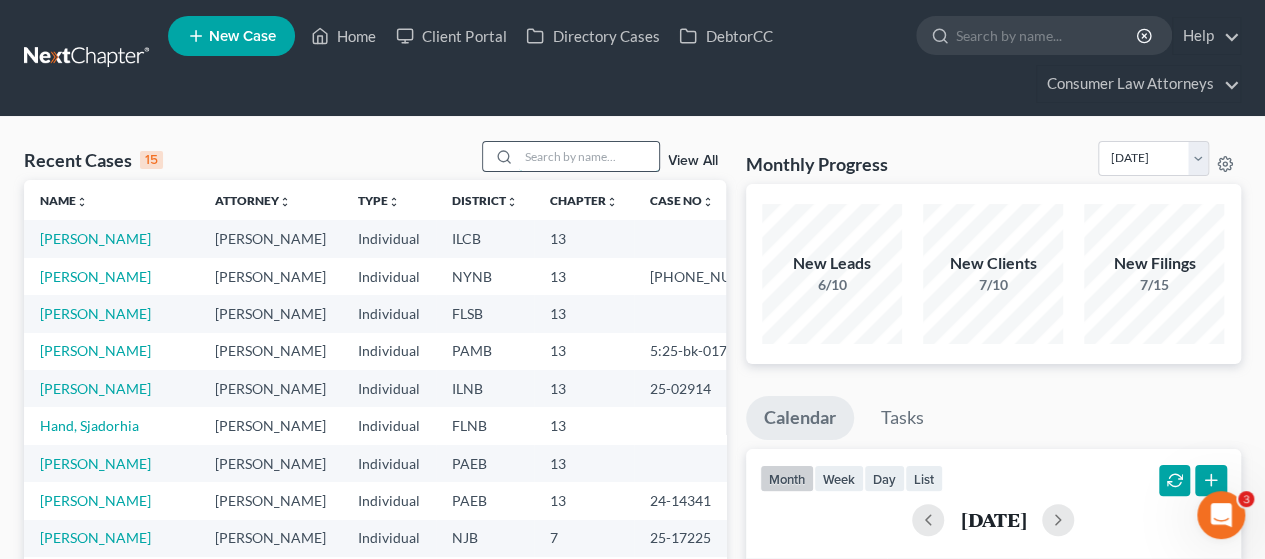 click at bounding box center [589, 156] 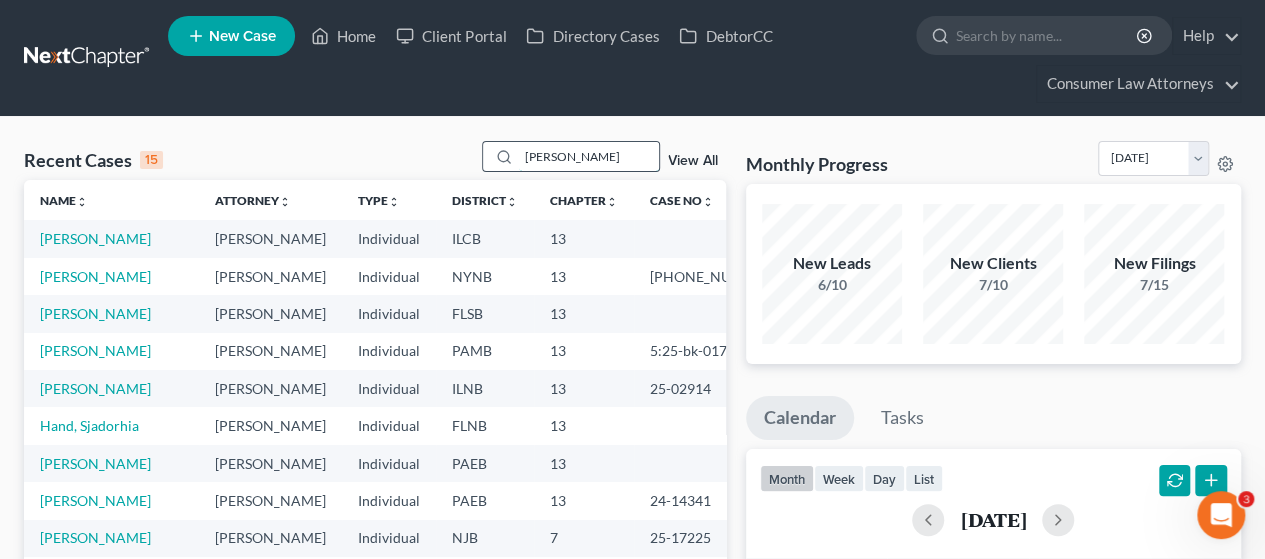 type on "[PERSON_NAME]" 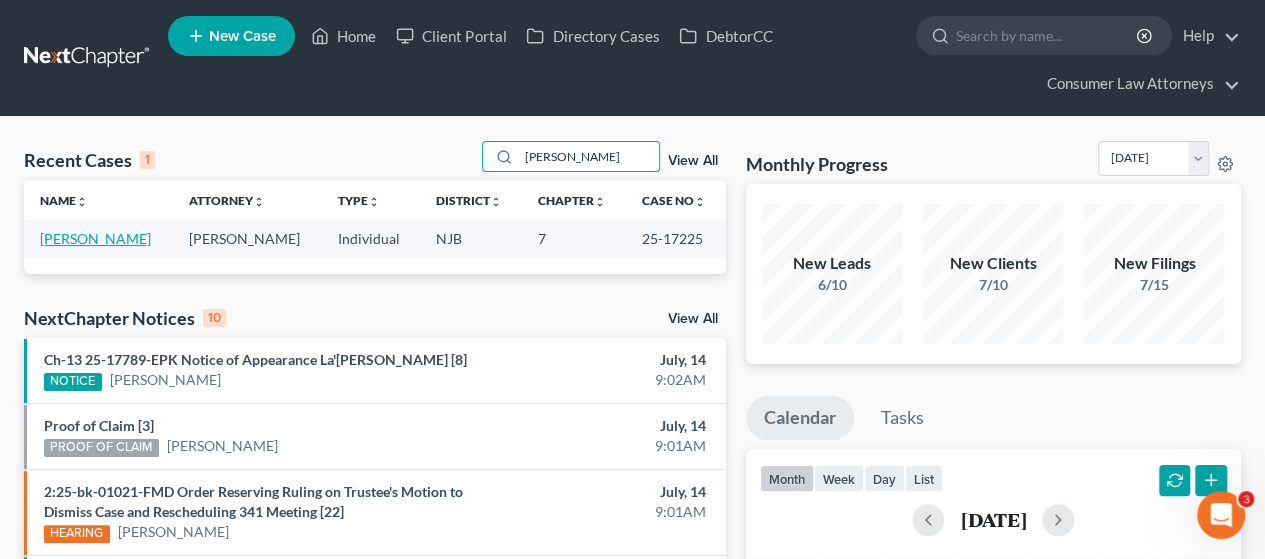 click on "[PERSON_NAME]" at bounding box center [95, 238] 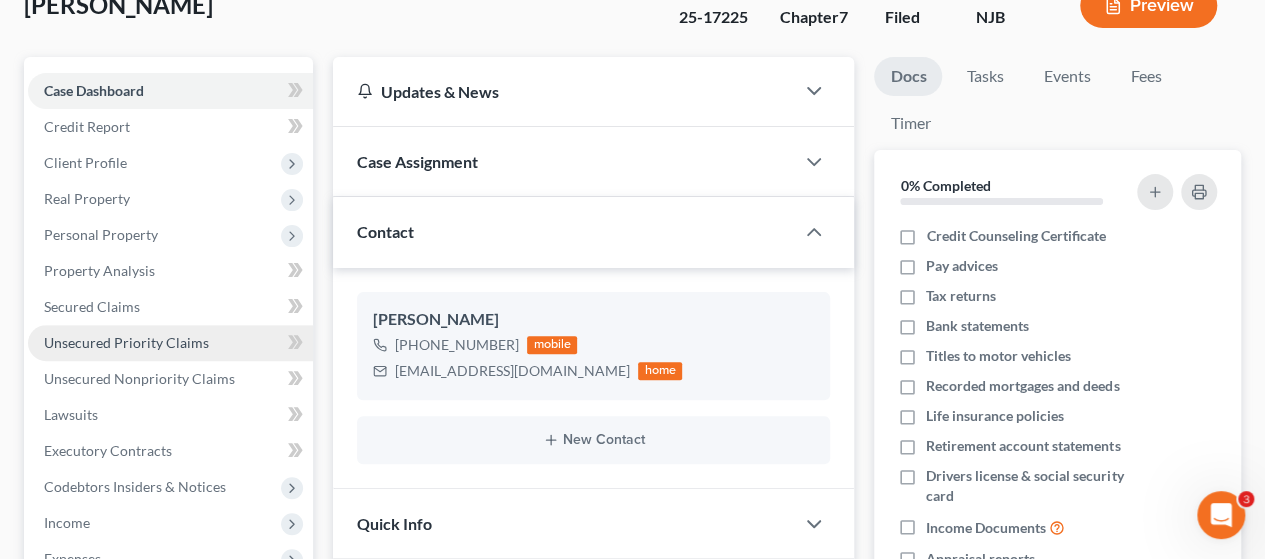 scroll, scrollTop: 200, scrollLeft: 0, axis: vertical 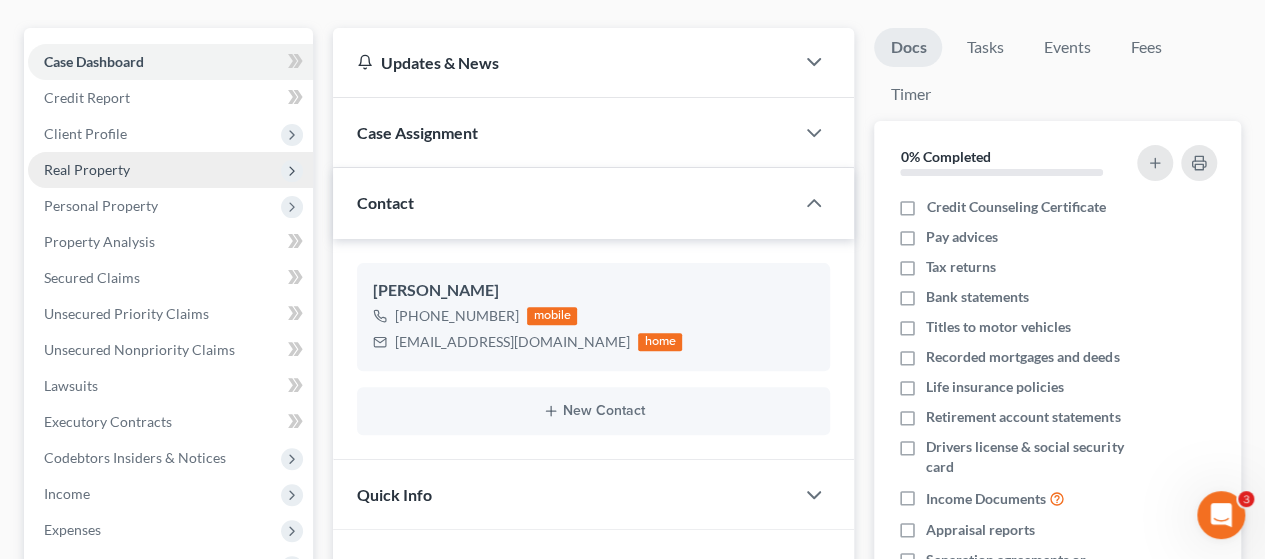 click on "Real Property" at bounding box center (87, 169) 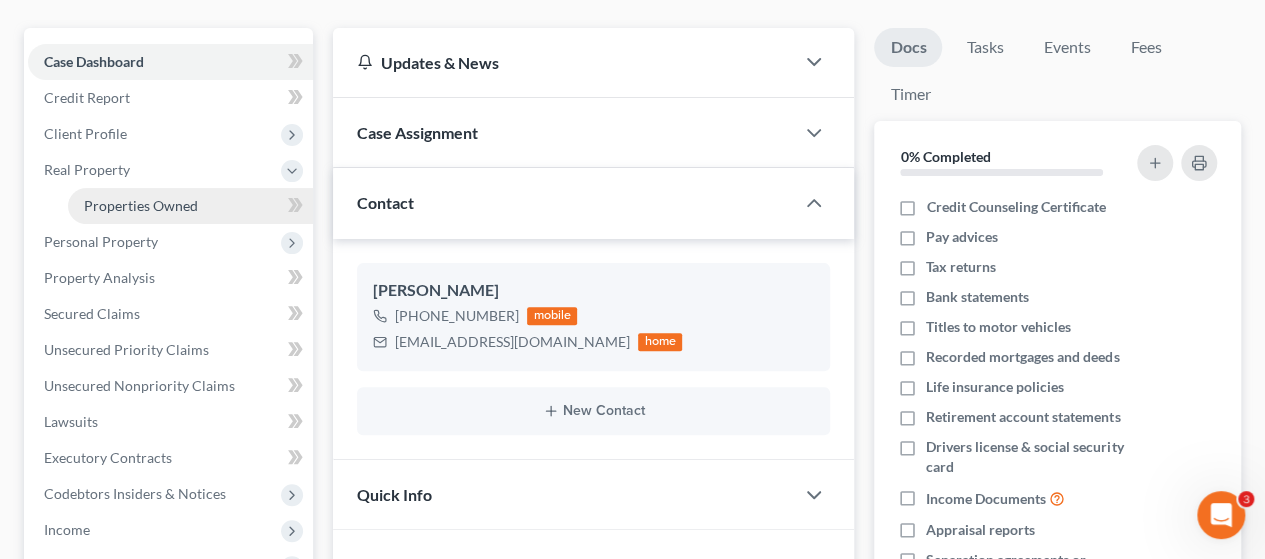 click on "Properties Owned" at bounding box center [141, 205] 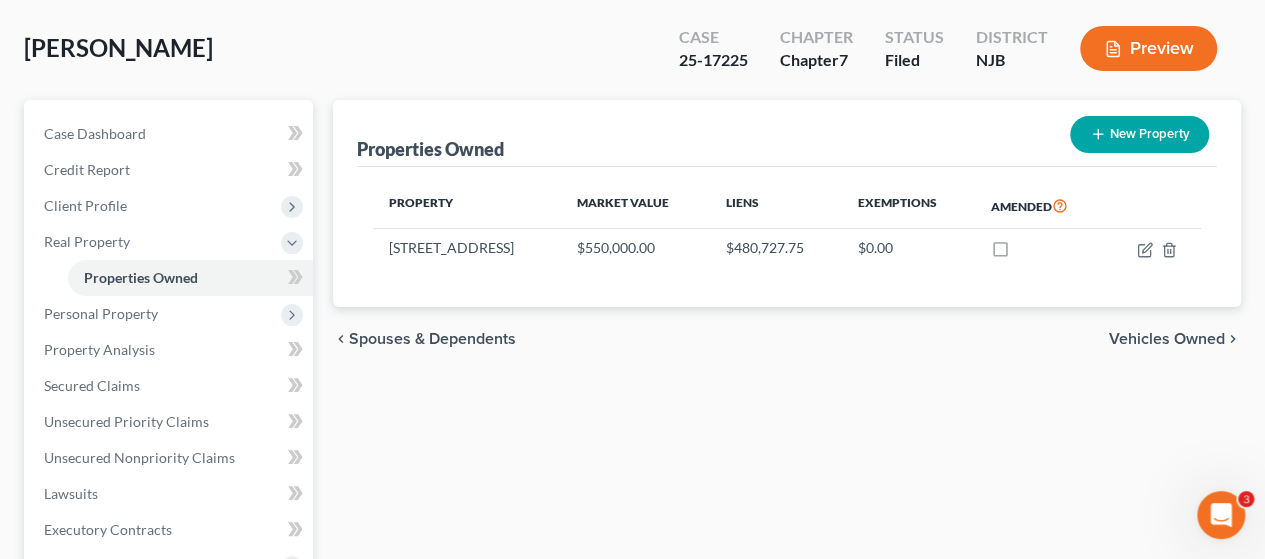 scroll, scrollTop: 0, scrollLeft: 0, axis: both 